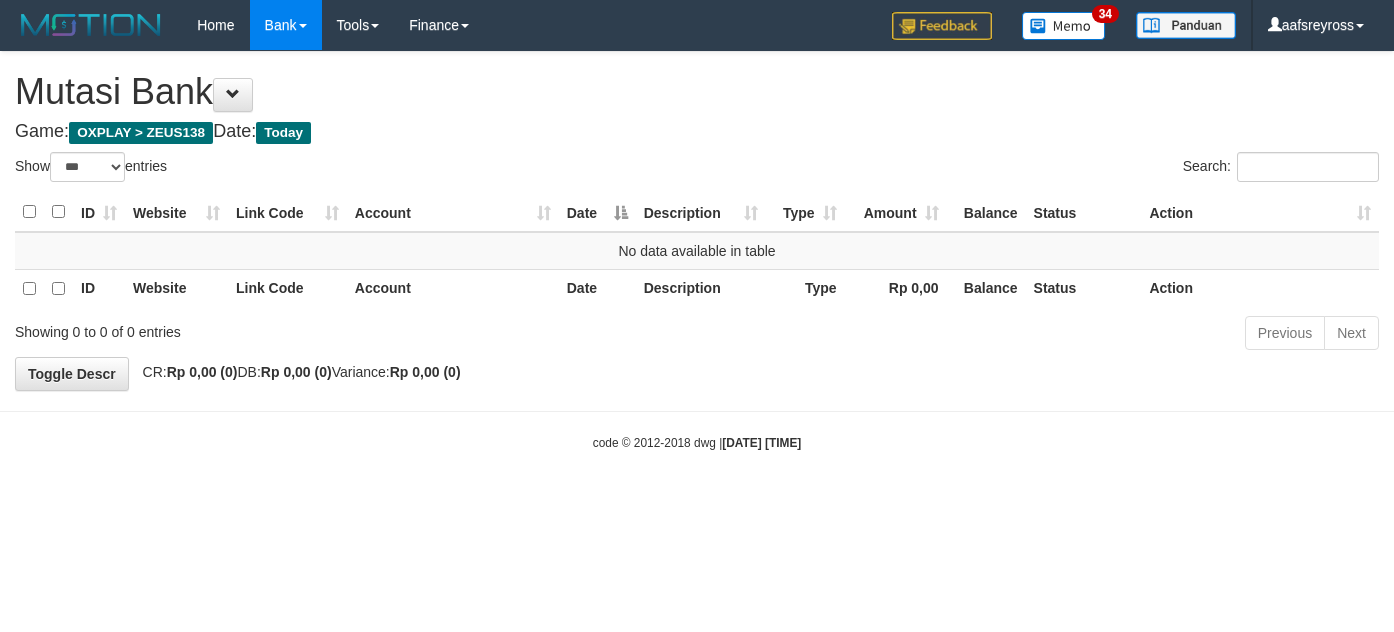 select on "***" 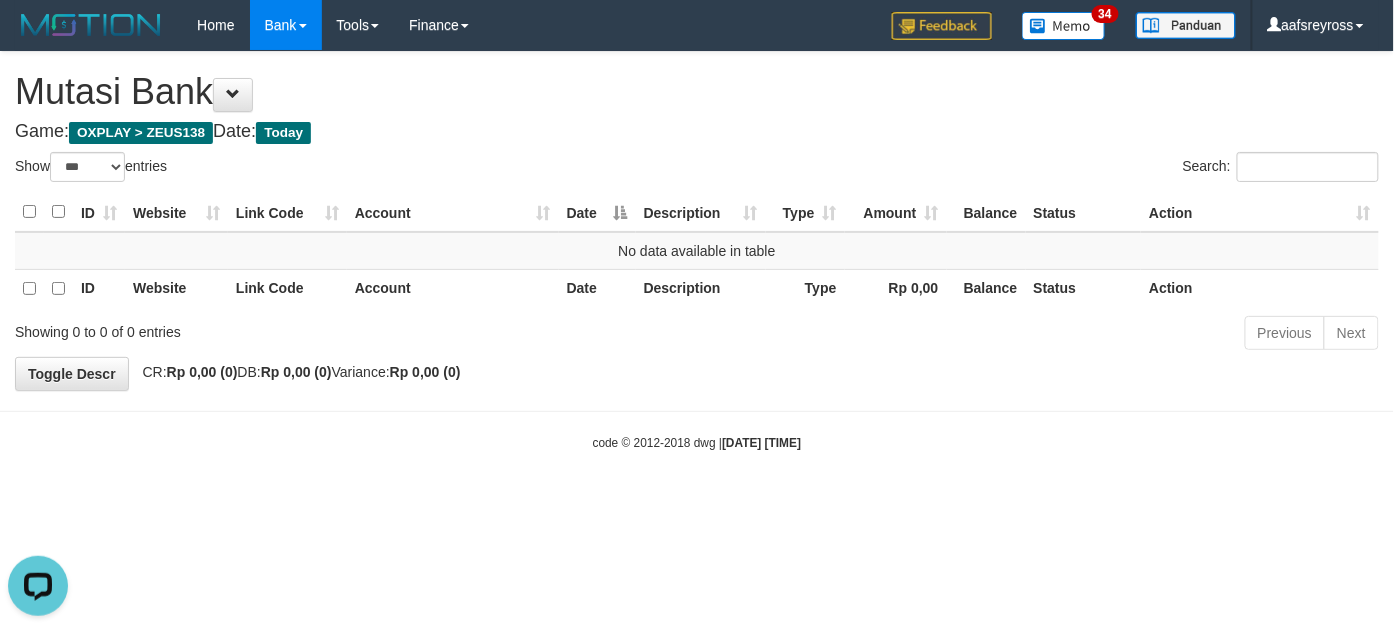 scroll, scrollTop: 0, scrollLeft: 0, axis: both 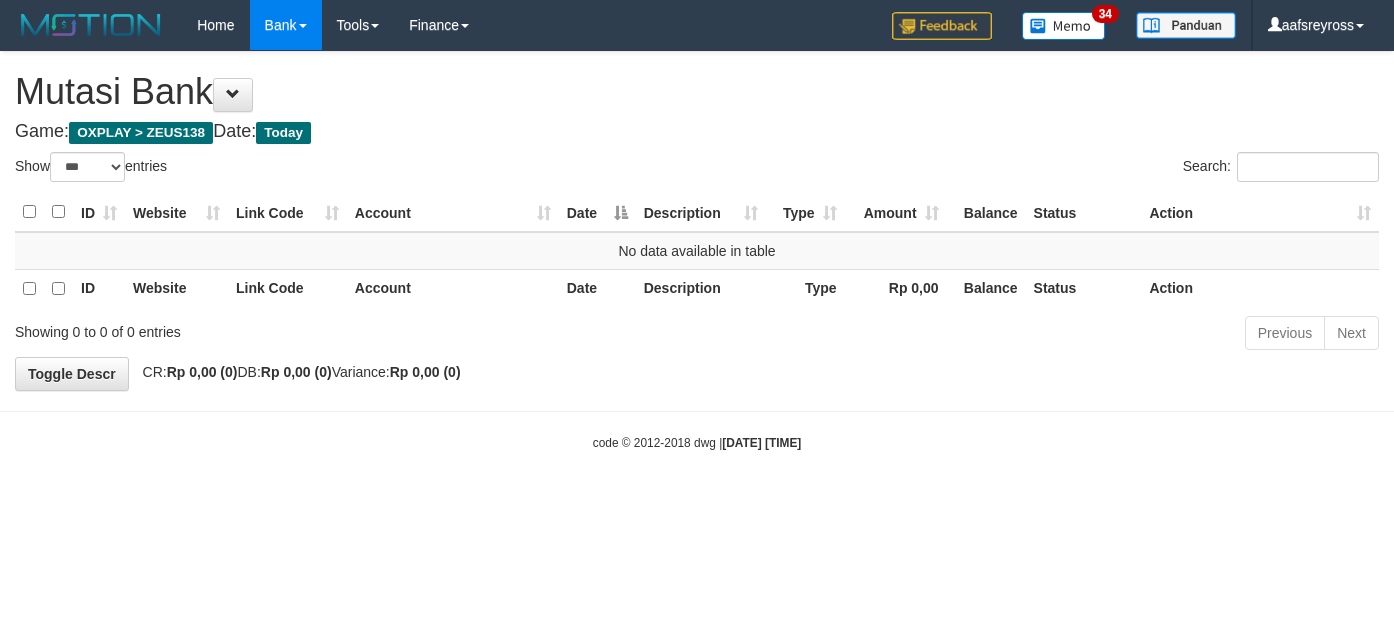 select on "***" 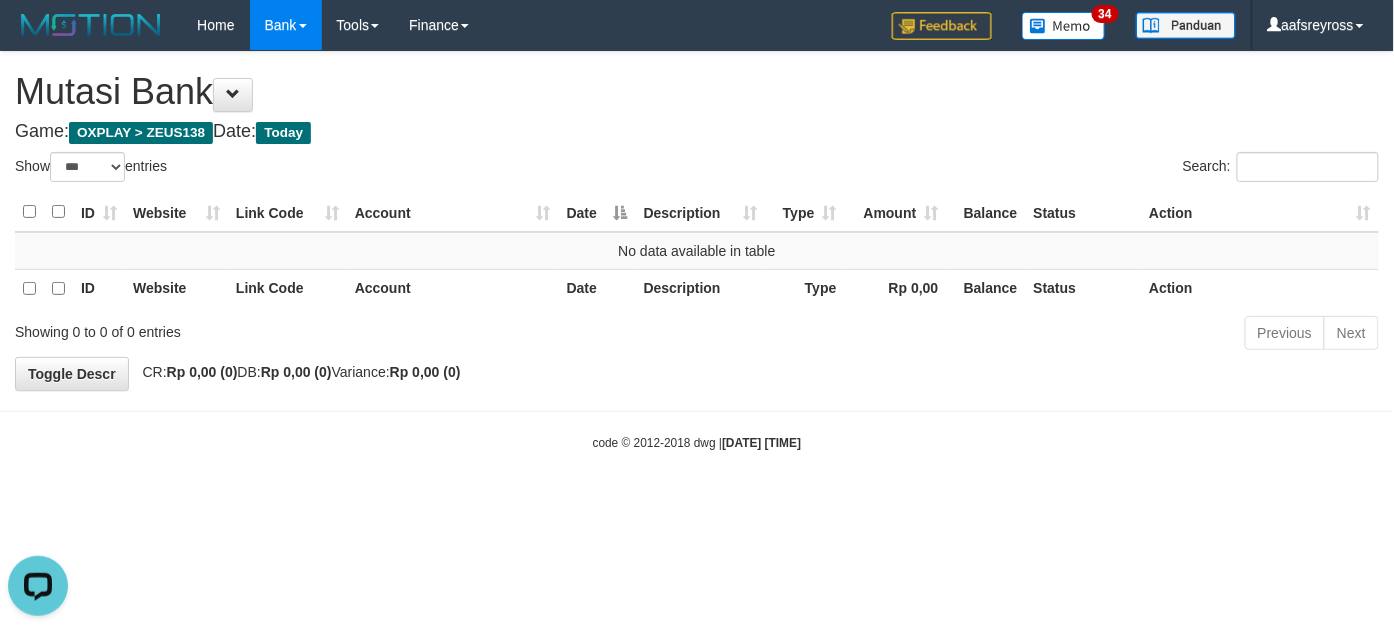 scroll, scrollTop: 0, scrollLeft: 0, axis: both 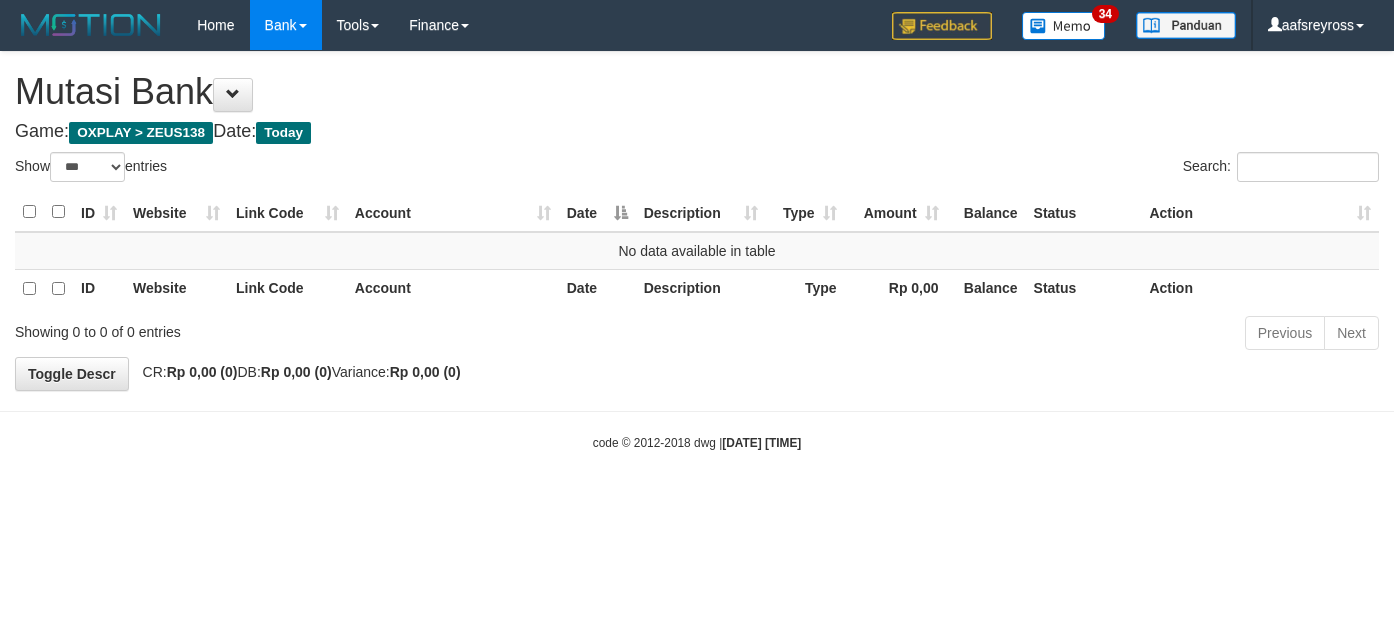 select on "***" 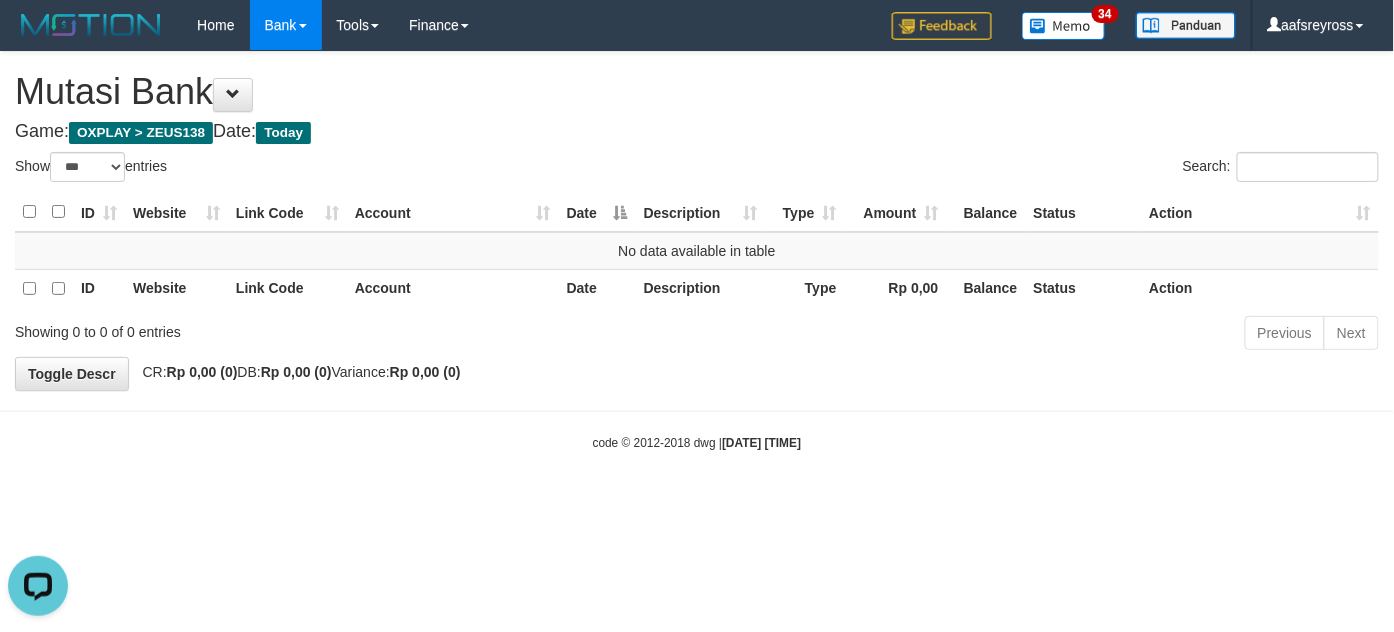 scroll, scrollTop: 0, scrollLeft: 0, axis: both 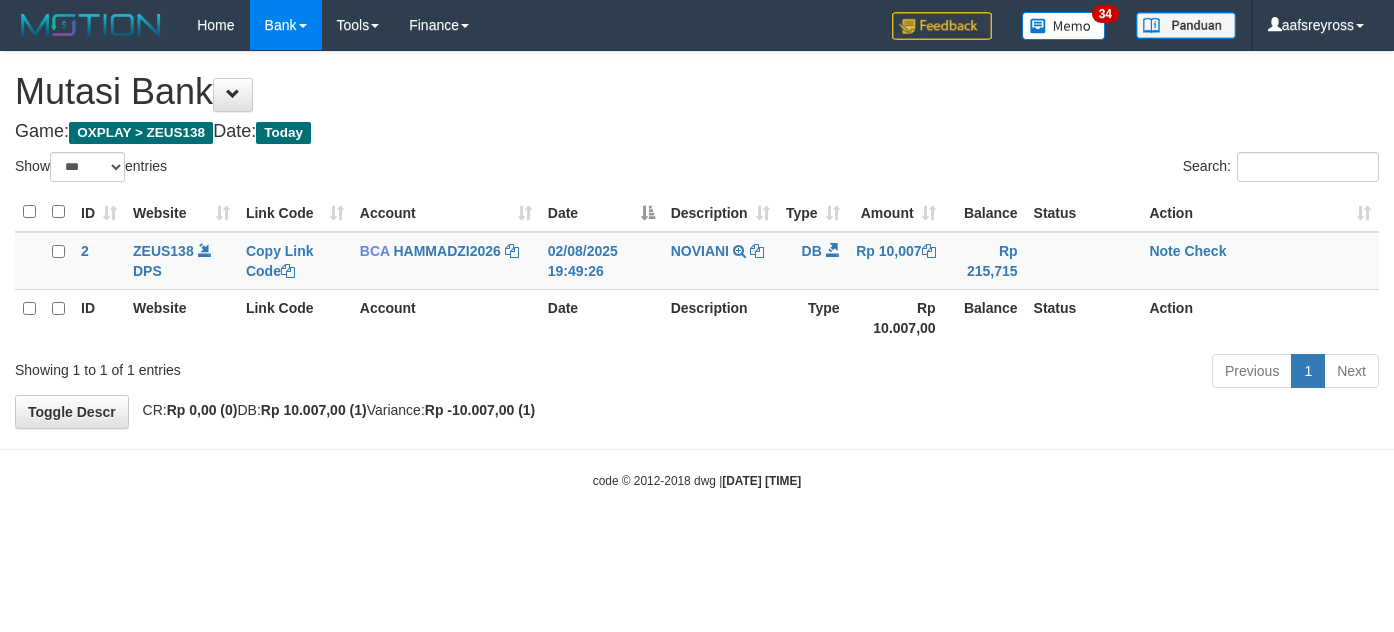 select on "***" 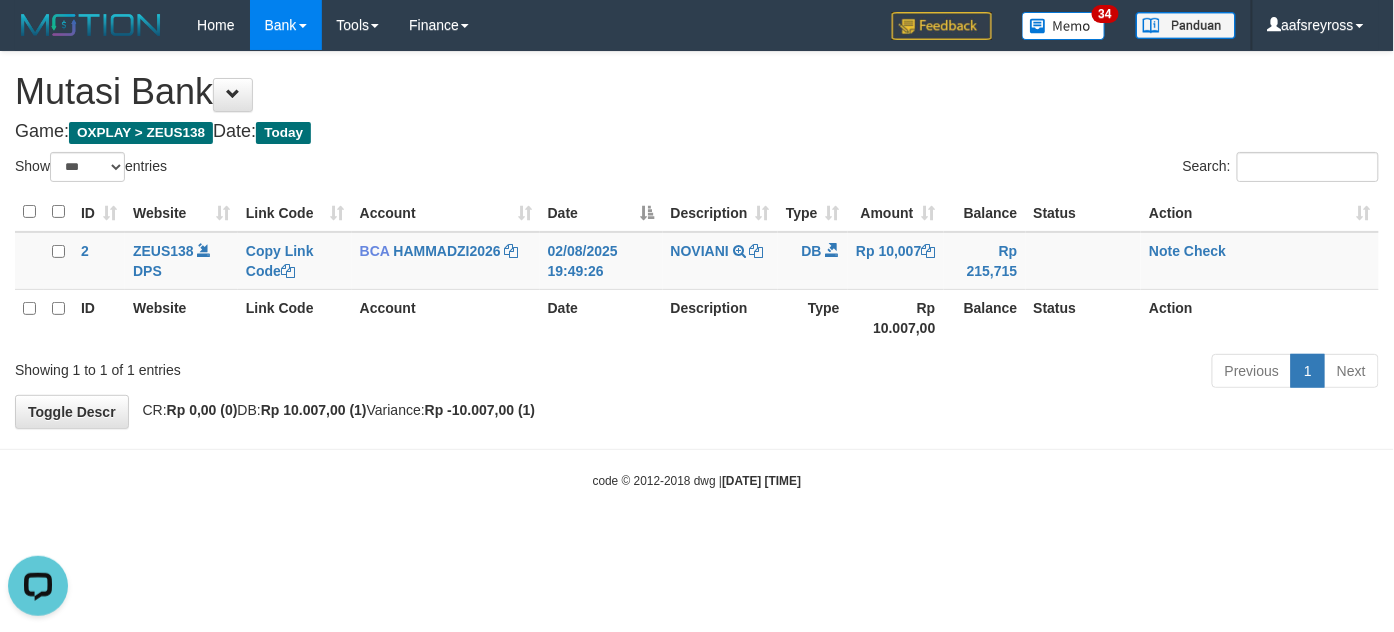 scroll, scrollTop: 0, scrollLeft: 0, axis: both 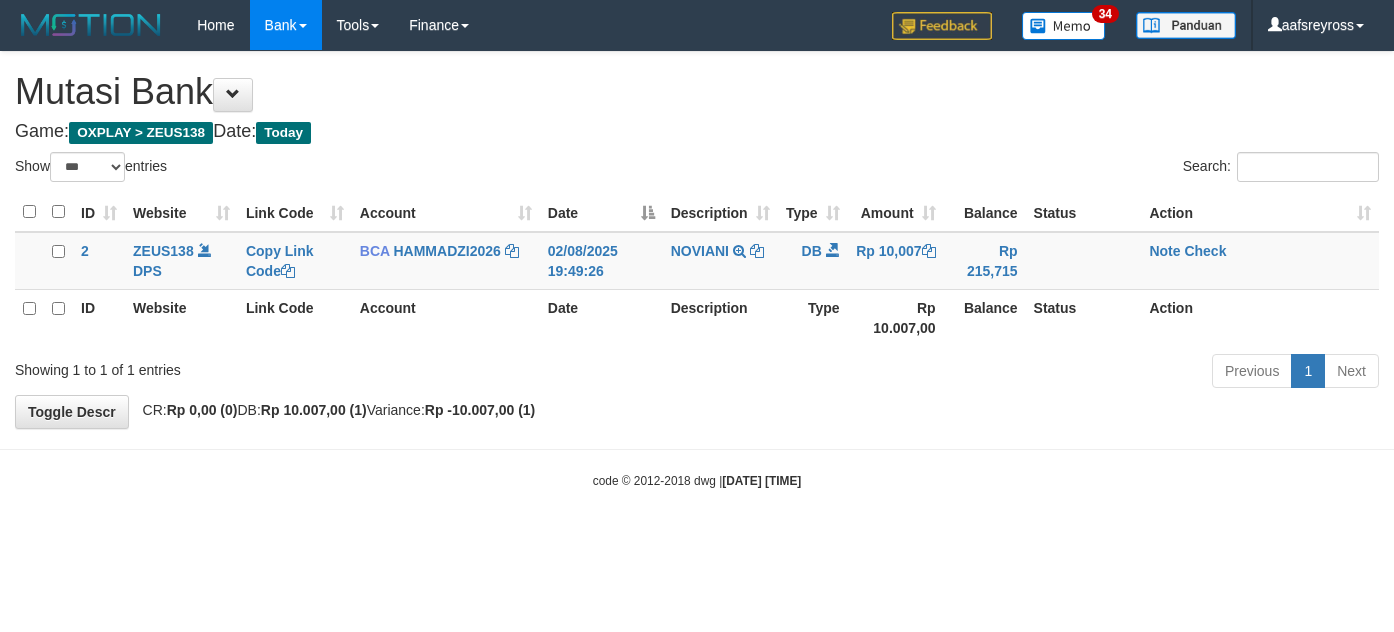 select on "***" 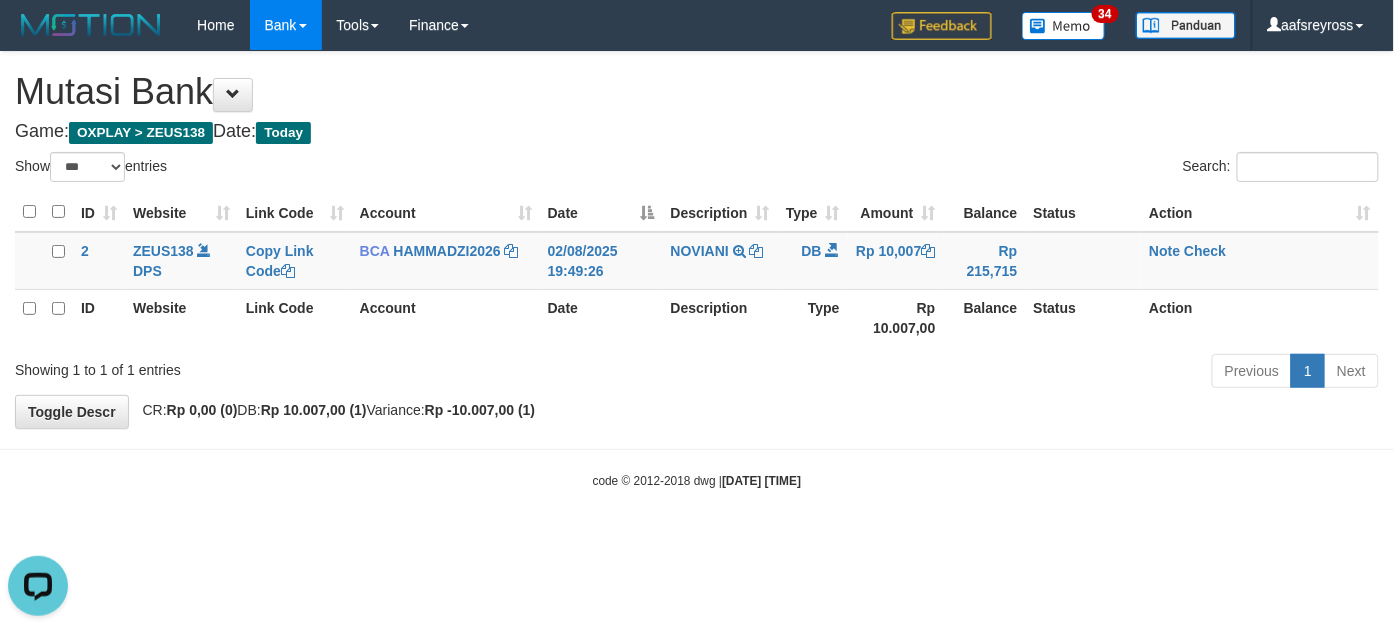 scroll, scrollTop: 0, scrollLeft: 0, axis: both 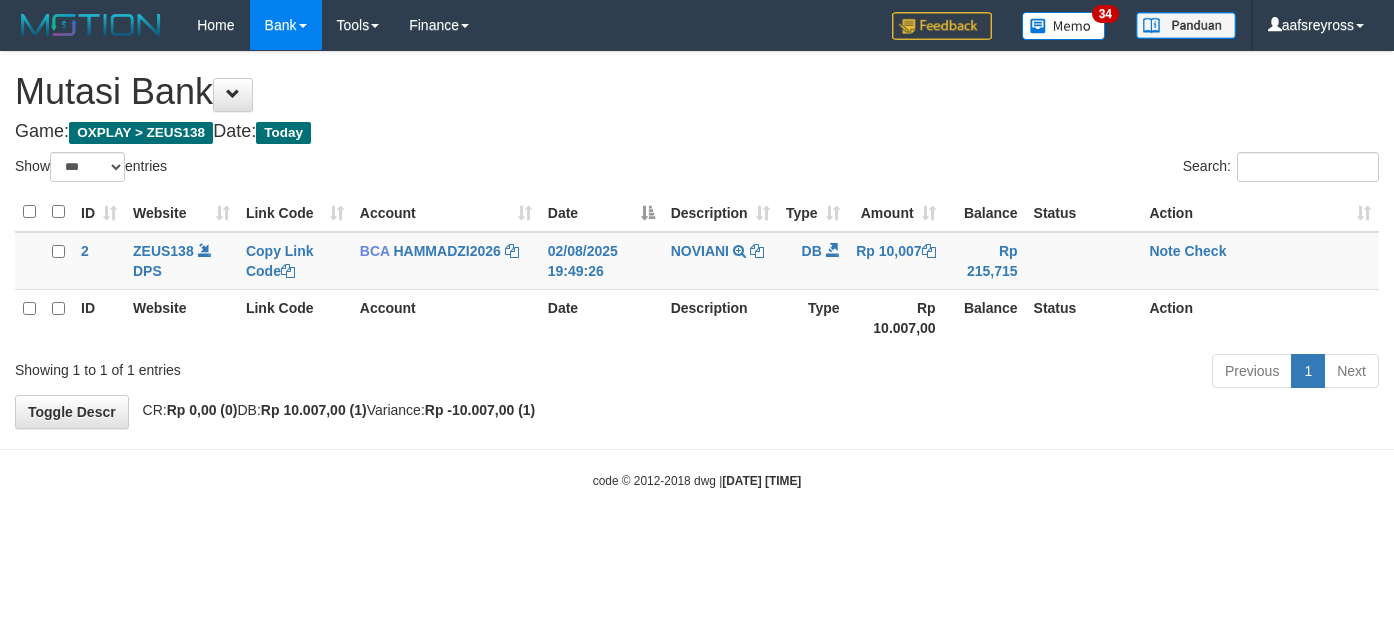 select on "***" 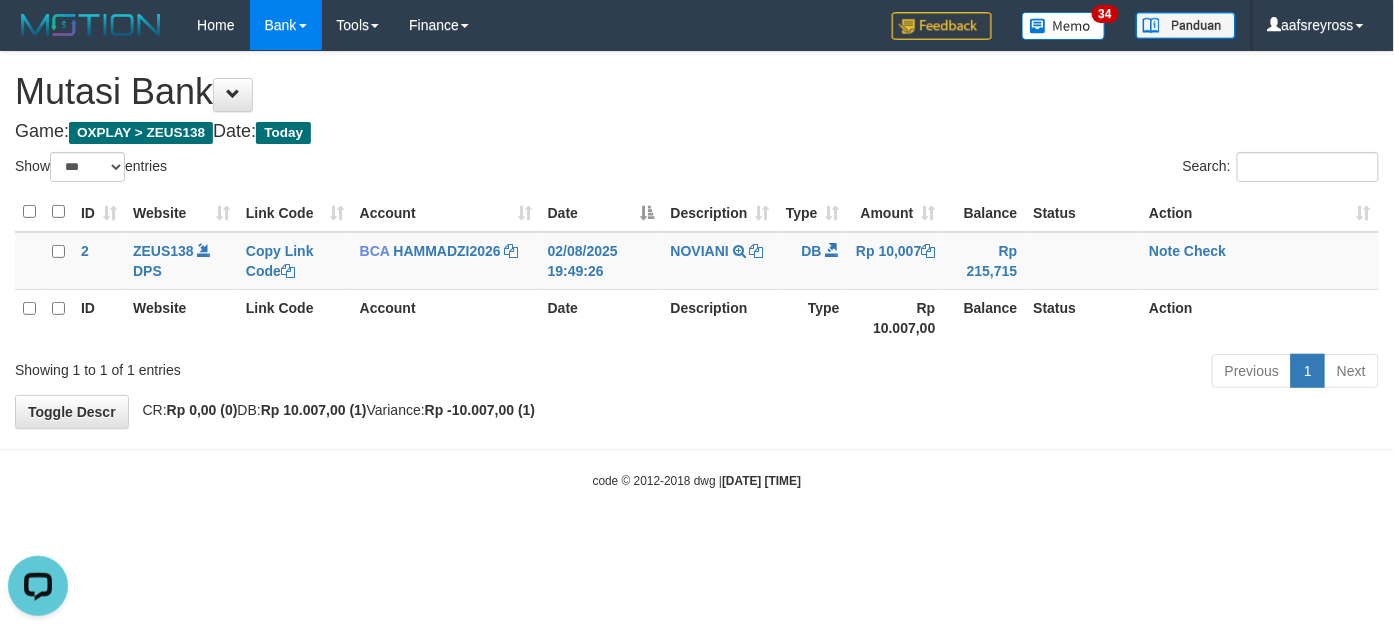 scroll, scrollTop: 0, scrollLeft: 0, axis: both 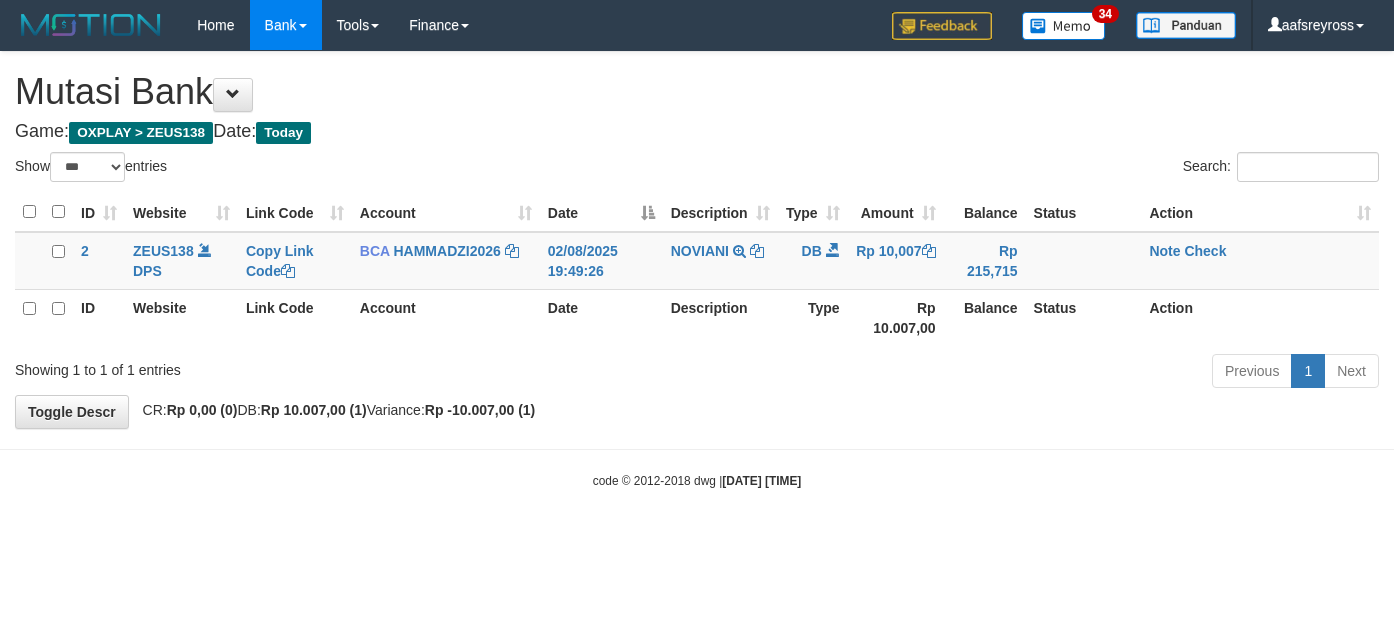 select on "***" 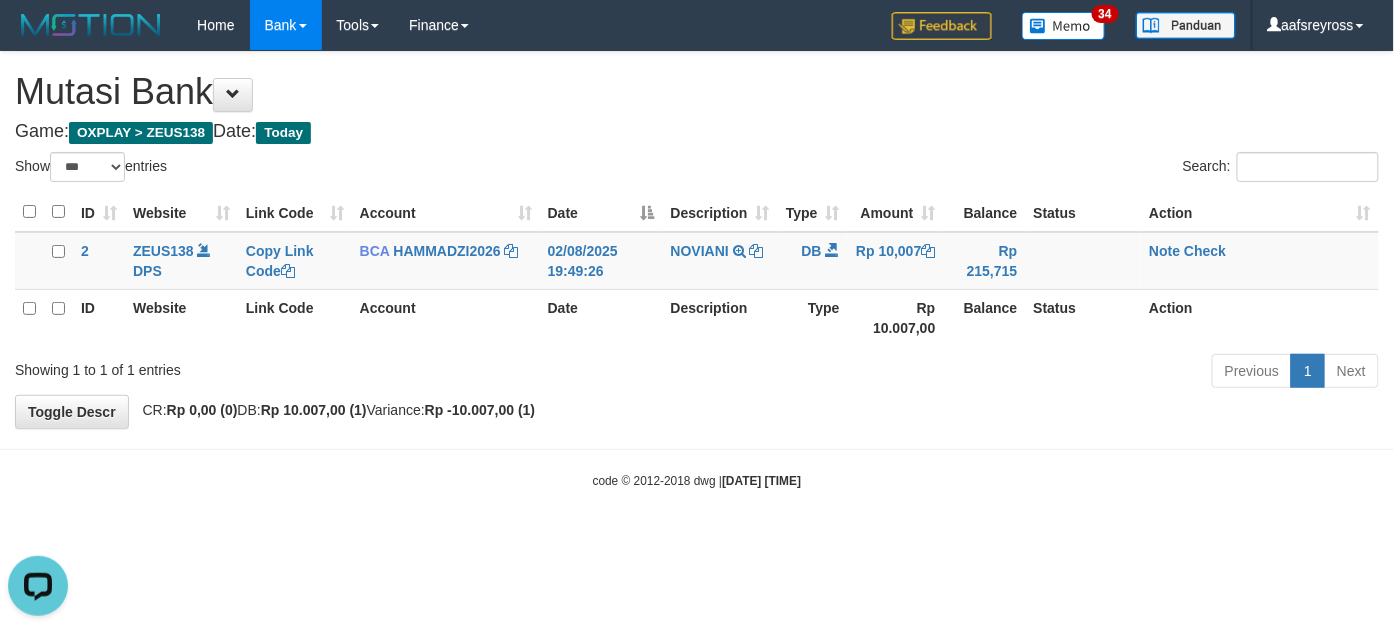 scroll, scrollTop: 0, scrollLeft: 0, axis: both 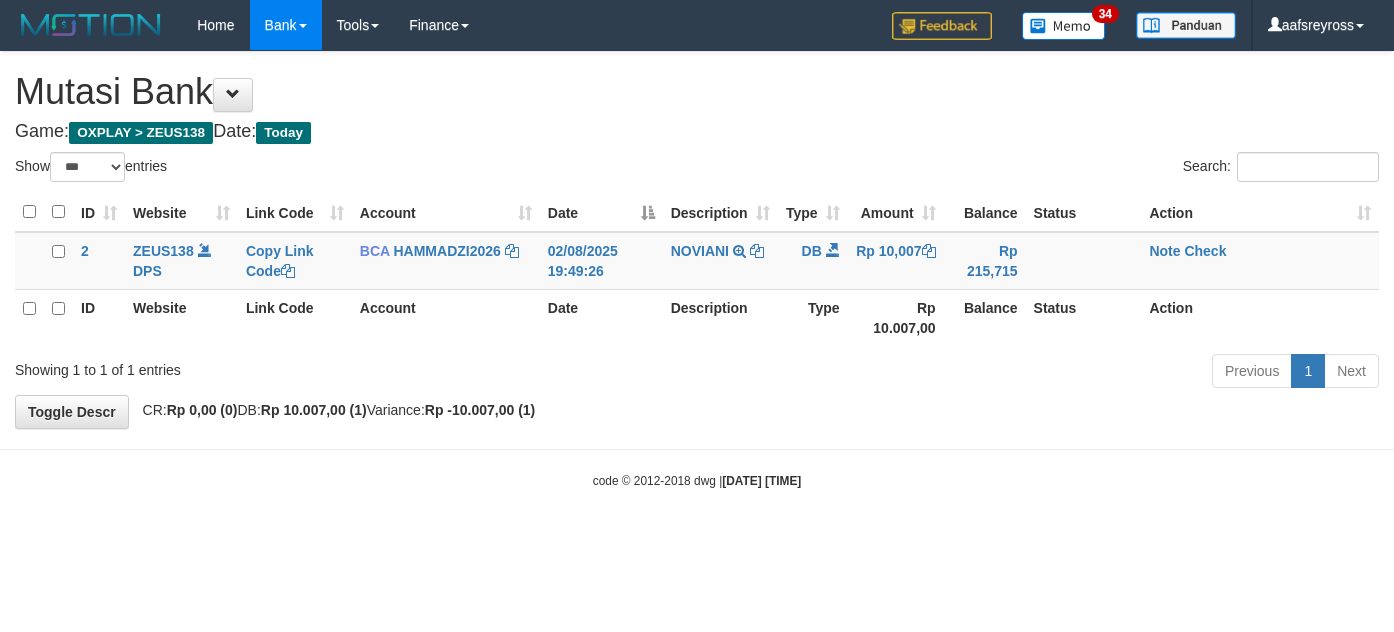 select on "***" 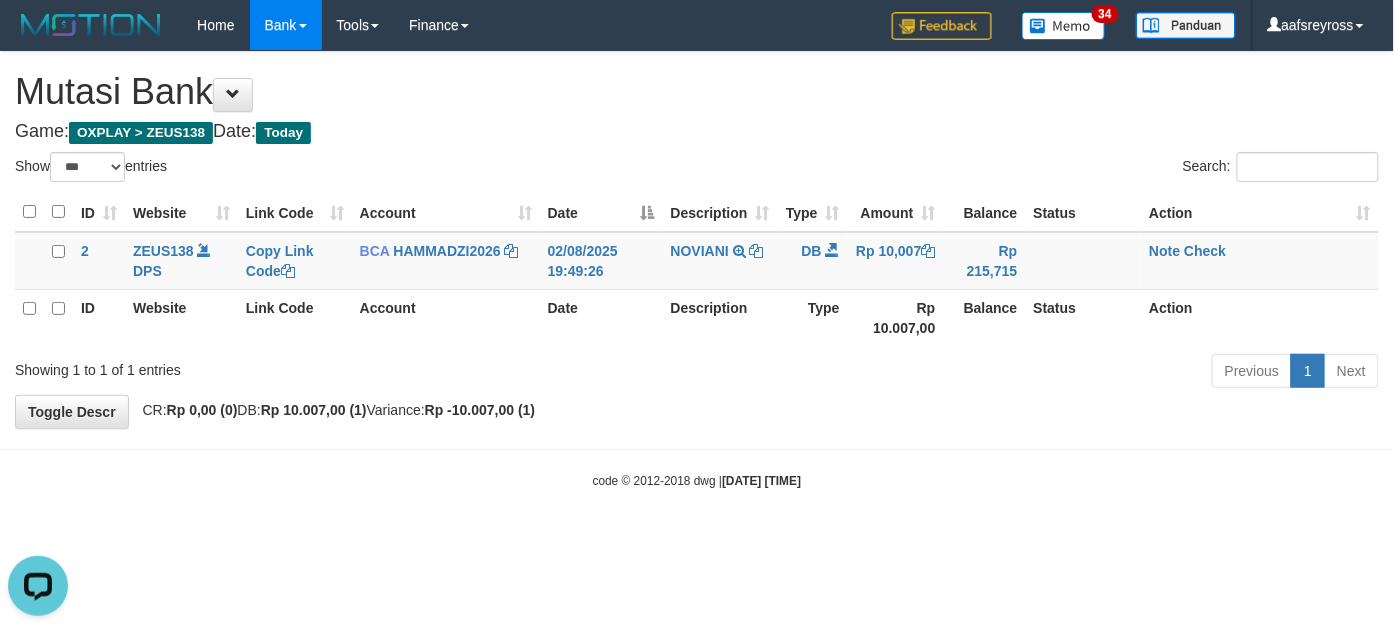 scroll, scrollTop: 0, scrollLeft: 0, axis: both 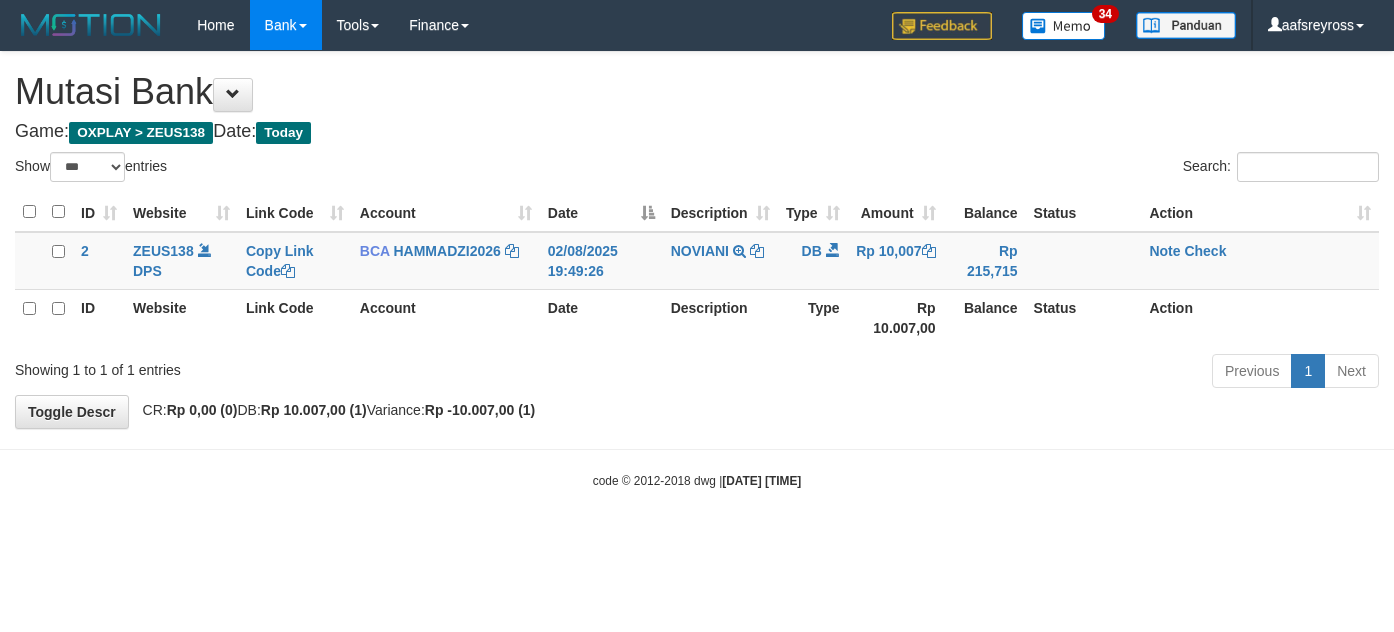 select on "***" 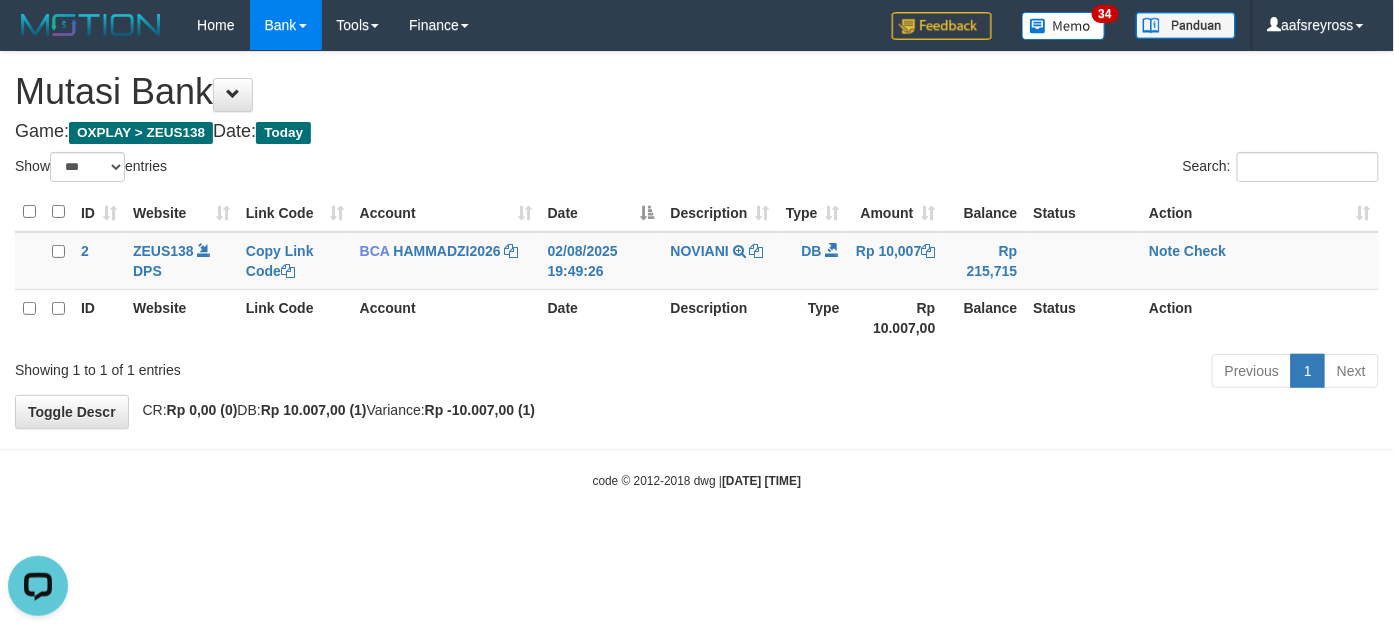 scroll, scrollTop: 0, scrollLeft: 0, axis: both 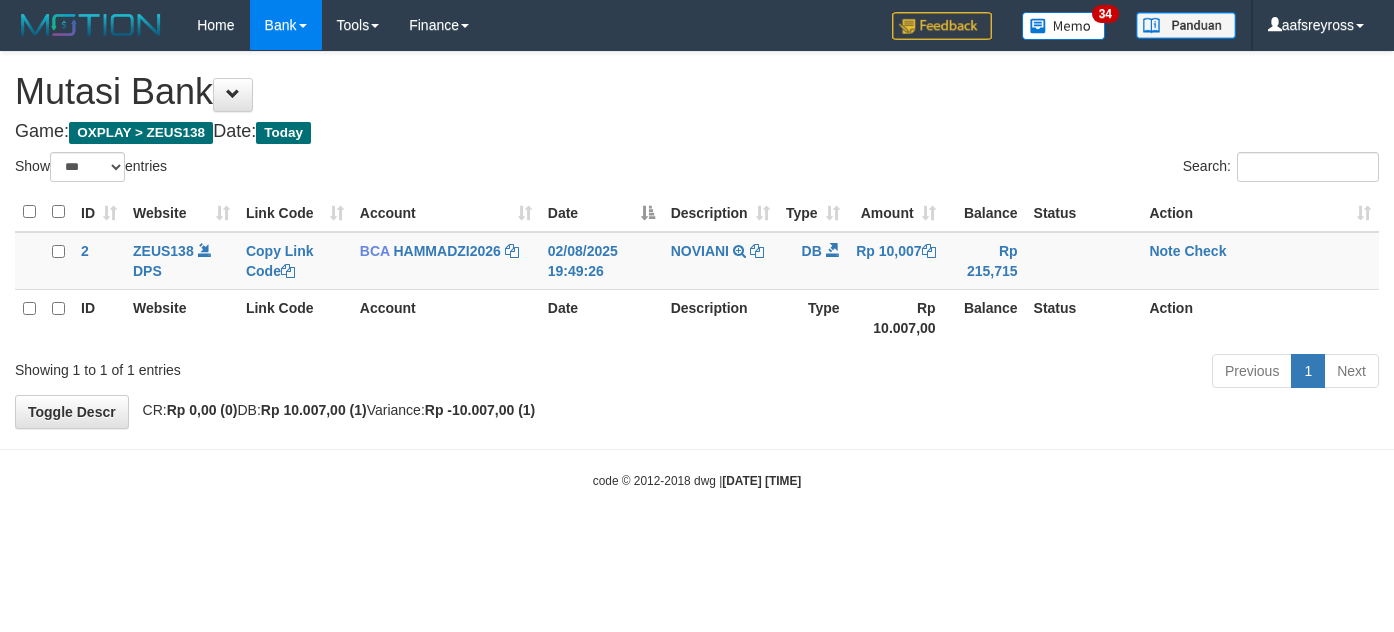 select on "***" 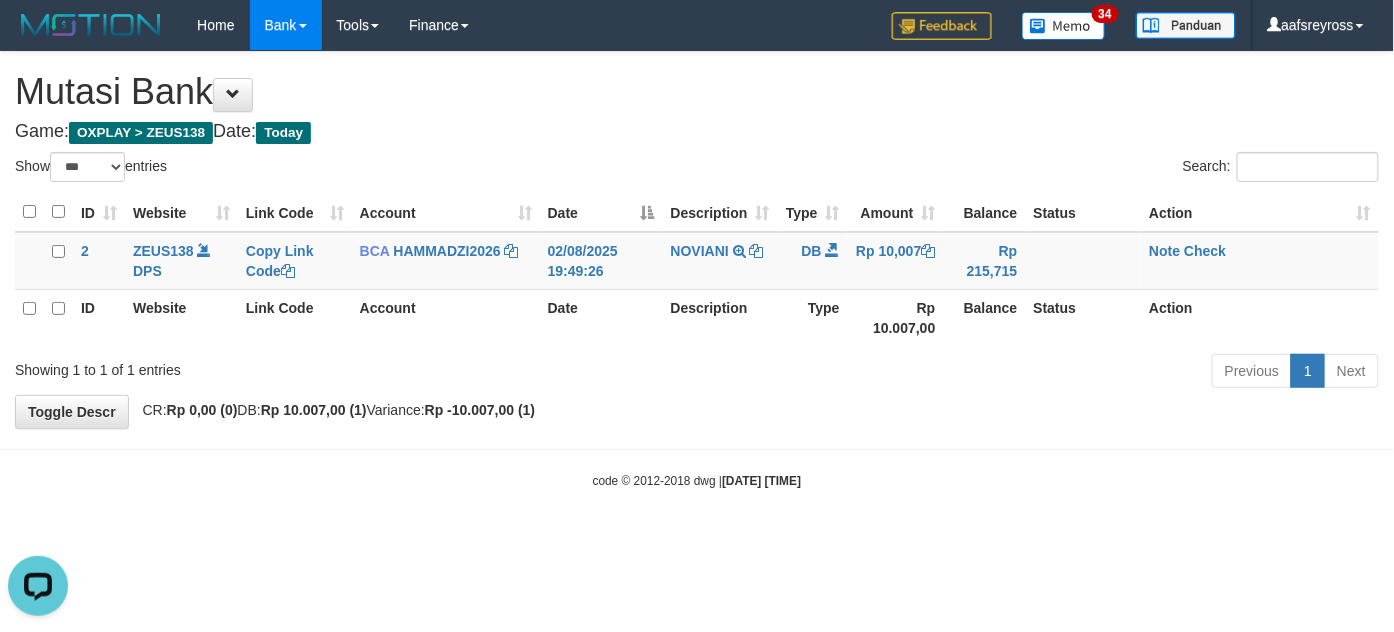 scroll, scrollTop: 0, scrollLeft: 0, axis: both 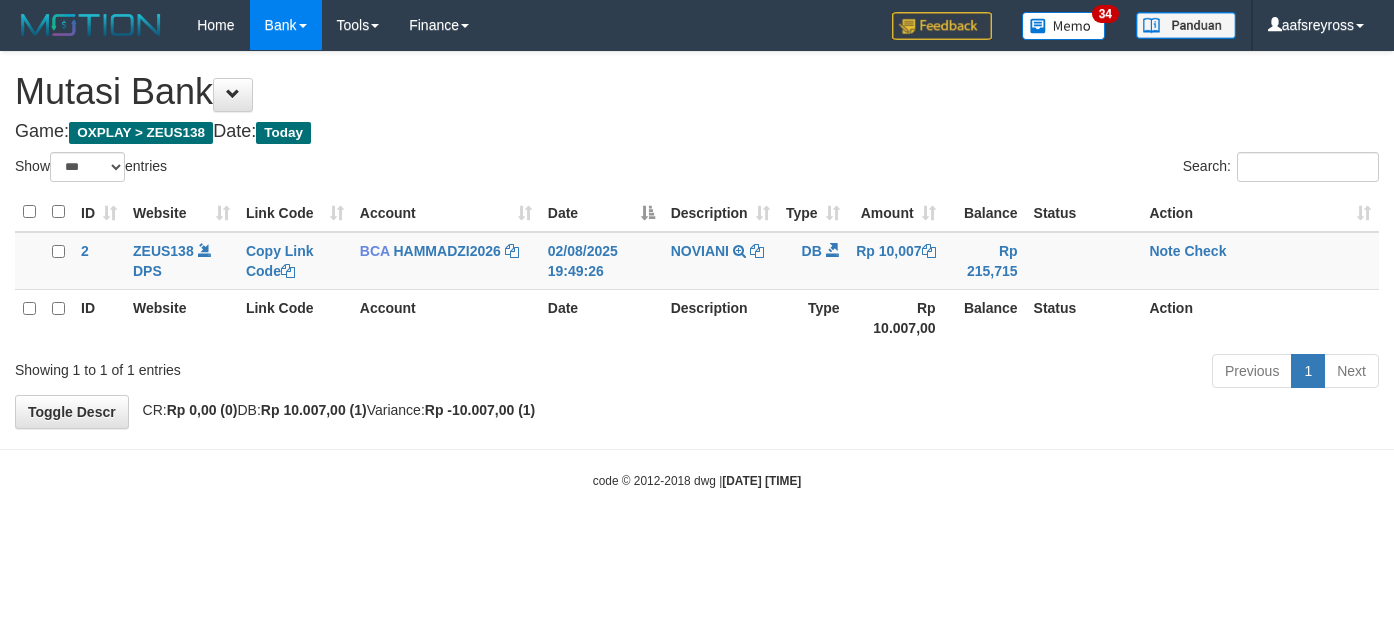 select on "***" 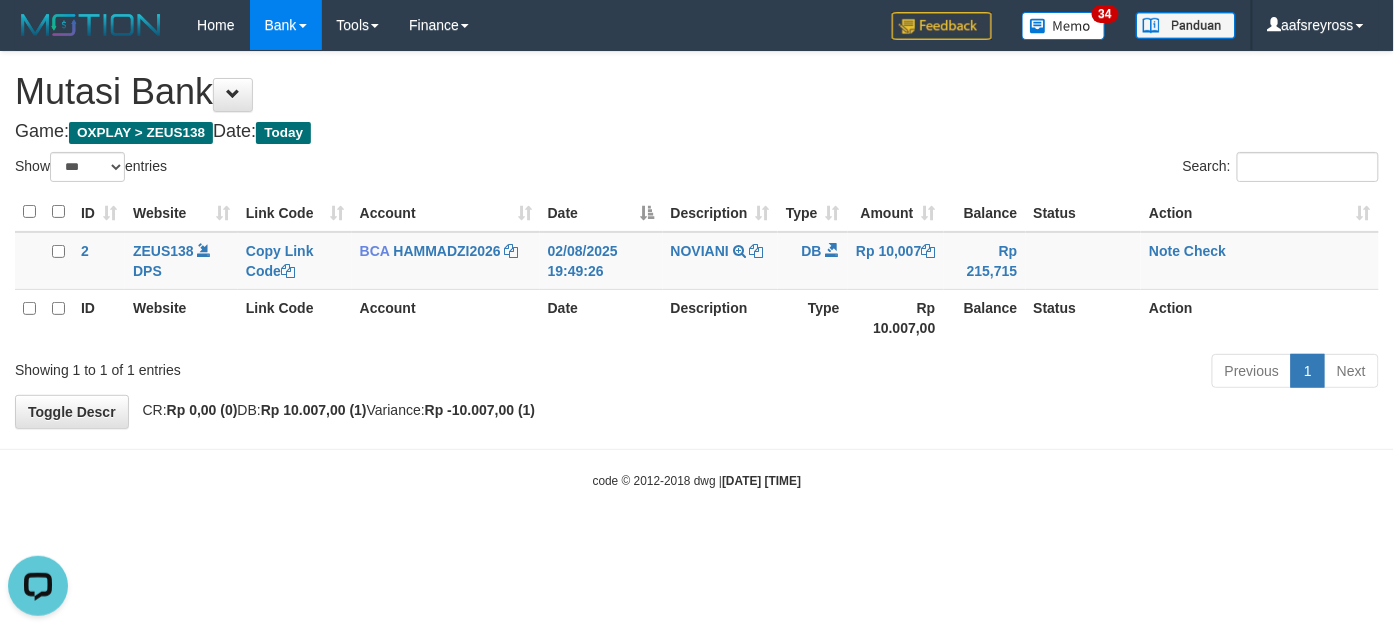 scroll, scrollTop: 0, scrollLeft: 0, axis: both 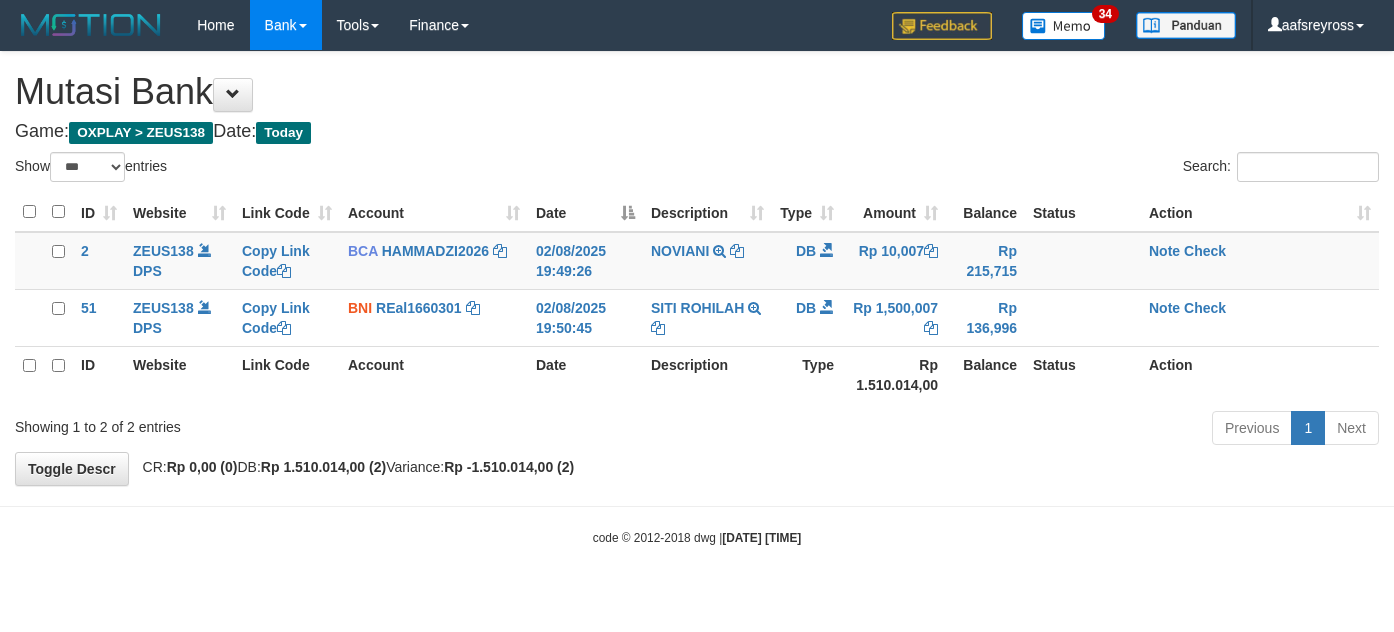 select on "***" 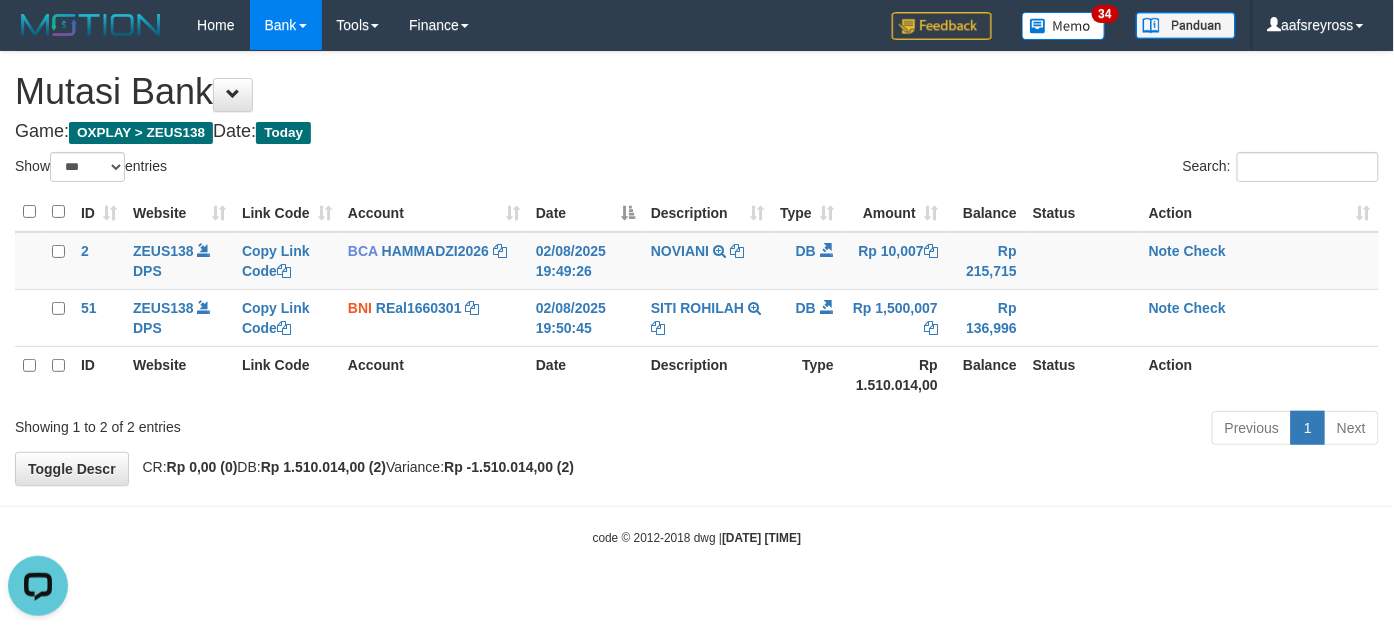 scroll, scrollTop: 0, scrollLeft: 0, axis: both 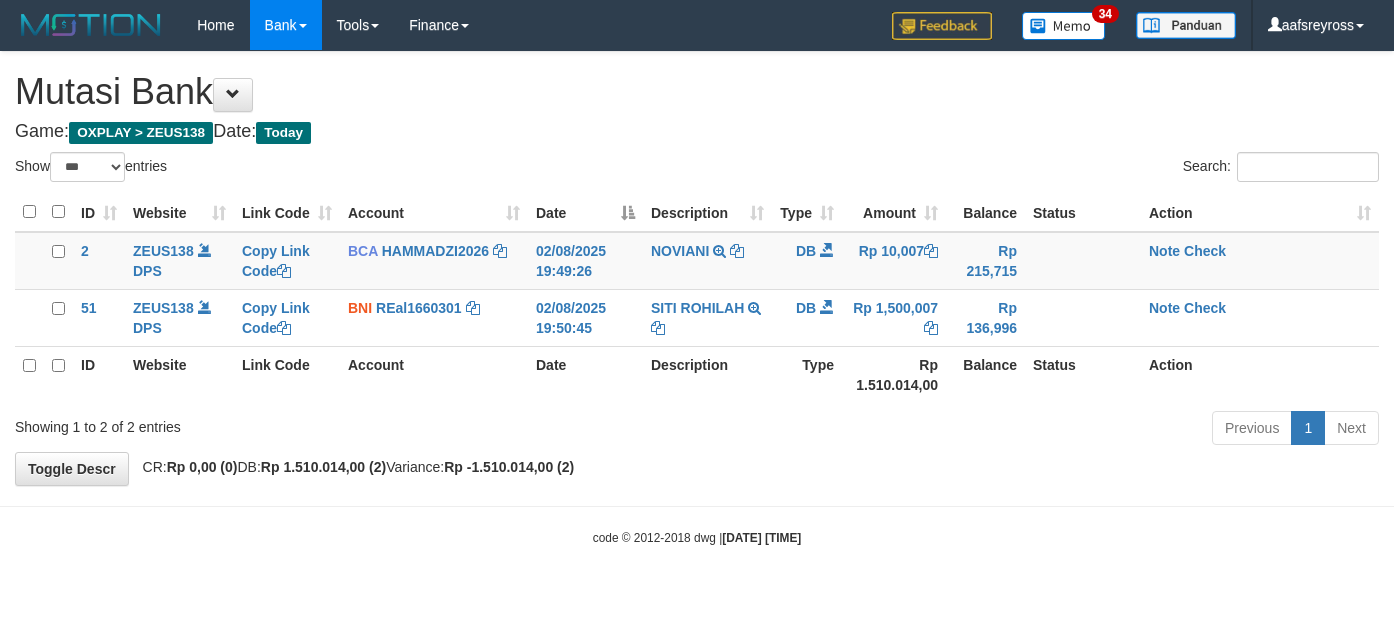 select on "***" 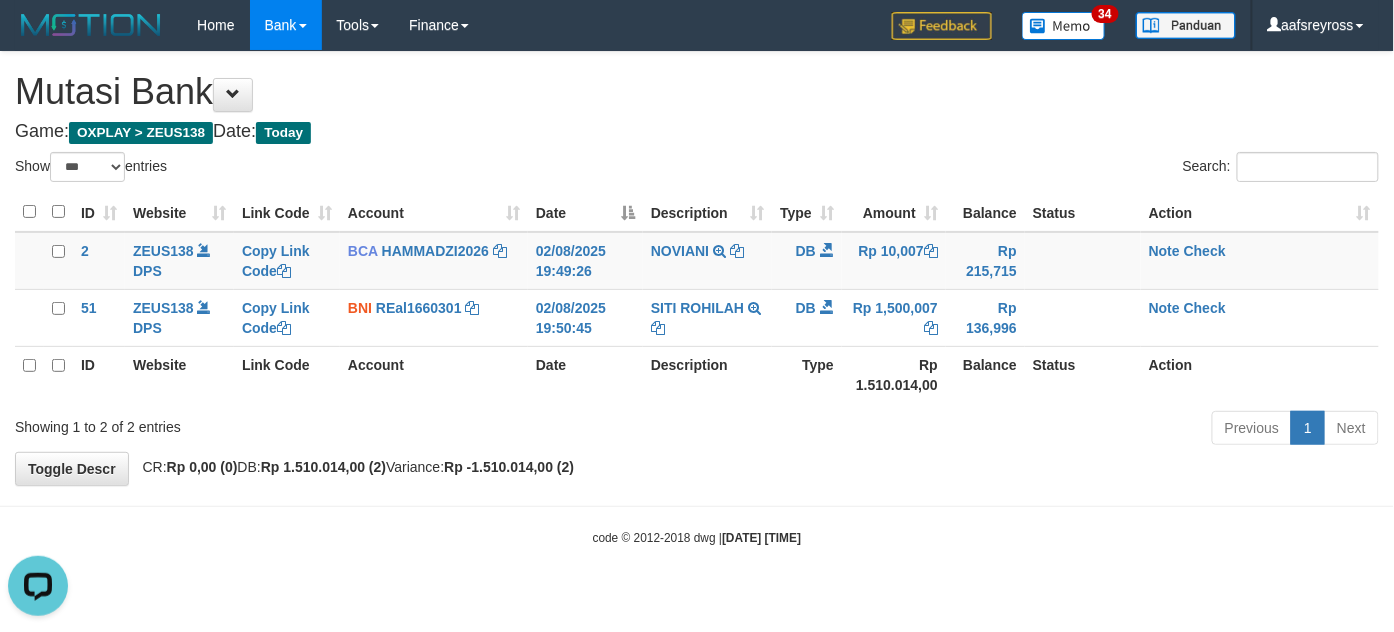 scroll, scrollTop: 0, scrollLeft: 0, axis: both 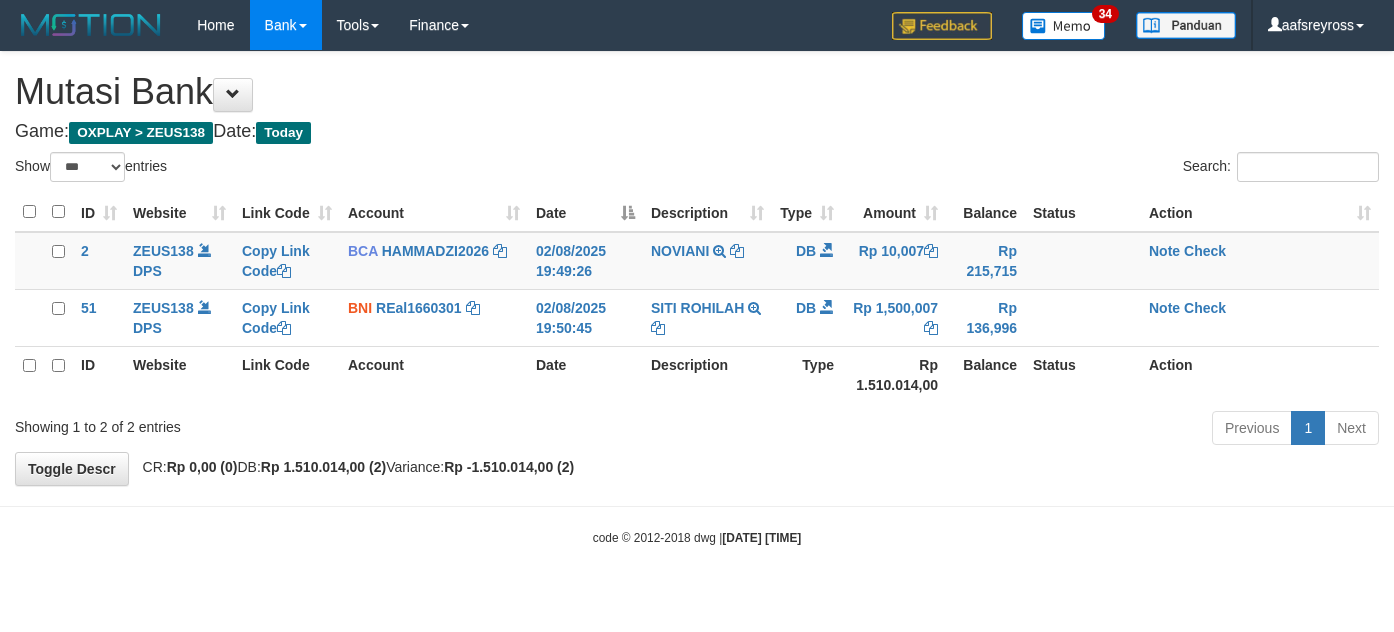 select on "***" 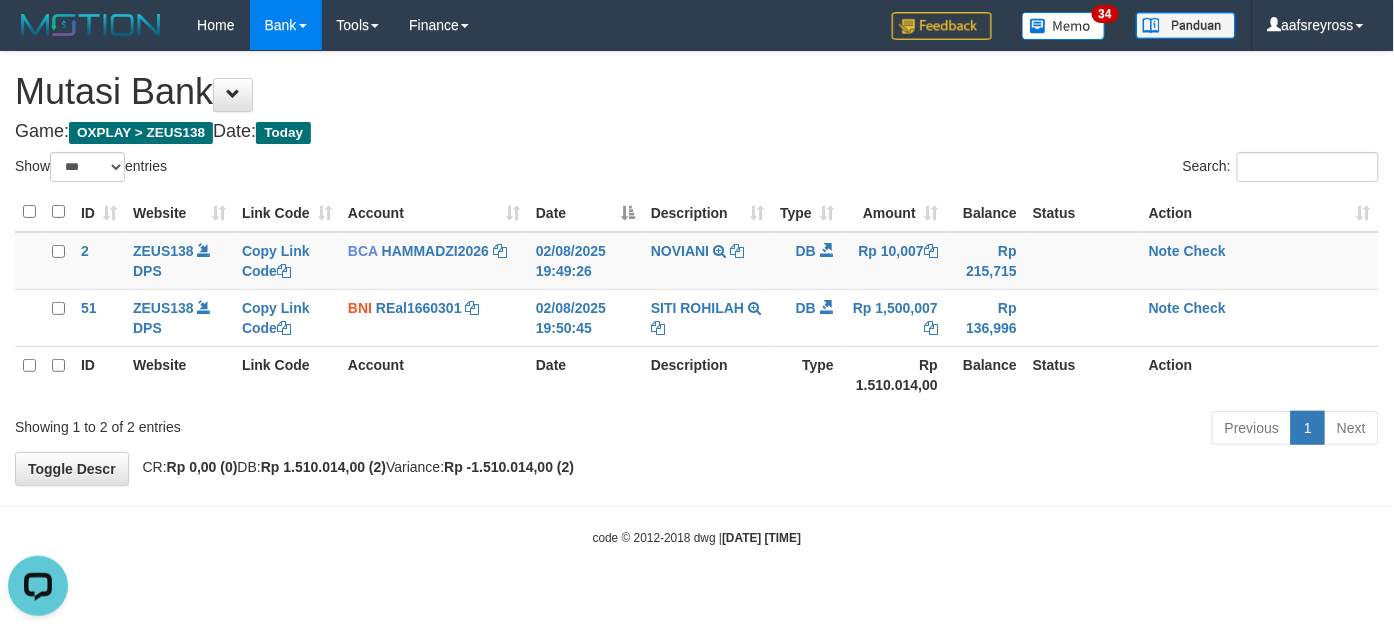 scroll, scrollTop: 0, scrollLeft: 0, axis: both 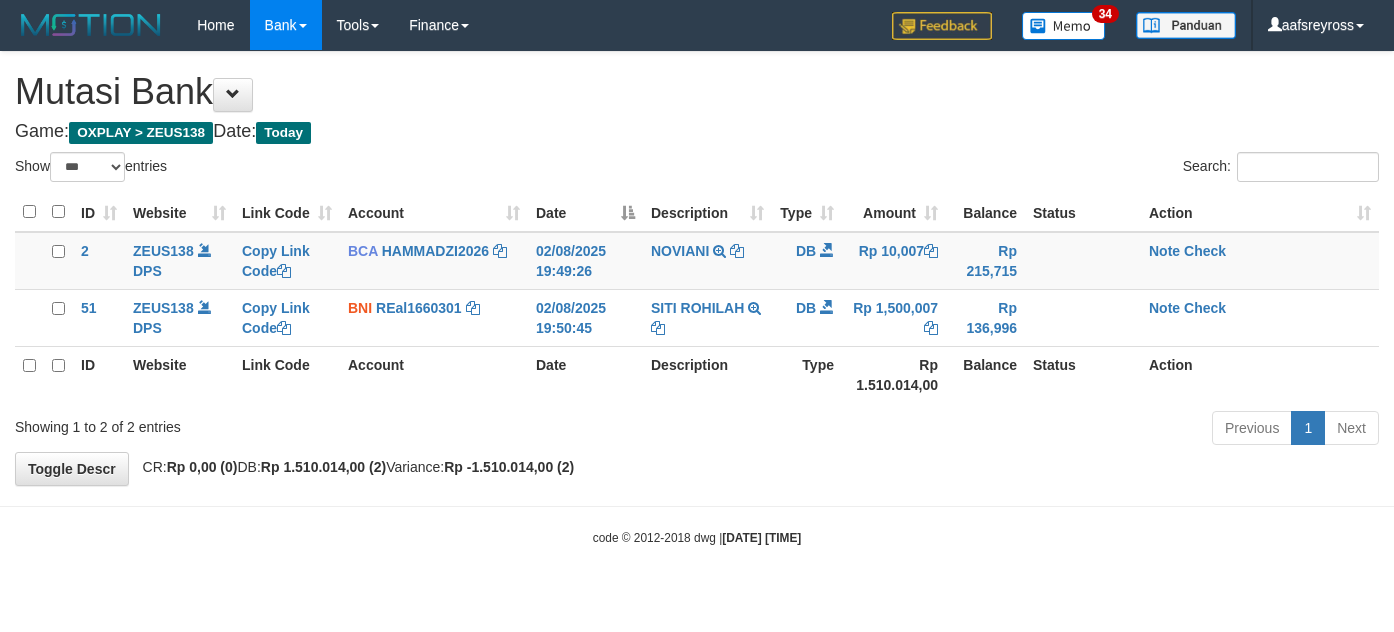 select on "***" 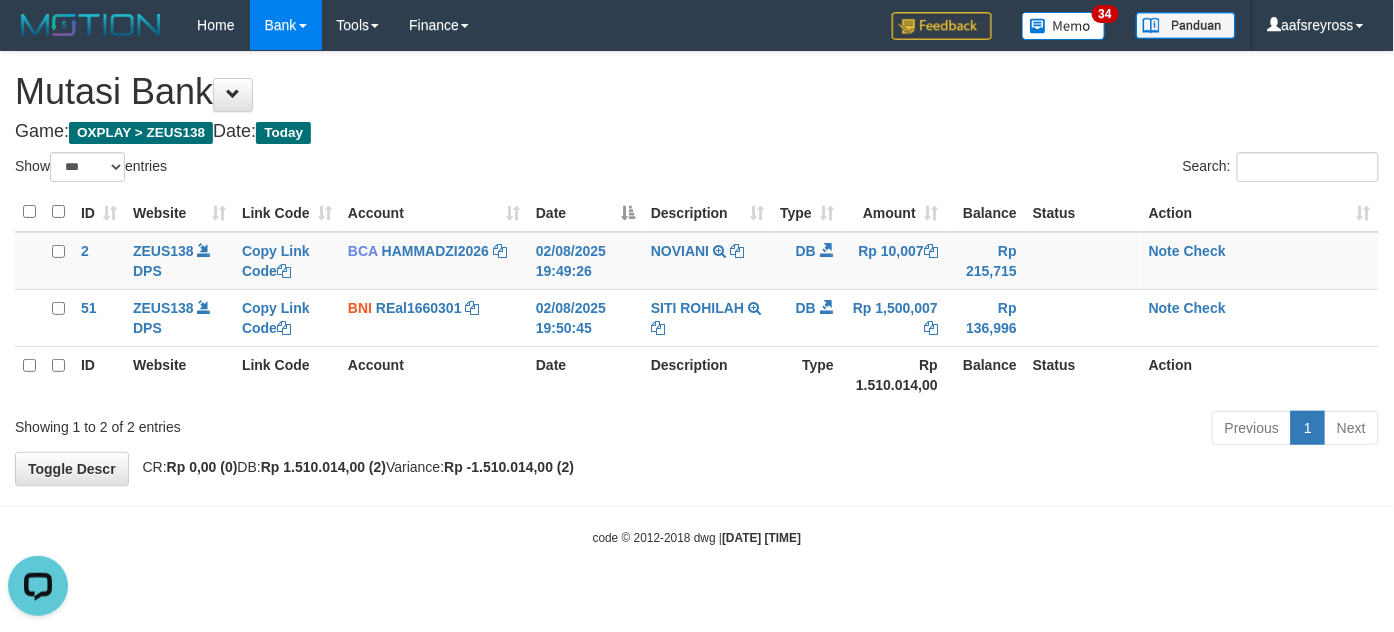 scroll, scrollTop: 0, scrollLeft: 0, axis: both 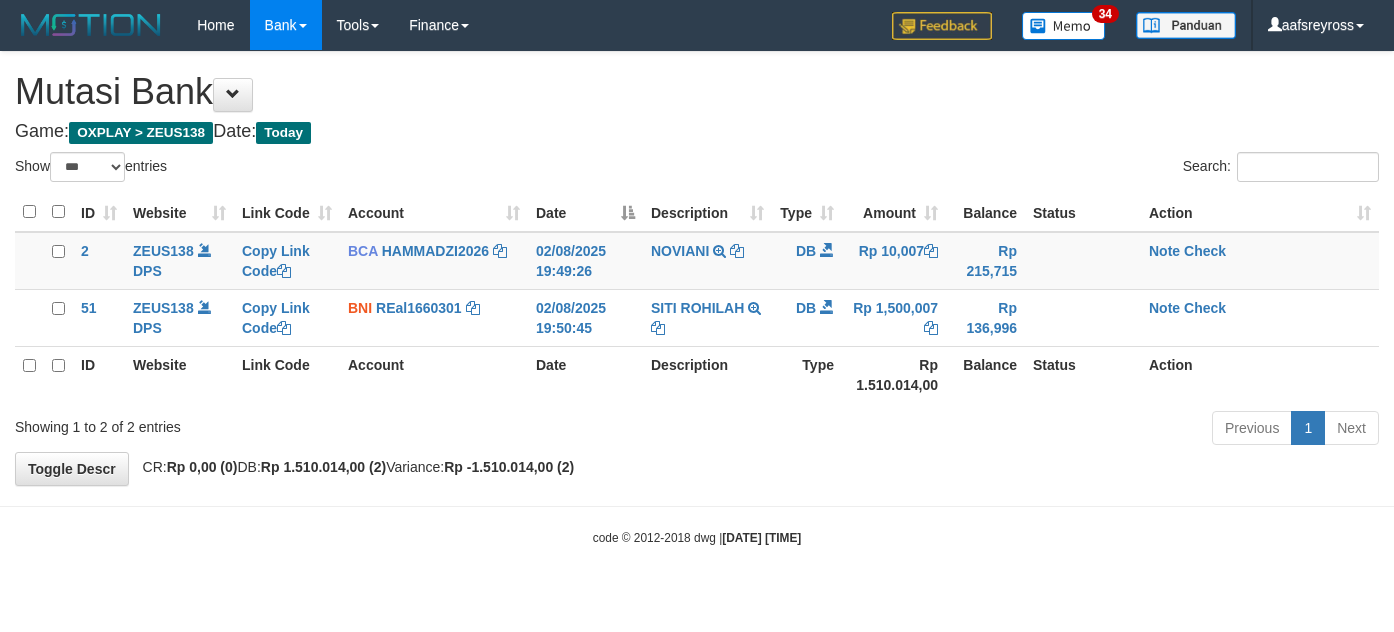 select on "***" 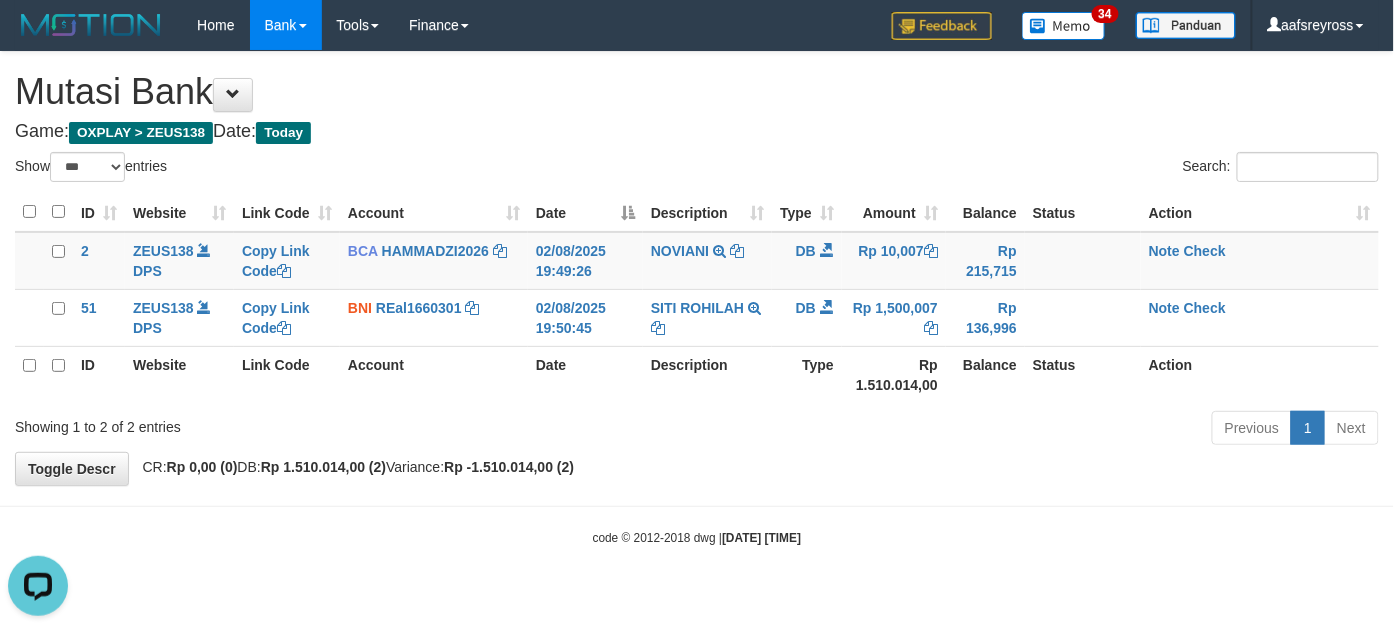scroll, scrollTop: 0, scrollLeft: 0, axis: both 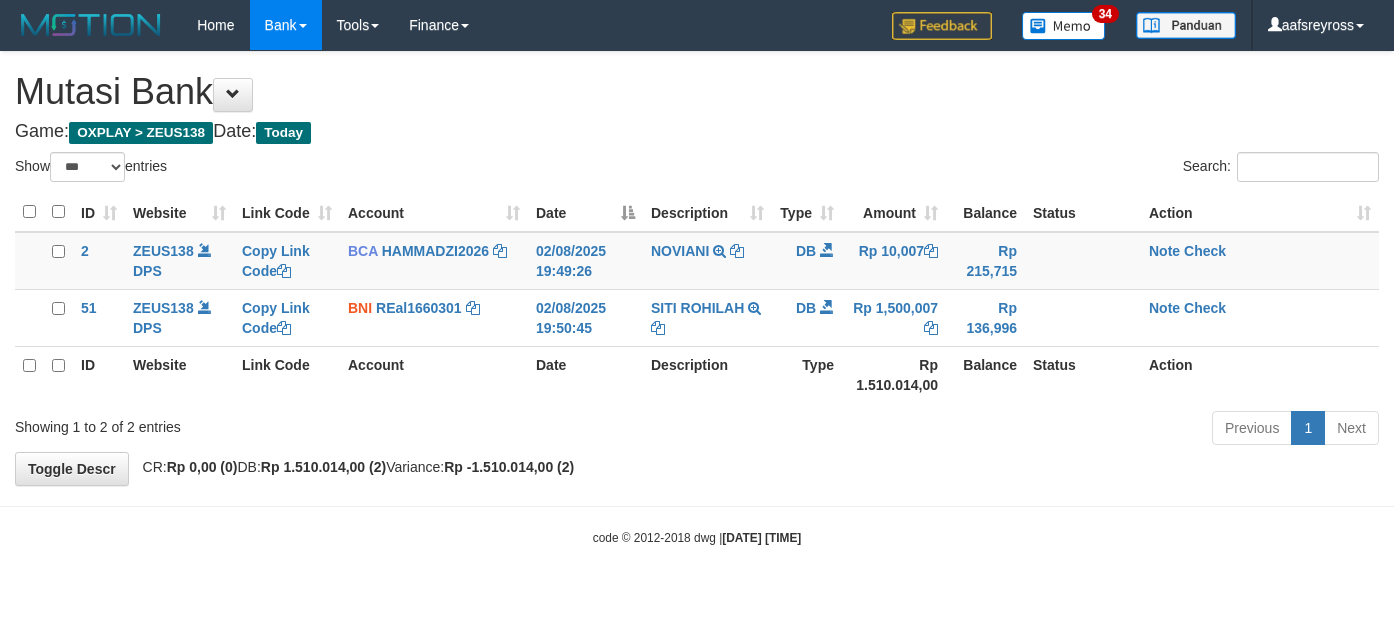 select on "***" 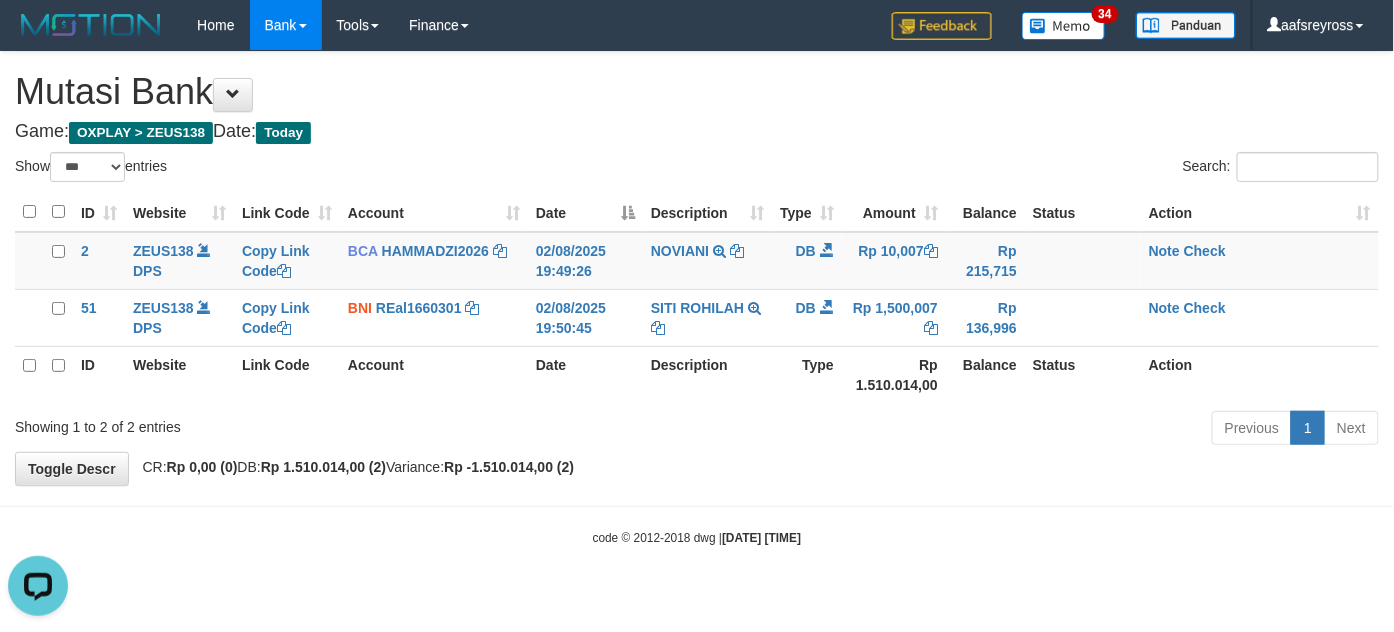 scroll, scrollTop: 0, scrollLeft: 0, axis: both 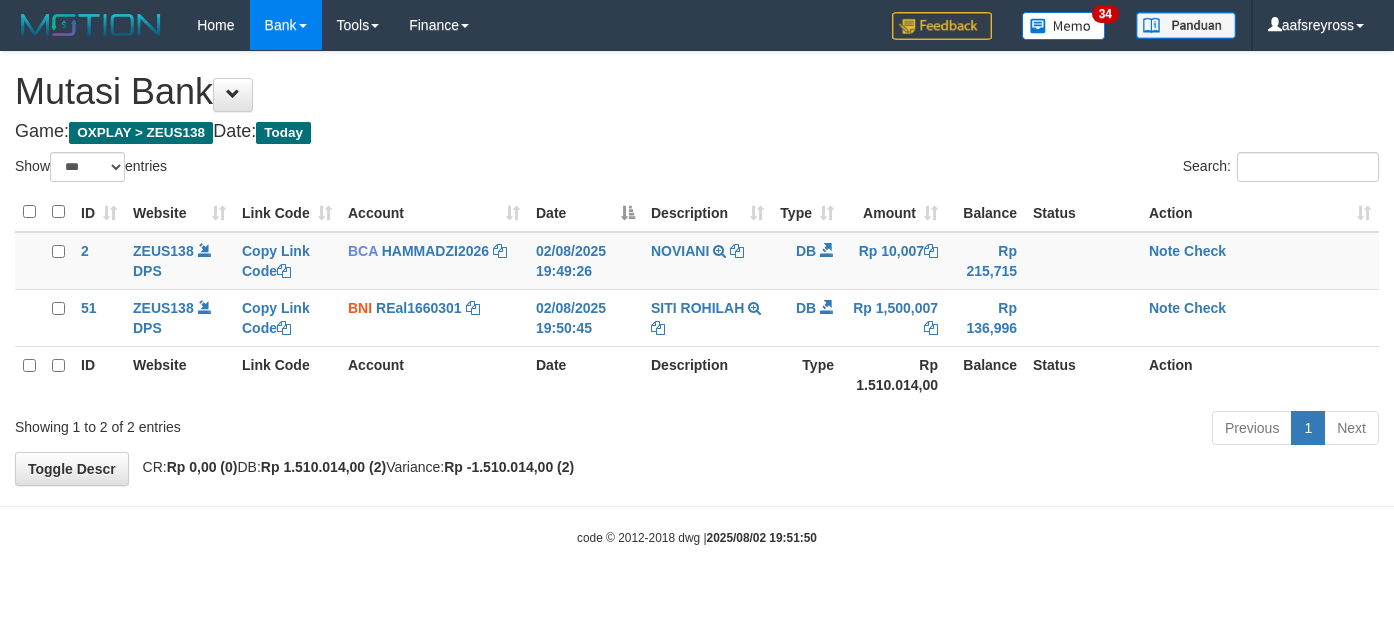 select on "***" 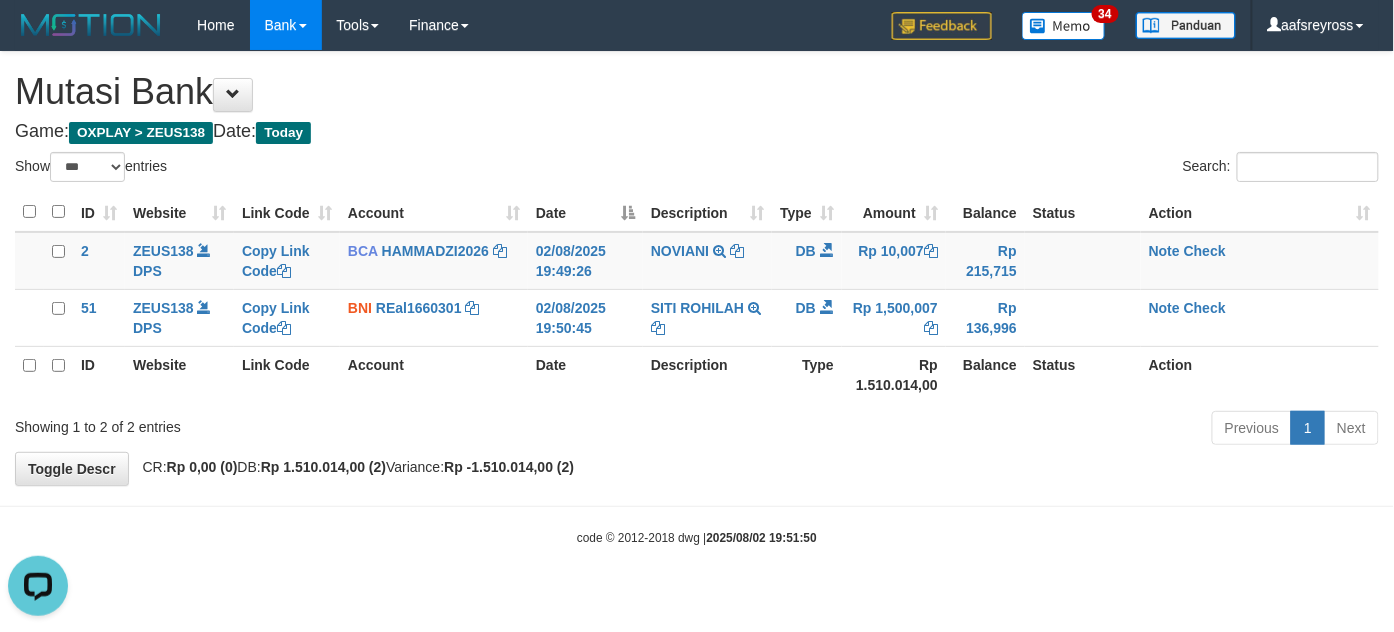 scroll, scrollTop: 0, scrollLeft: 0, axis: both 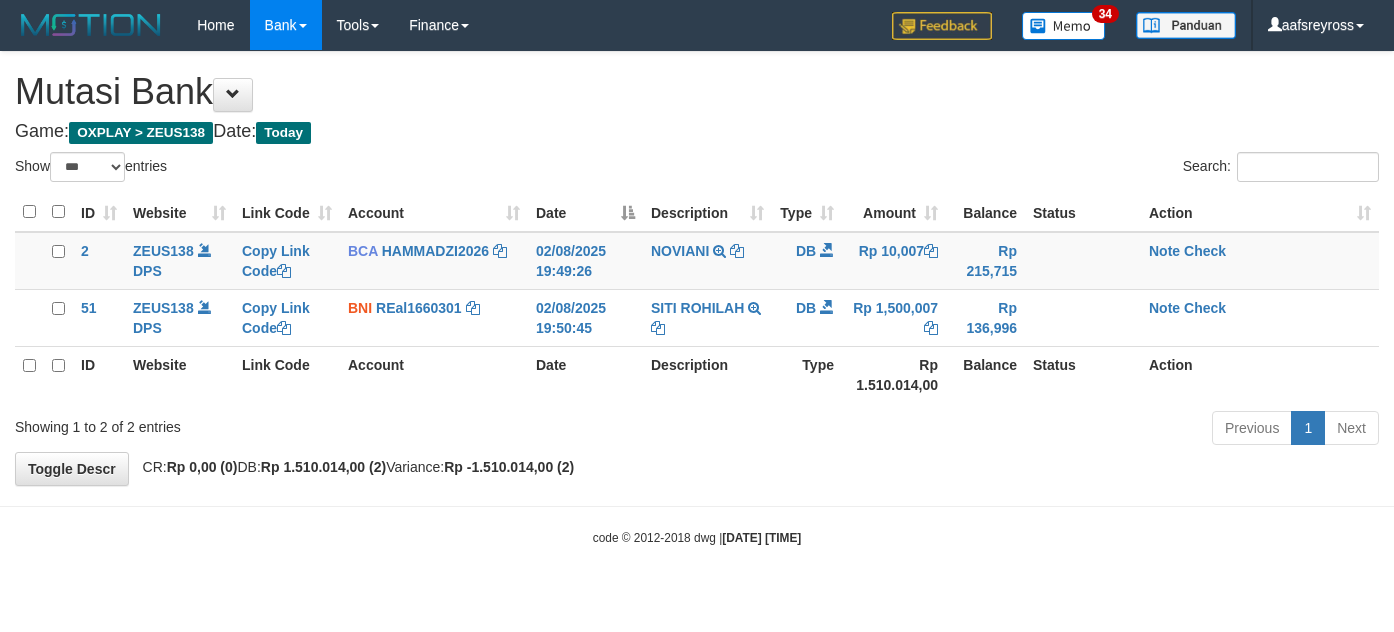 select on "***" 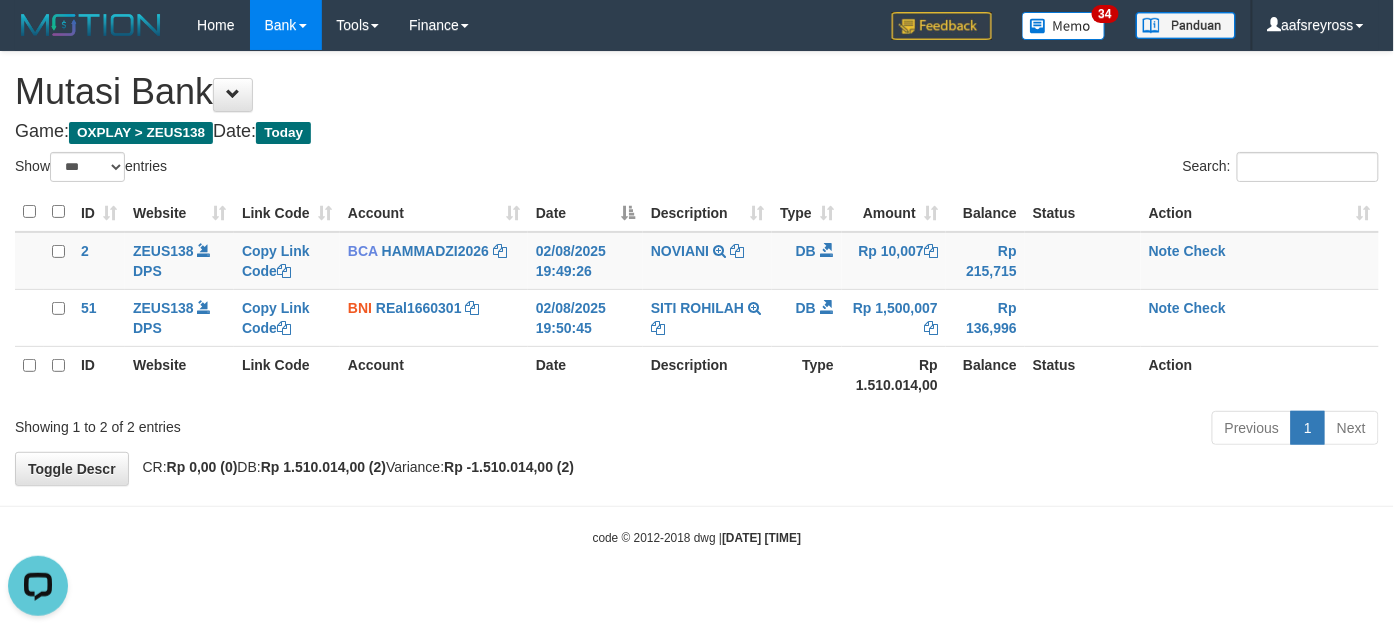 scroll, scrollTop: 0, scrollLeft: 0, axis: both 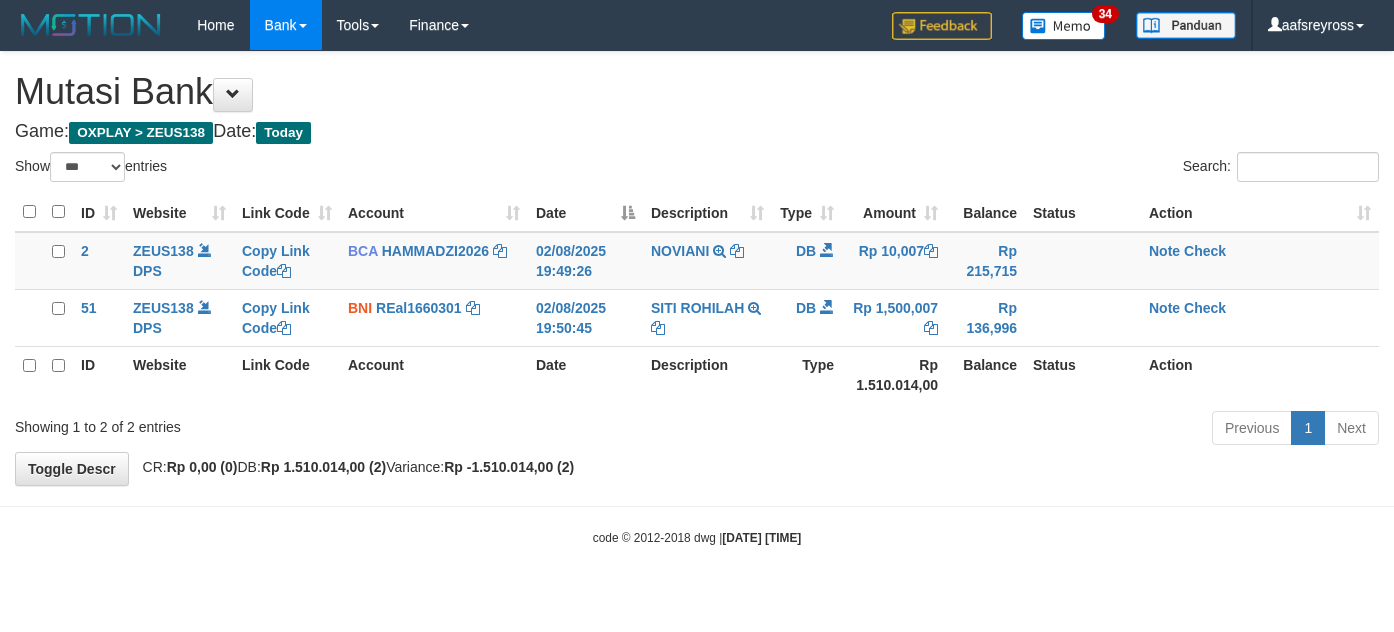 select on "***" 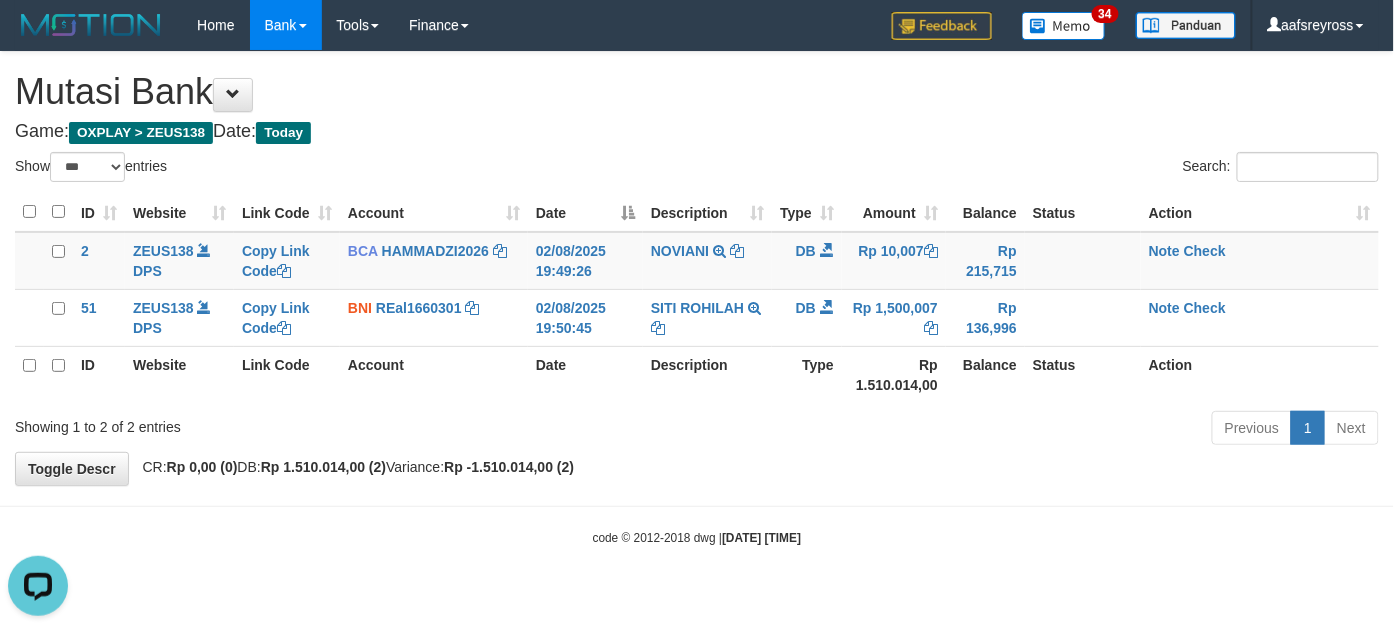 scroll, scrollTop: 0, scrollLeft: 0, axis: both 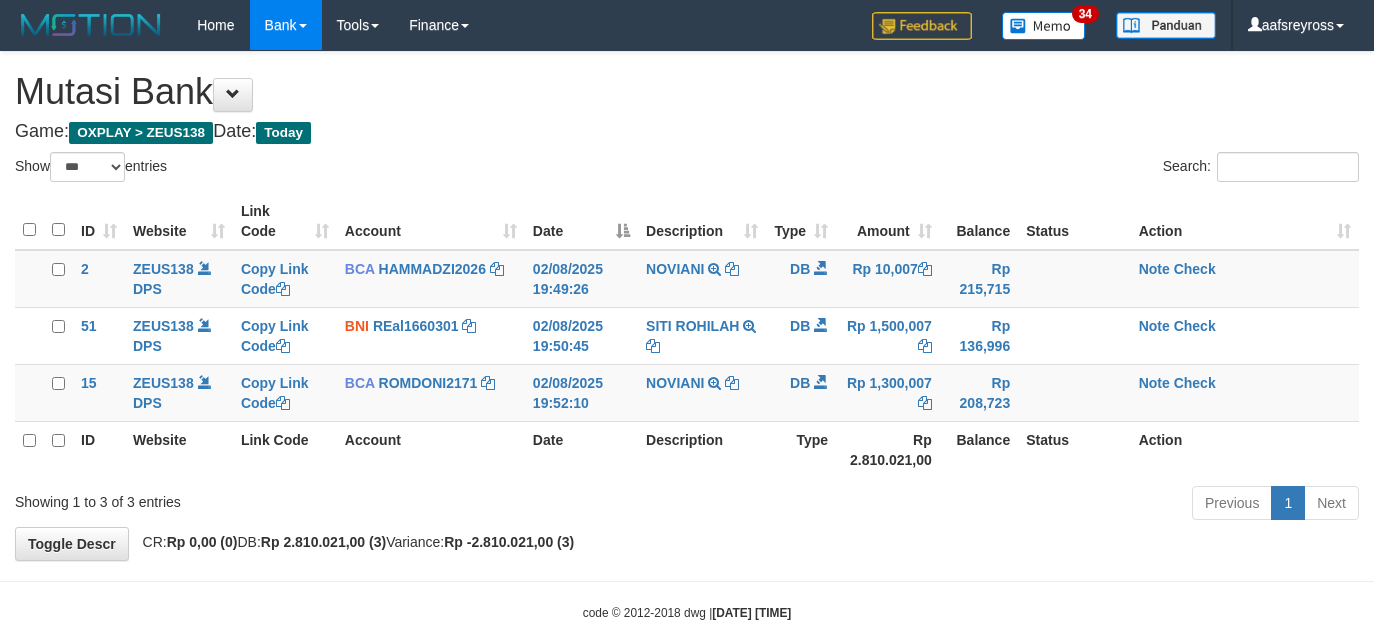 select on "***" 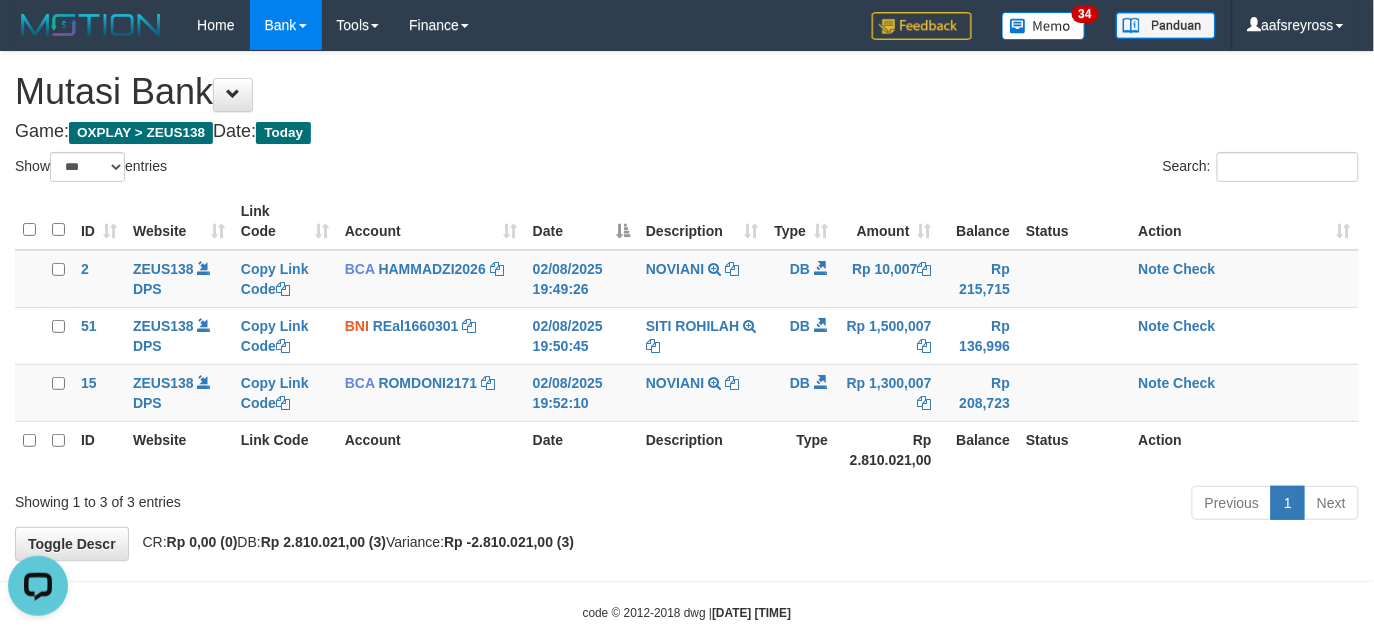scroll, scrollTop: 0, scrollLeft: 0, axis: both 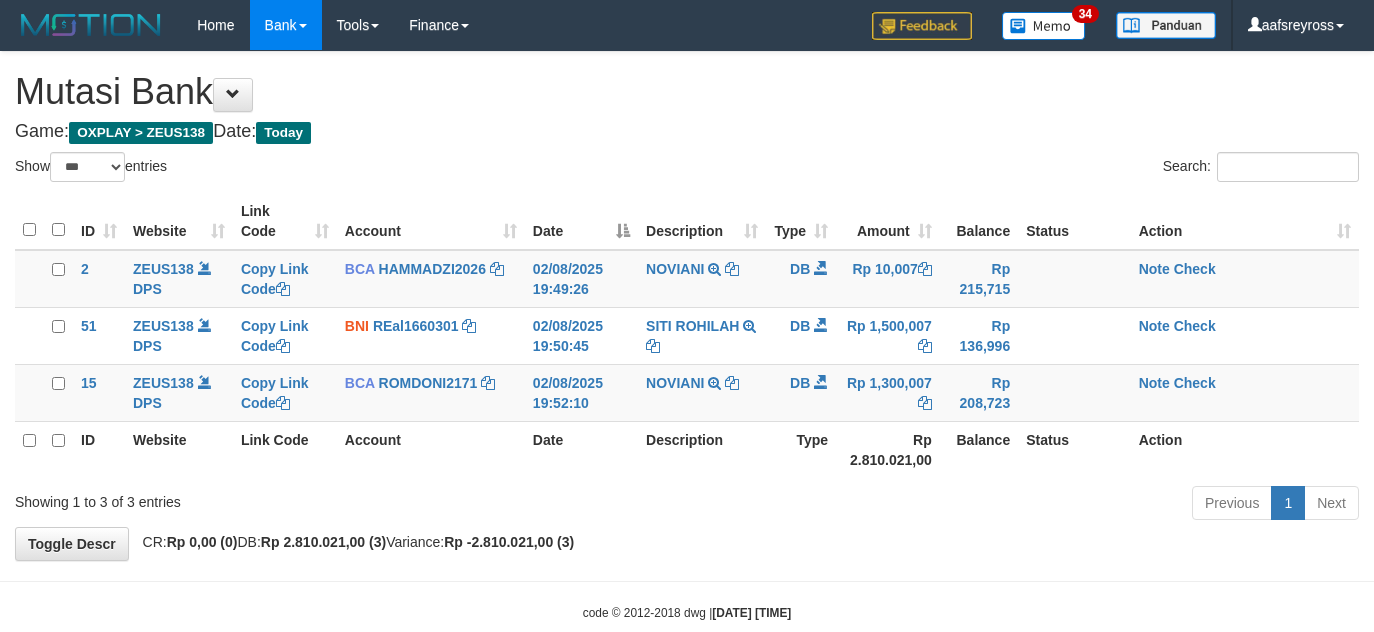 select on "***" 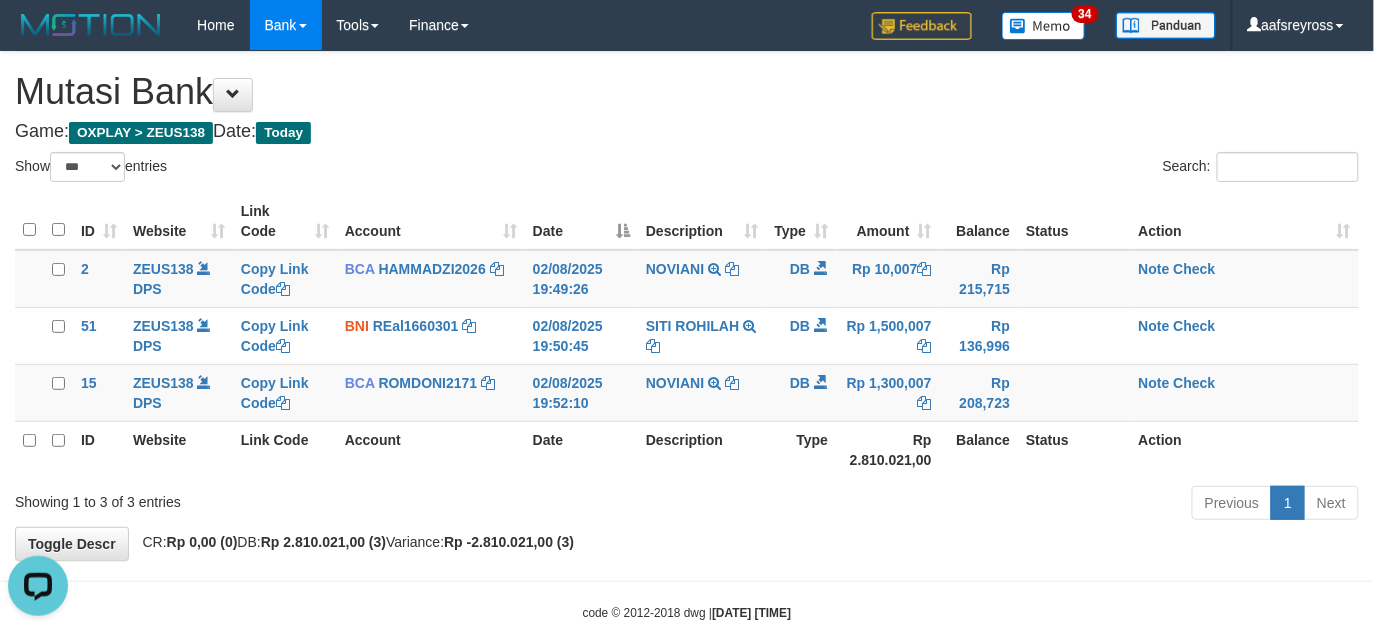 scroll, scrollTop: 0, scrollLeft: 0, axis: both 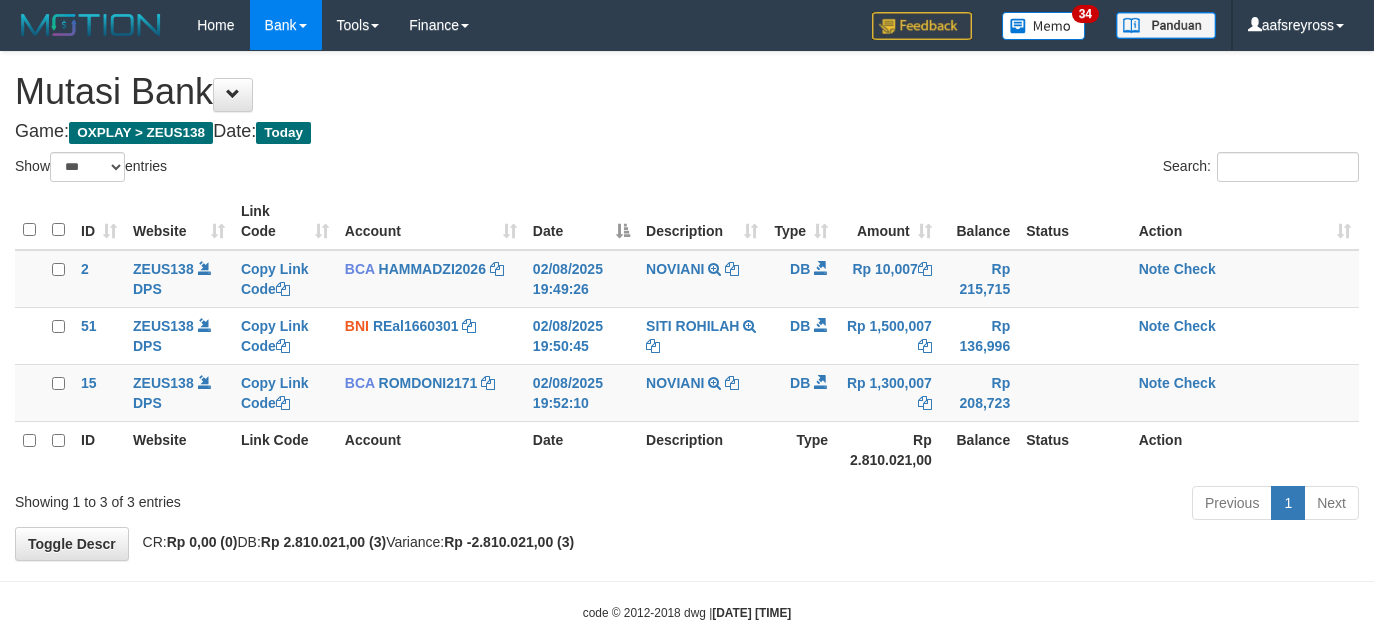 select on "***" 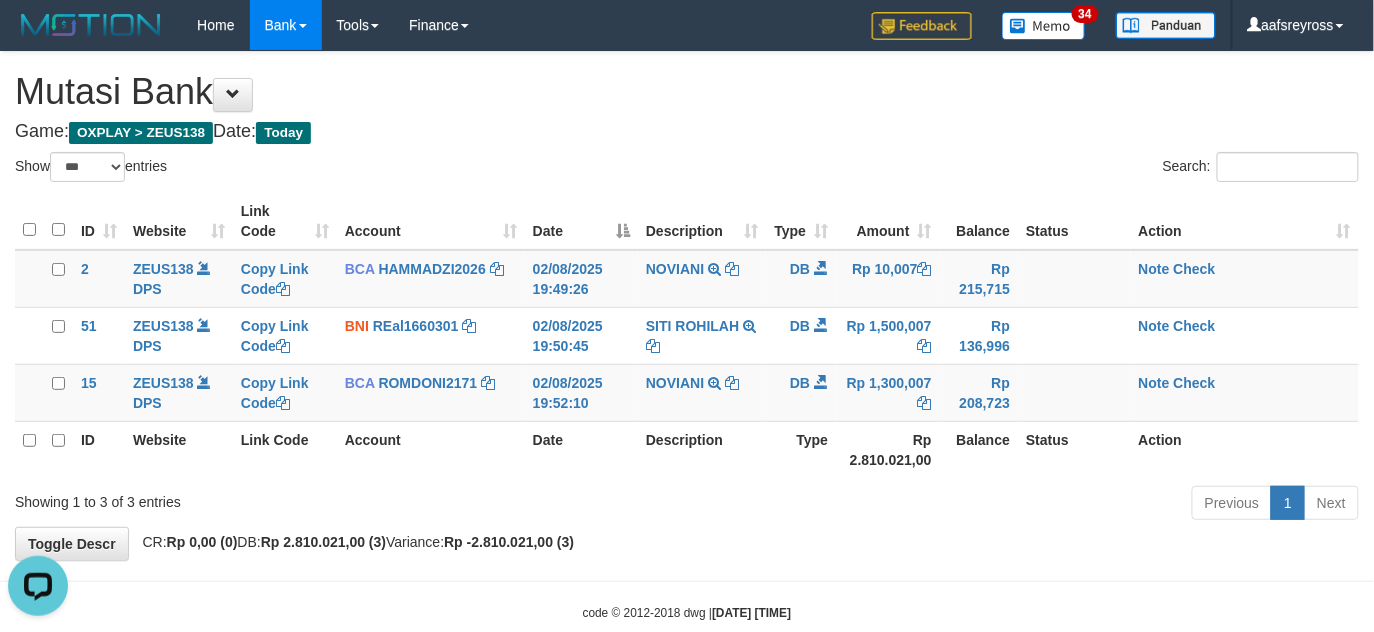 scroll, scrollTop: 0, scrollLeft: 0, axis: both 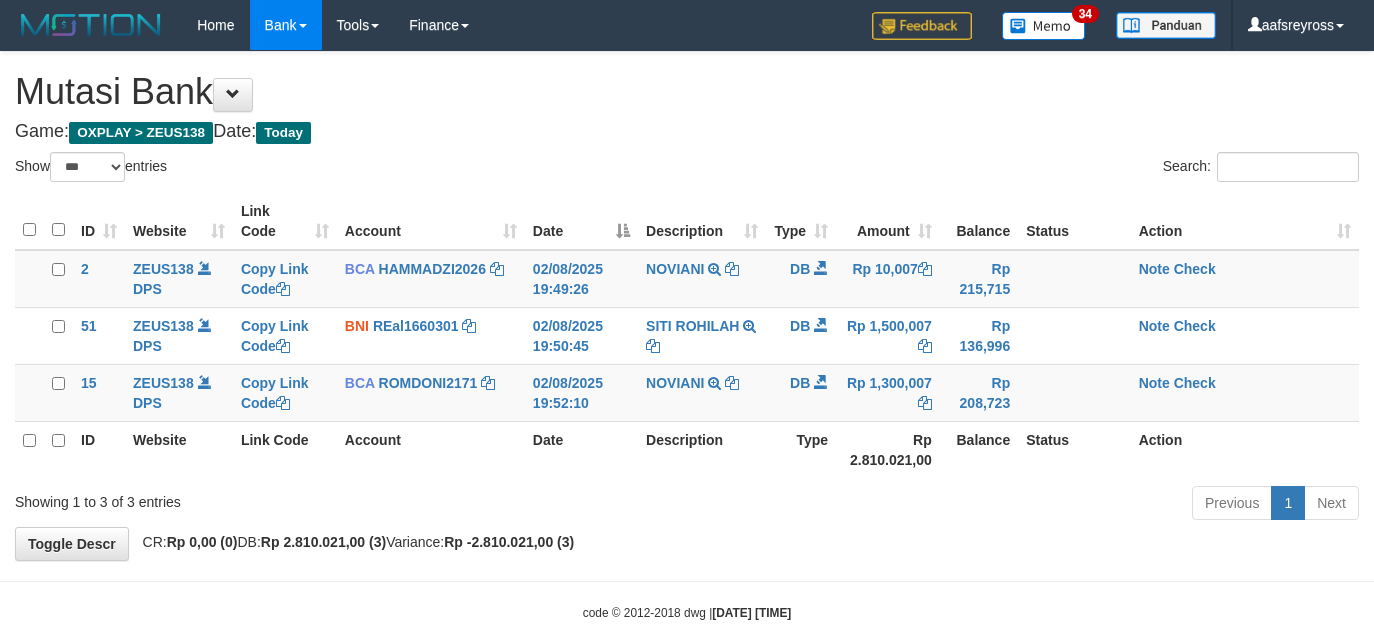 select on "***" 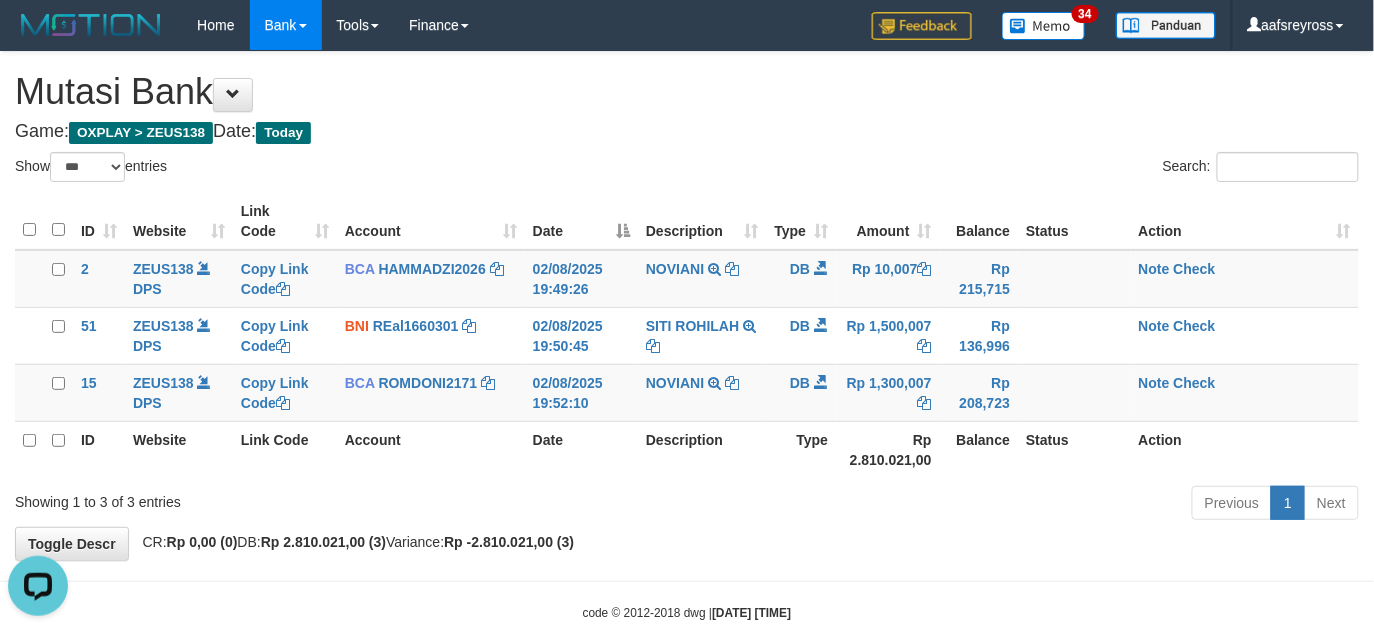 scroll, scrollTop: 0, scrollLeft: 0, axis: both 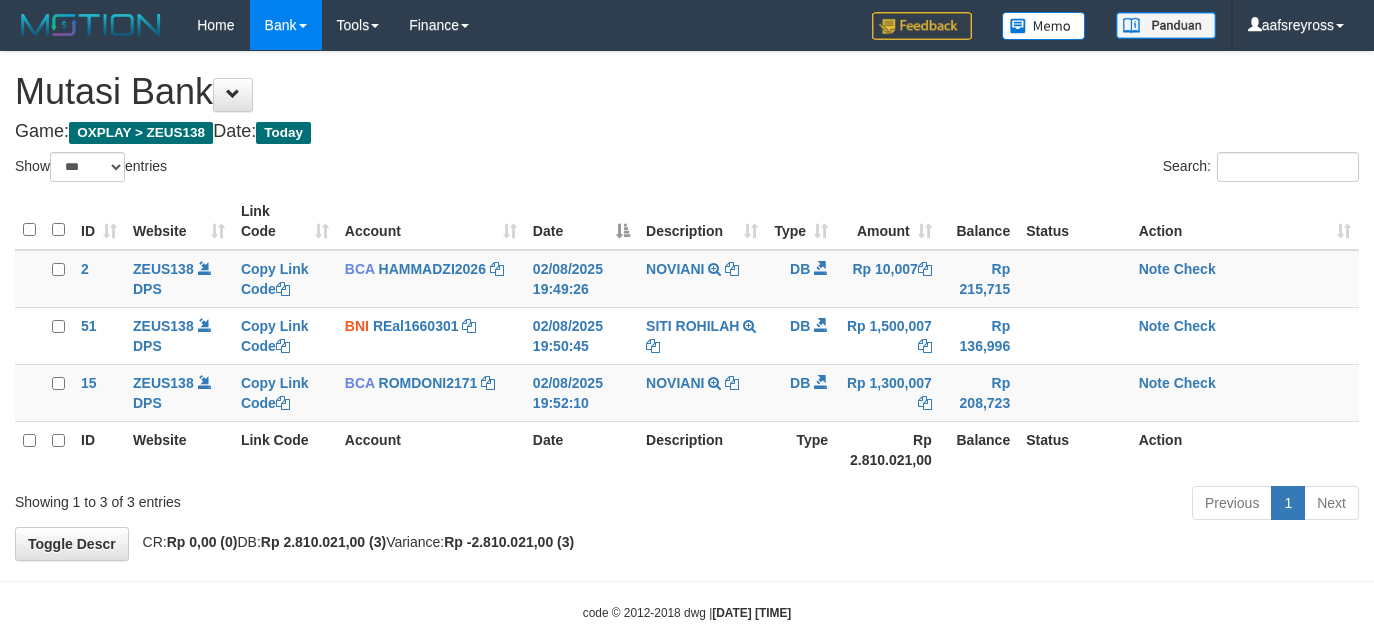 select on "***" 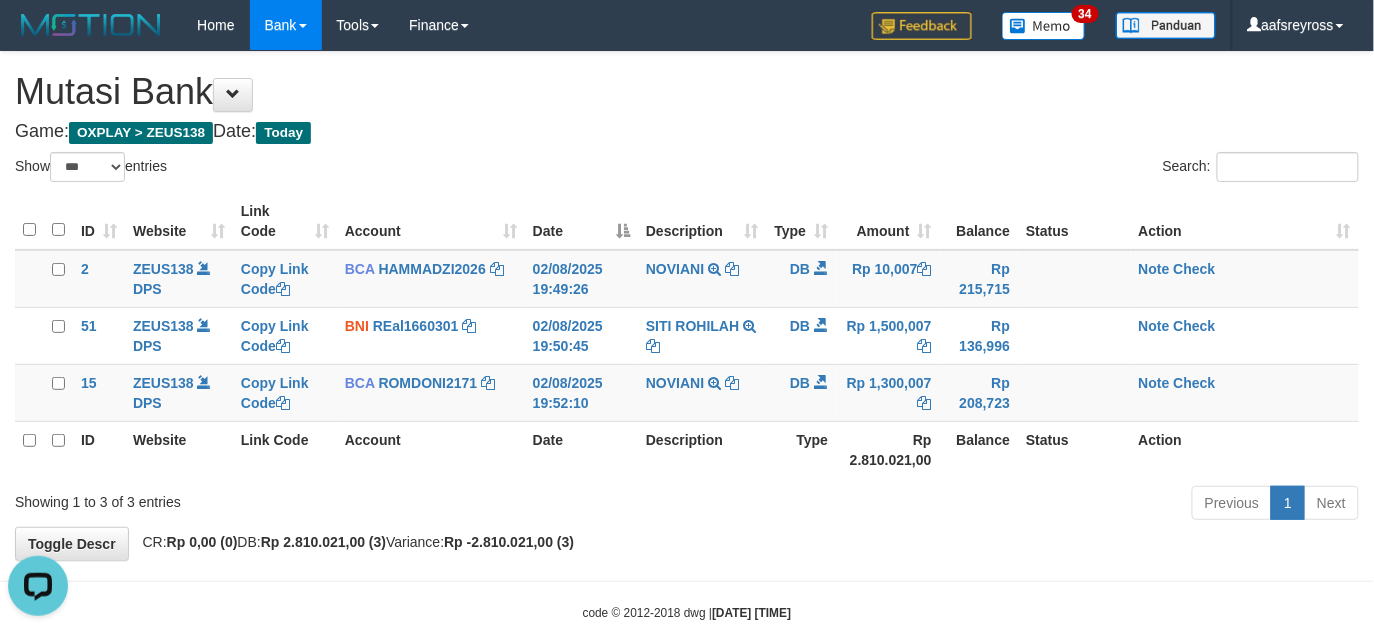 scroll, scrollTop: 0, scrollLeft: 0, axis: both 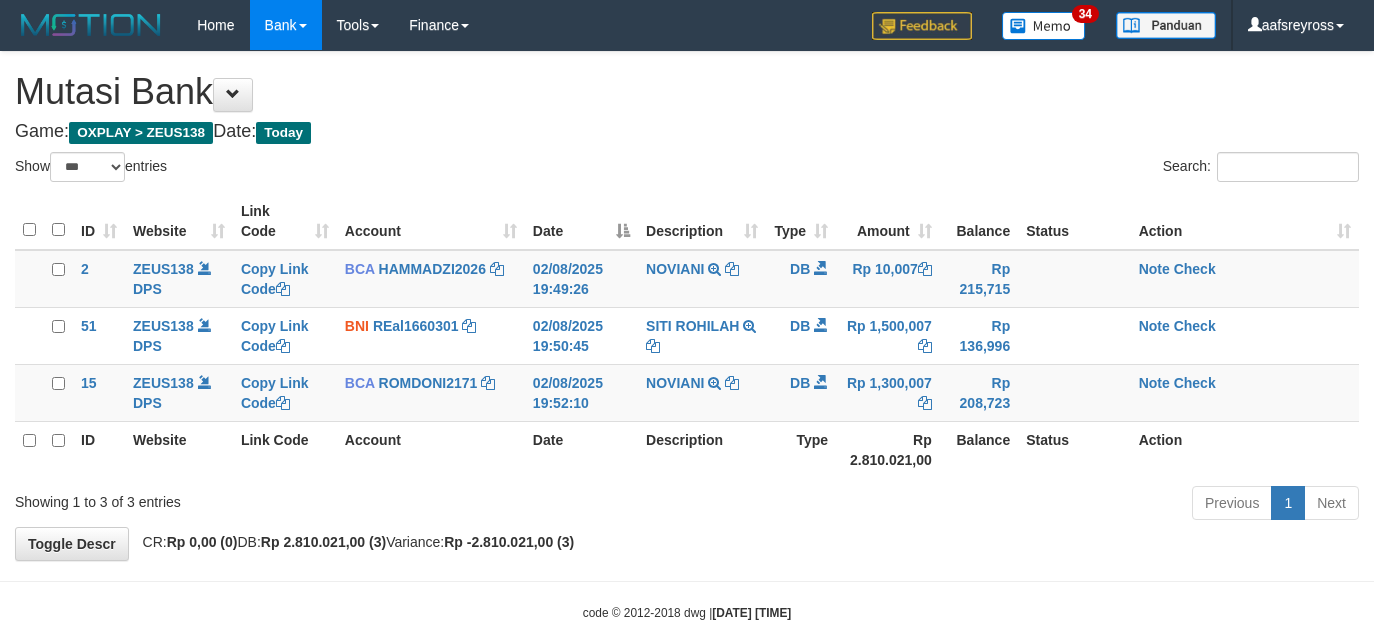 select on "***" 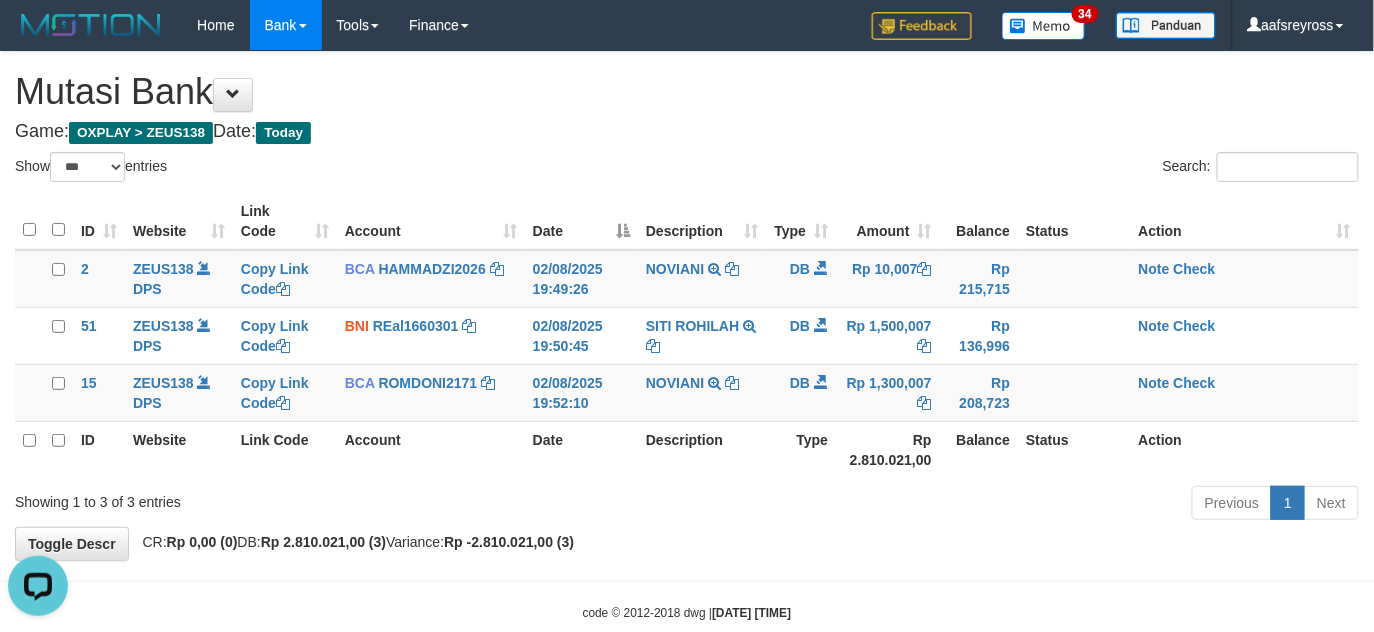 scroll, scrollTop: 0, scrollLeft: 0, axis: both 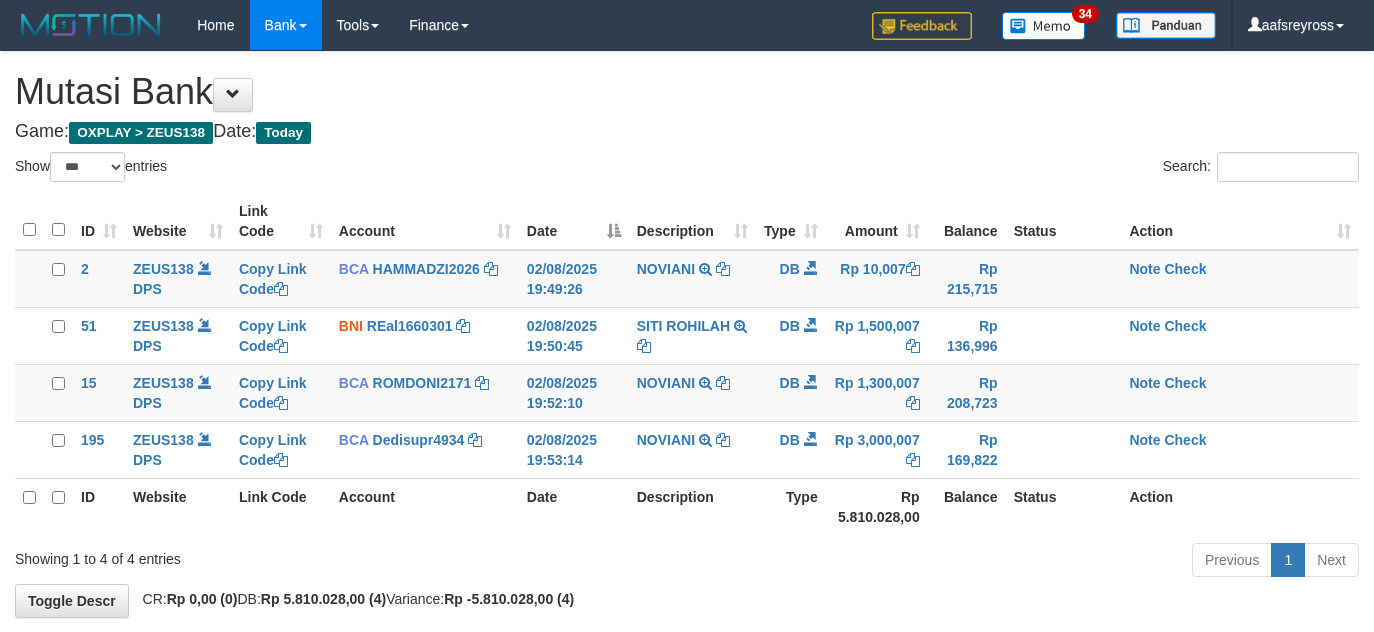 select on "***" 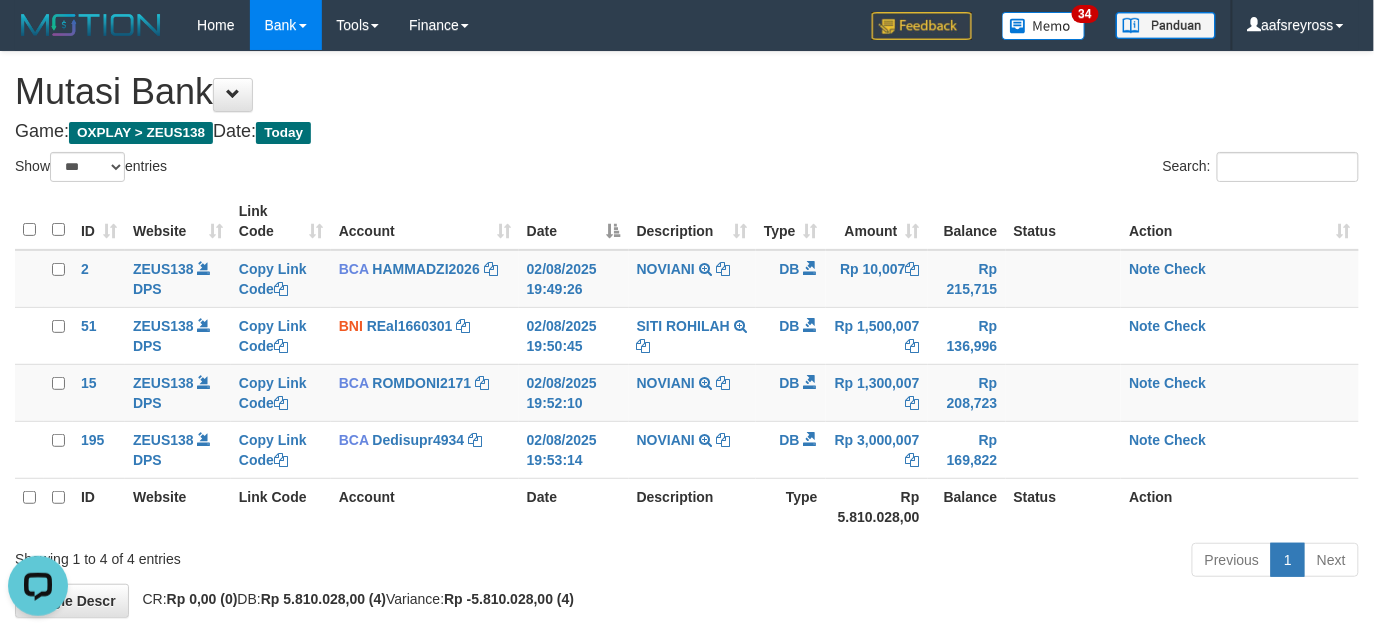 scroll, scrollTop: 0, scrollLeft: 0, axis: both 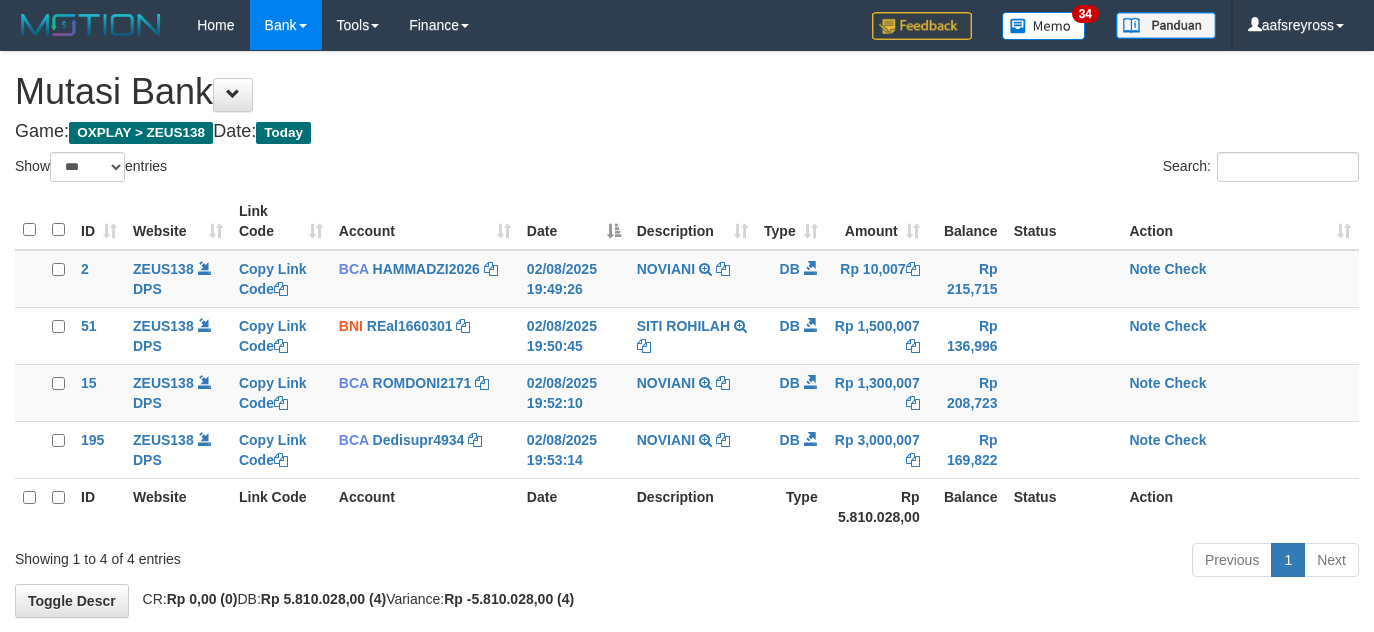 select on "***" 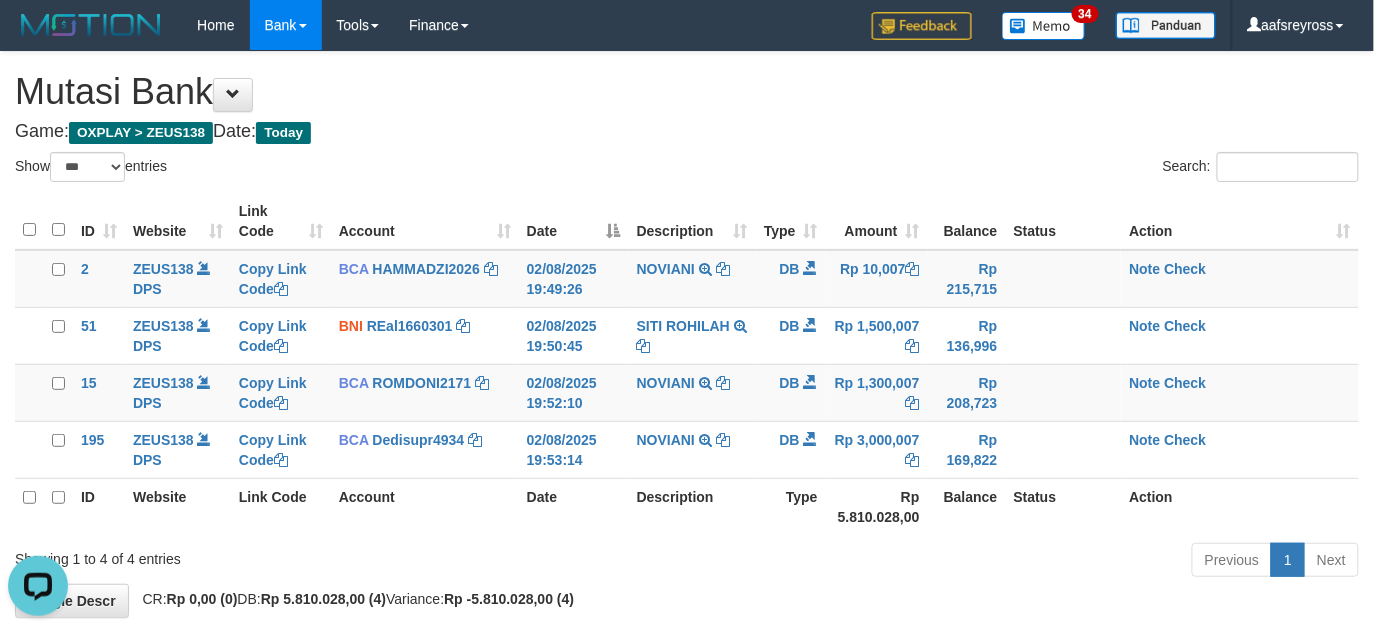 scroll, scrollTop: 0, scrollLeft: 0, axis: both 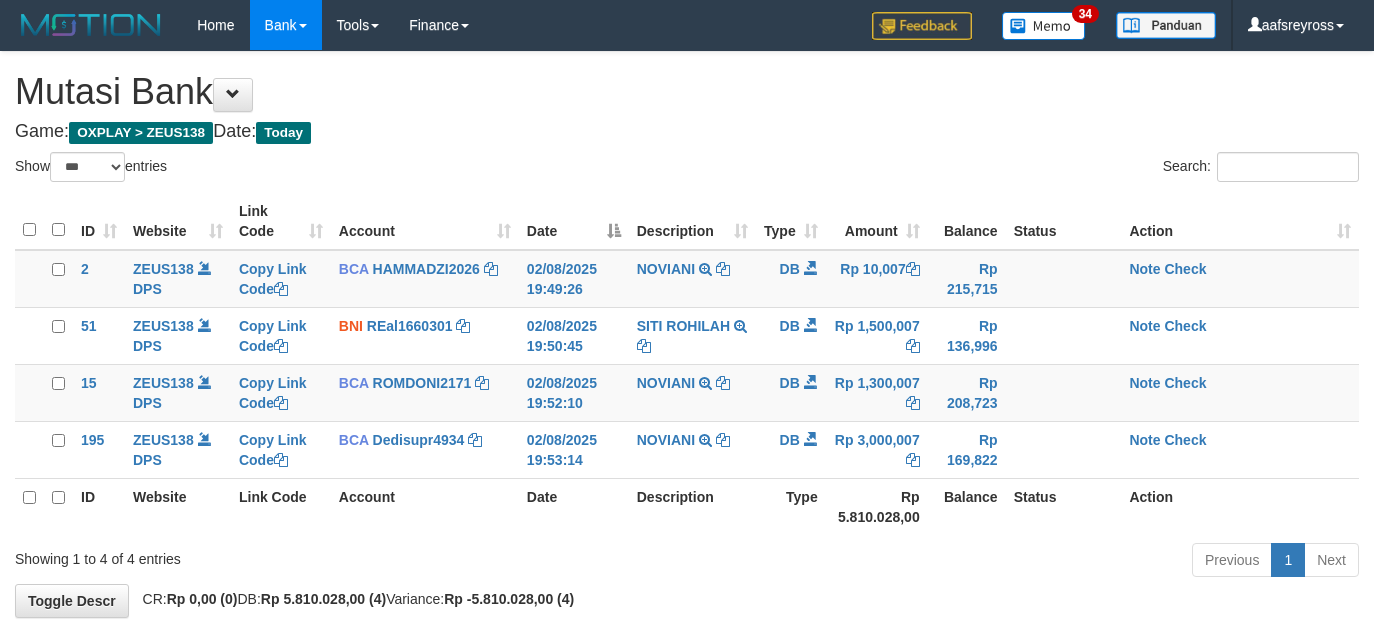 select on "***" 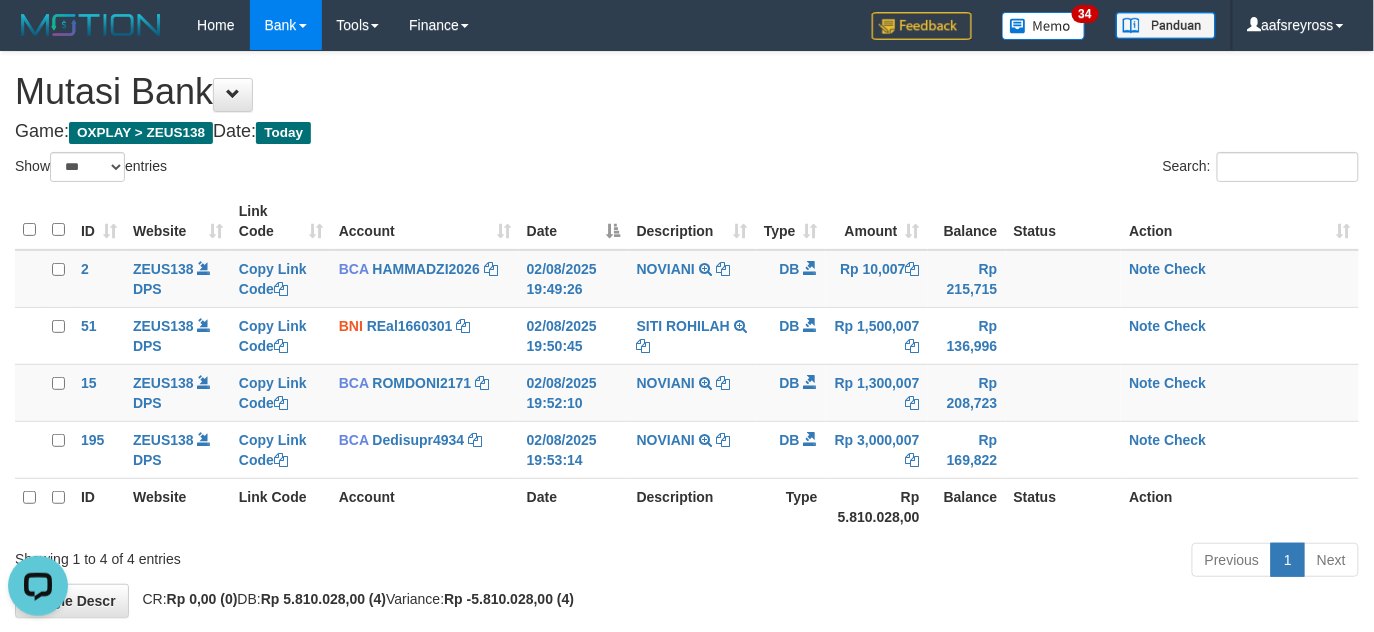 scroll, scrollTop: 0, scrollLeft: 0, axis: both 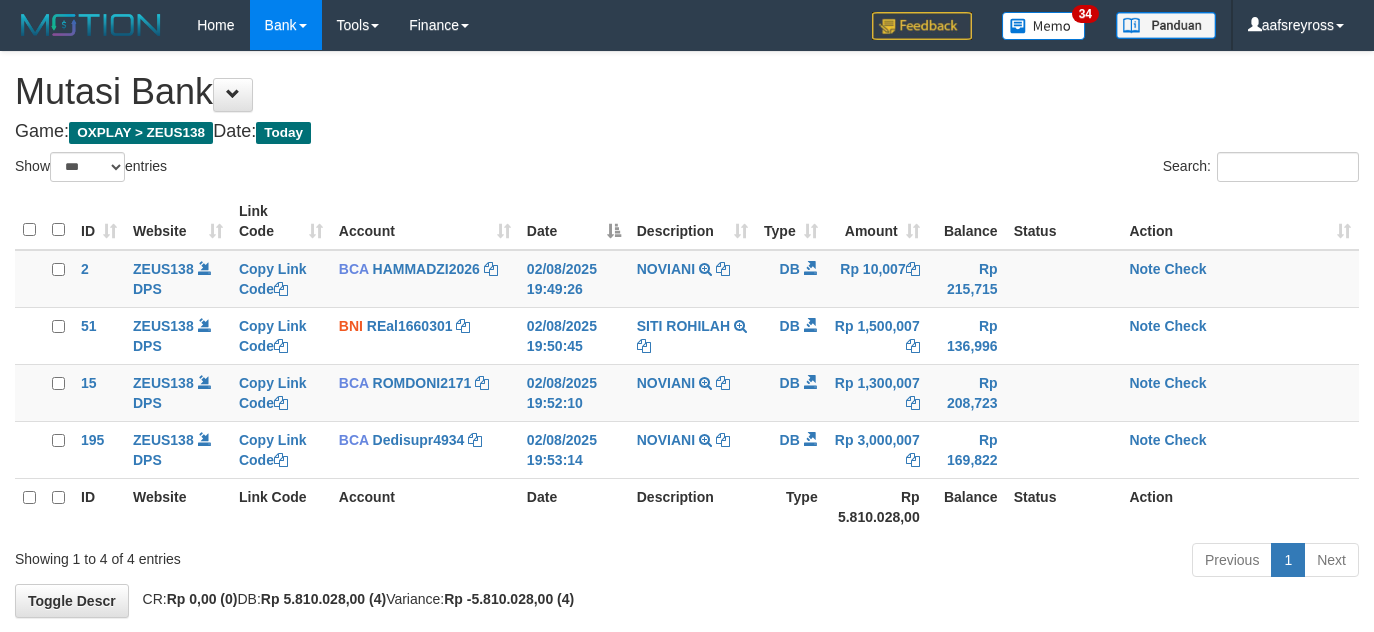 select on "***" 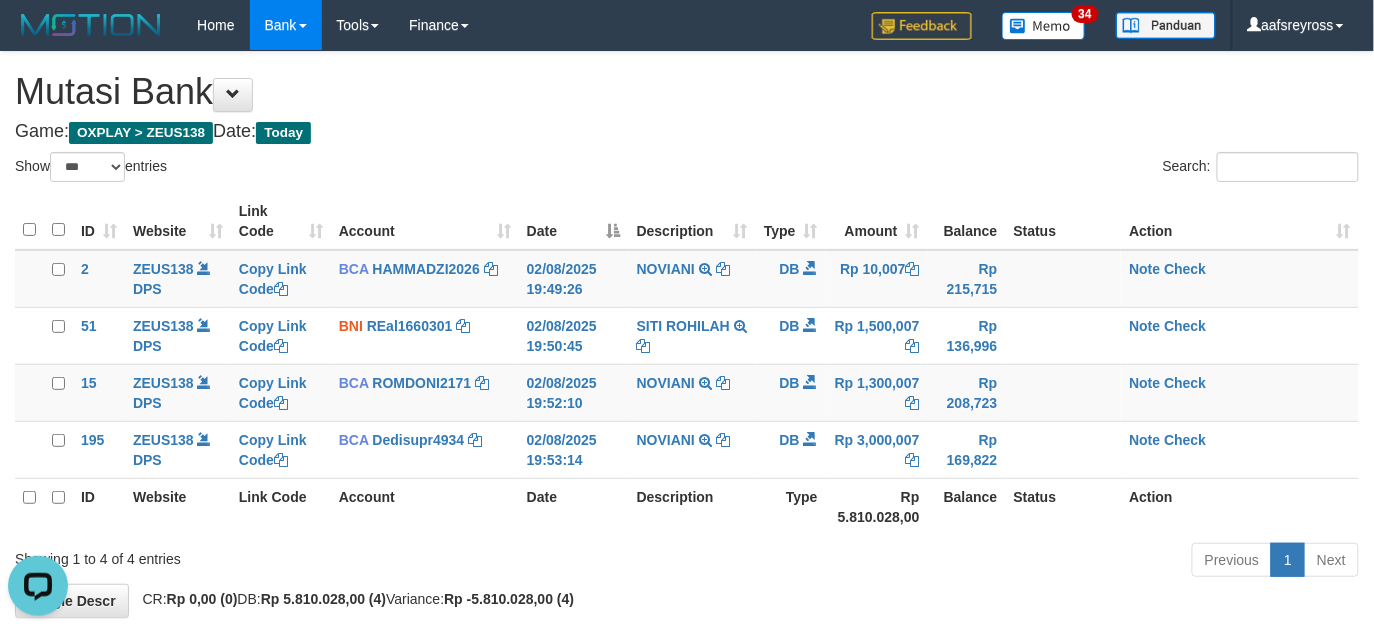 scroll, scrollTop: 0, scrollLeft: 0, axis: both 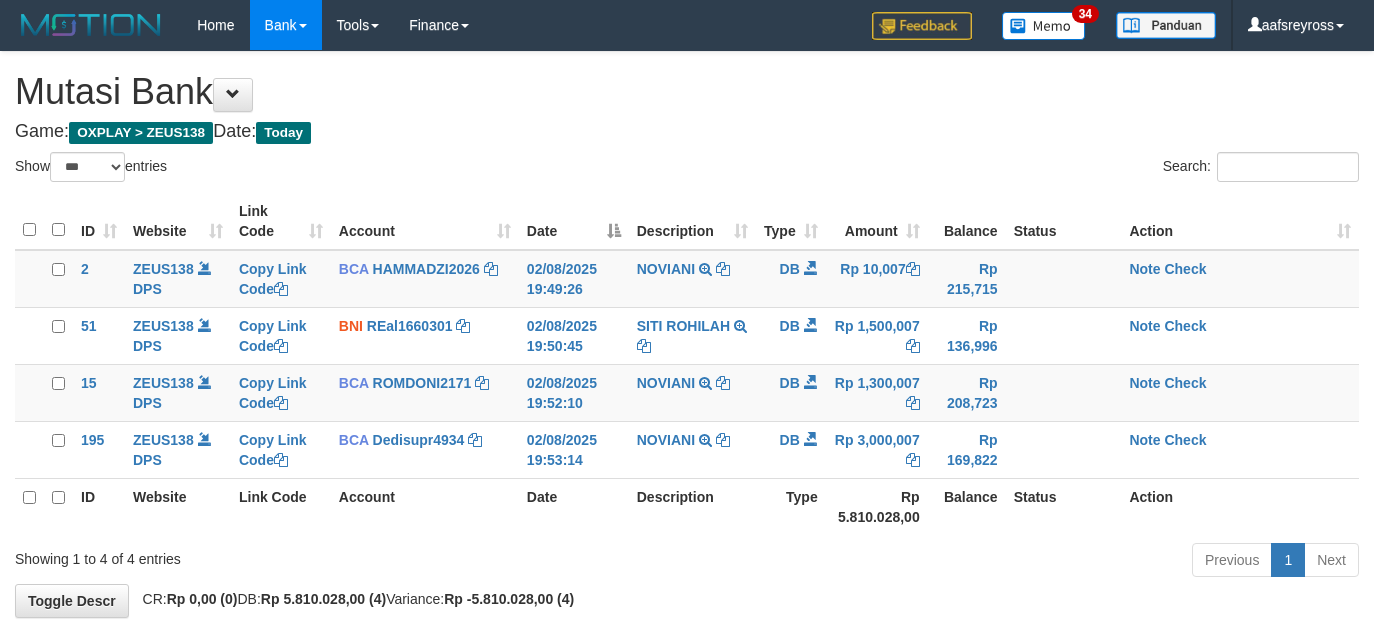 select on "***" 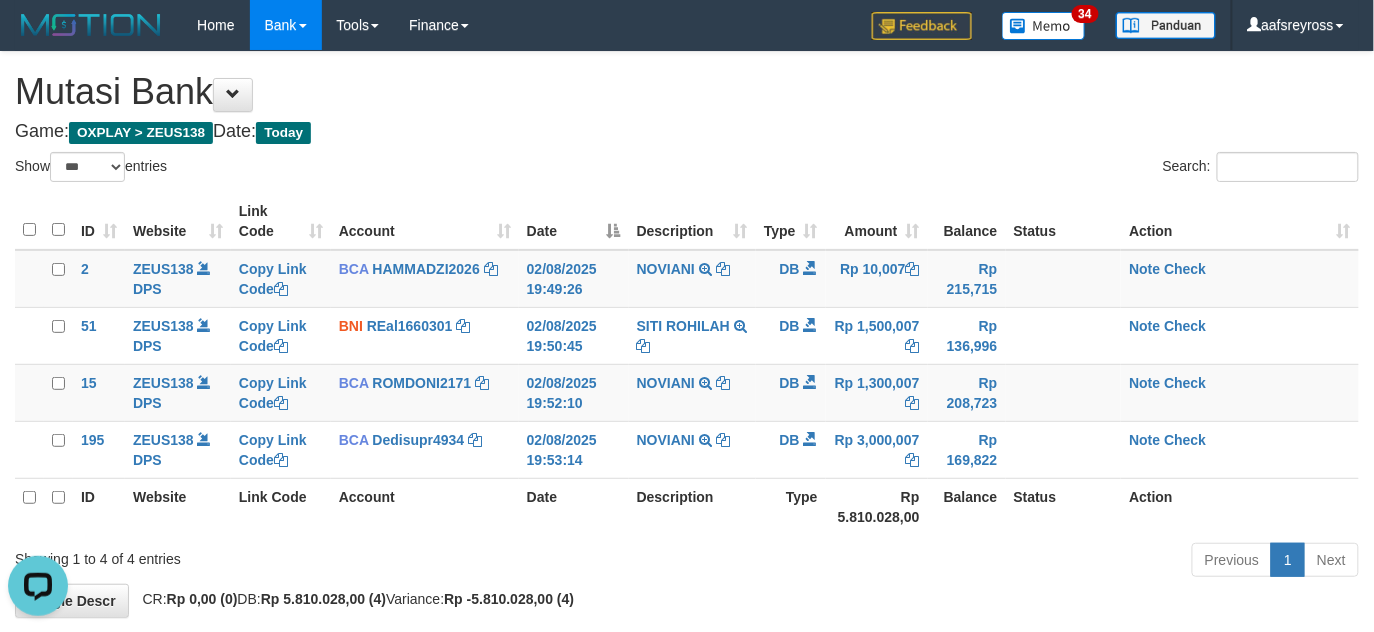 scroll, scrollTop: 0, scrollLeft: 0, axis: both 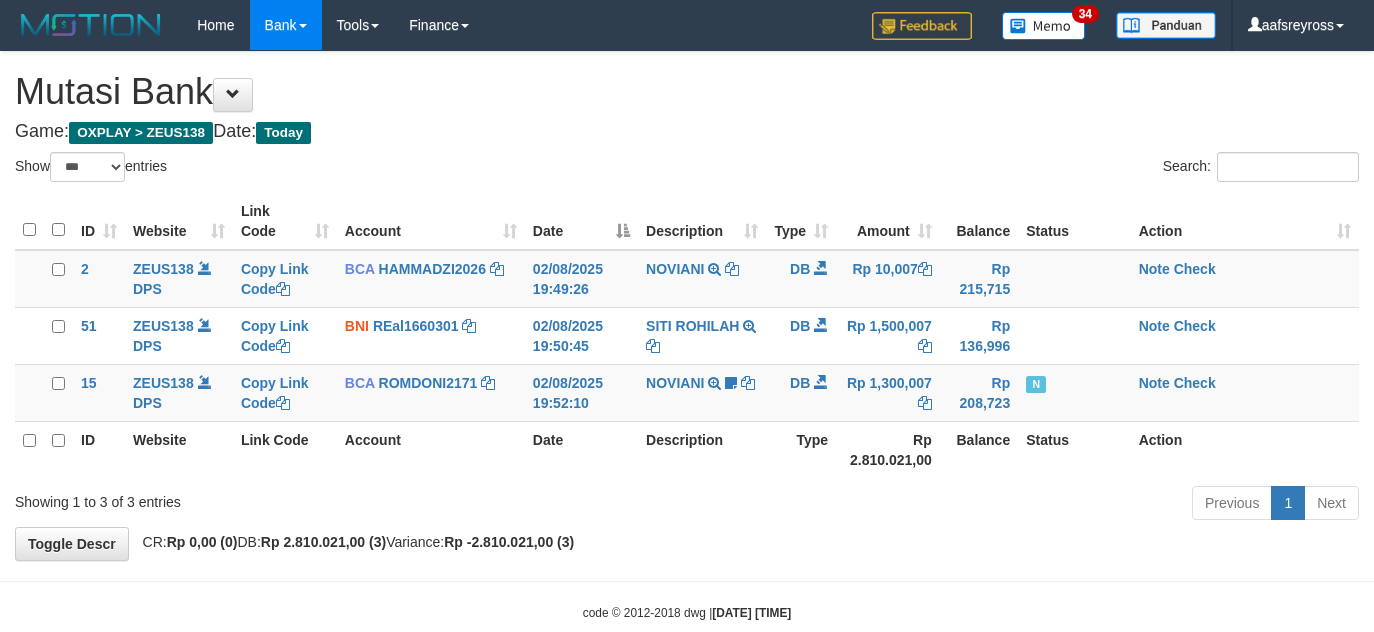 select on "***" 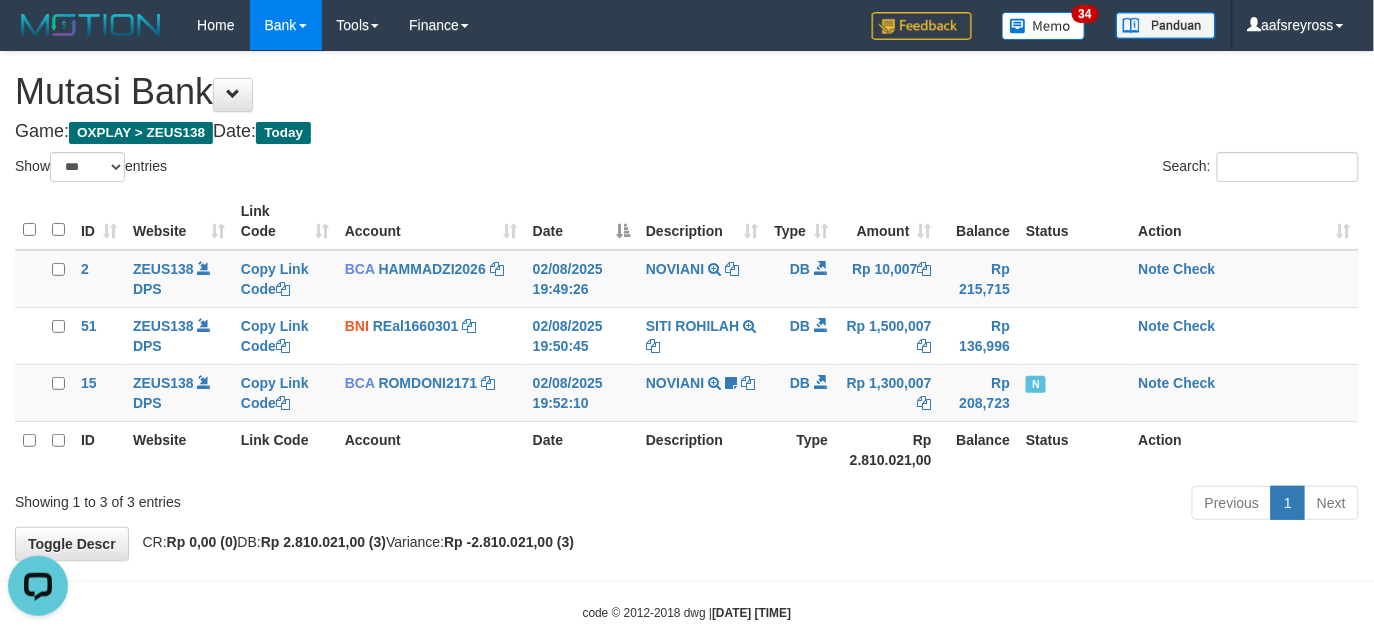 scroll, scrollTop: 0, scrollLeft: 0, axis: both 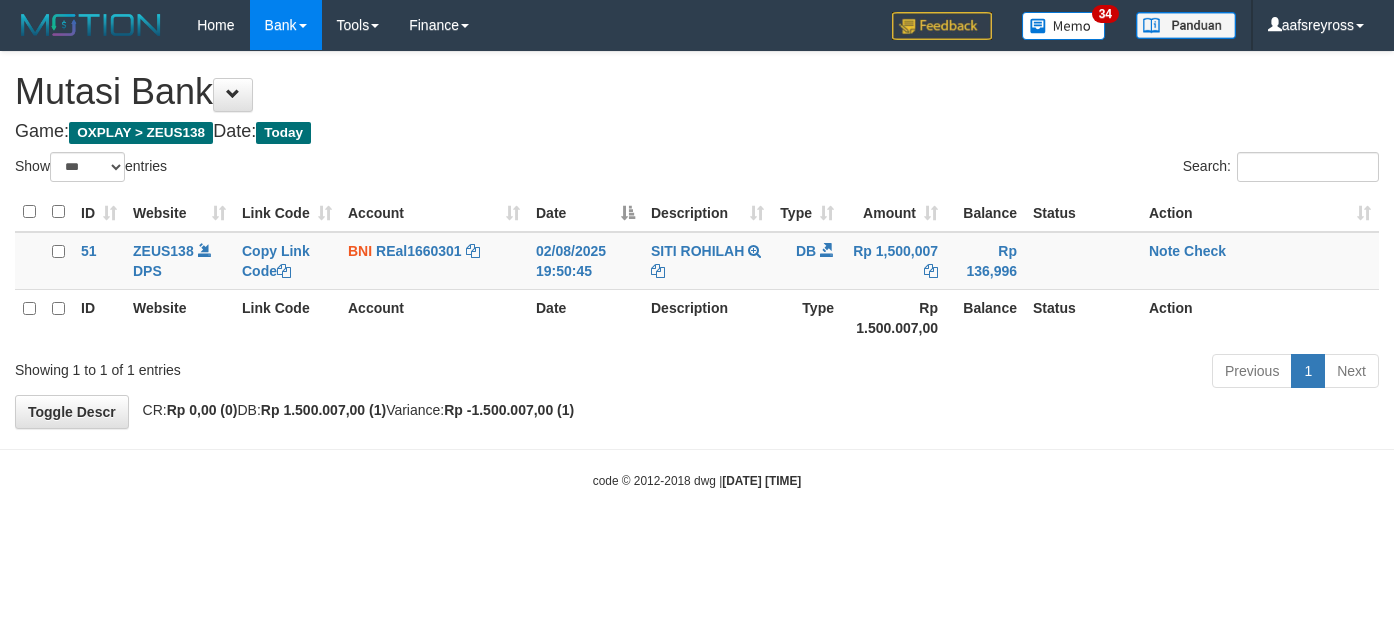 select on "***" 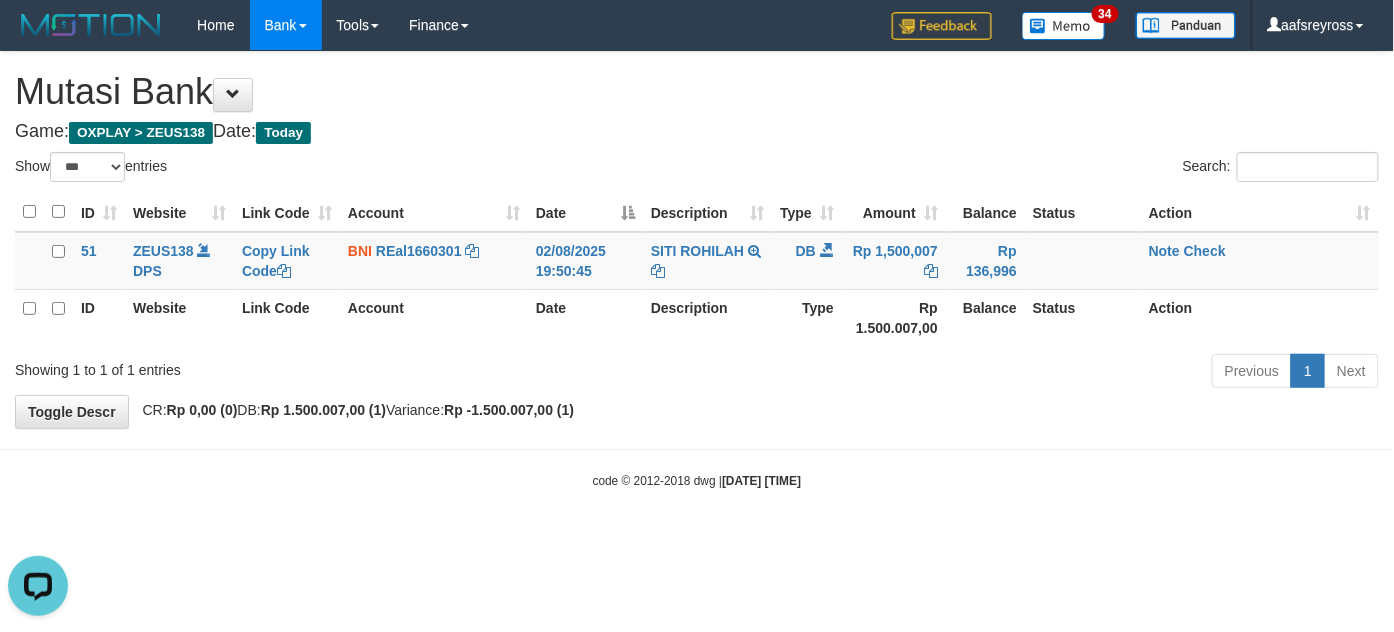 scroll, scrollTop: 0, scrollLeft: 0, axis: both 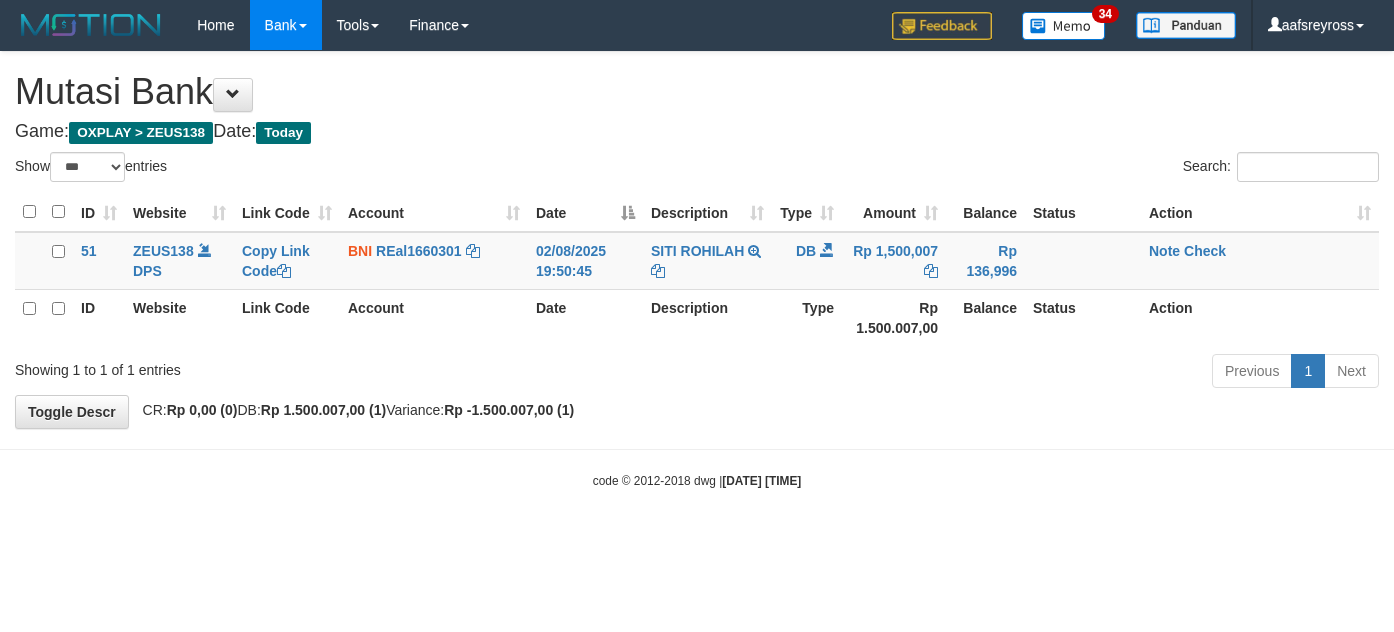 select on "***" 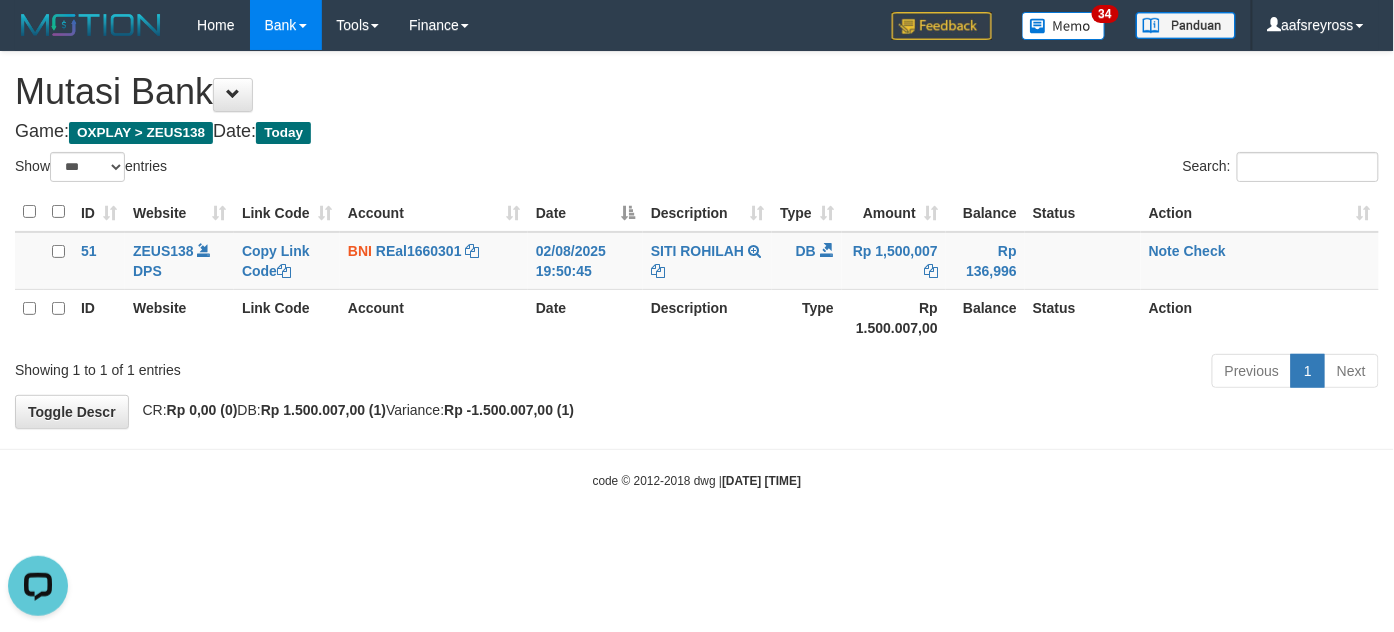 scroll, scrollTop: 0, scrollLeft: 0, axis: both 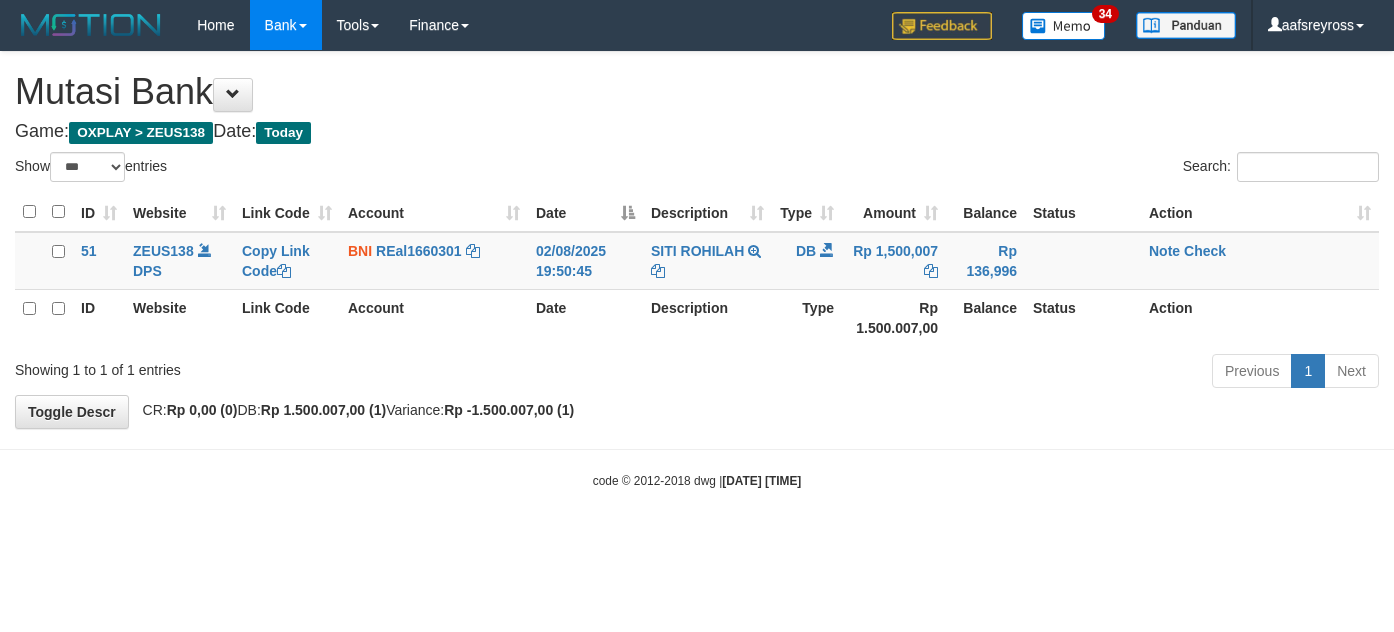 select on "***" 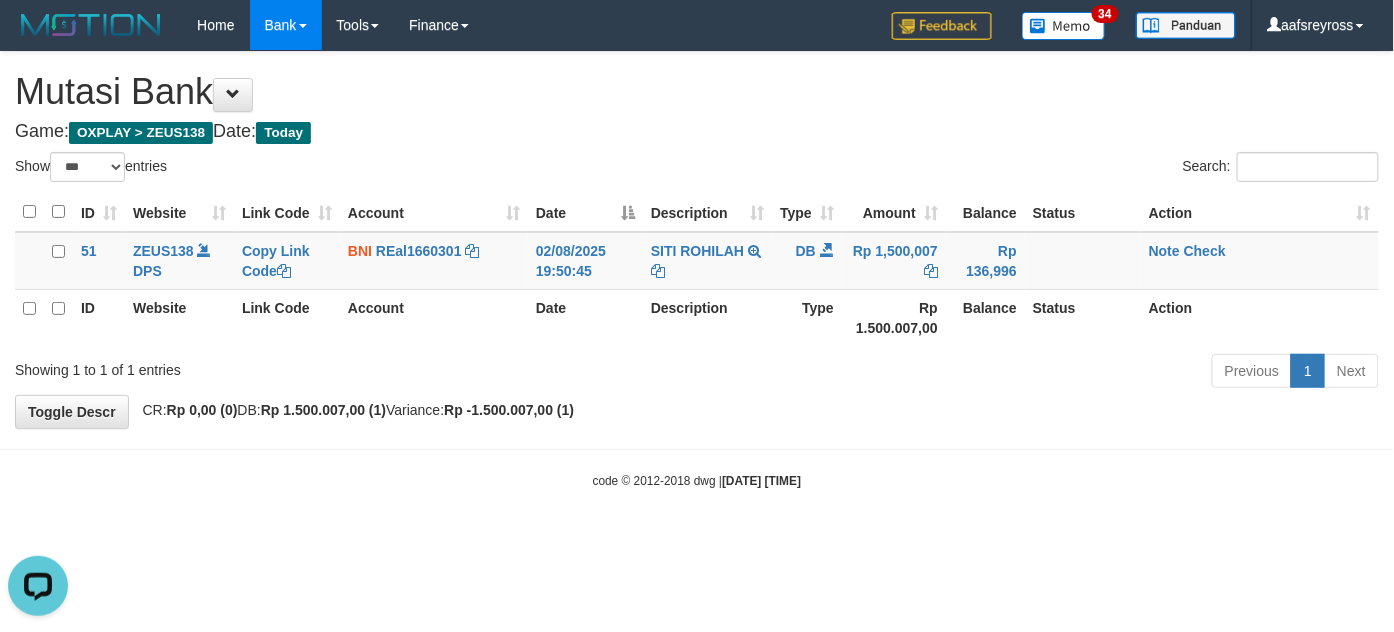 scroll, scrollTop: 0, scrollLeft: 0, axis: both 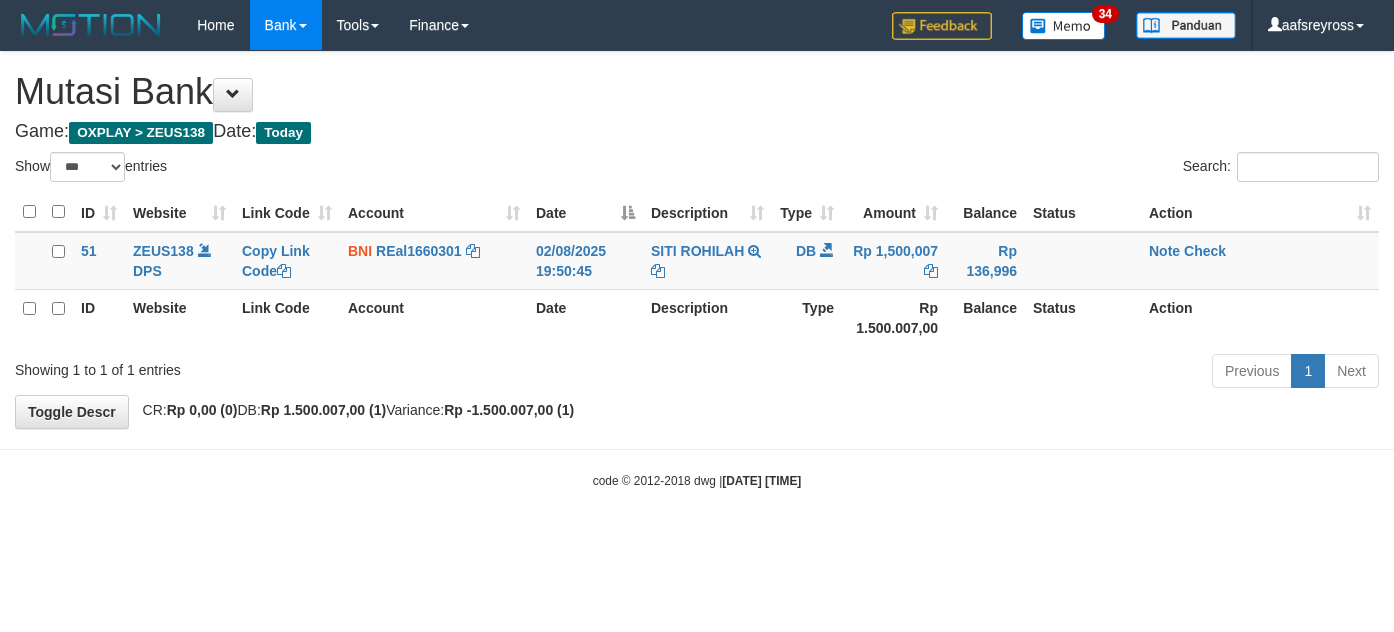 select on "***" 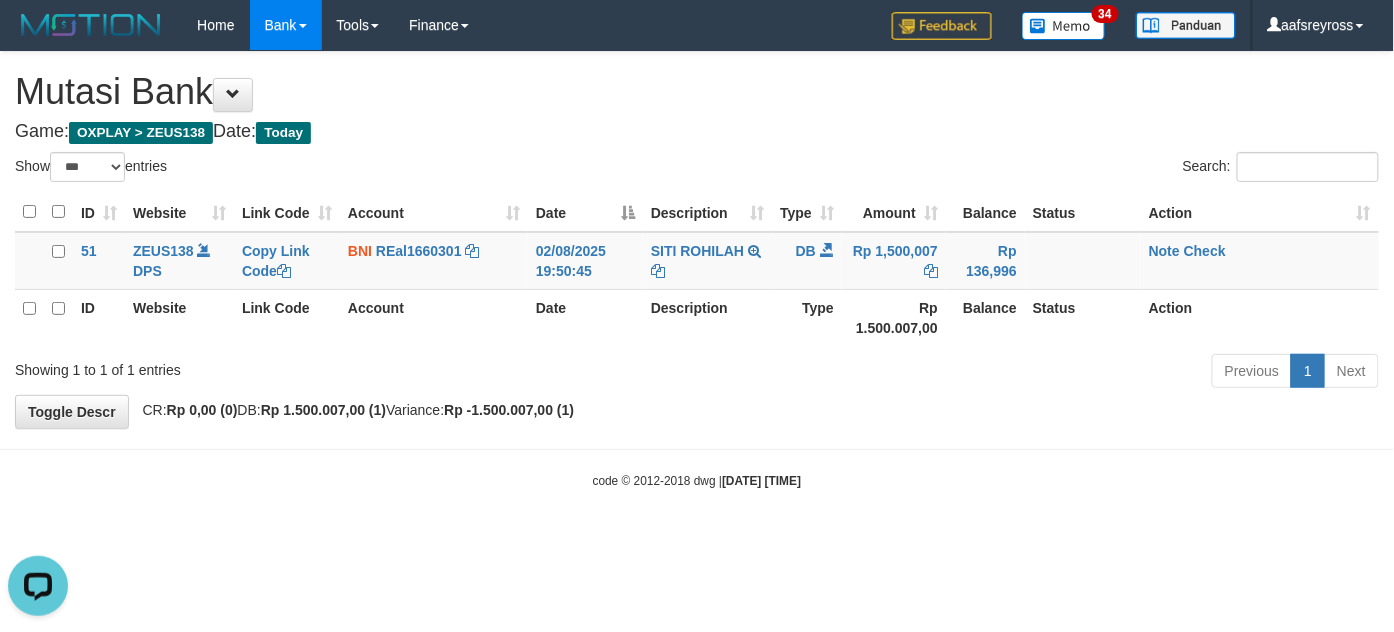 scroll, scrollTop: 0, scrollLeft: 0, axis: both 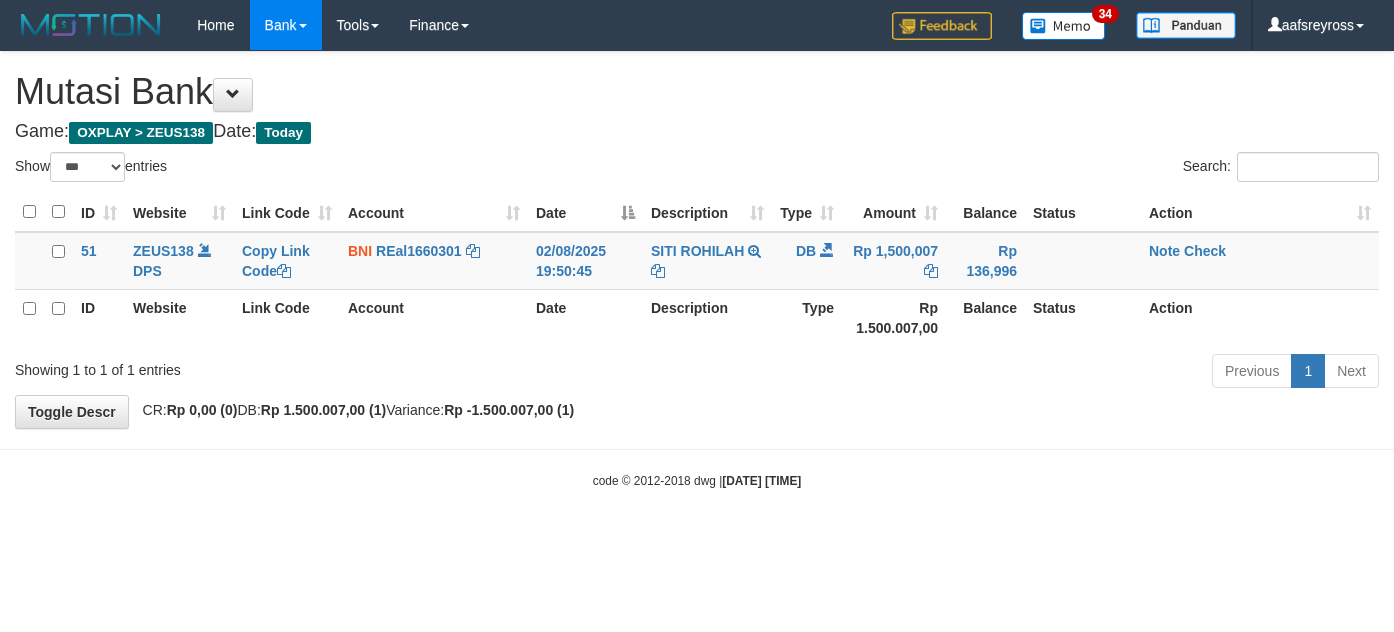 select on "***" 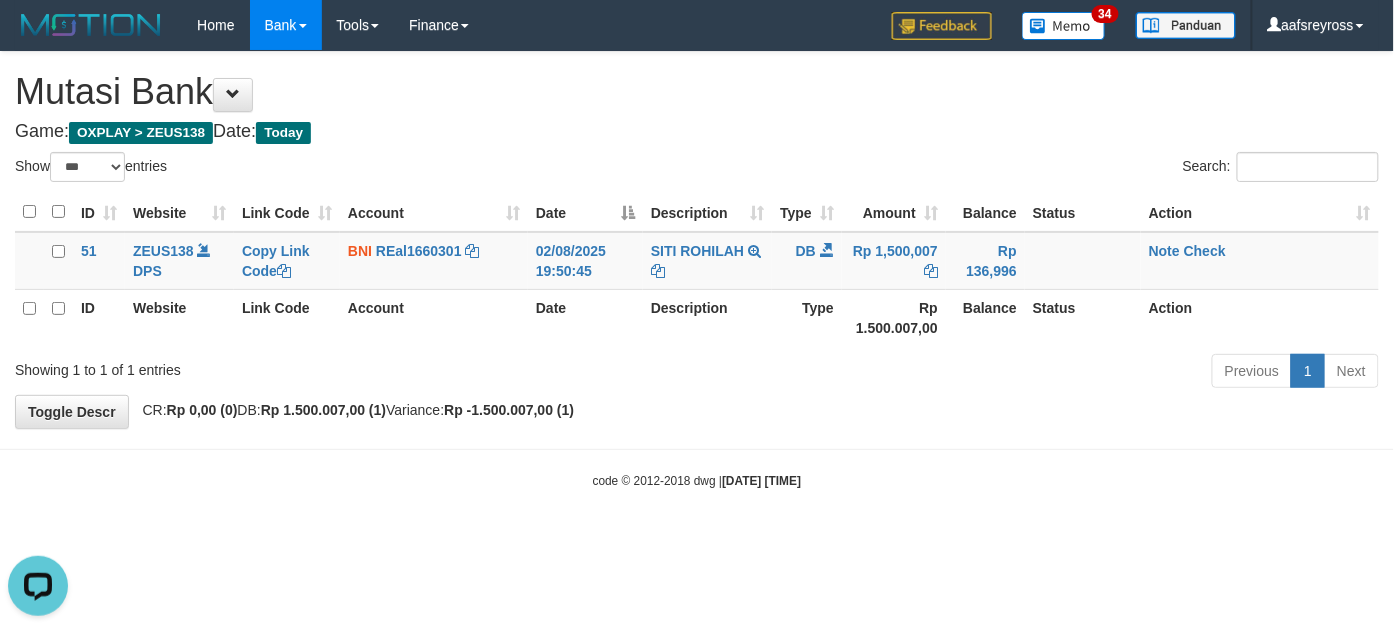 scroll, scrollTop: 0, scrollLeft: 0, axis: both 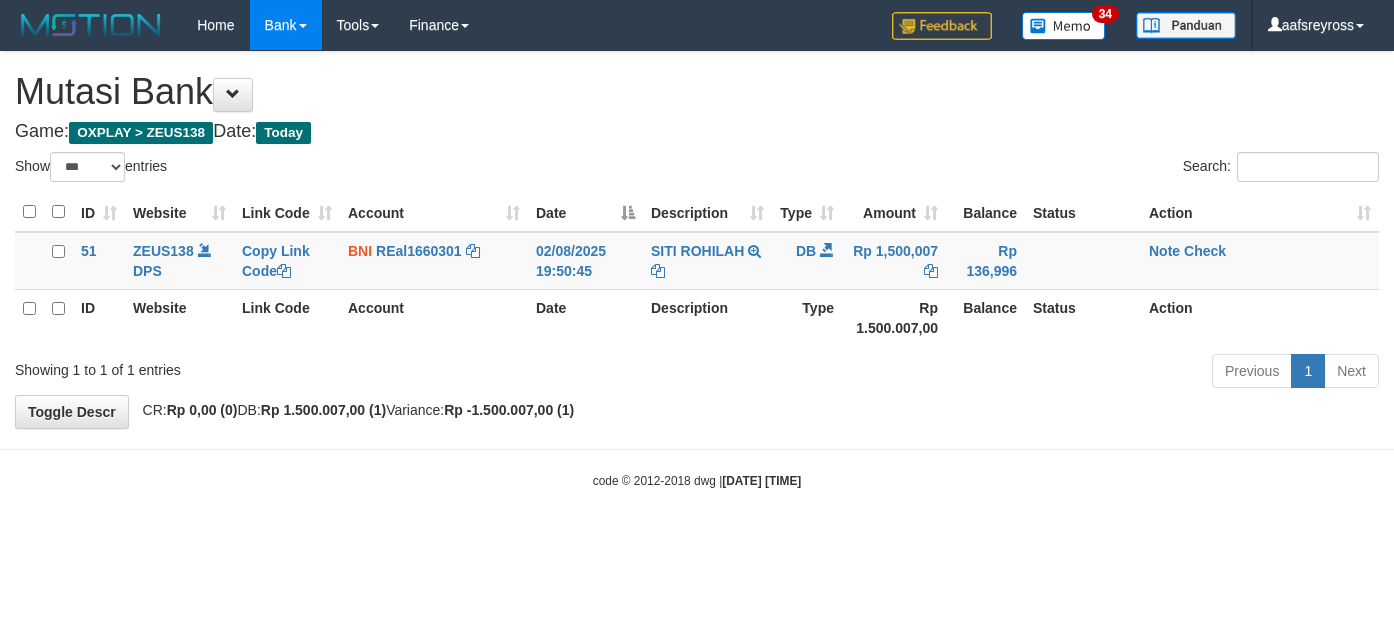 select on "***" 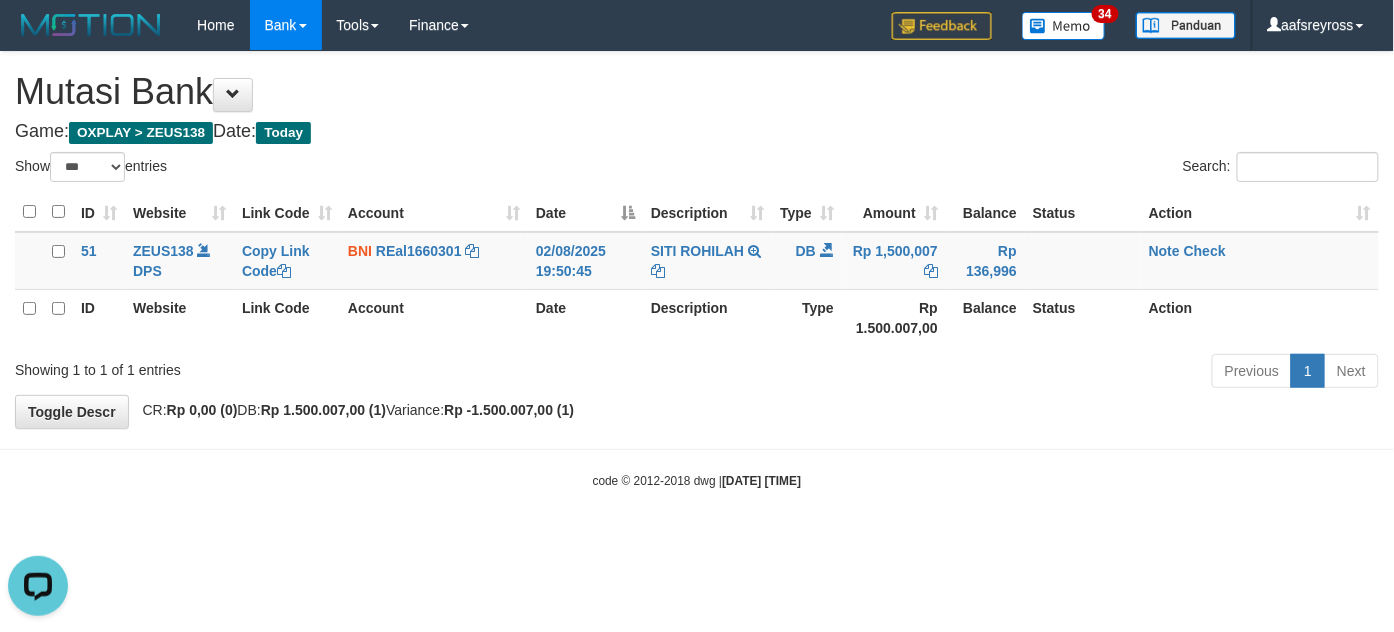 scroll, scrollTop: 0, scrollLeft: 0, axis: both 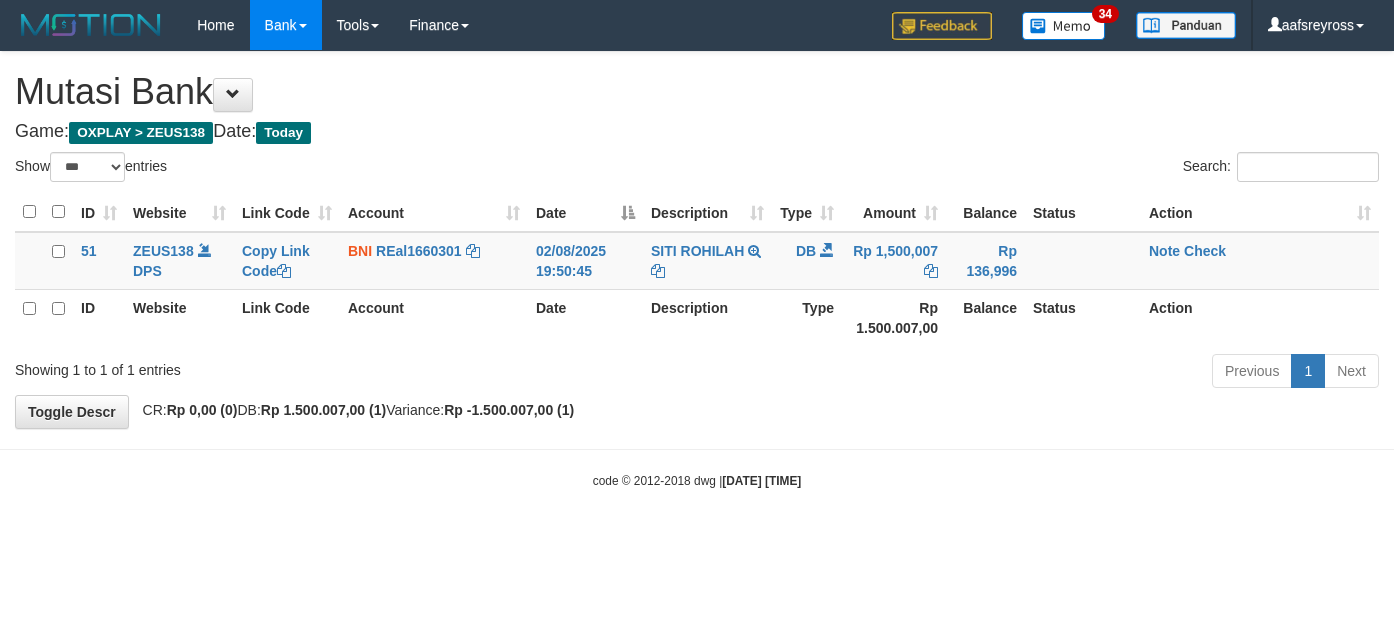 select on "***" 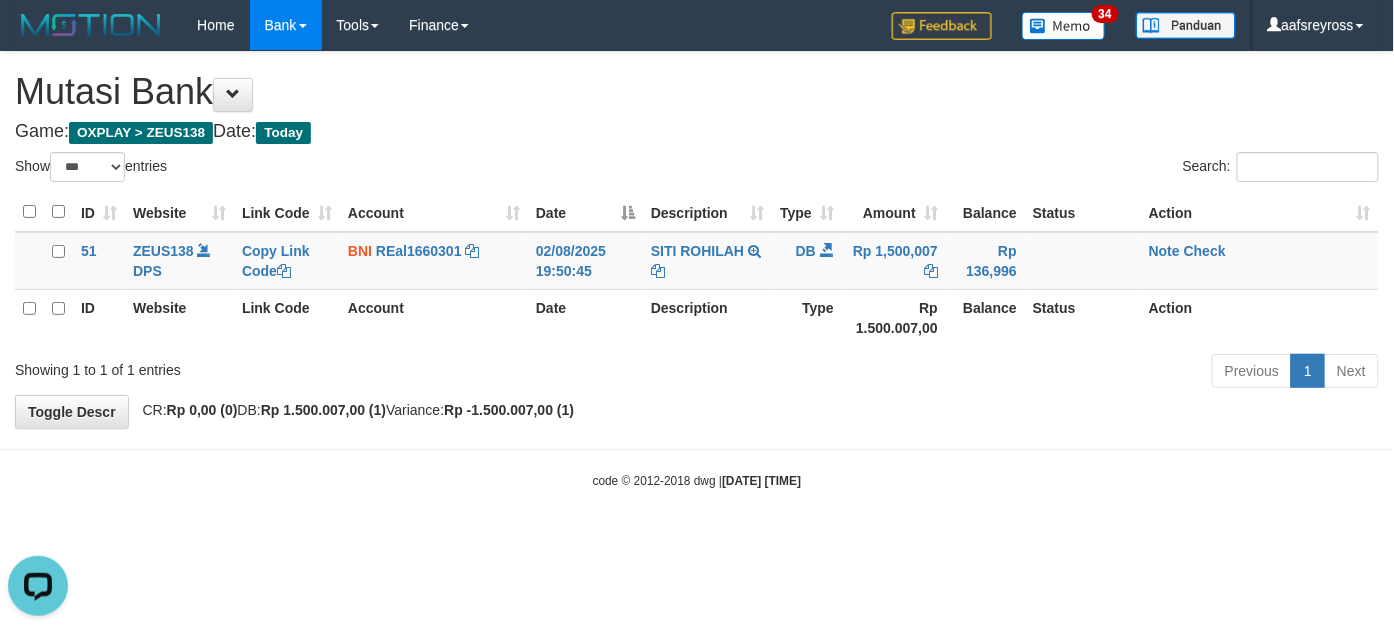 scroll, scrollTop: 0, scrollLeft: 0, axis: both 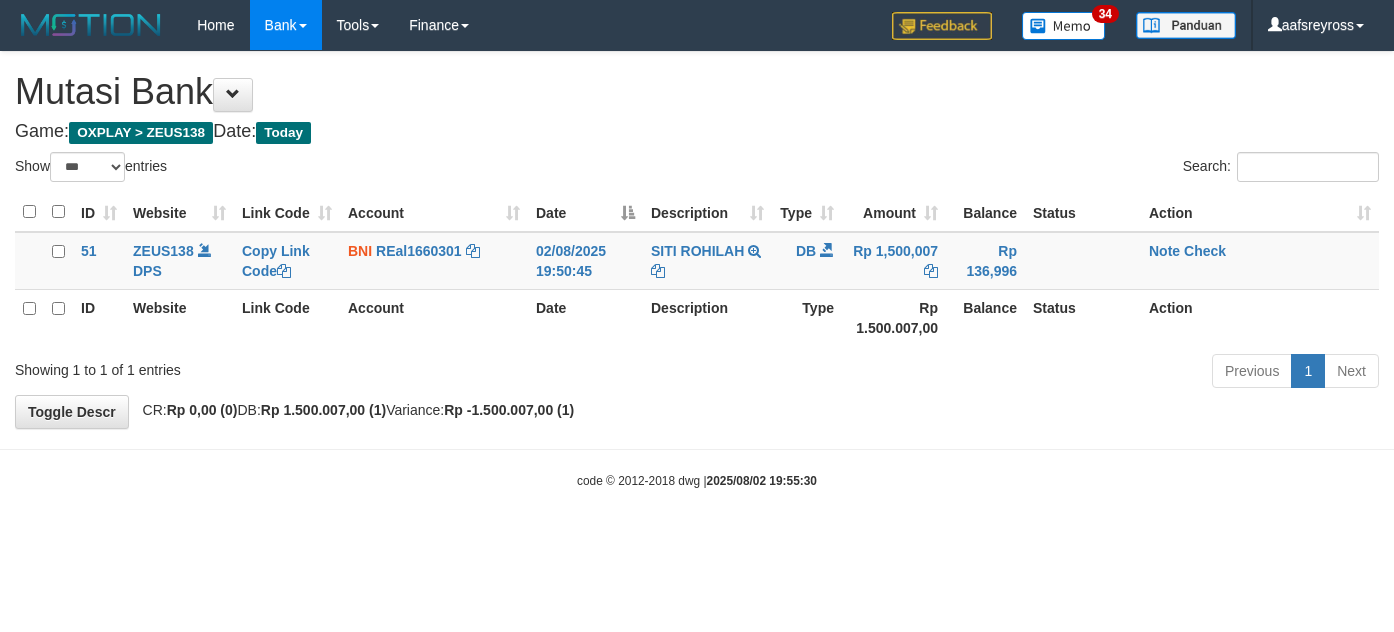 select on "***" 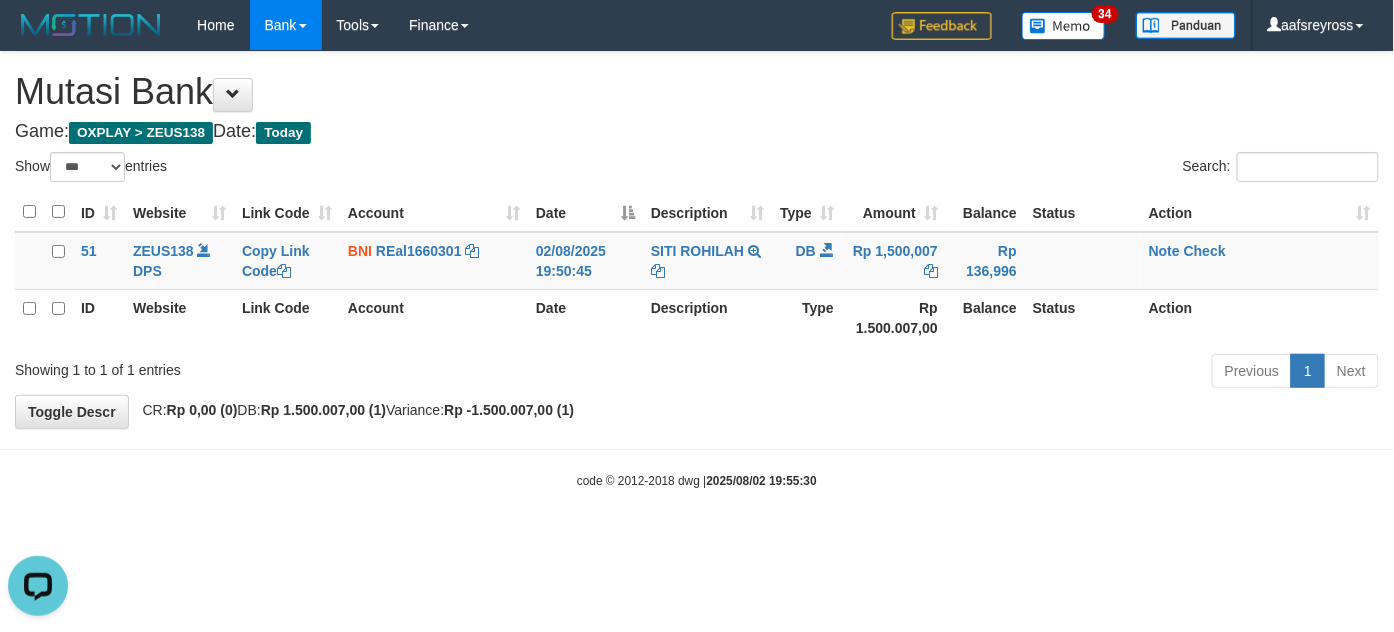 scroll, scrollTop: 0, scrollLeft: 0, axis: both 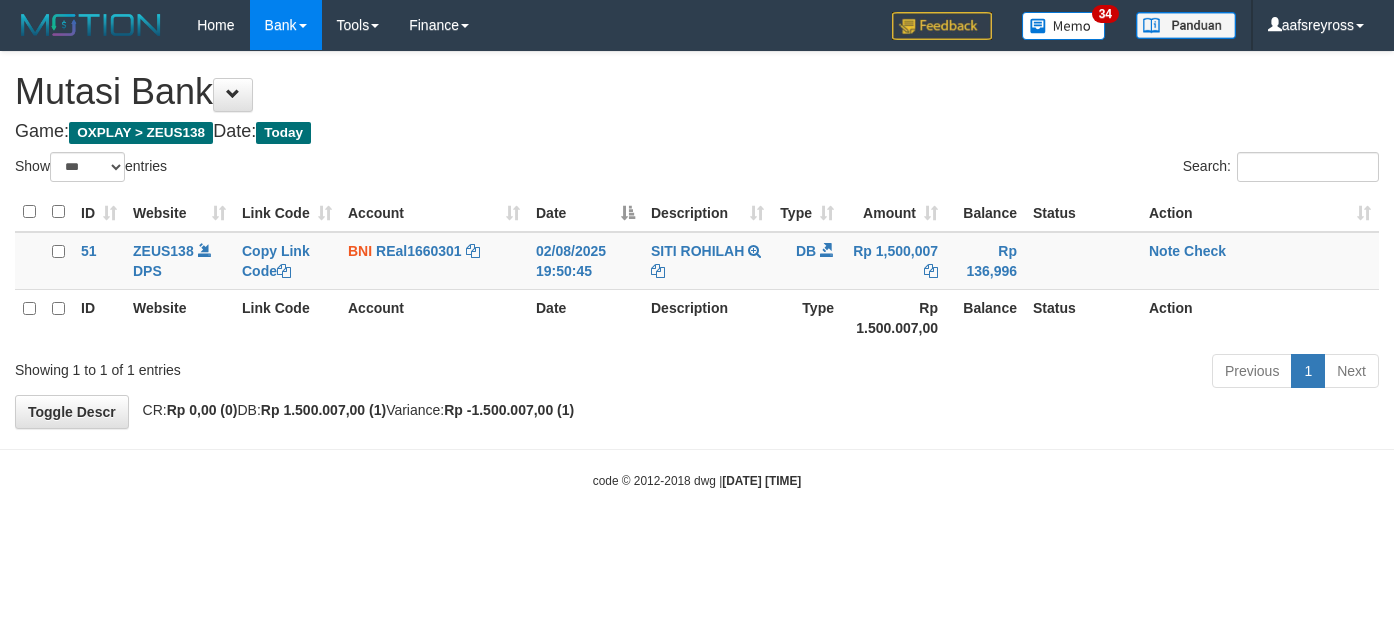 select on "***" 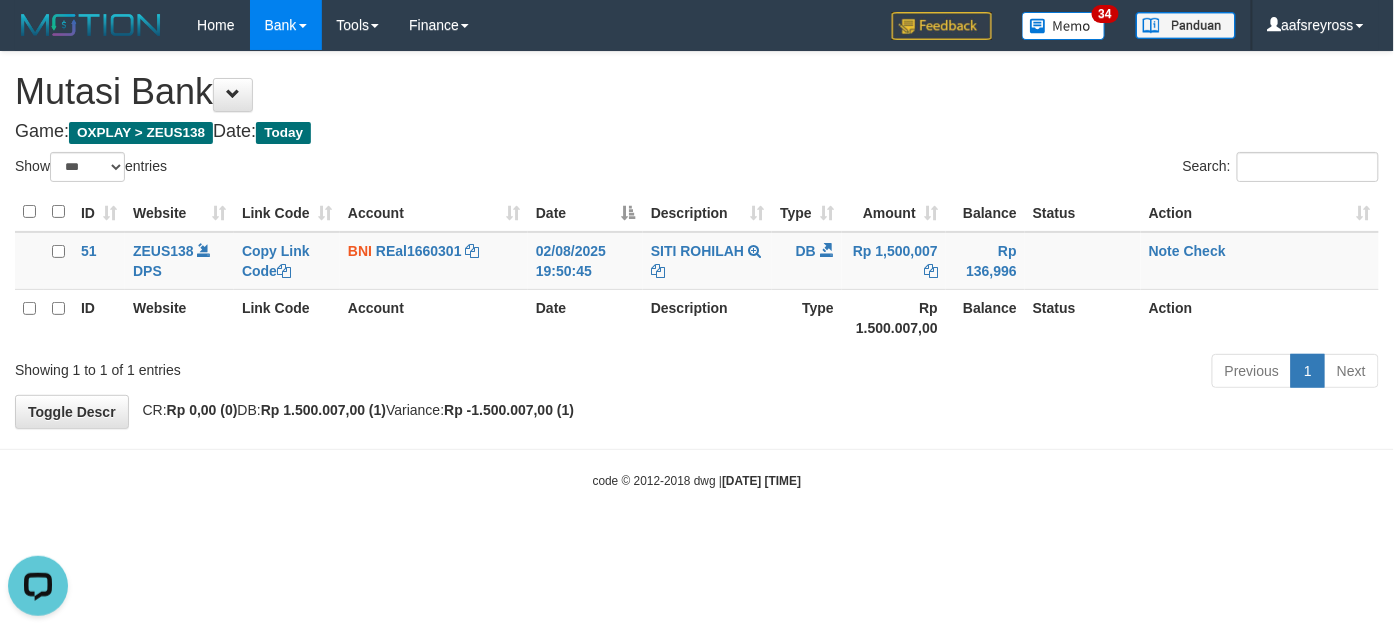 scroll, scrollTop: 0, scrollLeft: 0, axis: both 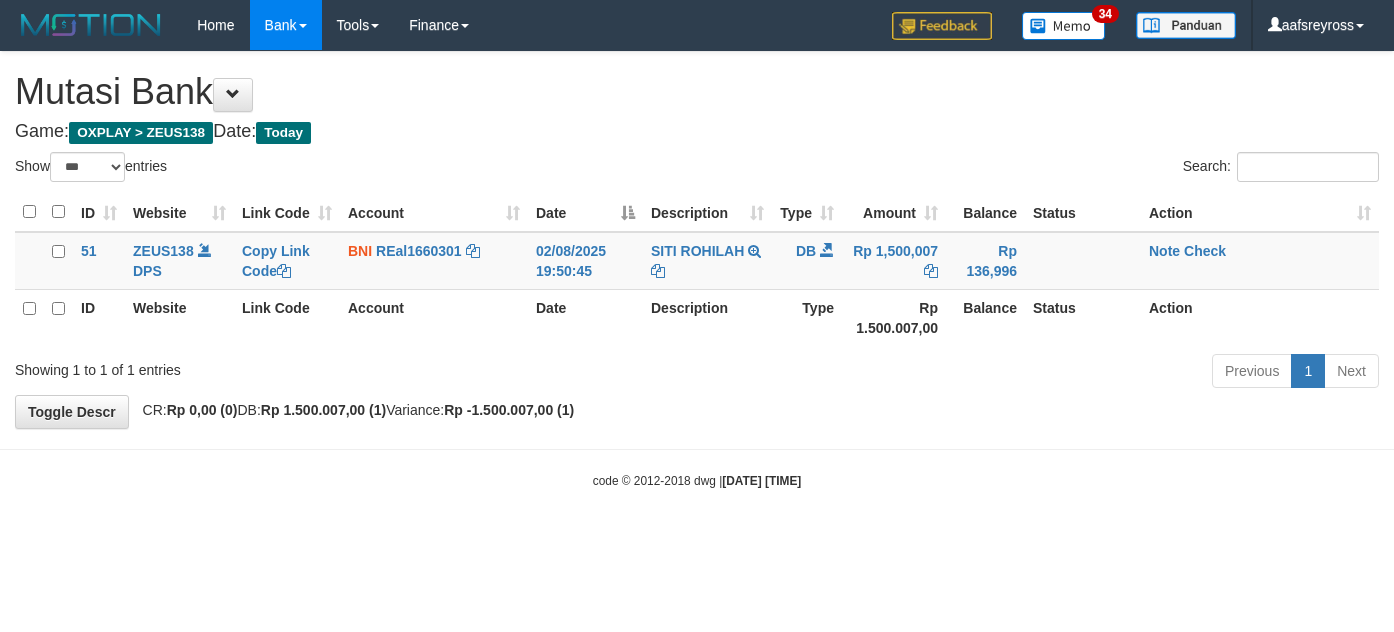 select on "***" 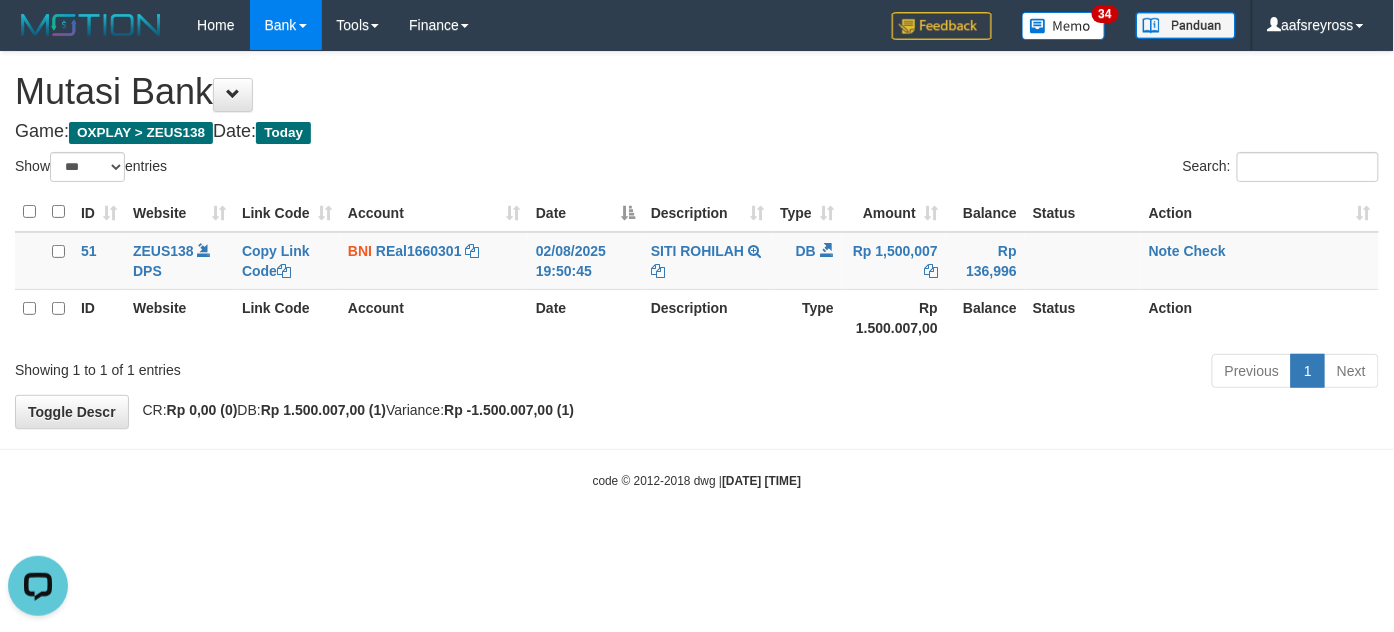 scroll, scrollTop: 0, scrollLeft: 0, axis: both 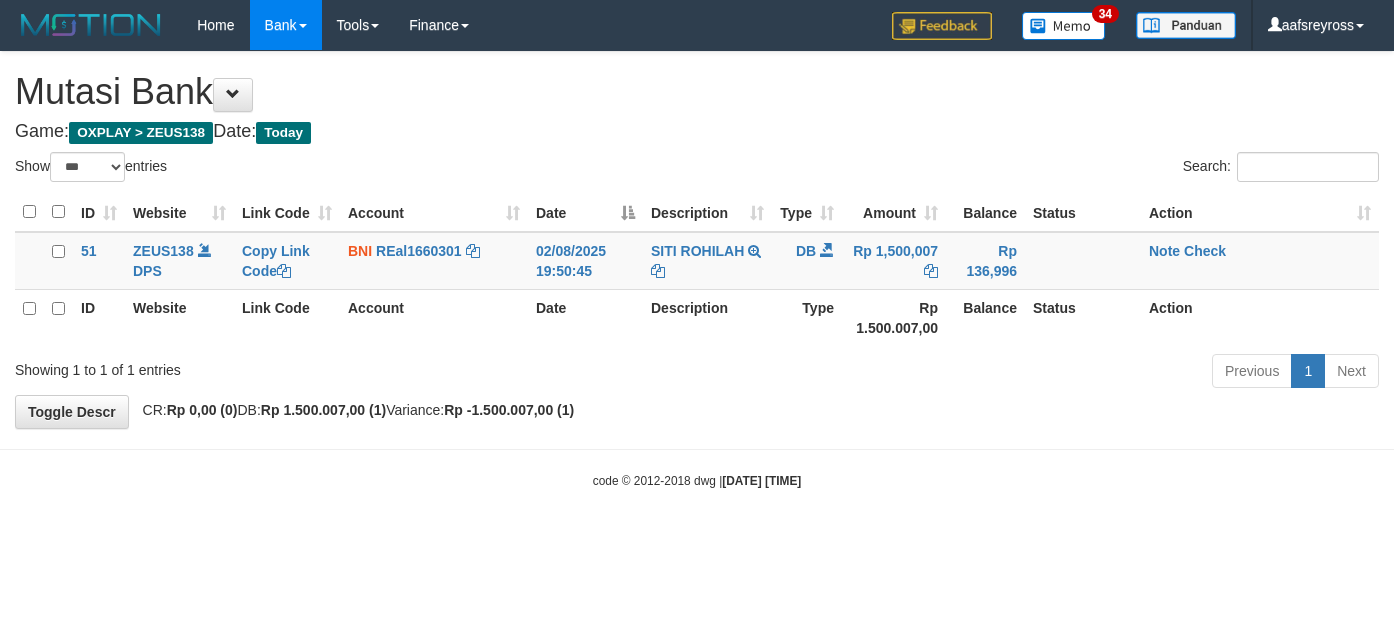 select on "***" 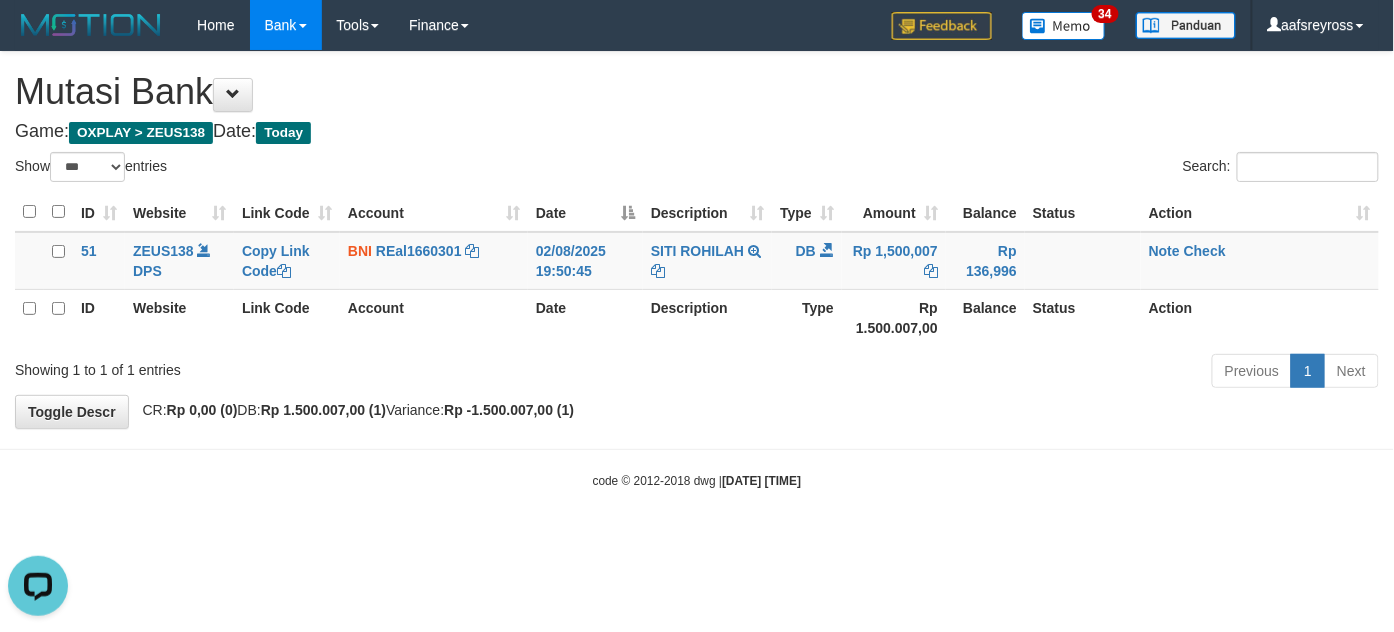 scroll, scrollTop: 0, scrollLeft: 0, axis: both 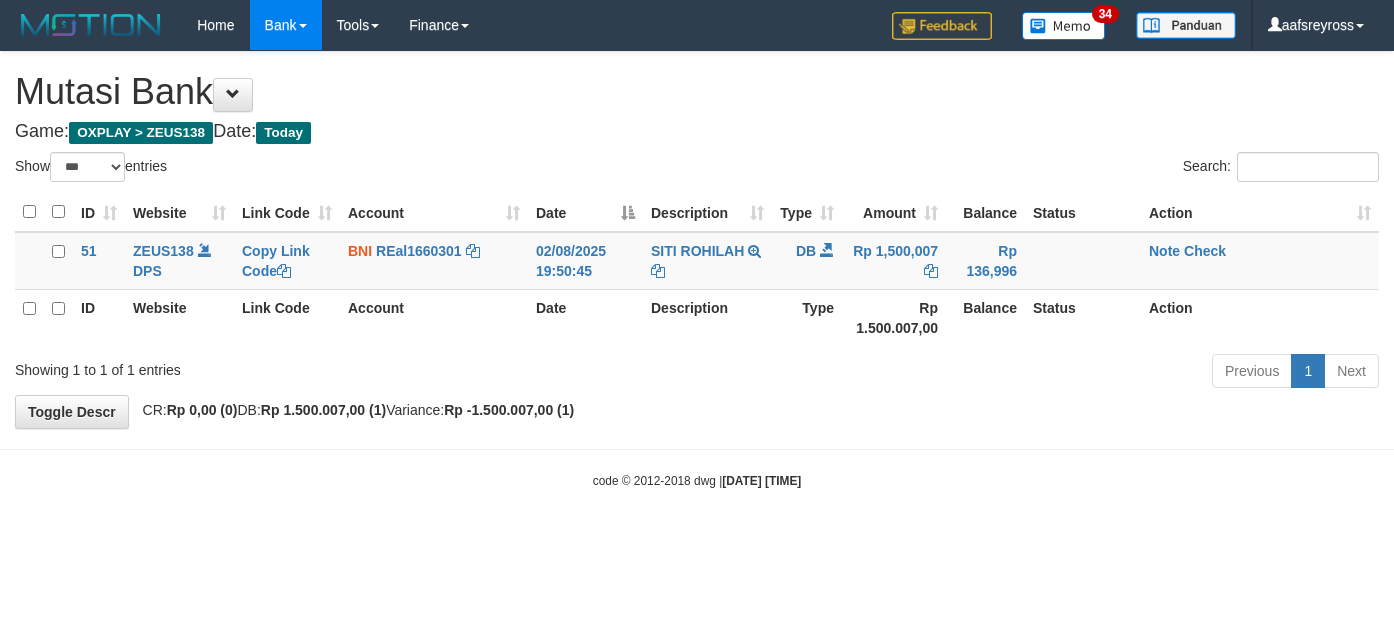 select on "***" 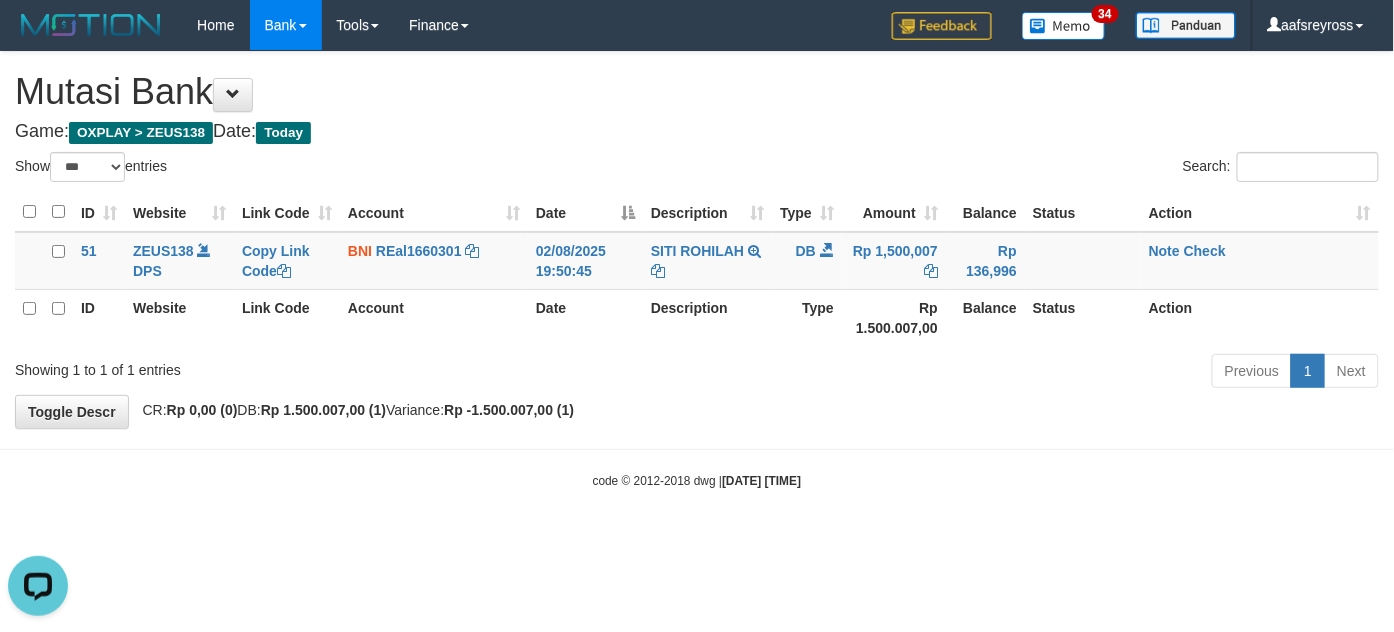 scroll, scrollTop: 0, scrollLeft: 0, axis: both 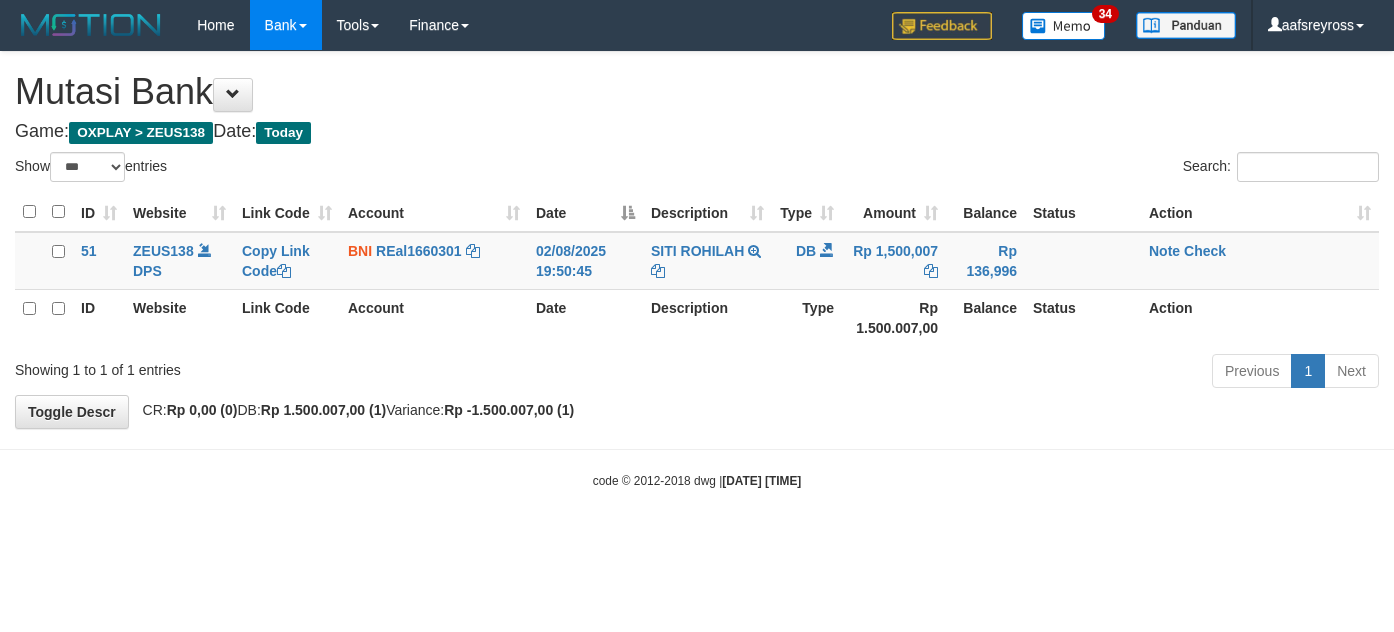 select on "***" 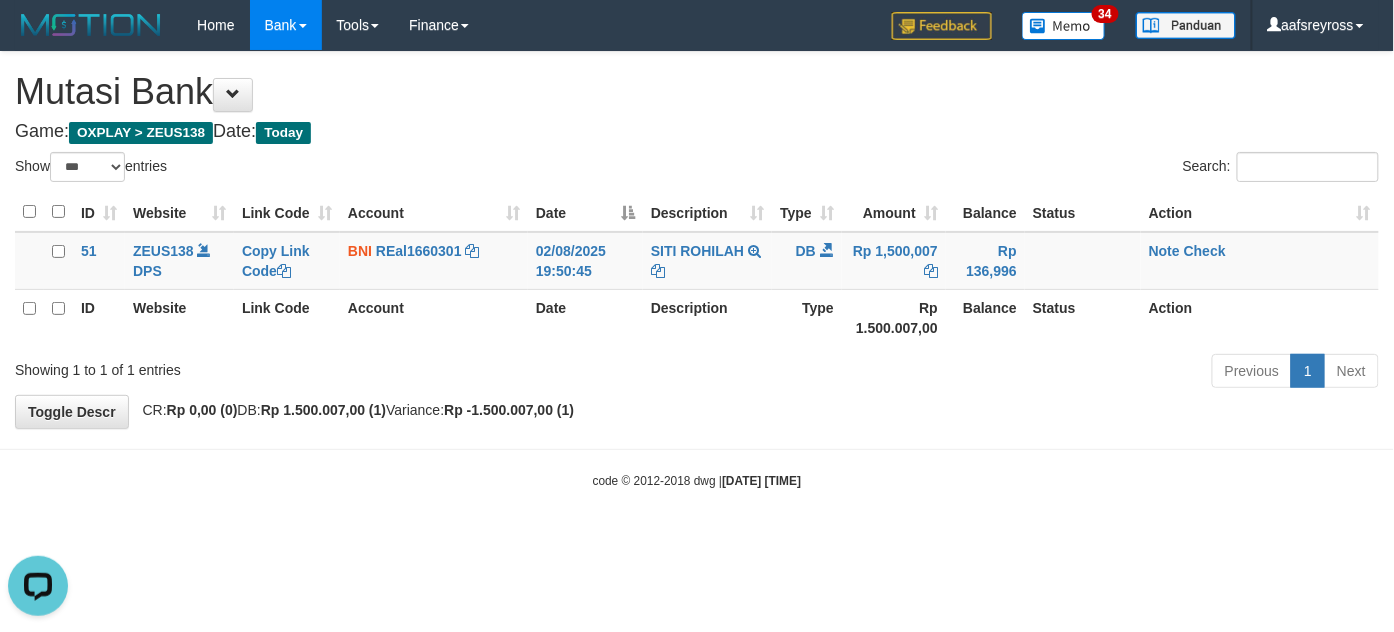 scroll, scrollTop: 0, scrollLeft: 0, axis: both 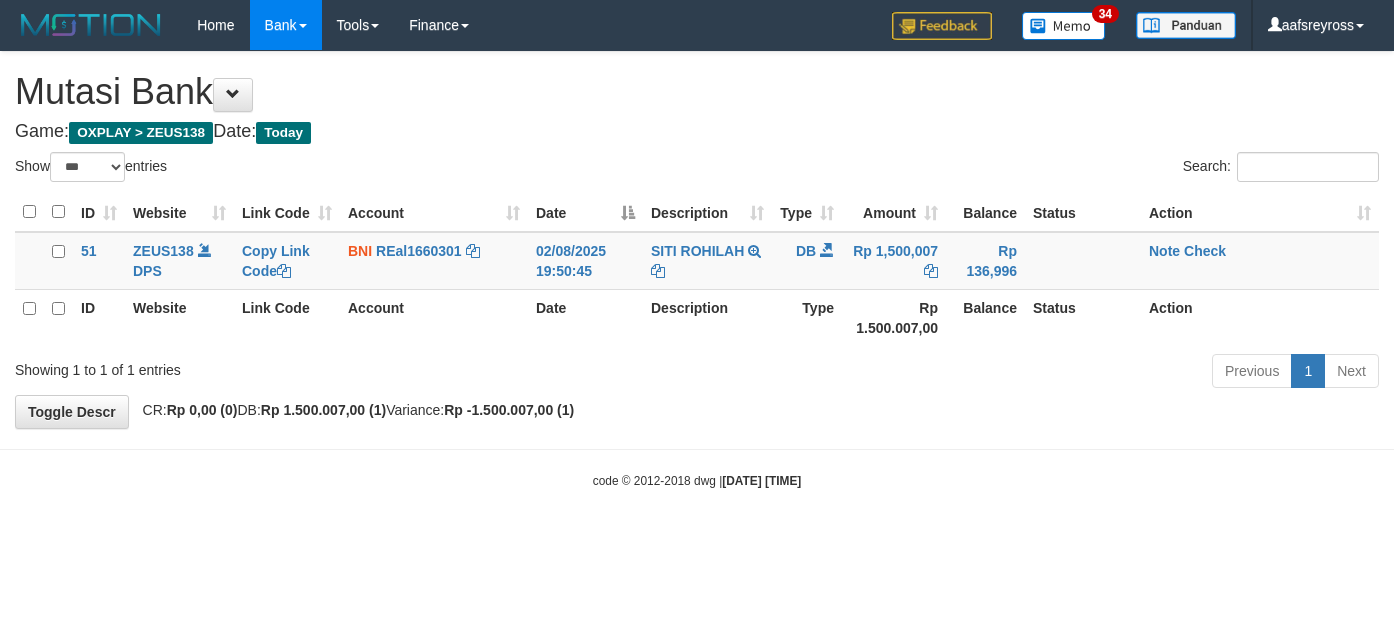 select on "***" 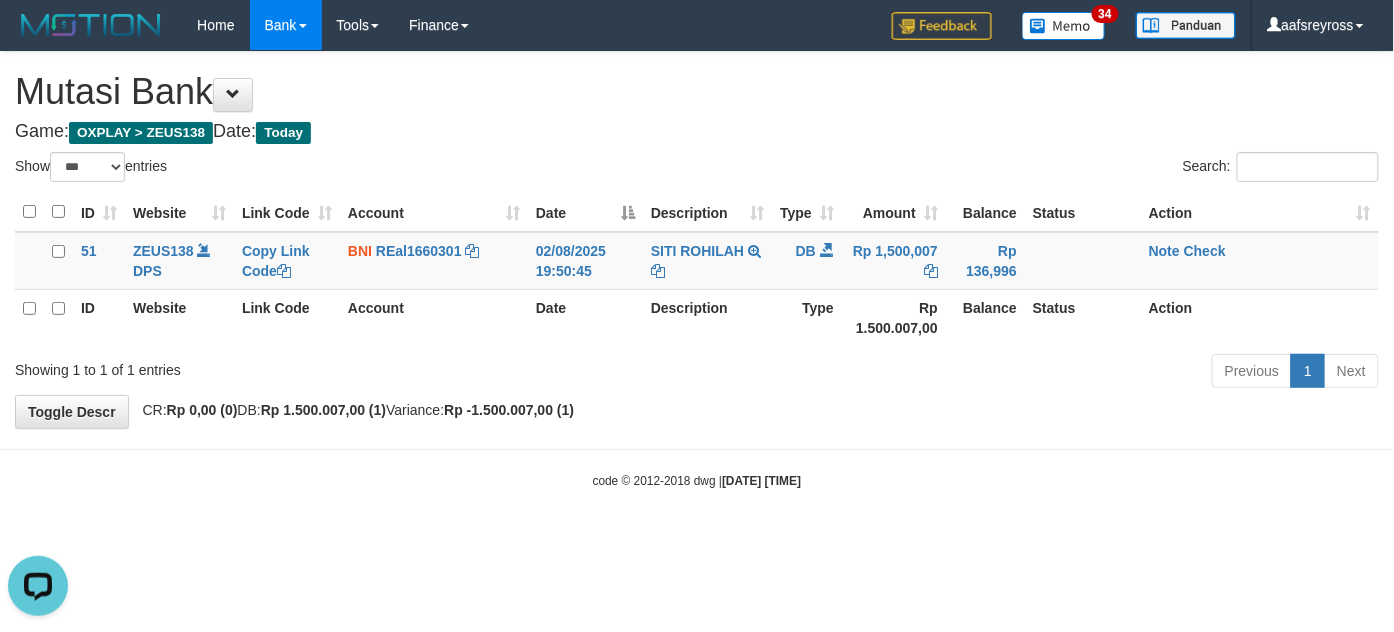 scroll, scrollTop: 0, scrollLeft: 0, axis: both 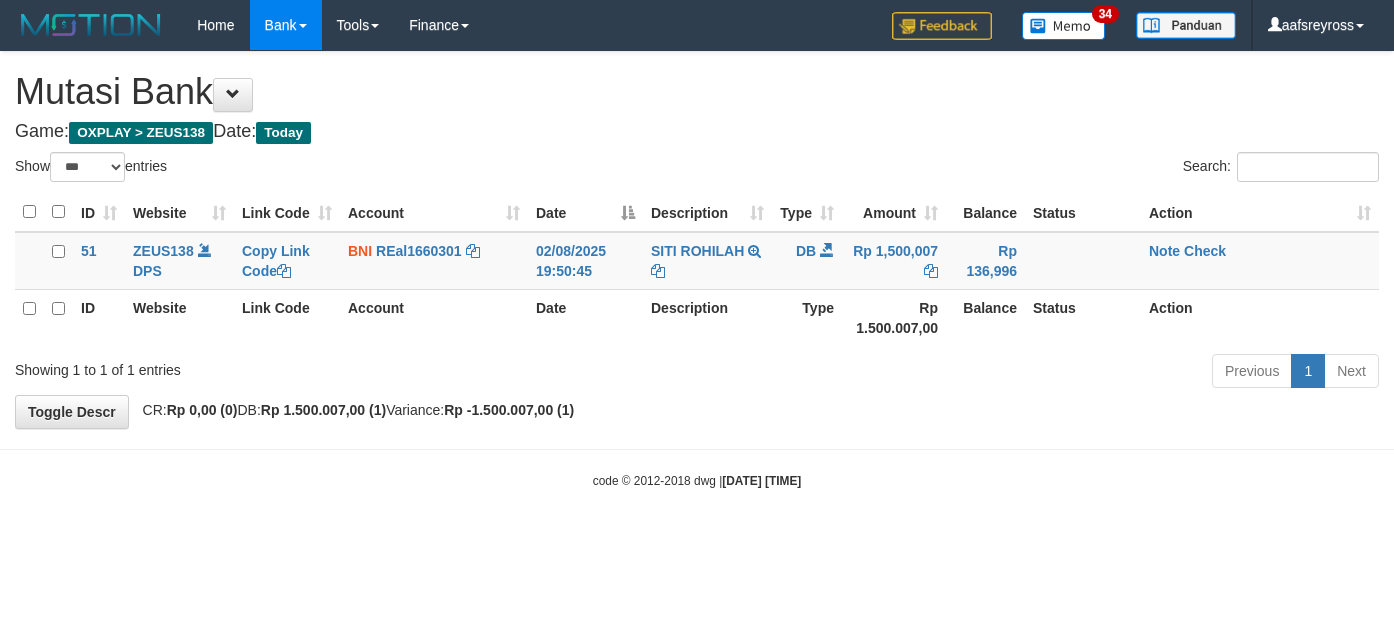 select on "***" 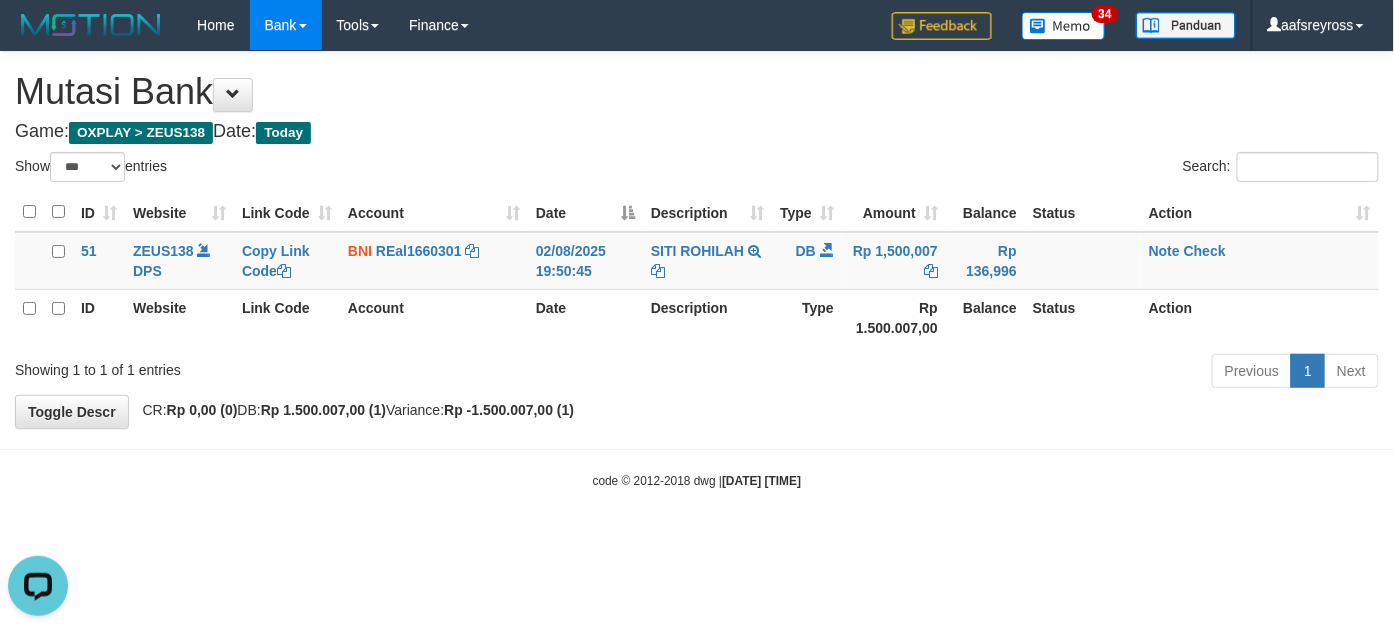 scroll, scrollTop: 0, scrollLeft: 0, axis: both 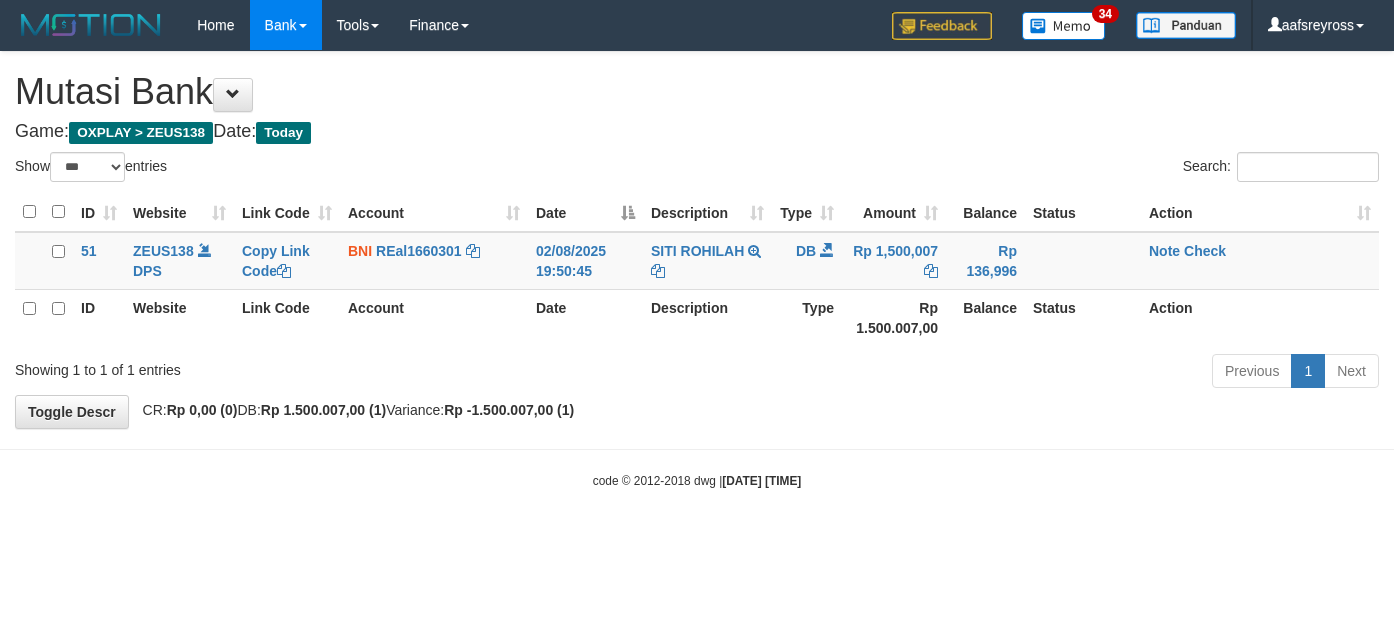 select on "***" 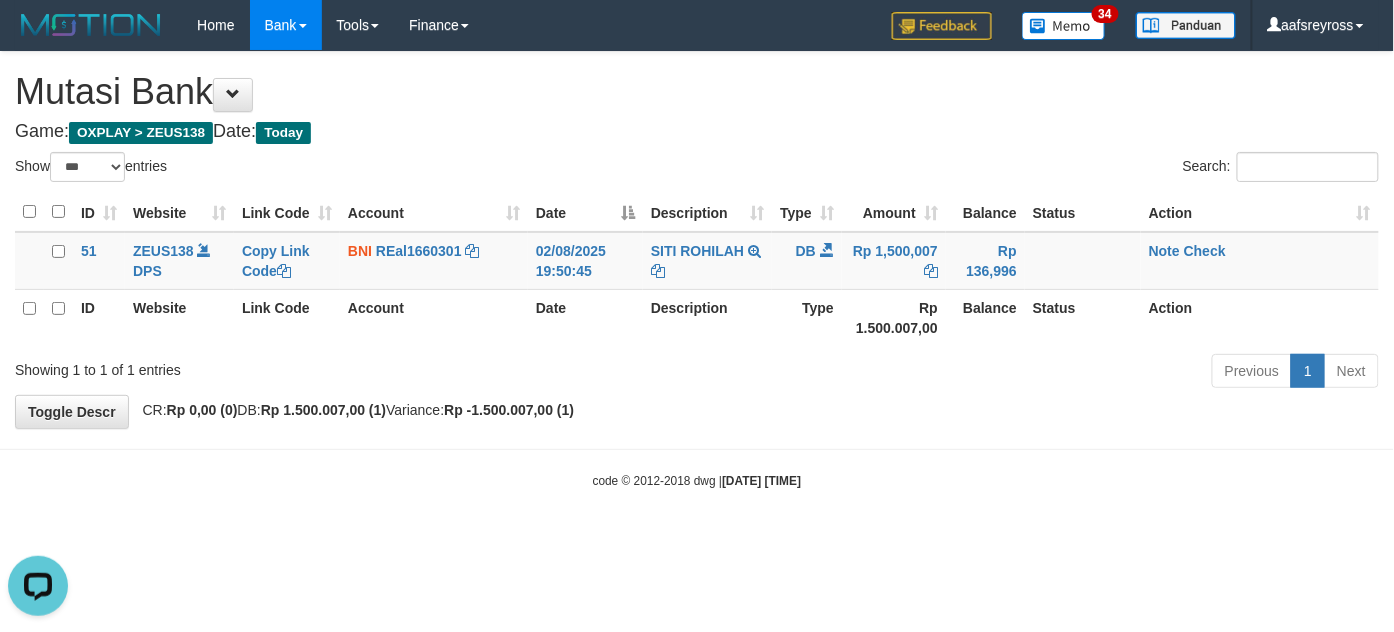 scroll, scrollTop: 0, scrollLeft: 0, axis: both 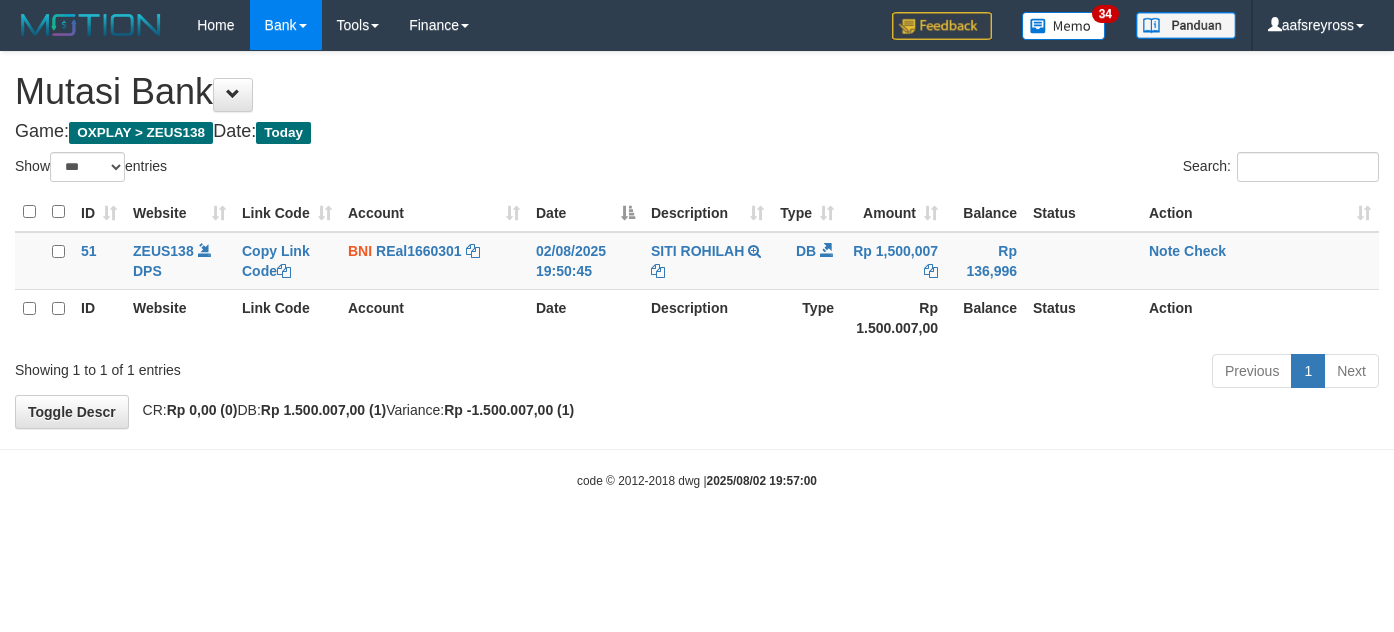 select on "***" 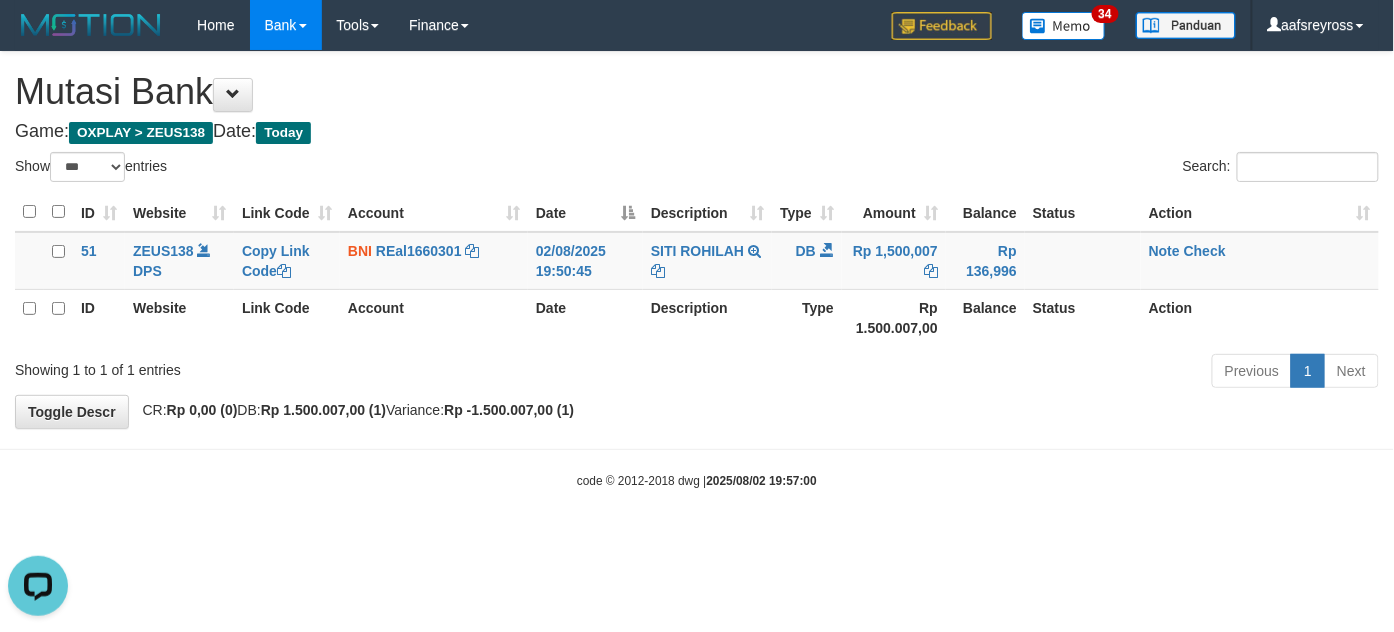 scroll, scrollTop: 0, scrollLeft: 0, axis: both 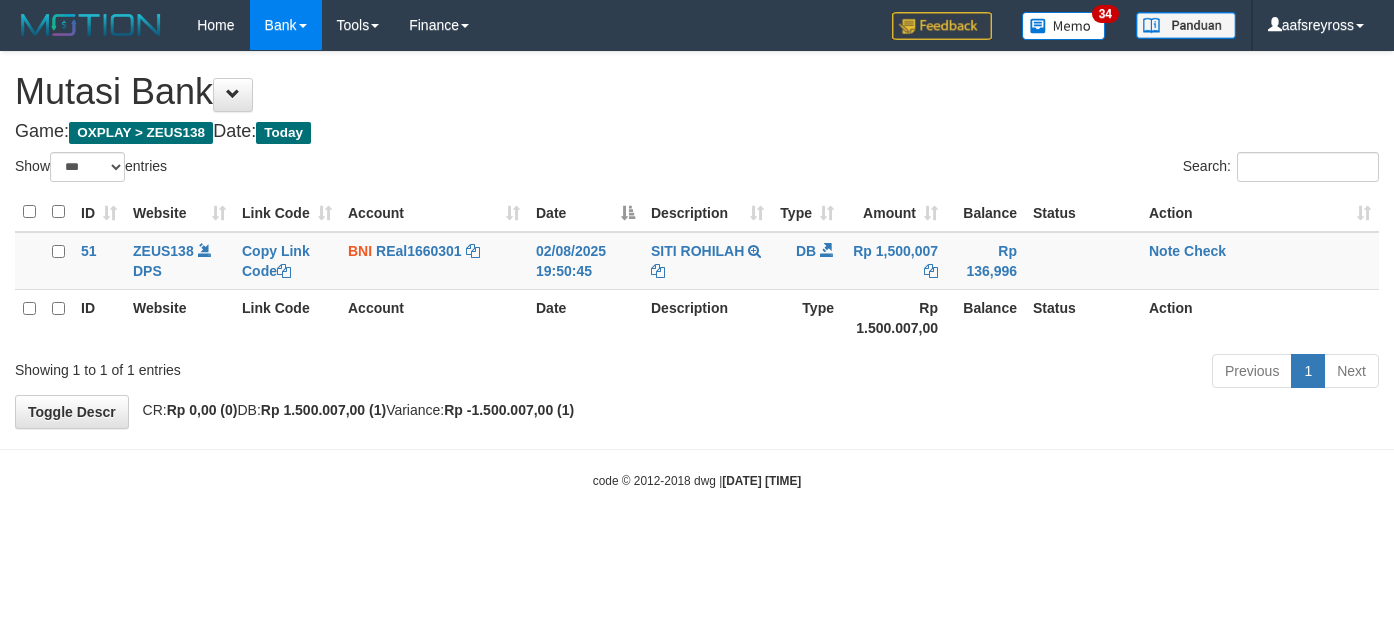 select on "***" 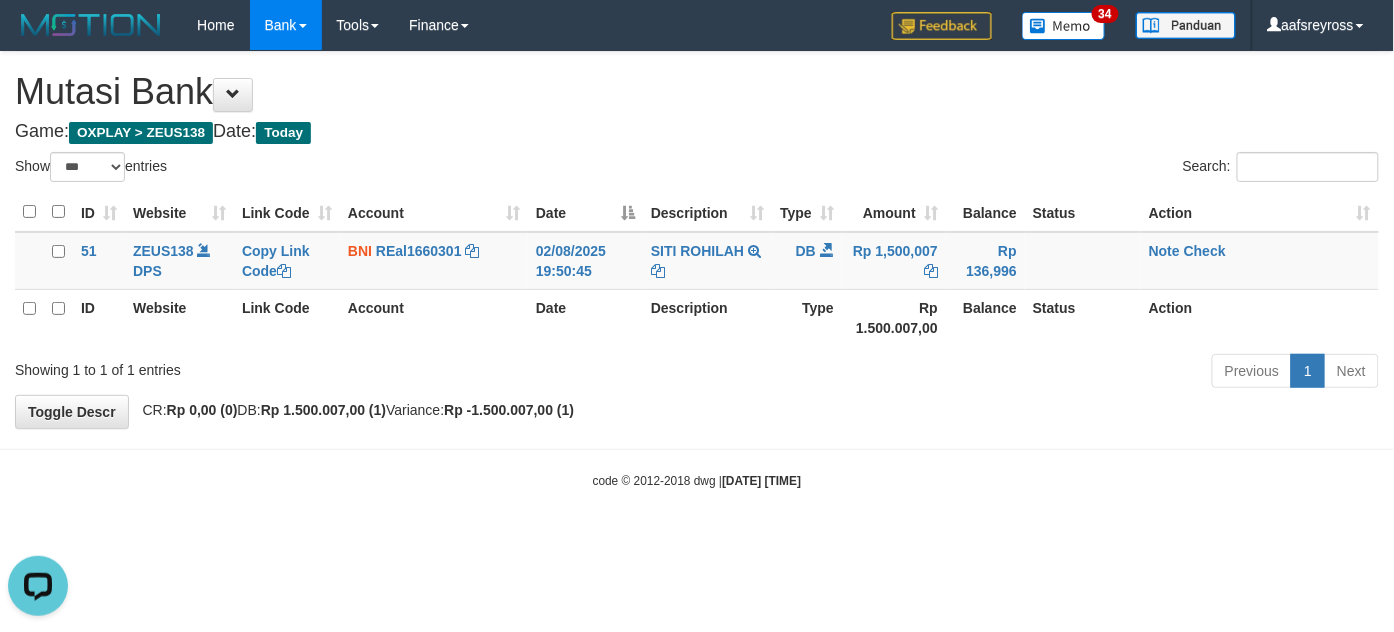 scroll, scrollTop: 0, scrollLeft: 0, axis: both 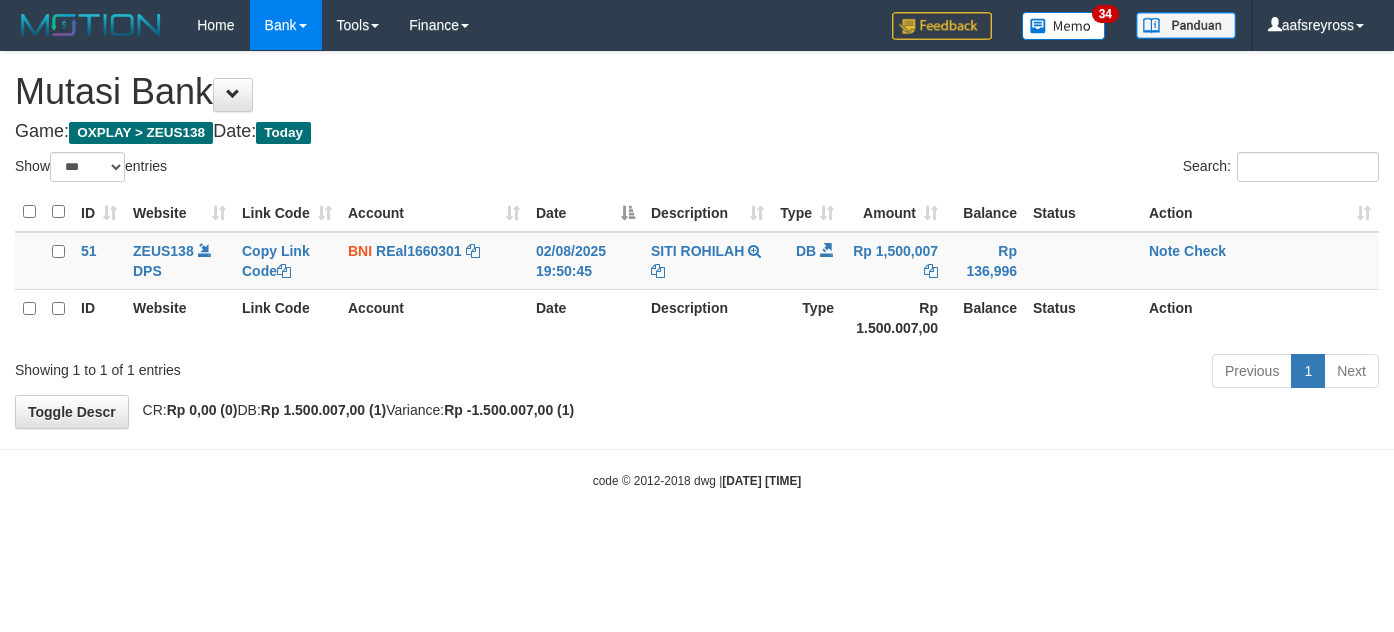 select on "***" 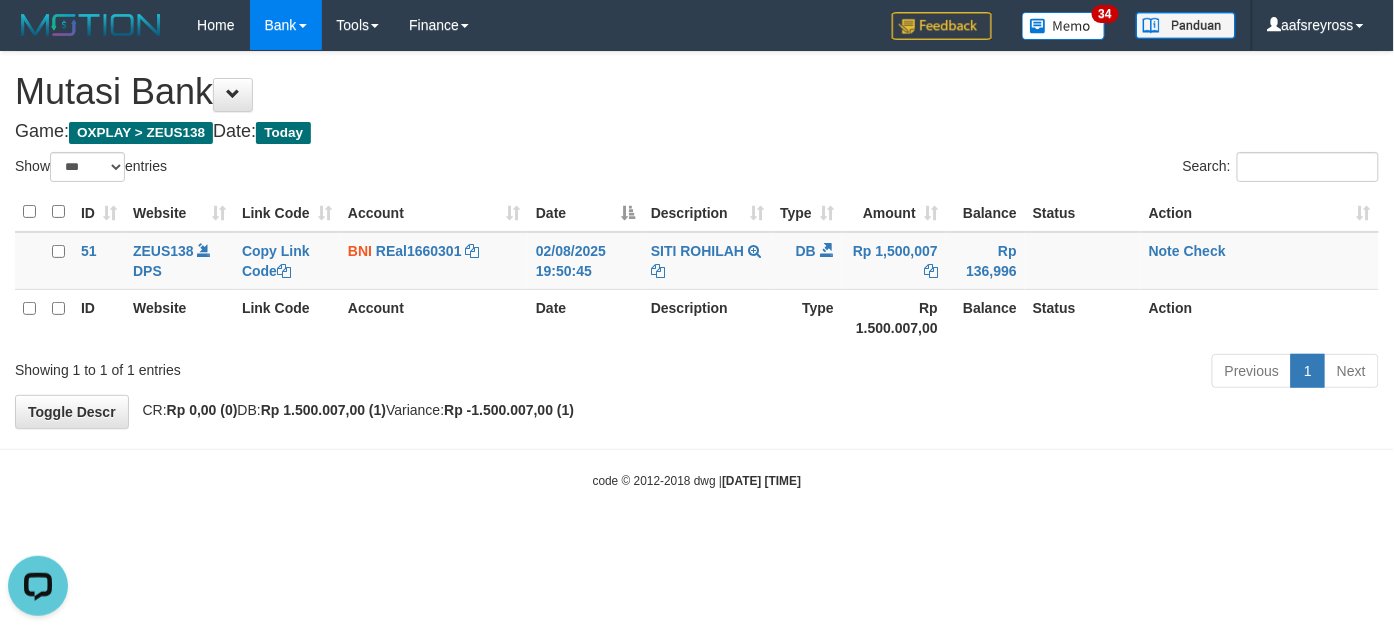 scroll, scrollTop: 0, scrollLeft: 0, axis: both 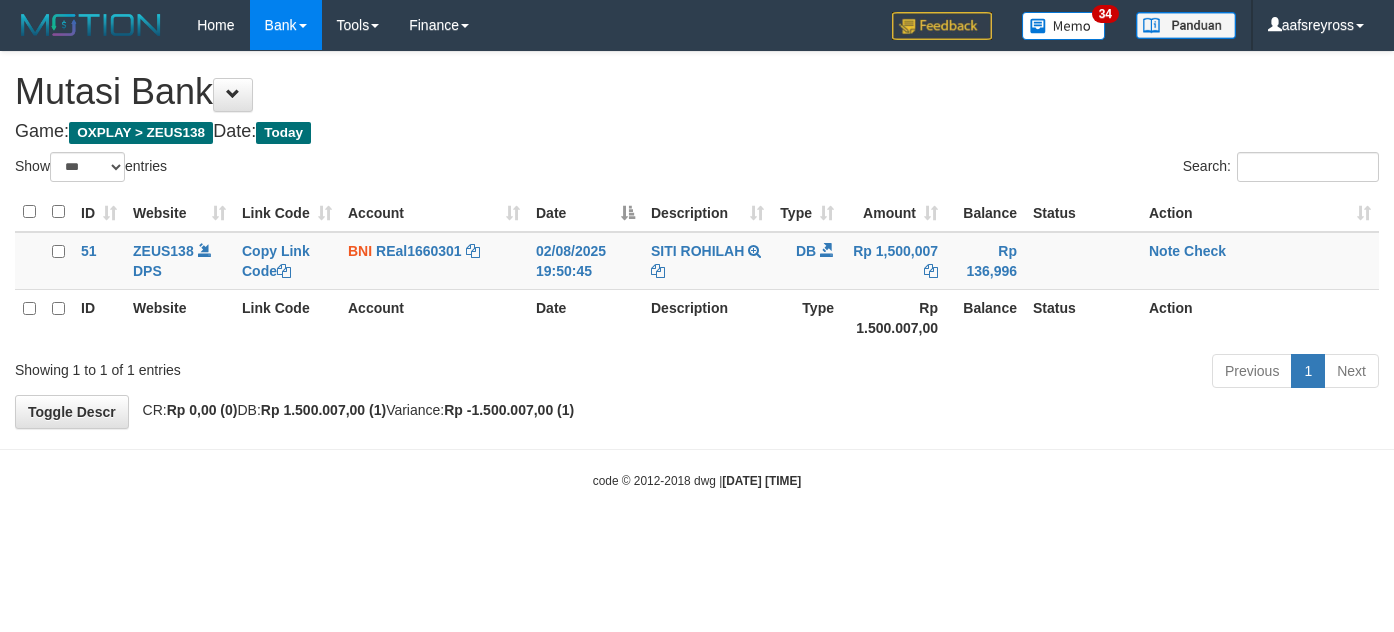 select on "***" 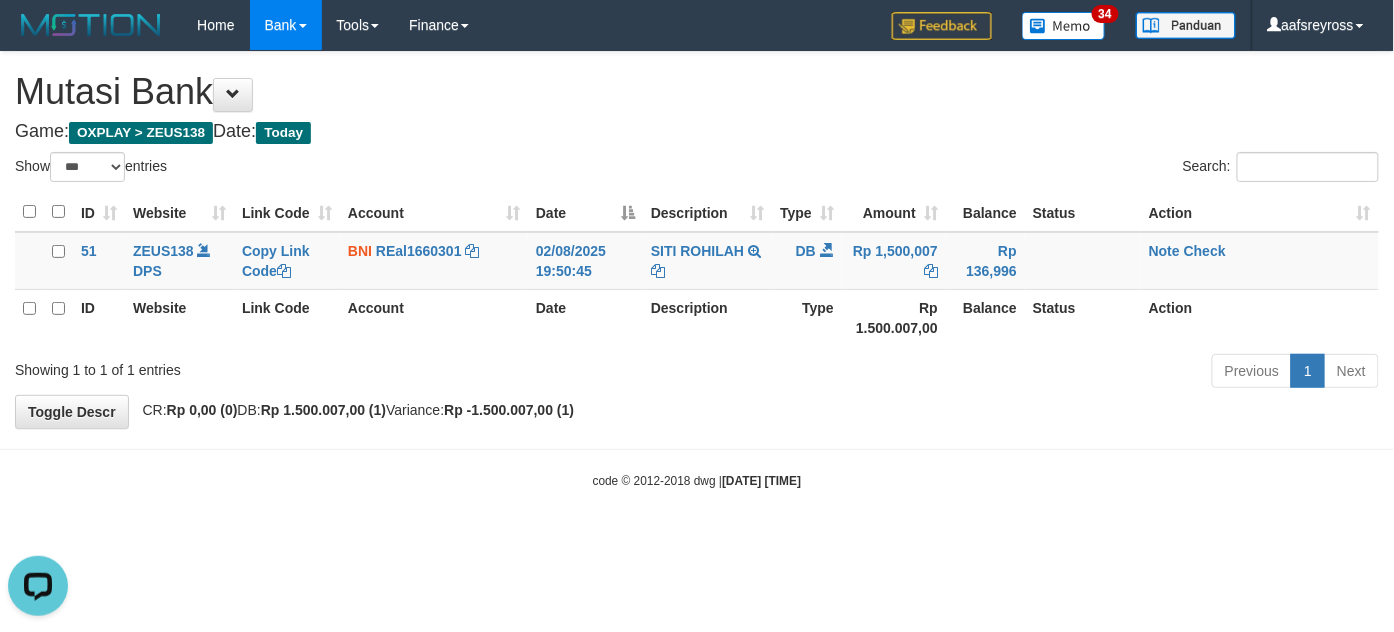 scroll, scrollTop: 0, scrollLeft: 0, axis: both 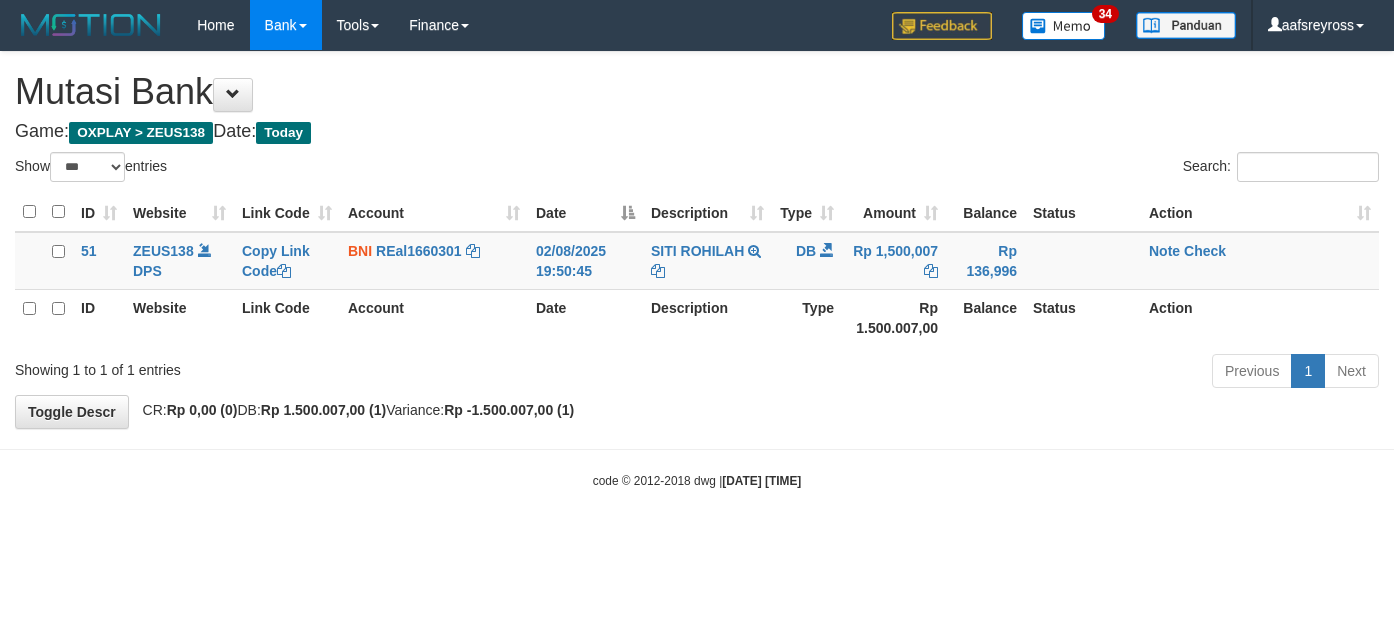 select on "***" 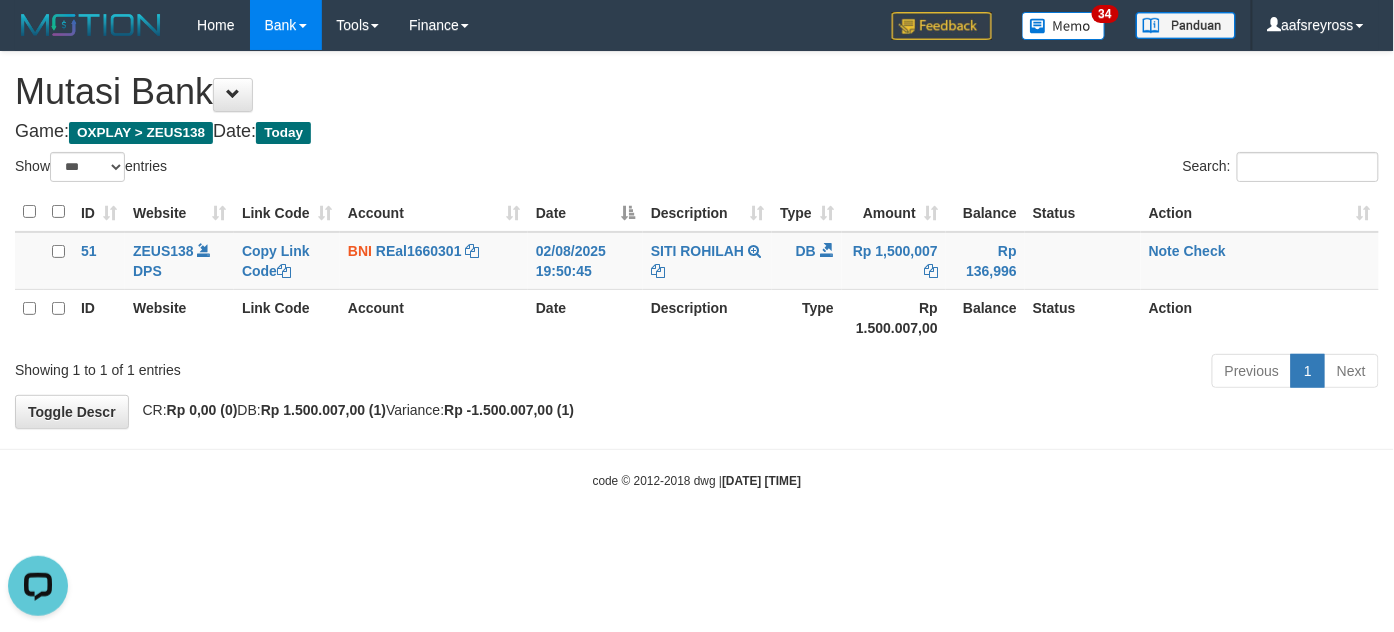scroll, scrollTop: 0, scrollLeft: 0, axis: both 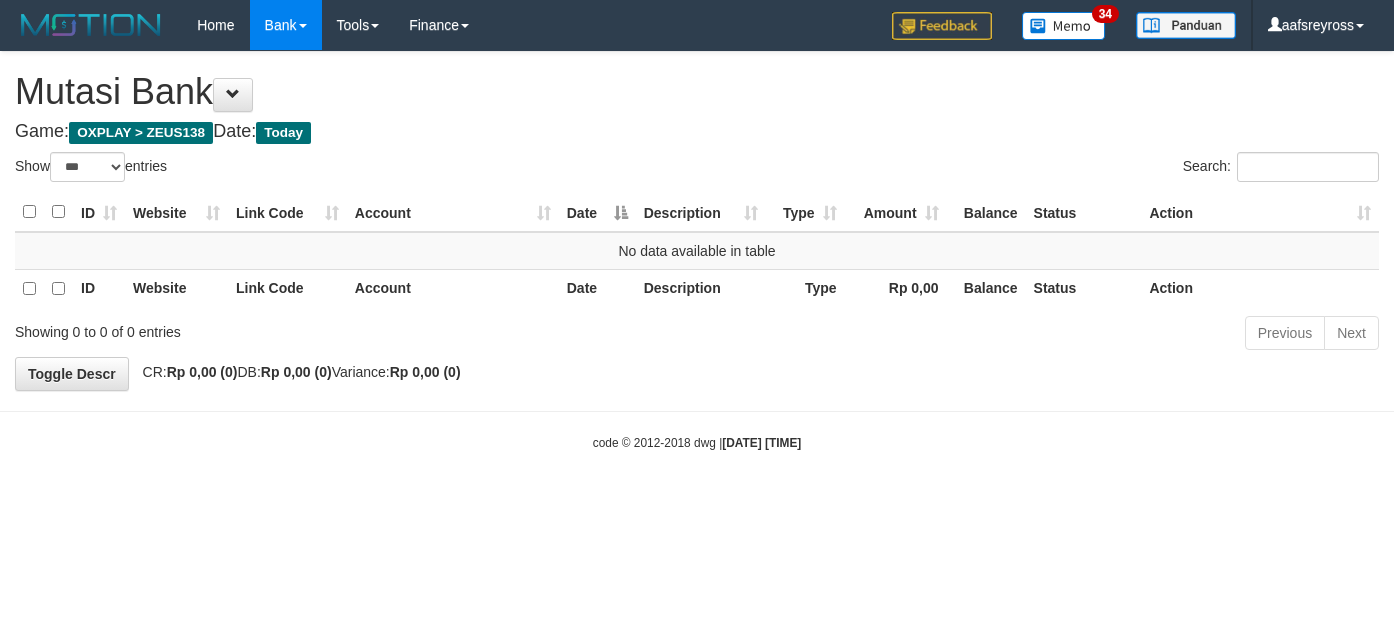 select on "***" 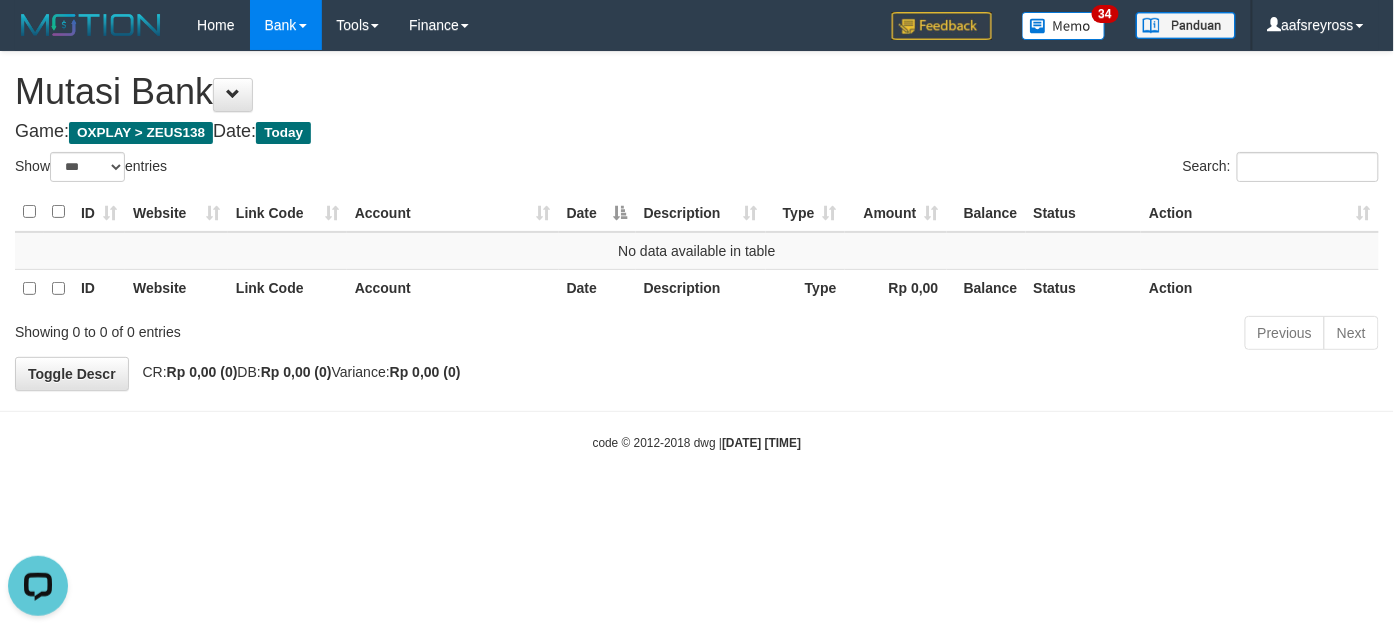 scroll, scrollTop: 0, scrollLeft: 0, axis: both 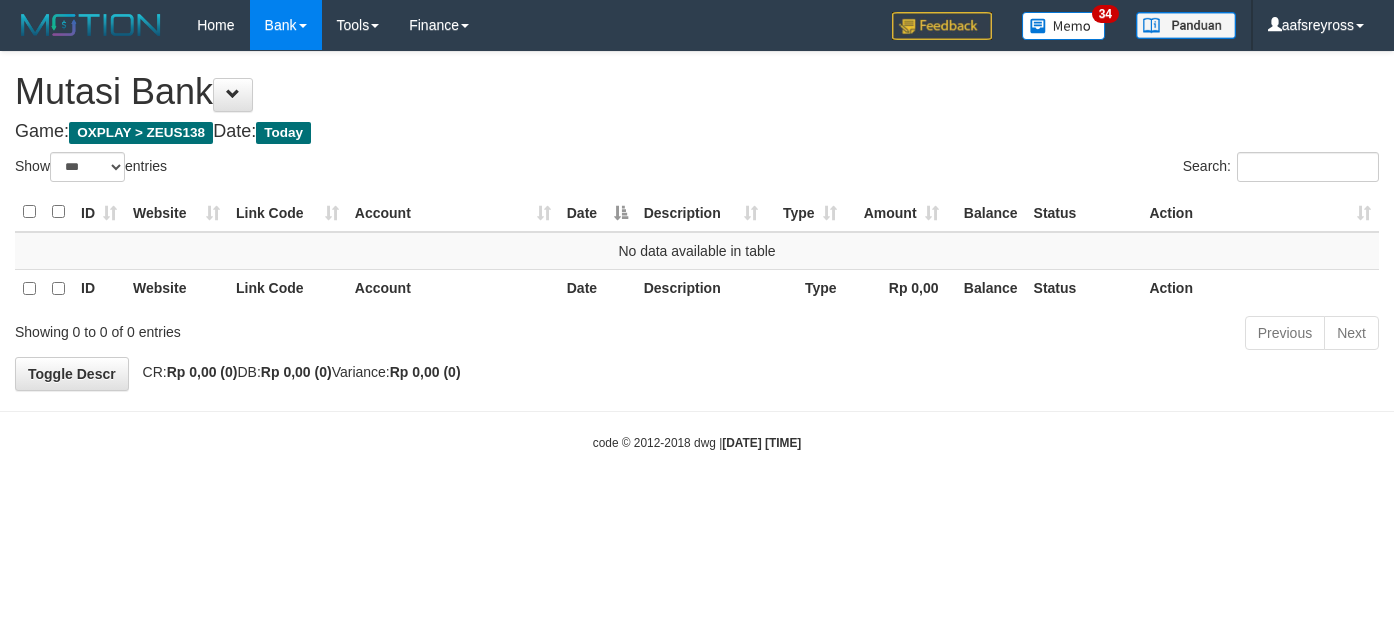 select on "***" 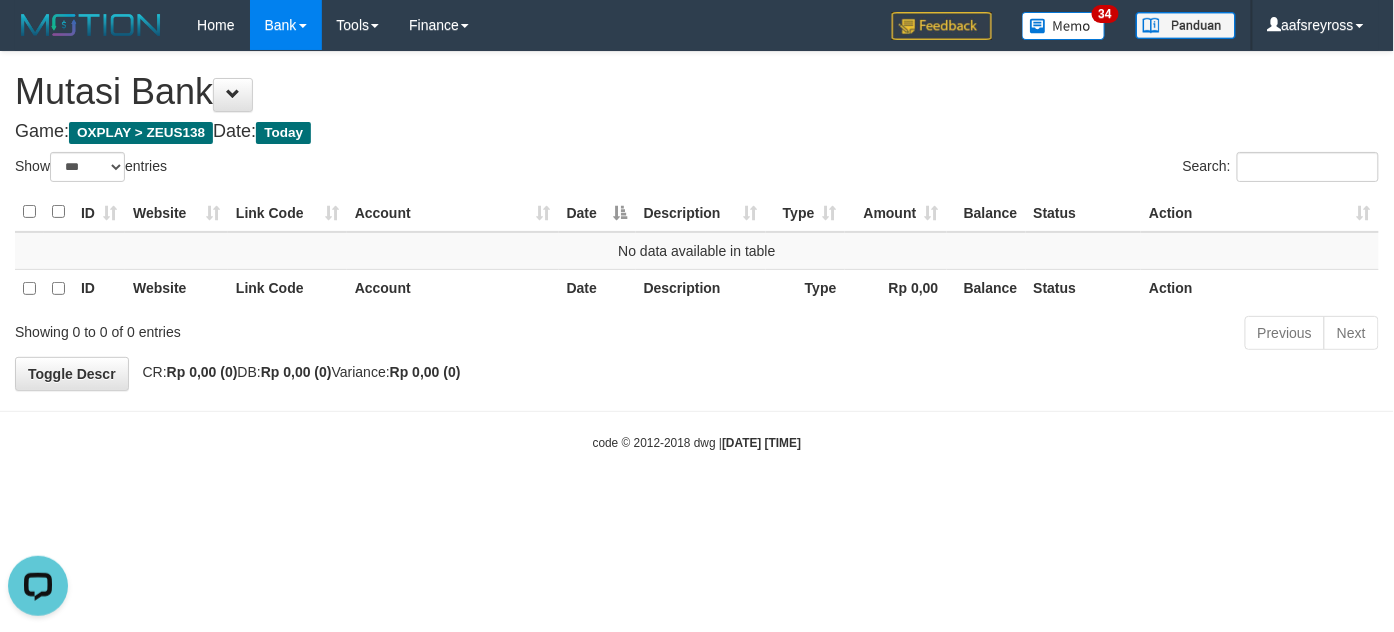 scroll, scrollTop: 0, scrollLeft: 0, axis: both 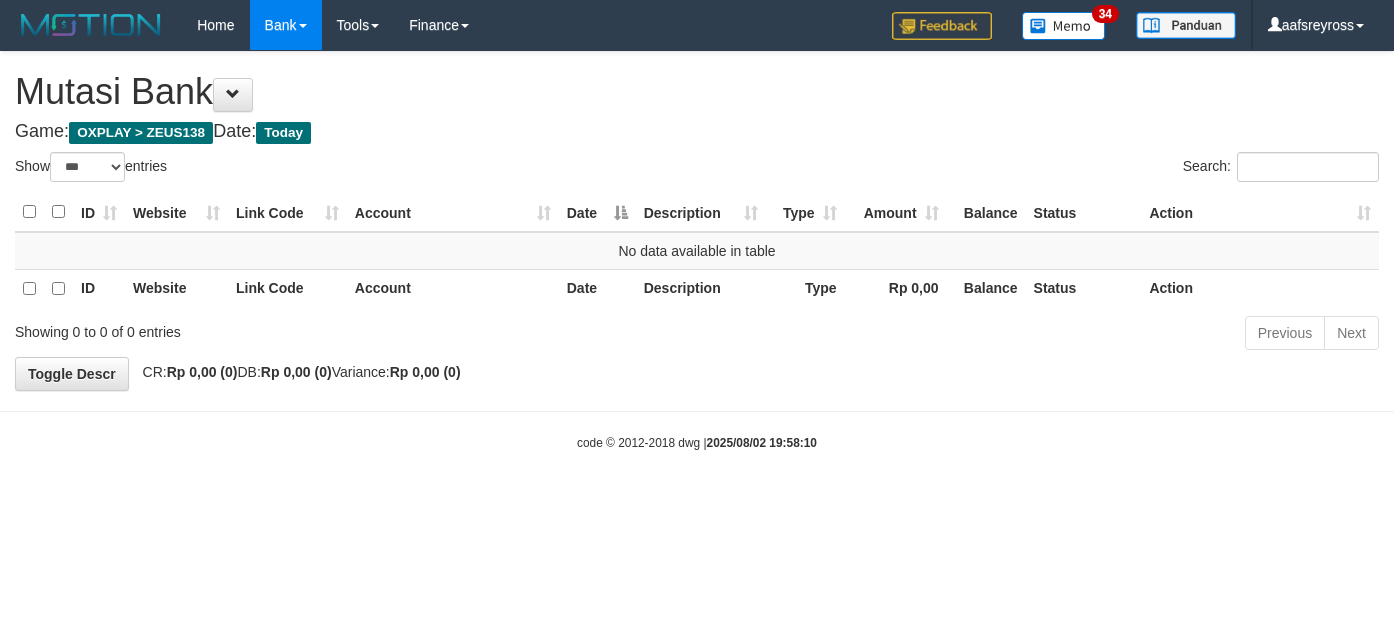select on "***" 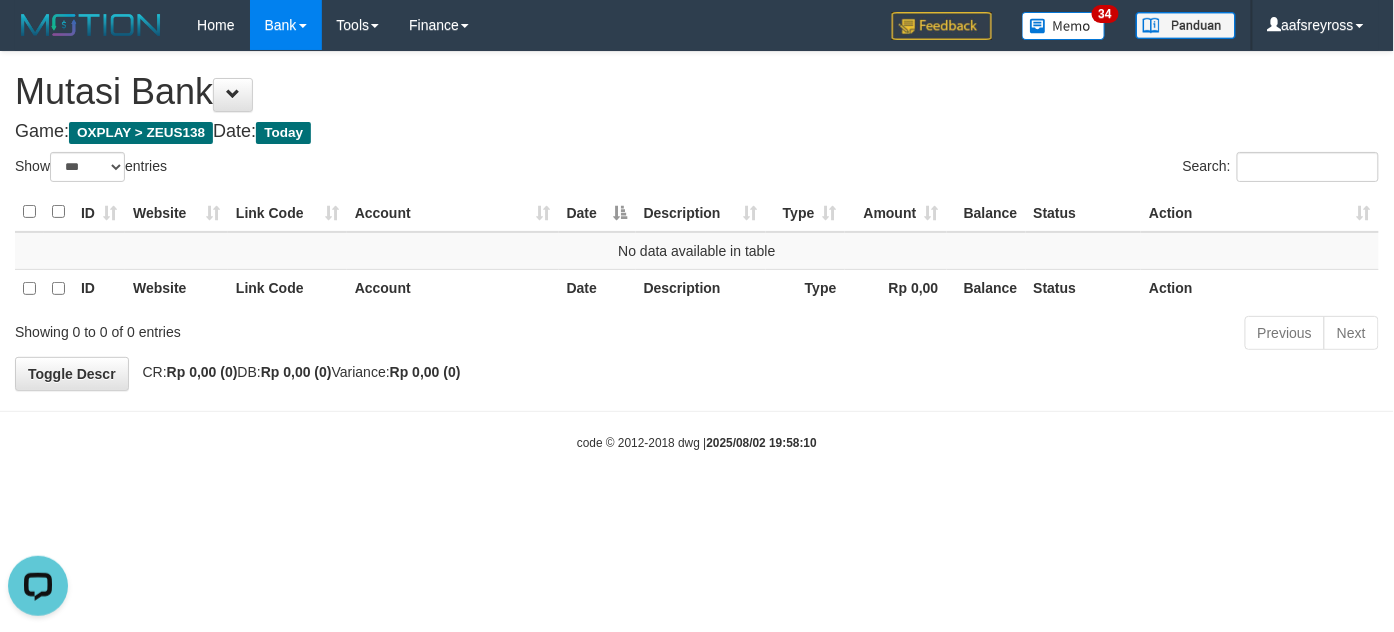 scroll, scrollTop: 0, scrollLeft: 0, axis: both 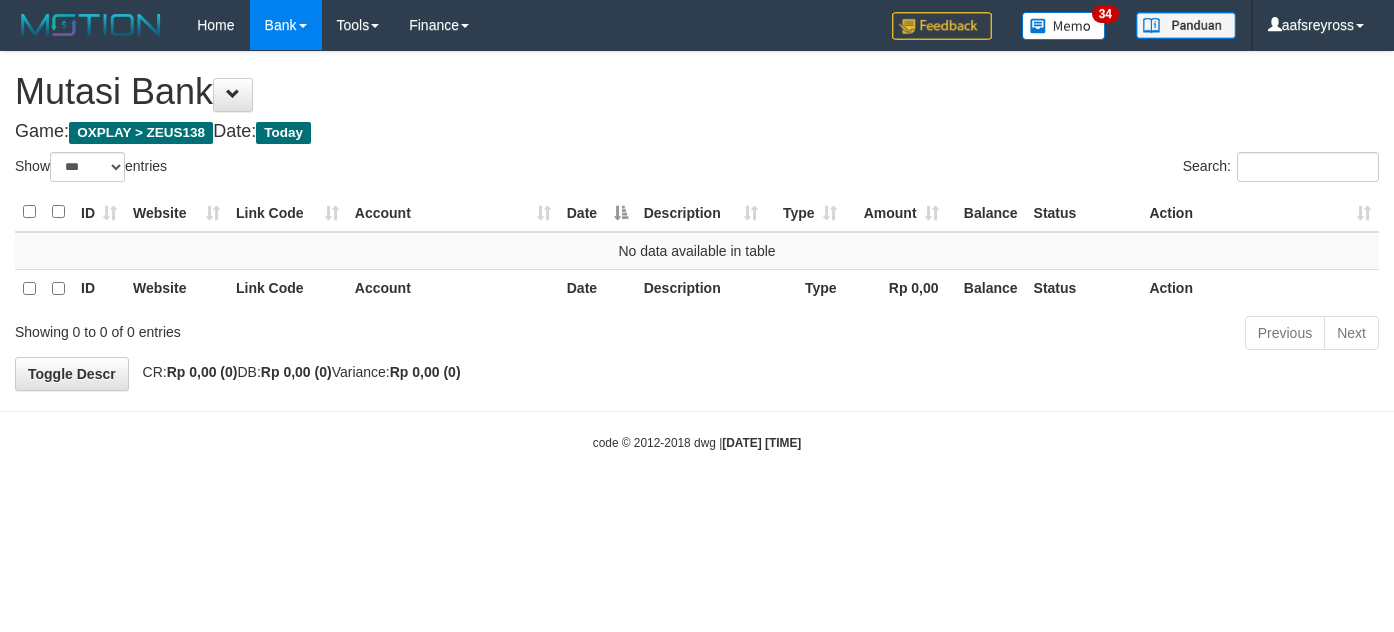 select on "***" 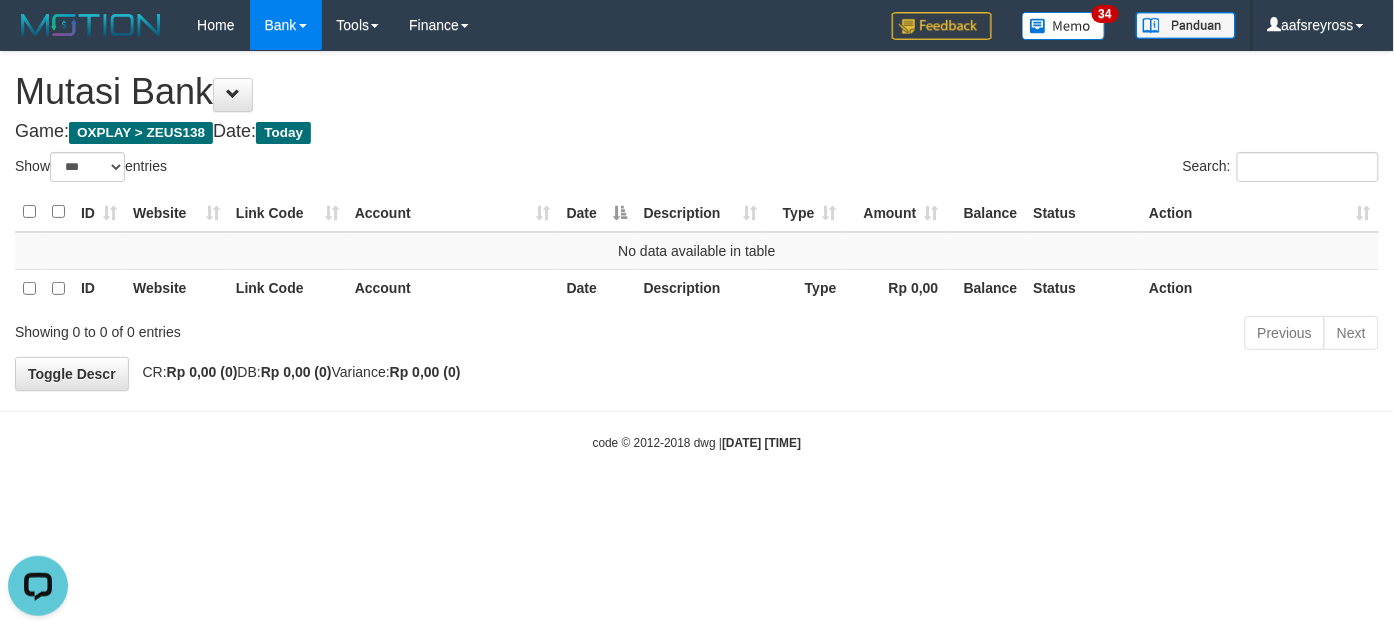 scroll, scrollTop: 0, scrollLeft: 0, axis: both 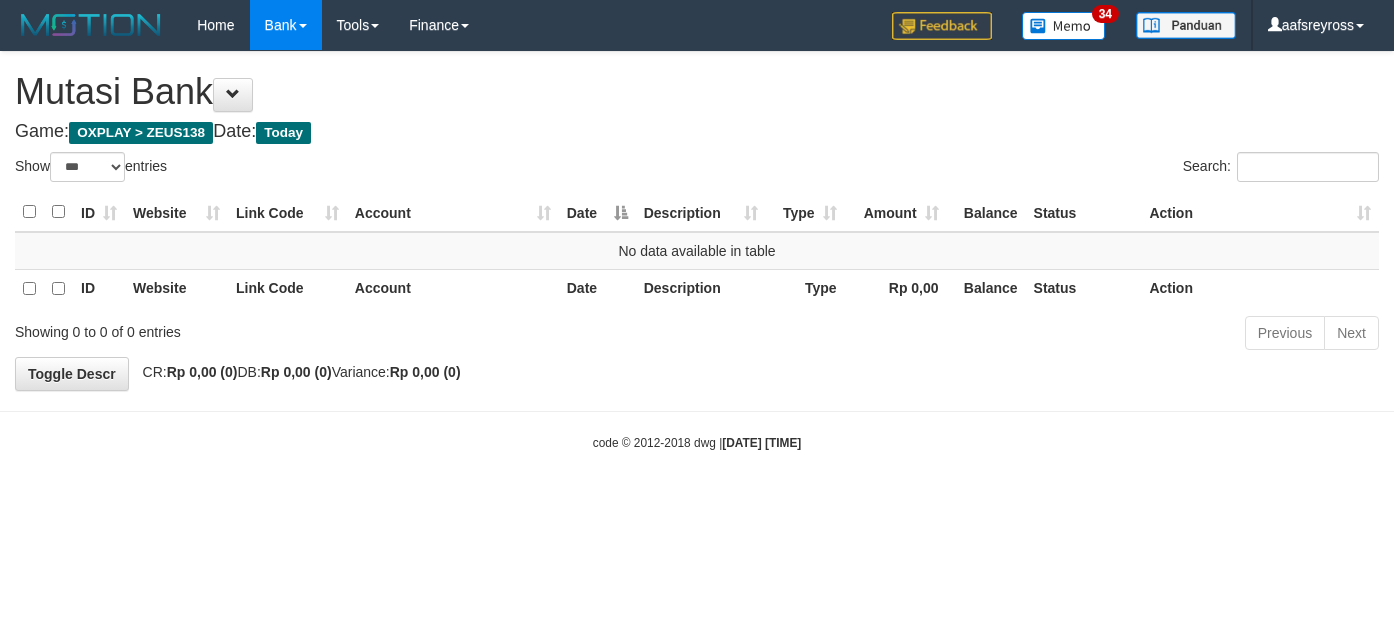 select on "***" 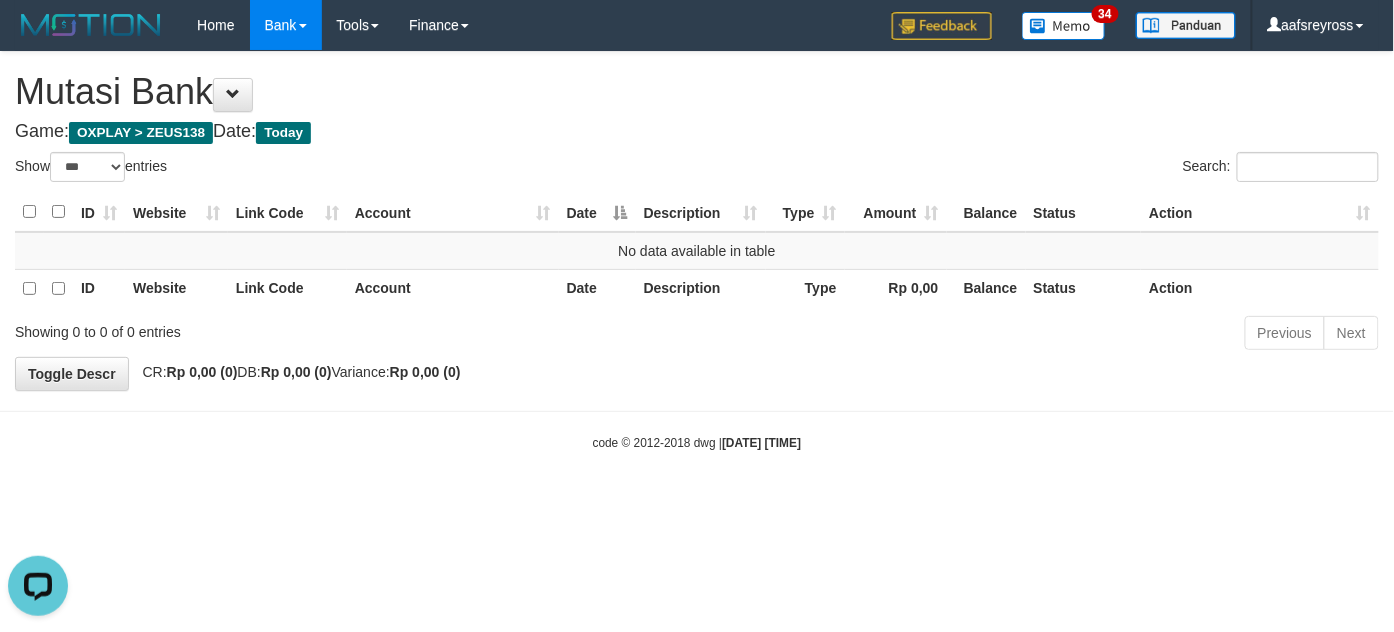 scroll, scrollTop: 0, scrollLeft: 0, axis: both 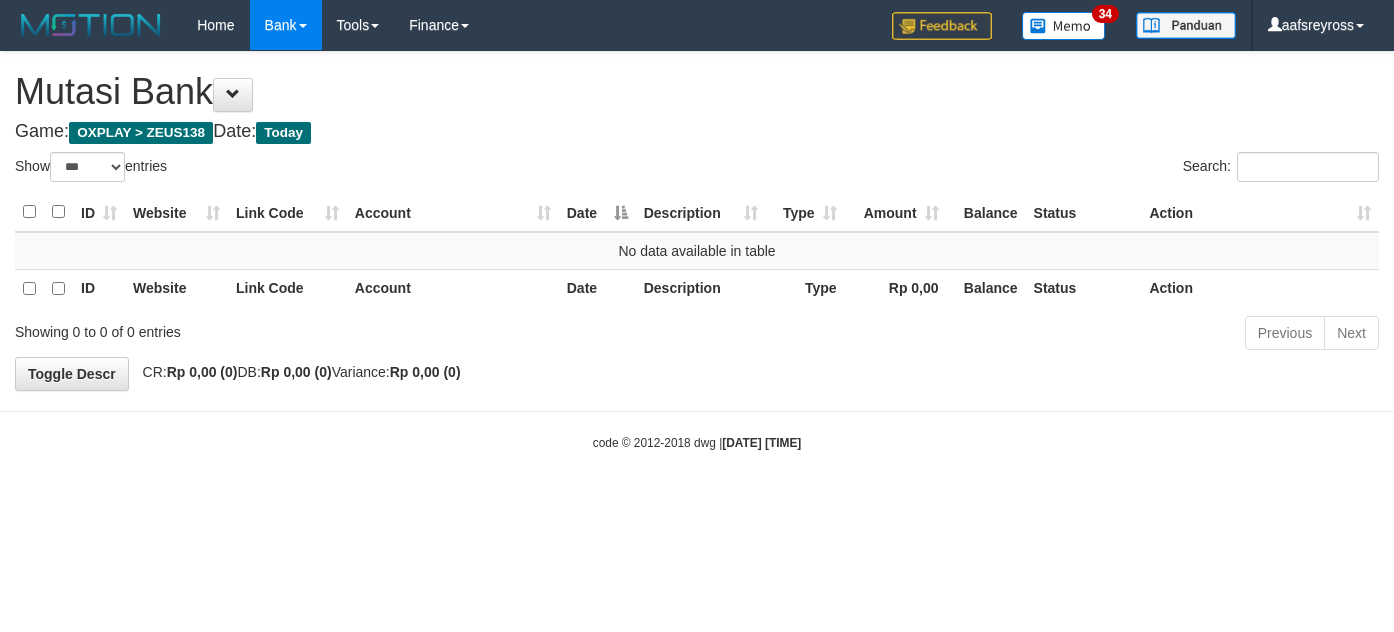 select on "***" 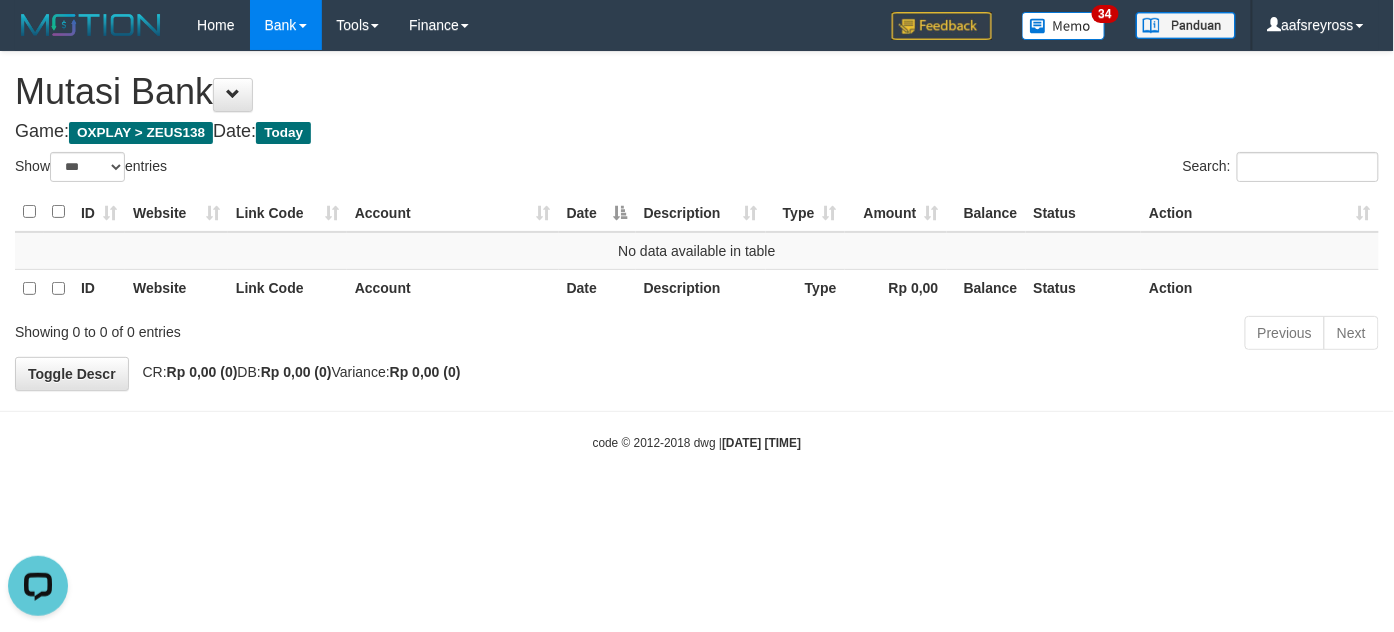 scroll, scrollTop: 0, scrollLeft: 0, axis: both 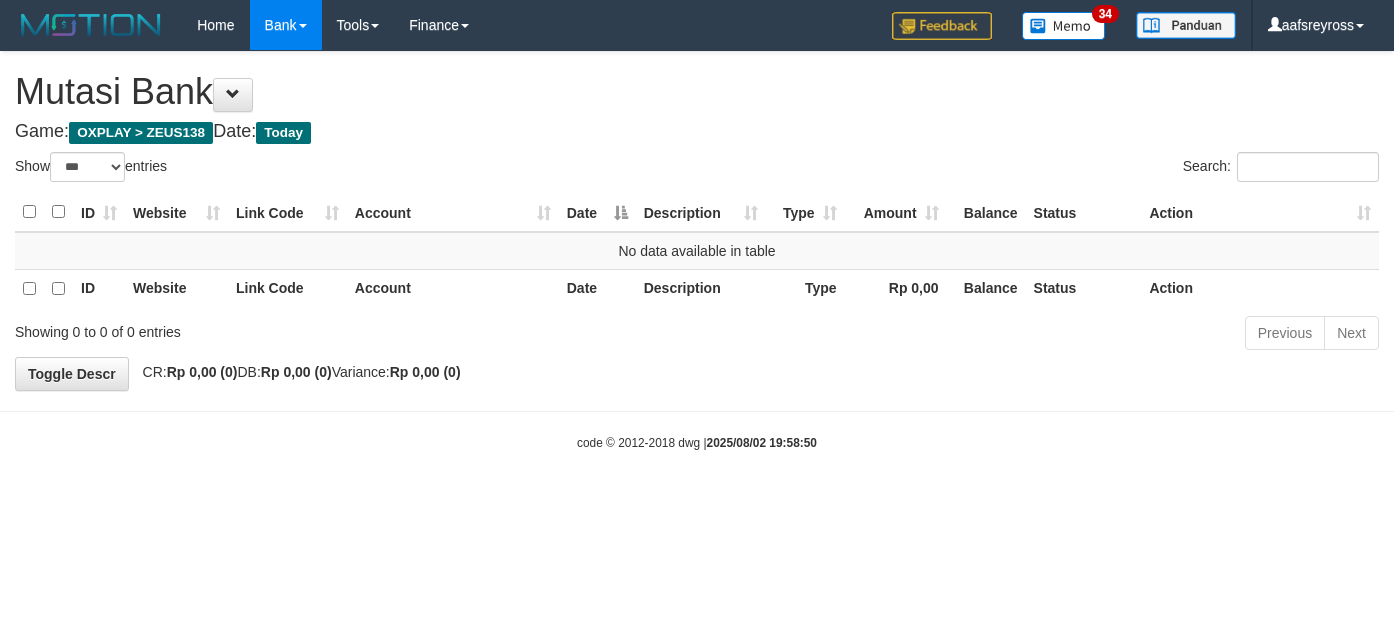 select on "***" 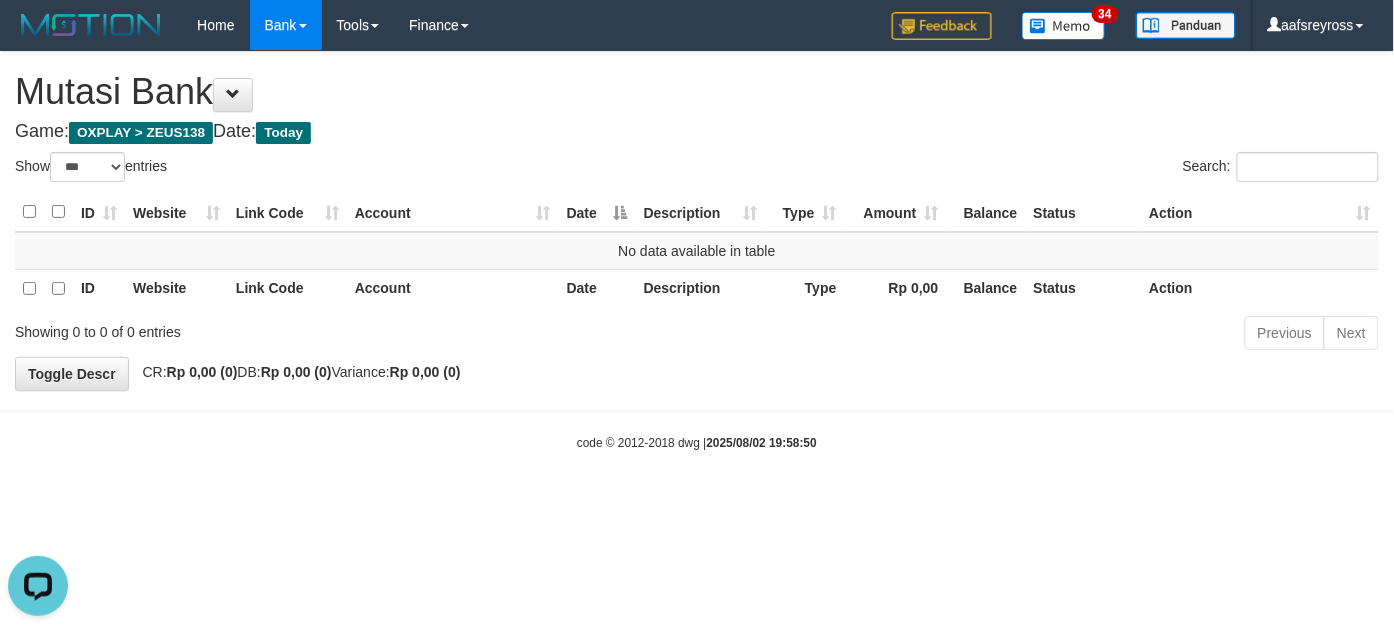 scroll, scrollTop: 0, scrollLeft: 0, axis: both 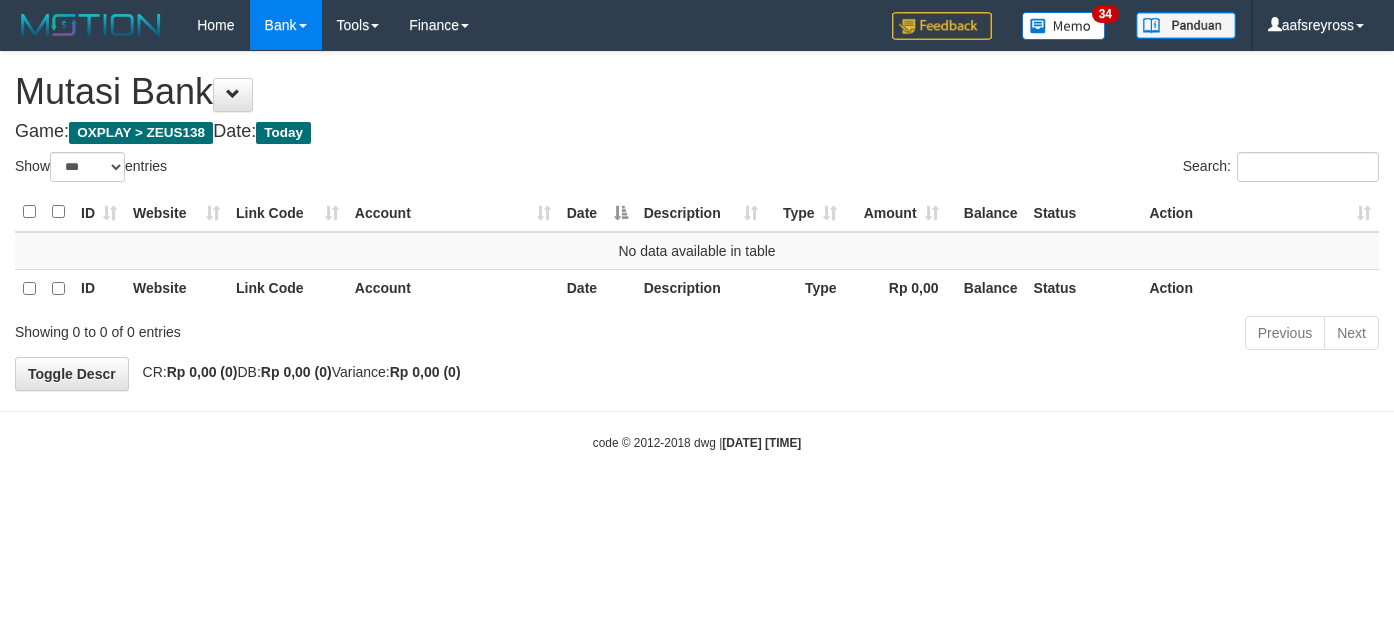 select on "***" 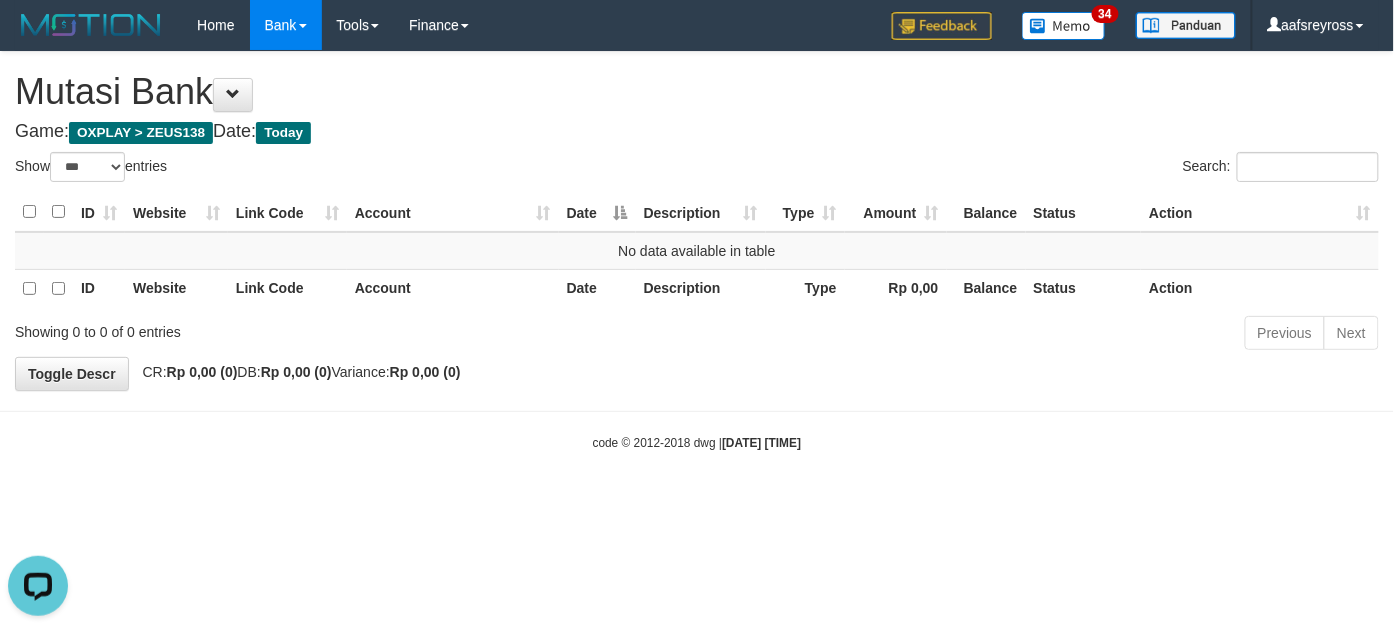 scroll, scrollTop: 0, scrollLeft: 0, axis: both 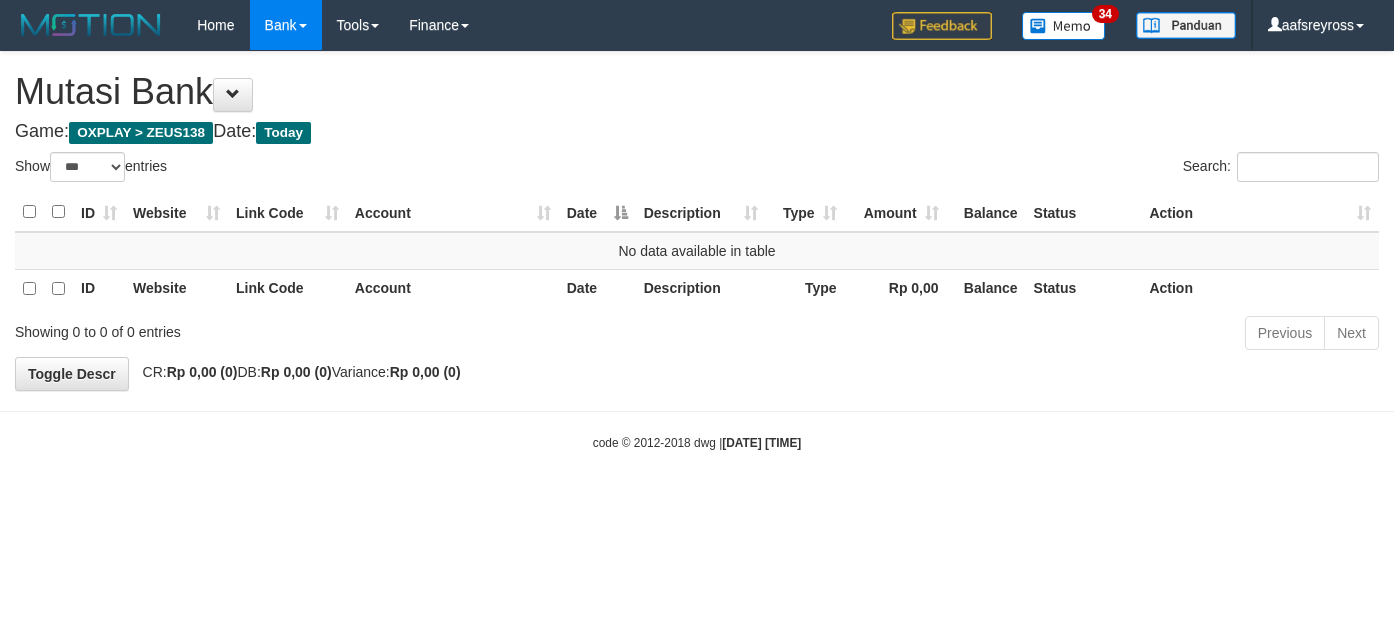 select on "***" 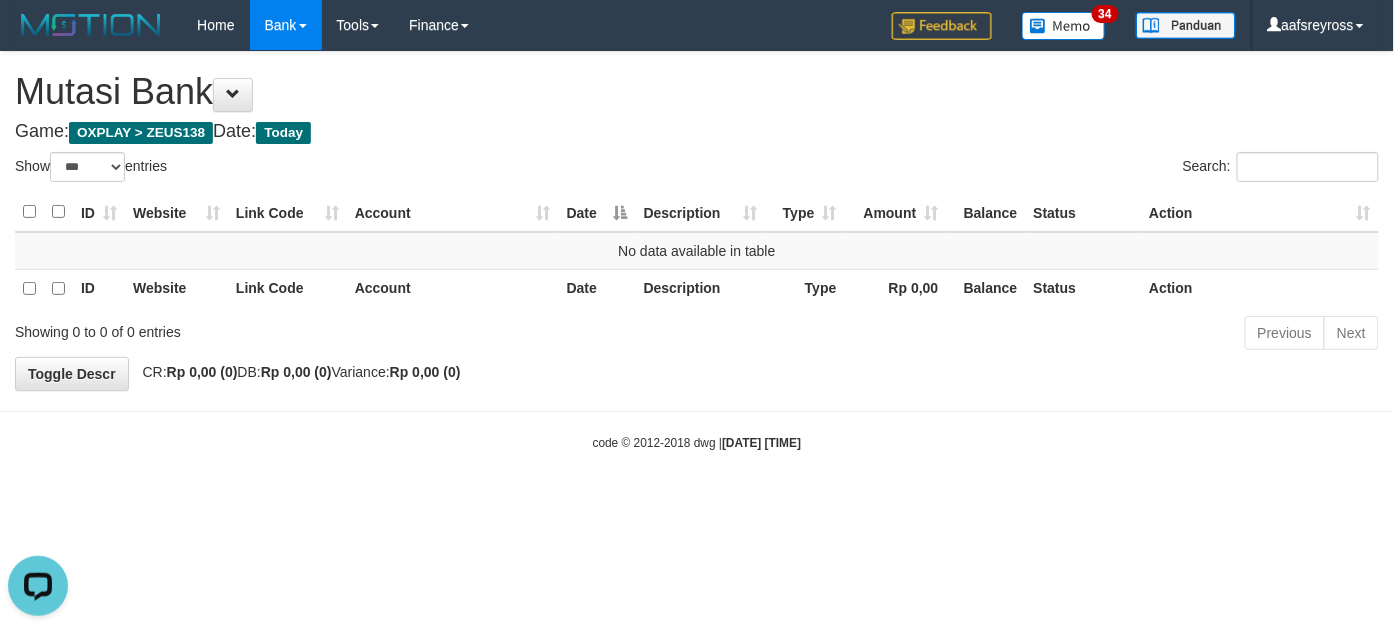 scroll, scrollTop: 0, scrollLeft: 0, axis: both 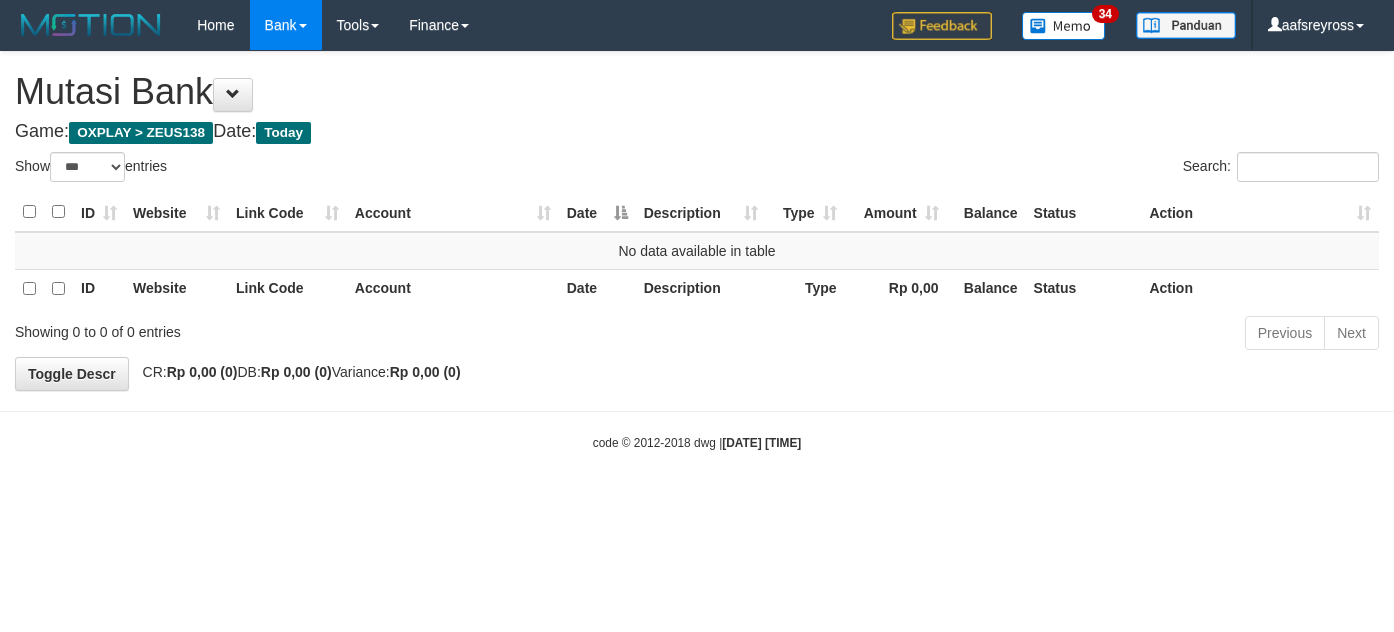 select on "***" 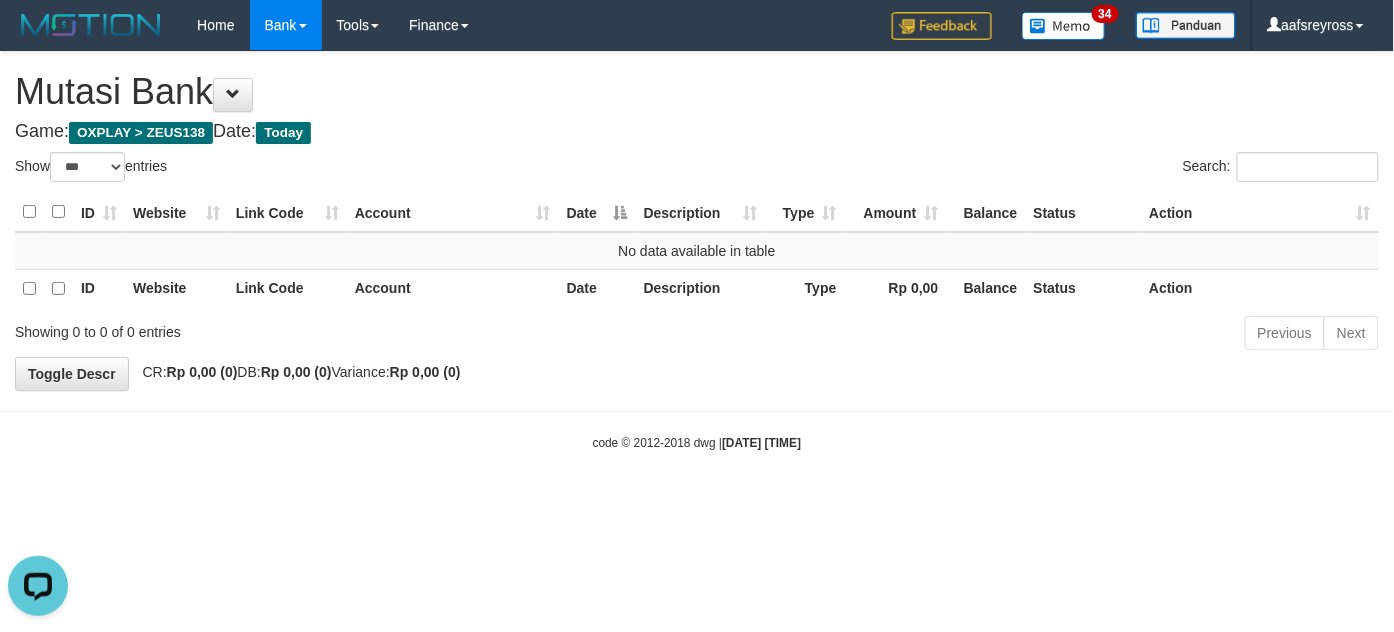 scroll, scrollTop: 0, scrollLeft: 0, axis: both 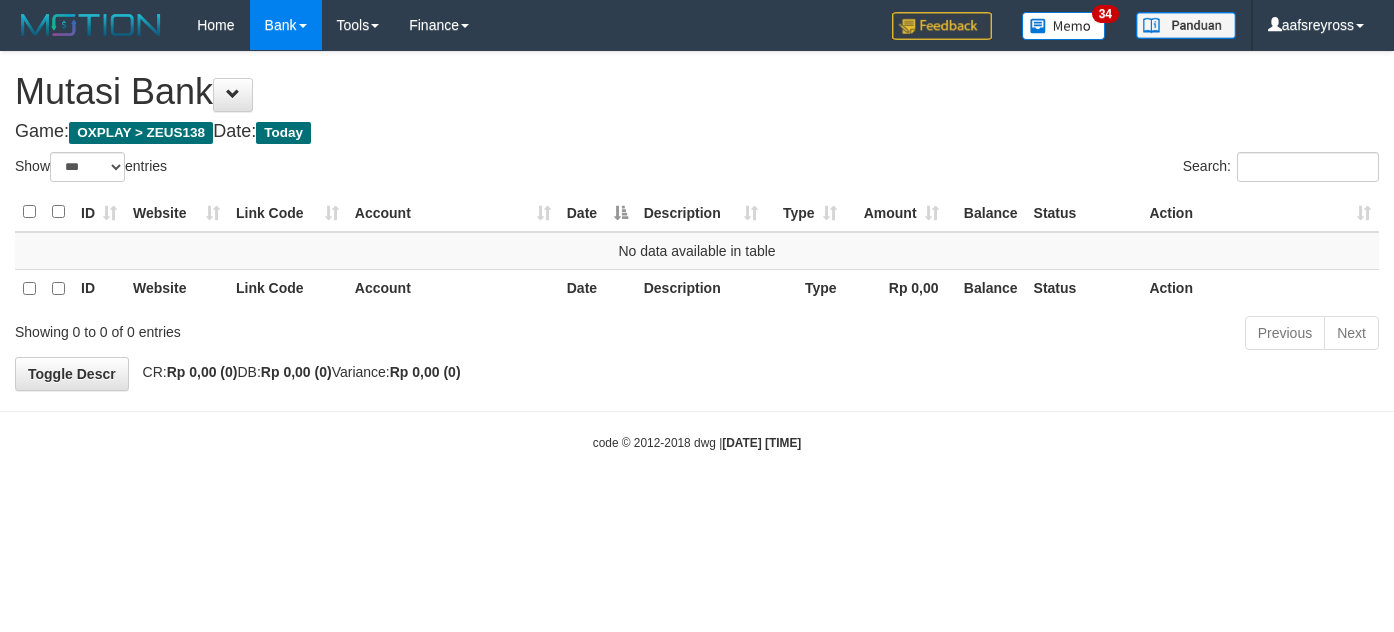select on "***" 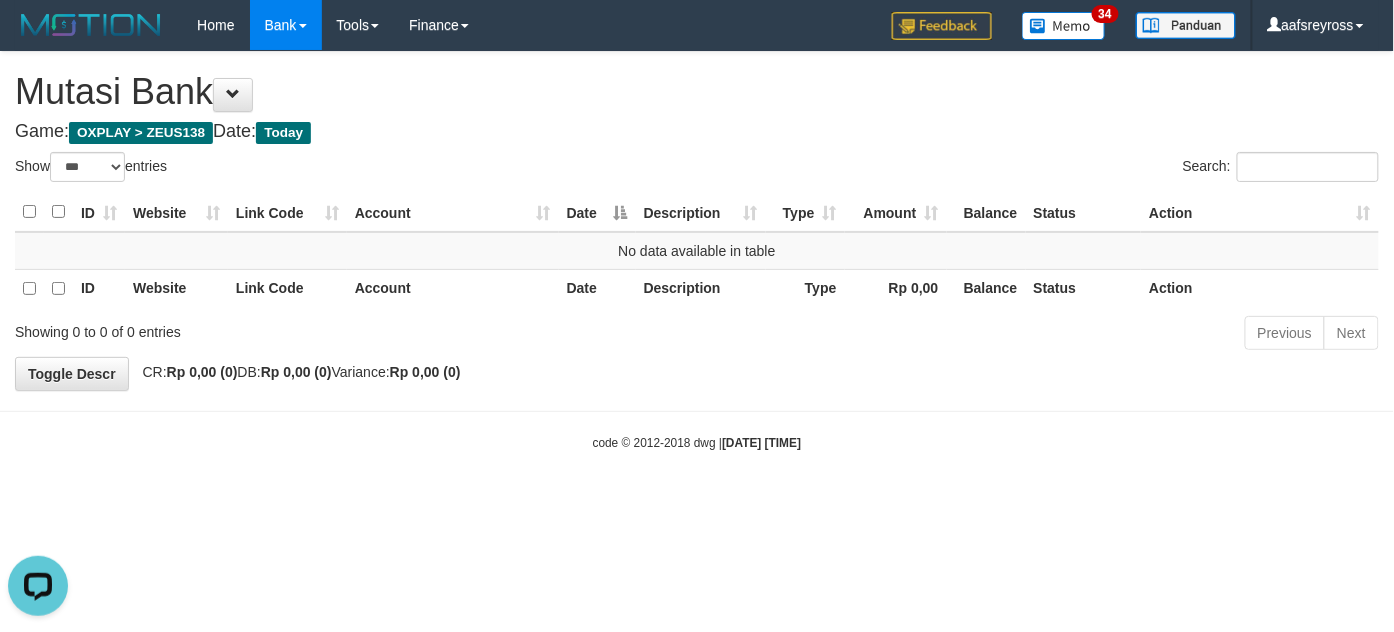 scroll, scrollTop: 0, scrollLeft: 0, axis: both 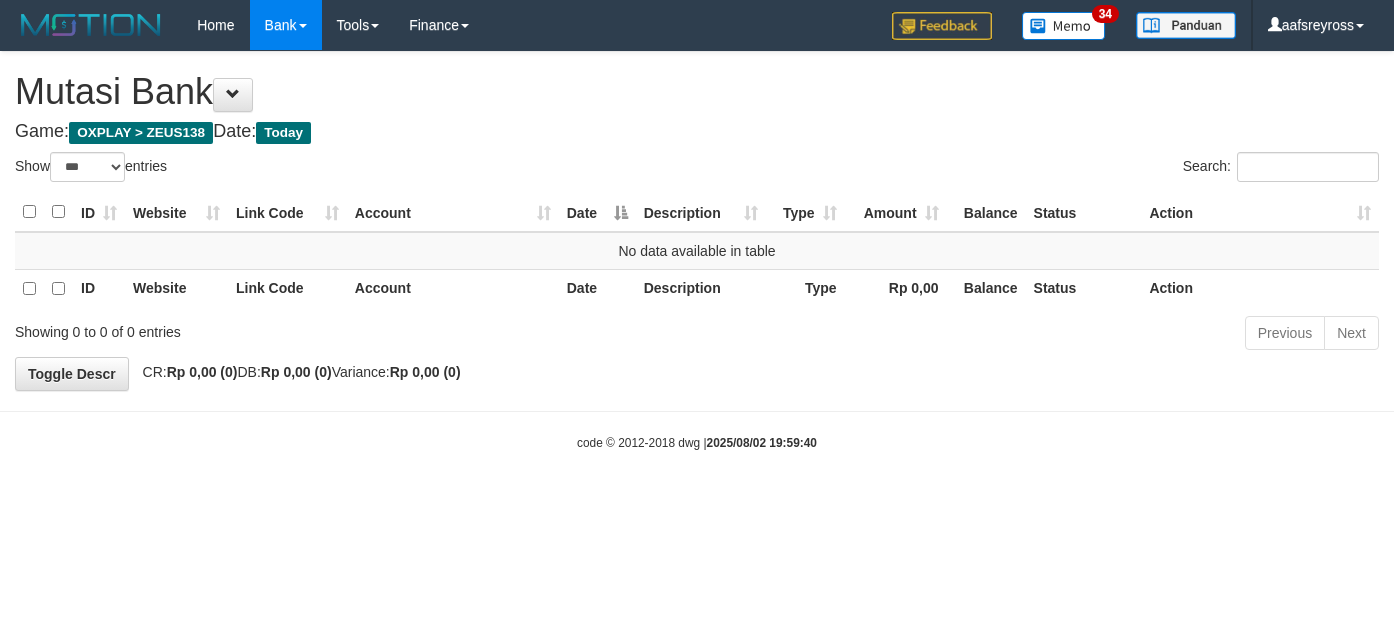 select on "***" 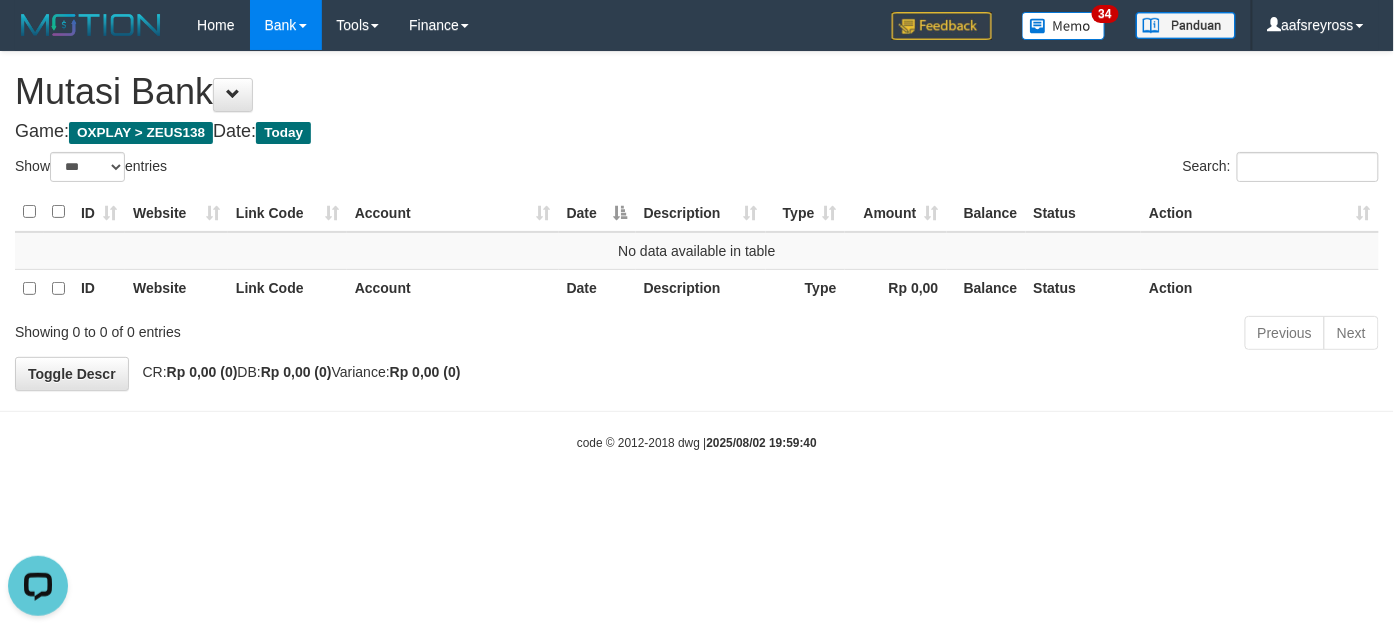 scroll, scrollTop: 0, scrollLeft: 0, axis: both 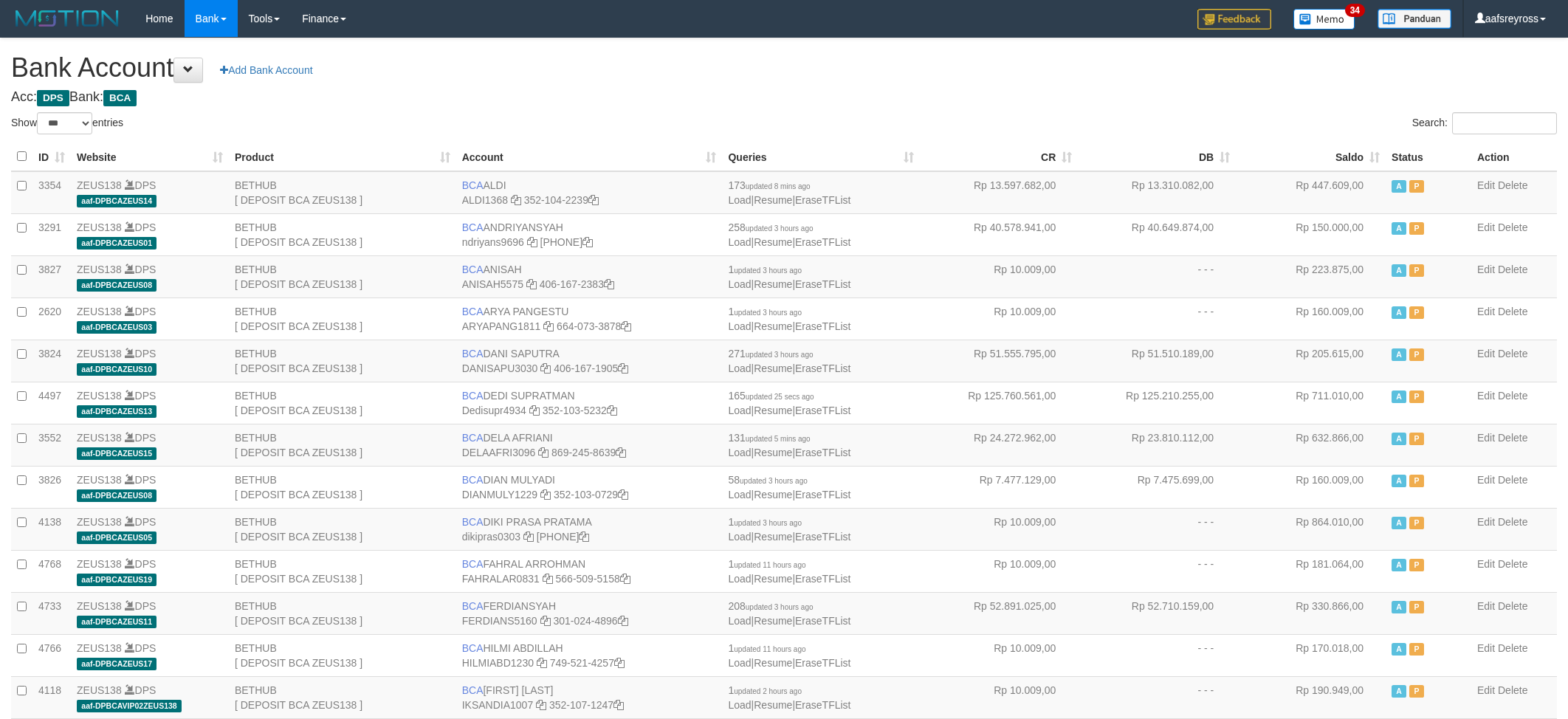 select on "***" 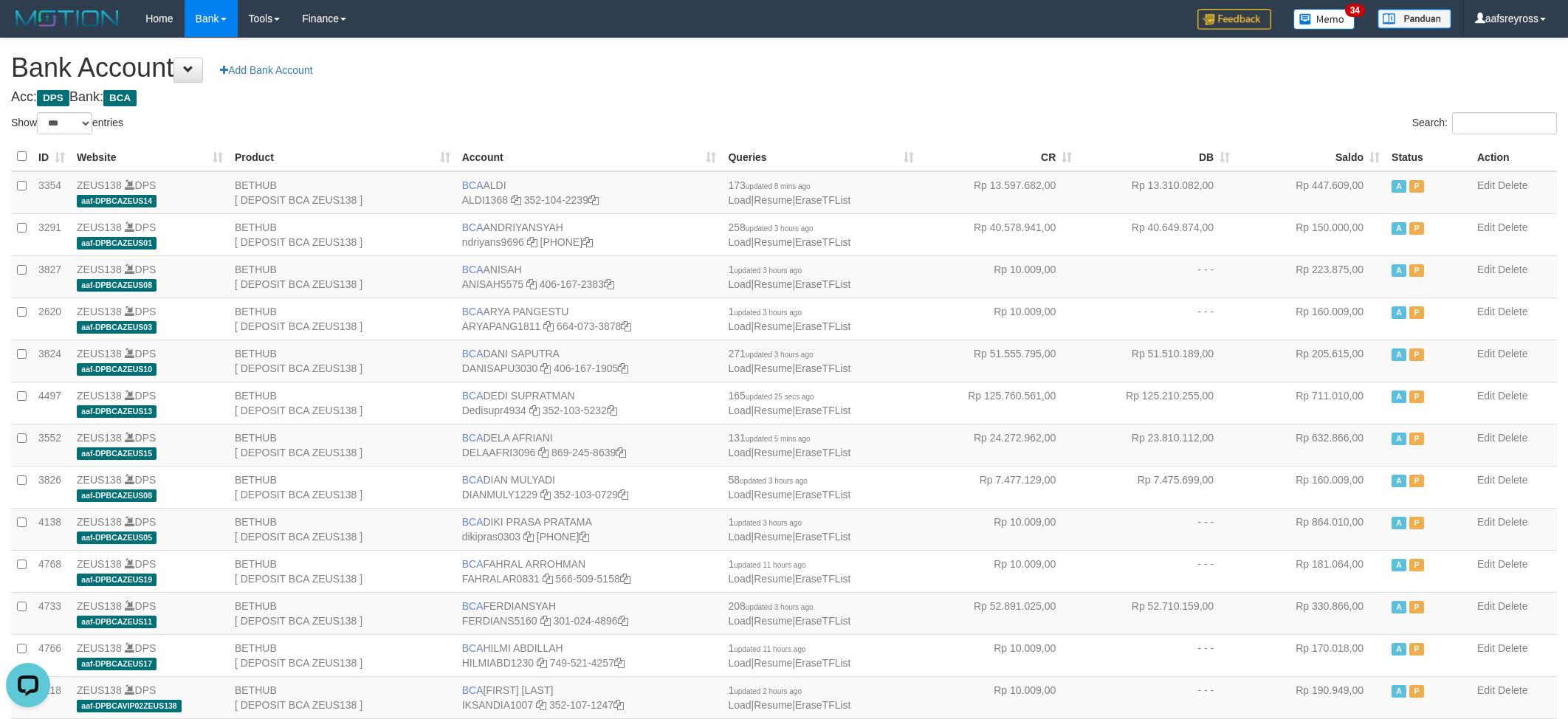 scroll, scrollTop: 0, scrollLeft: 0, axis: both 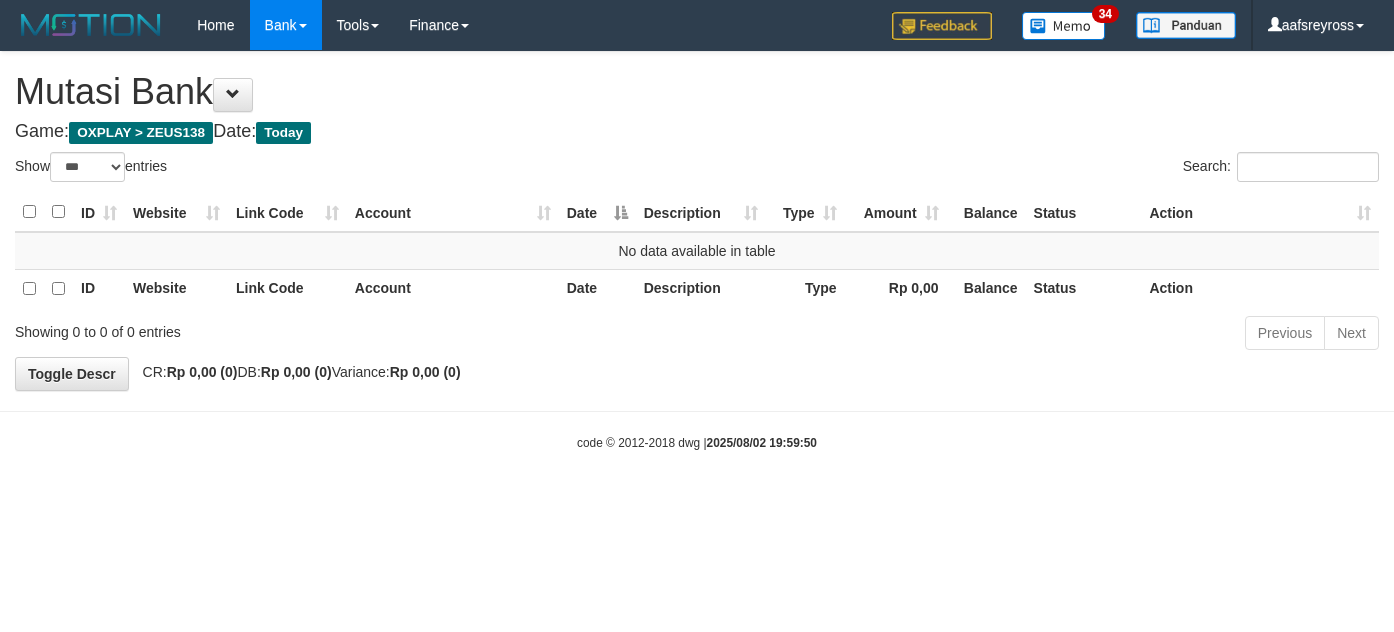 select on "***" 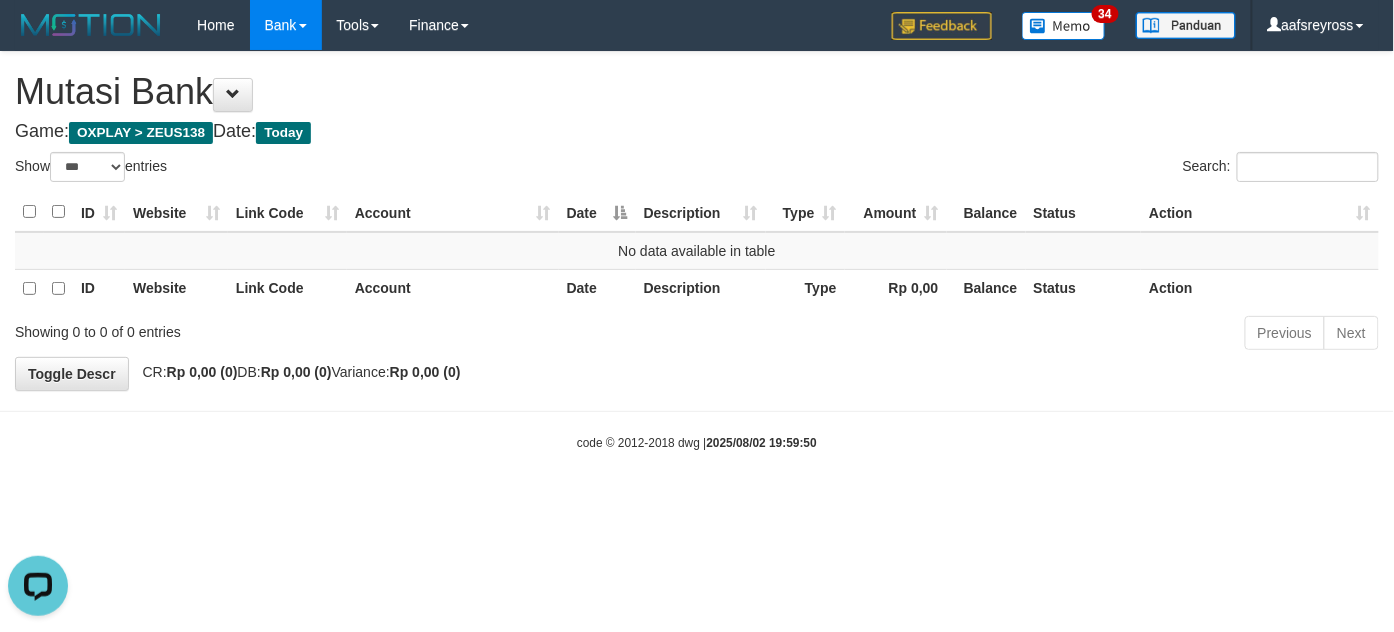 scroll, scrollTop: 0, scrollLeft: 0, axis: both 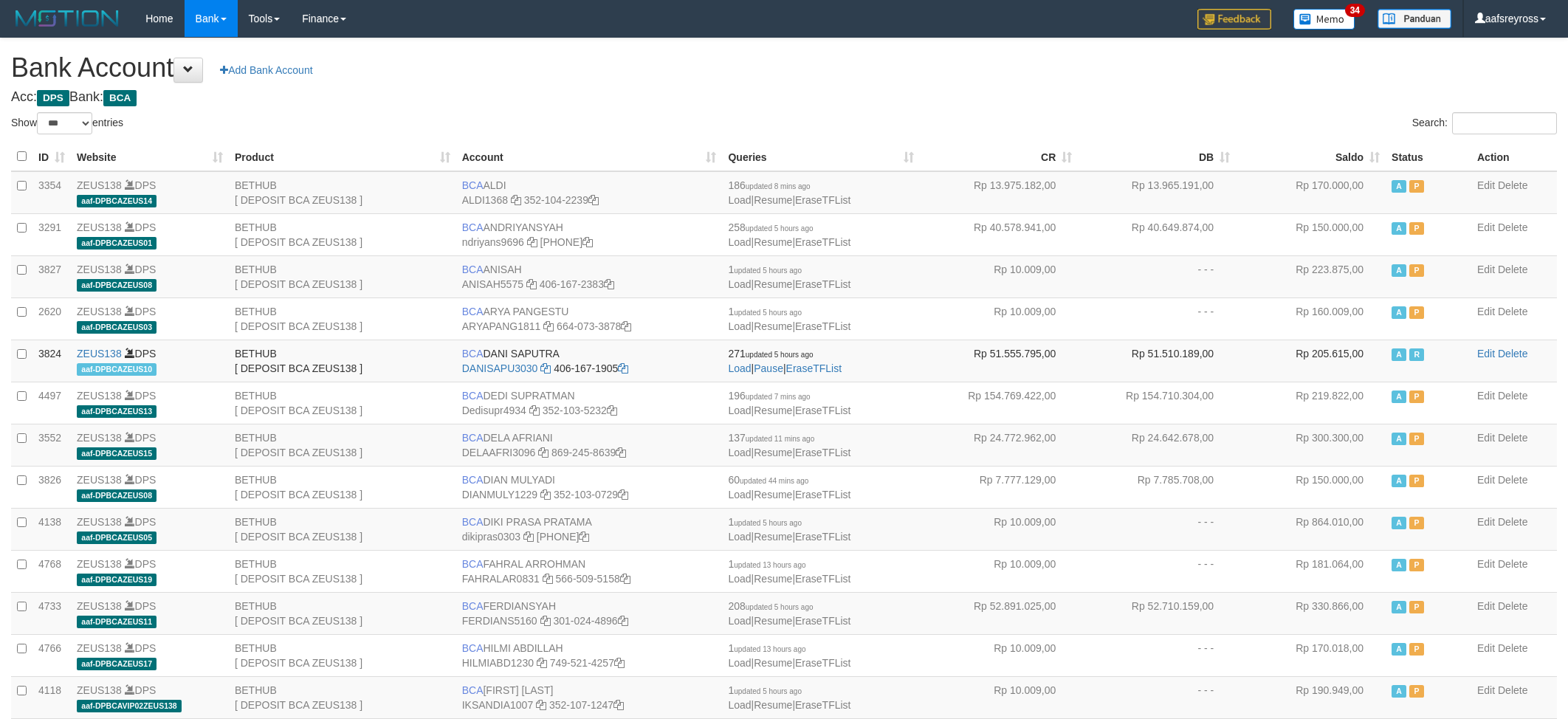 select on "***" 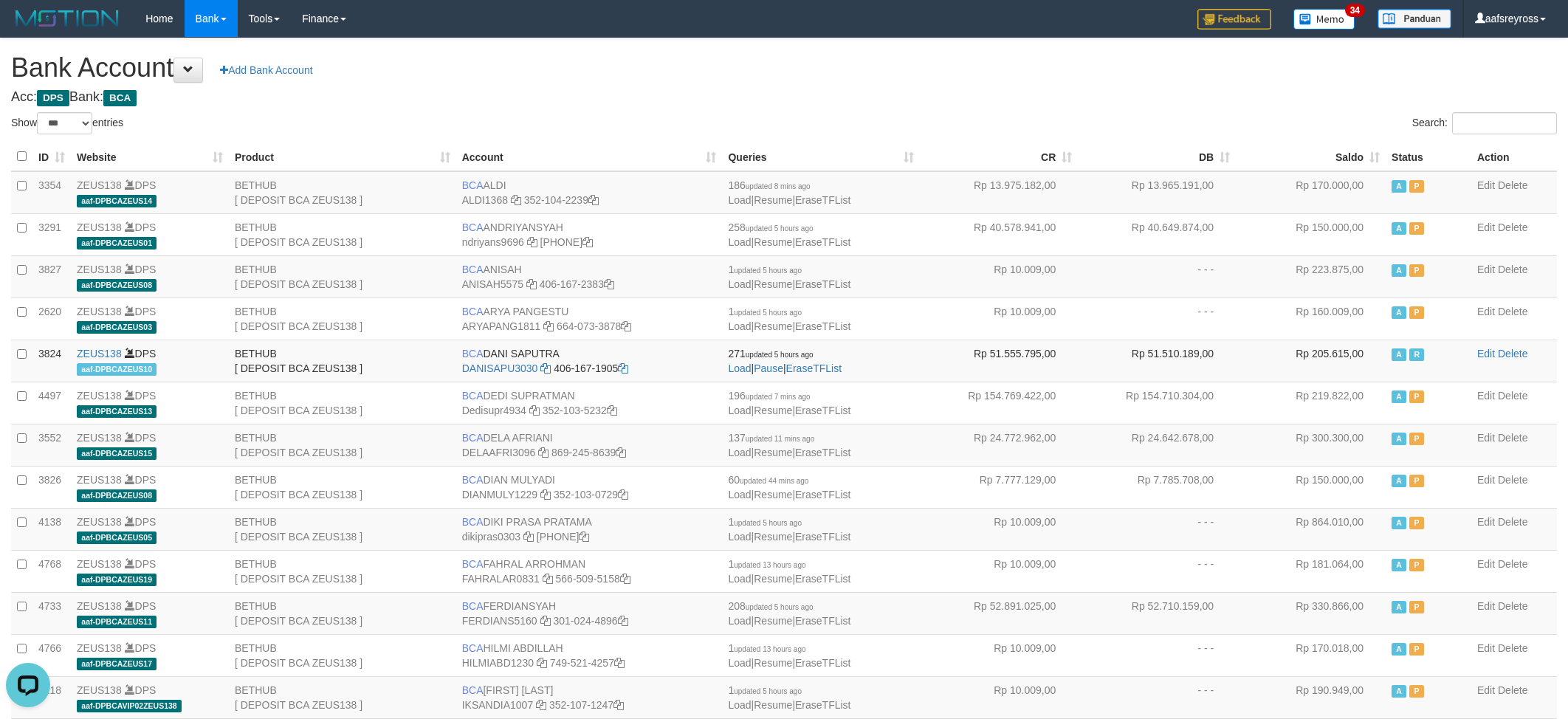 scroll, scrollTop: 0, scrollLeft: 0, axis: both 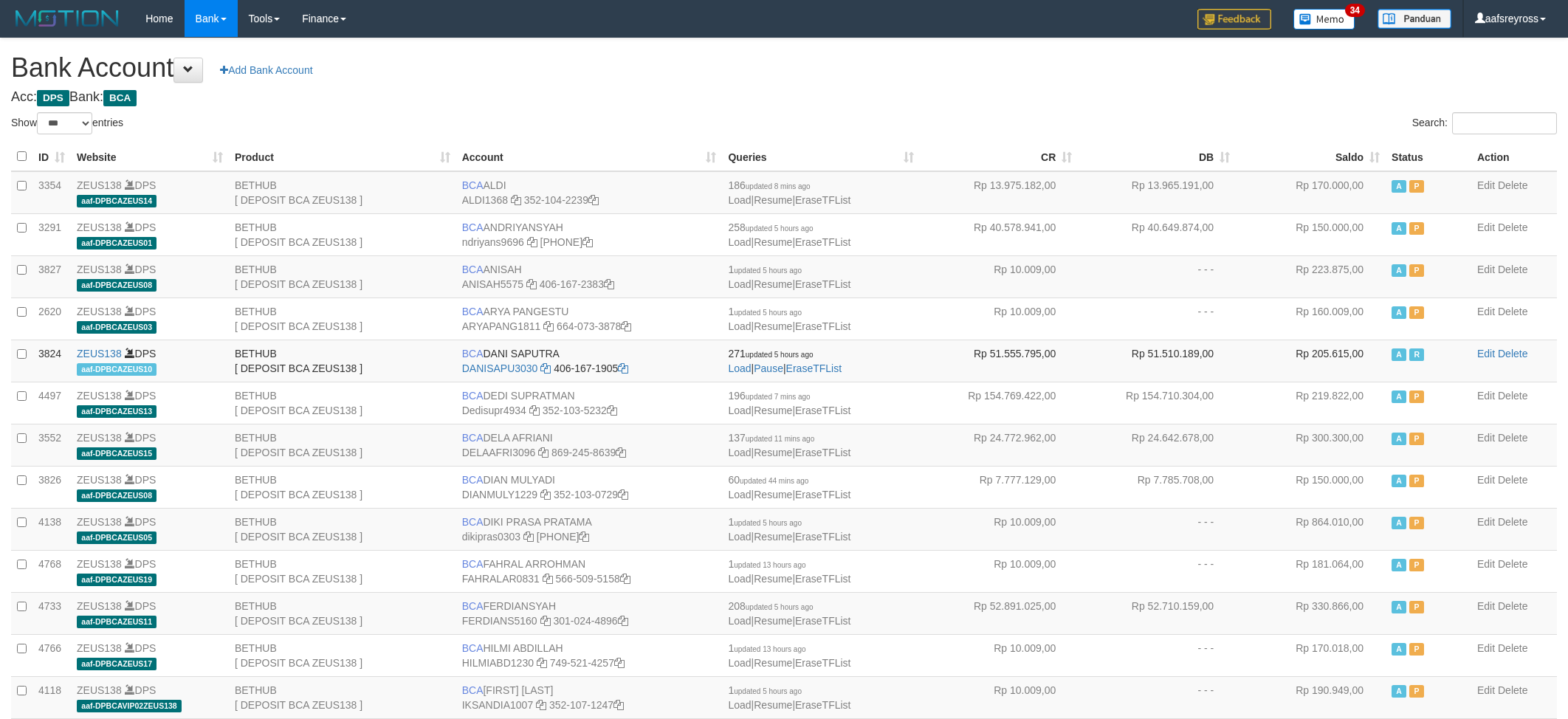 select on "***" 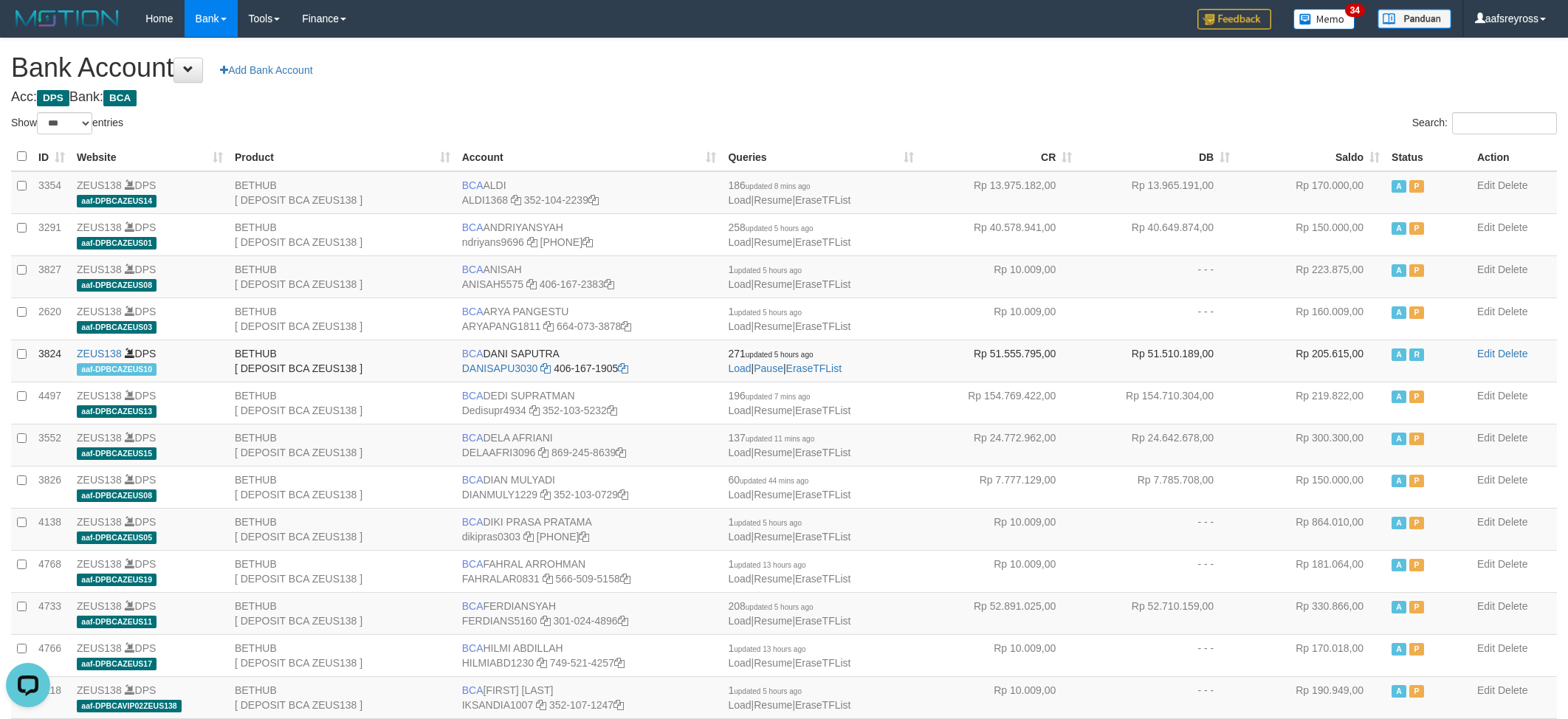 scroll, scrollTop: 0, scrollLeft: 0, axis: both 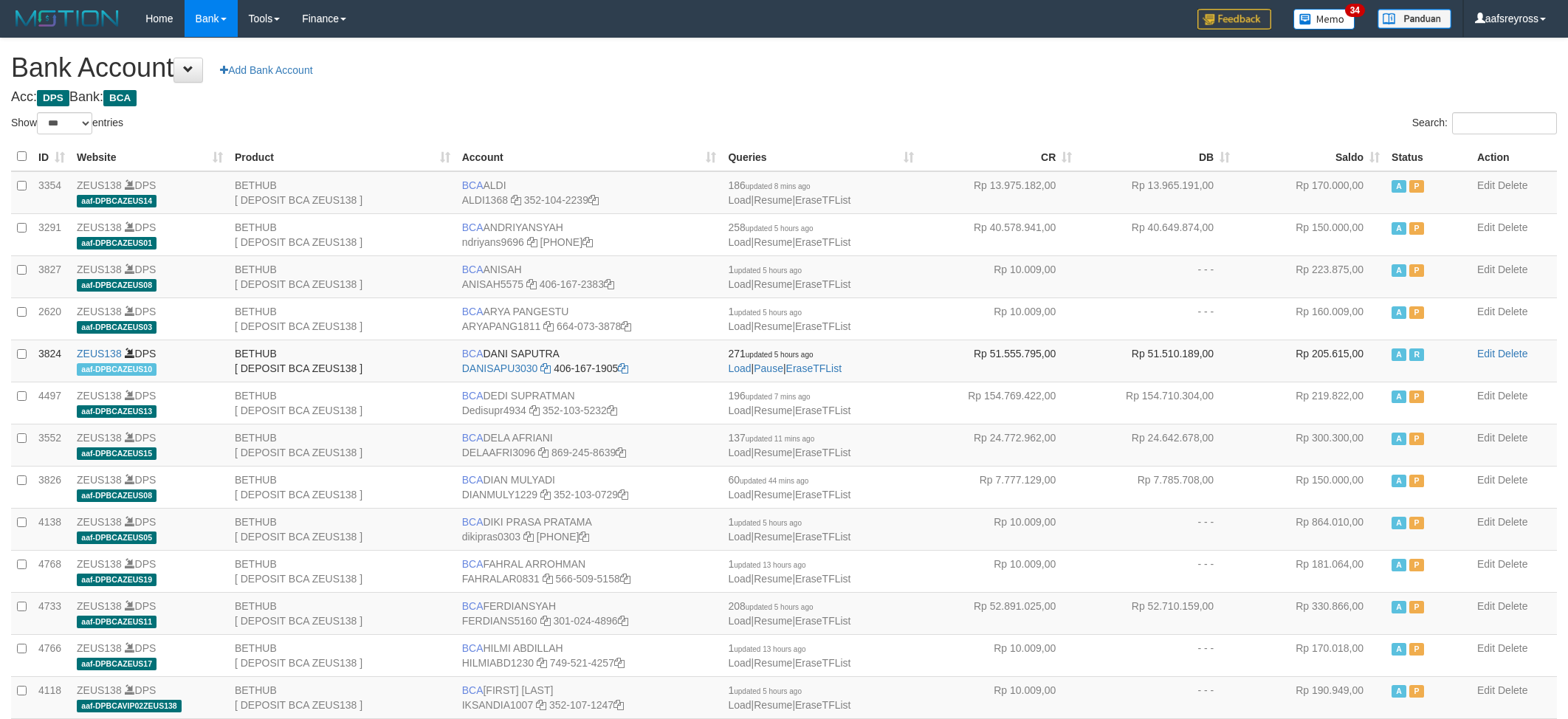 select on "***" 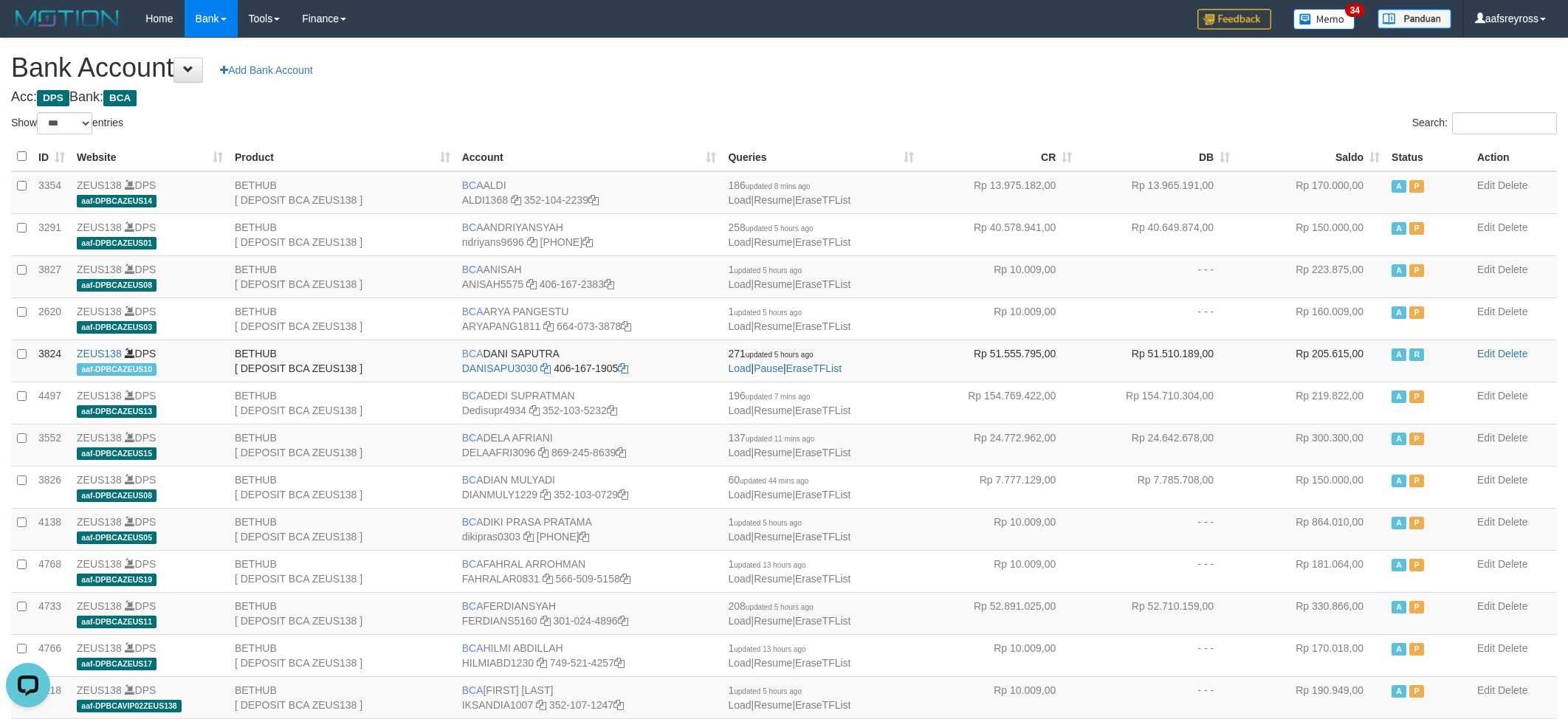 scroll, scrollTop: 0, scrollLeft: 0, axis: both 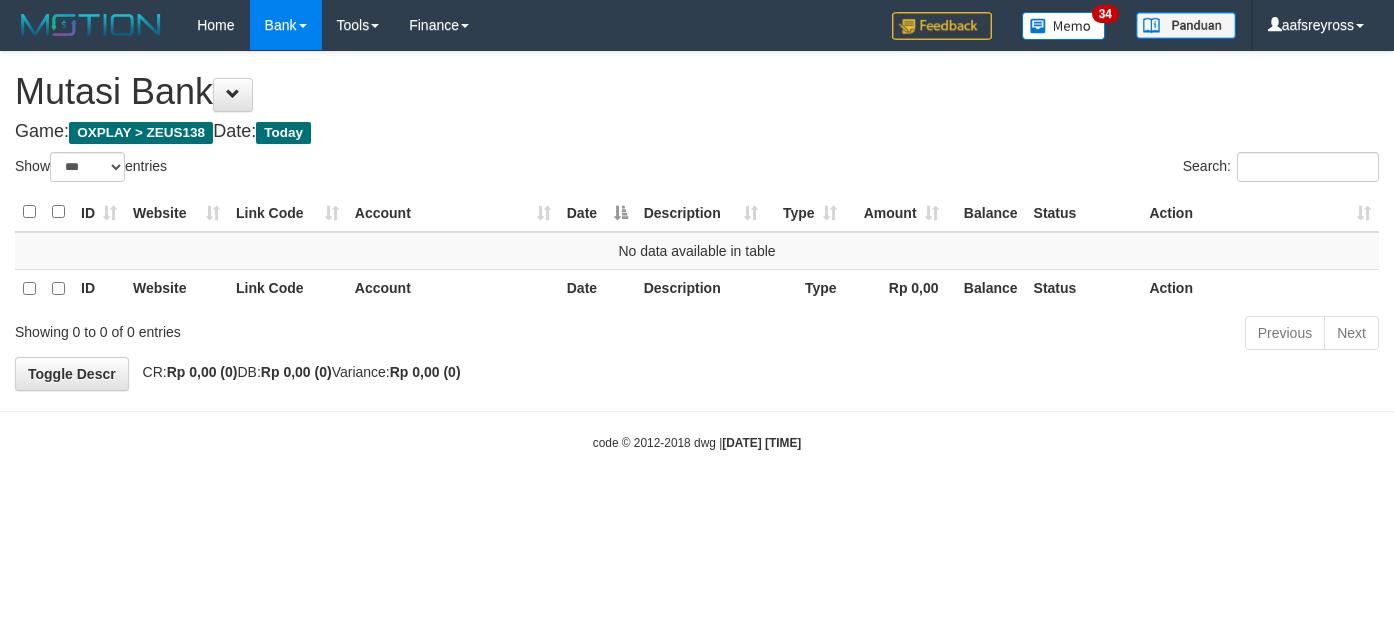 select on "***" 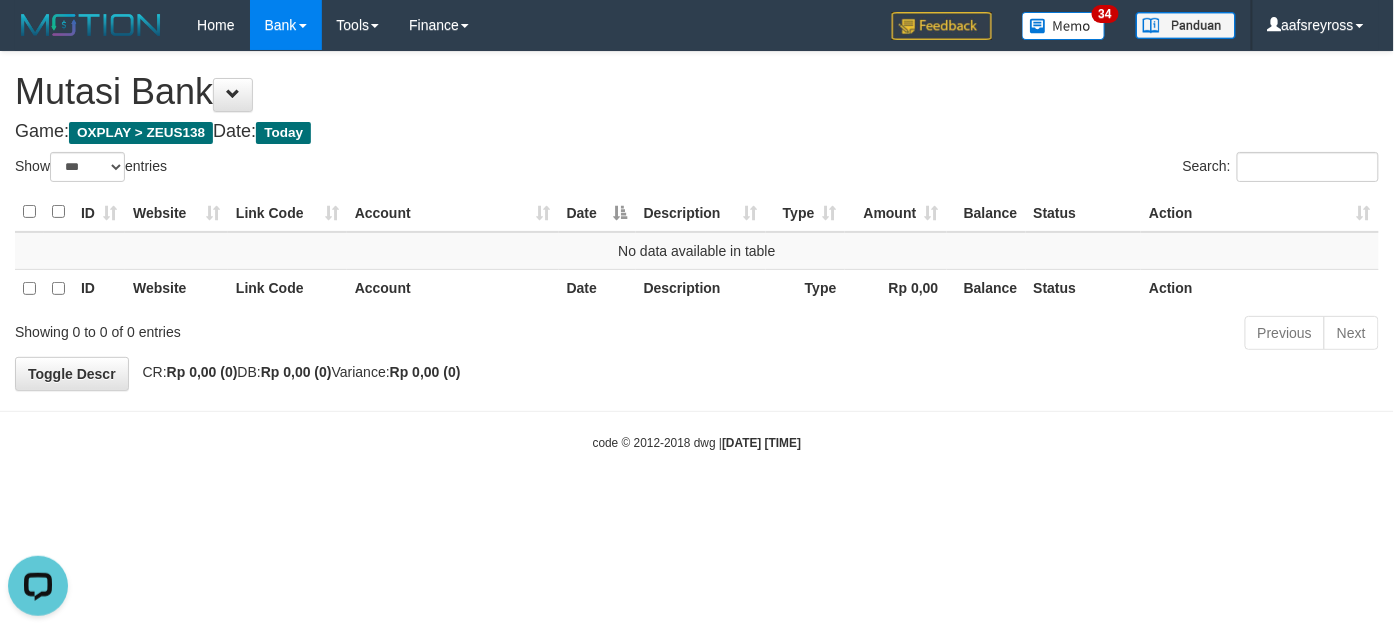 scroll, scrollTop: 0, scrollLeft: 0, axis: both 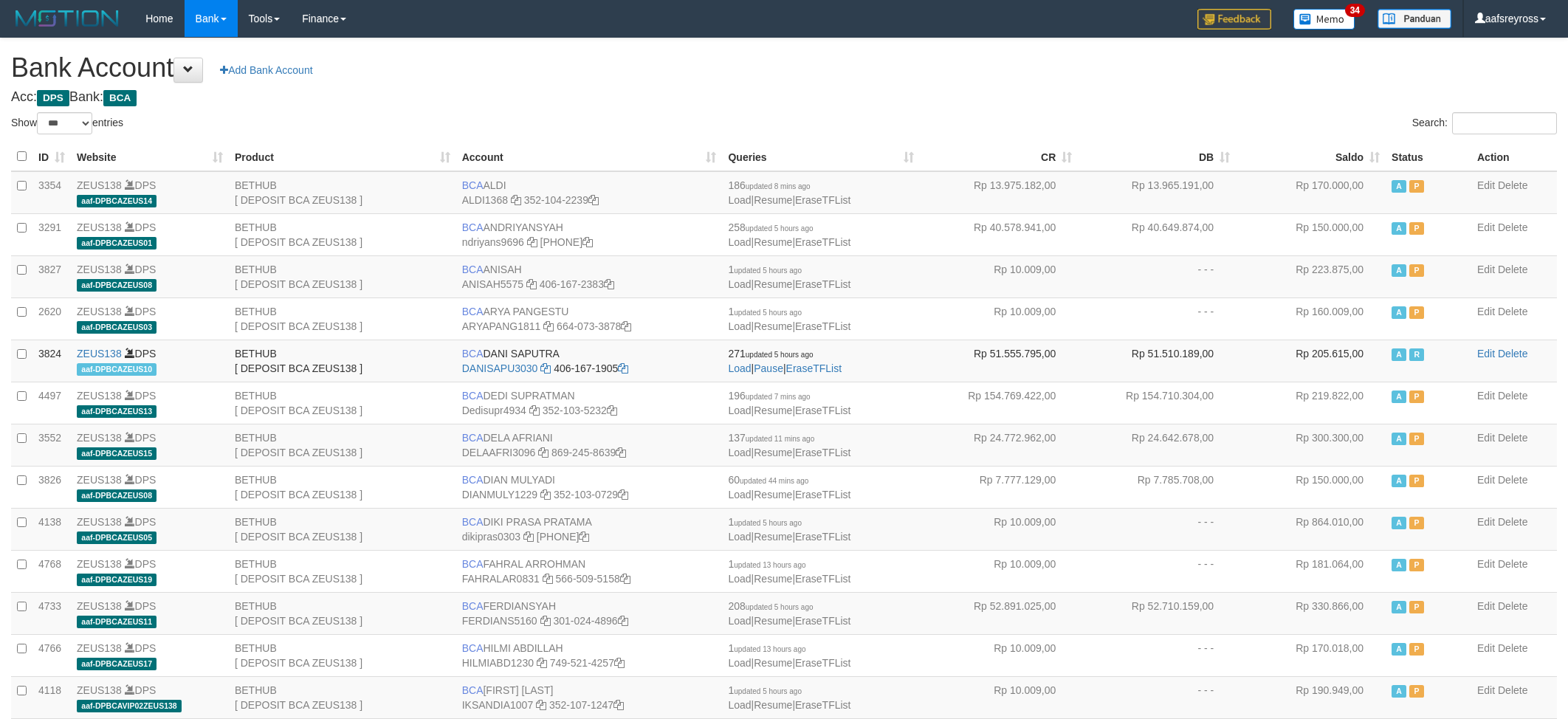 select on "***" 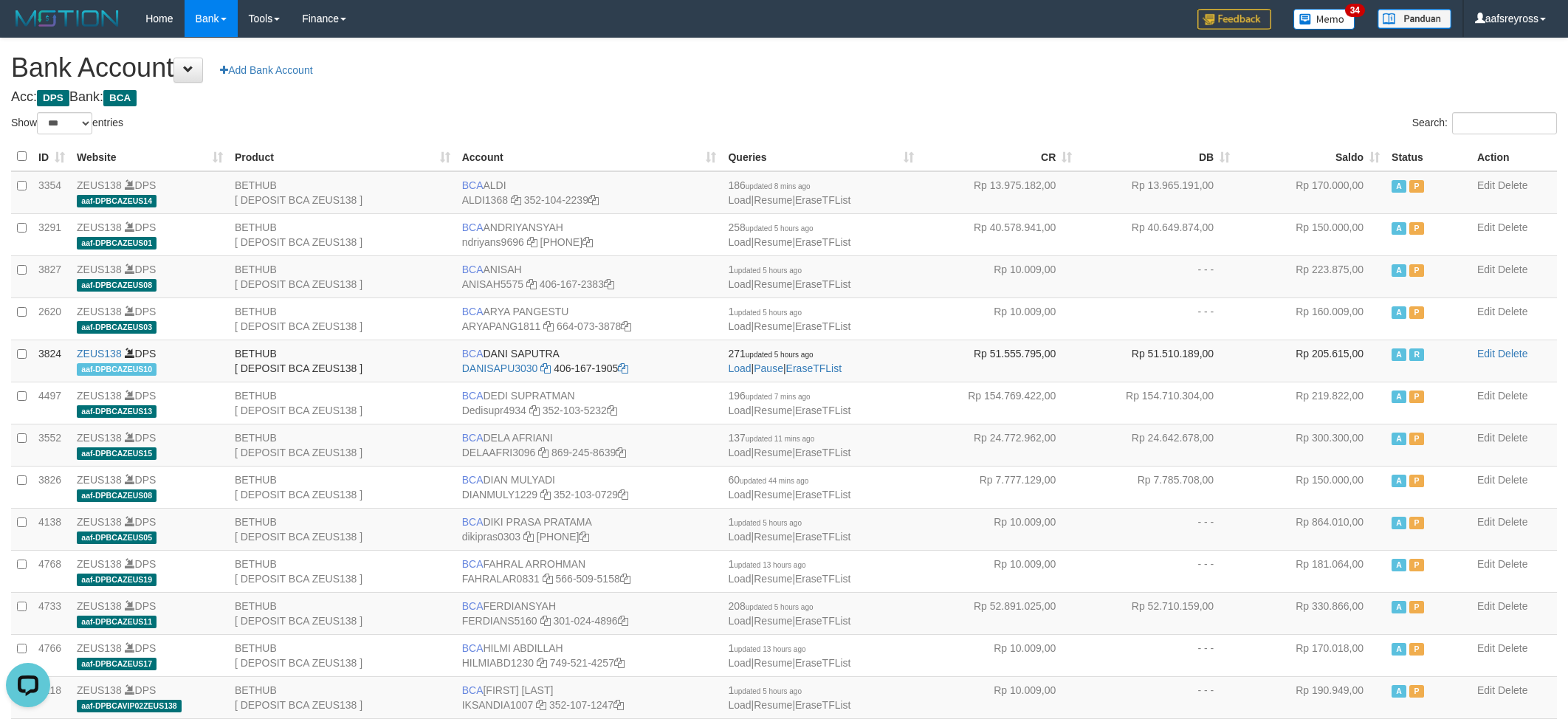 scroll, scrollTop: 0, scrollLeft: 0, axis: both 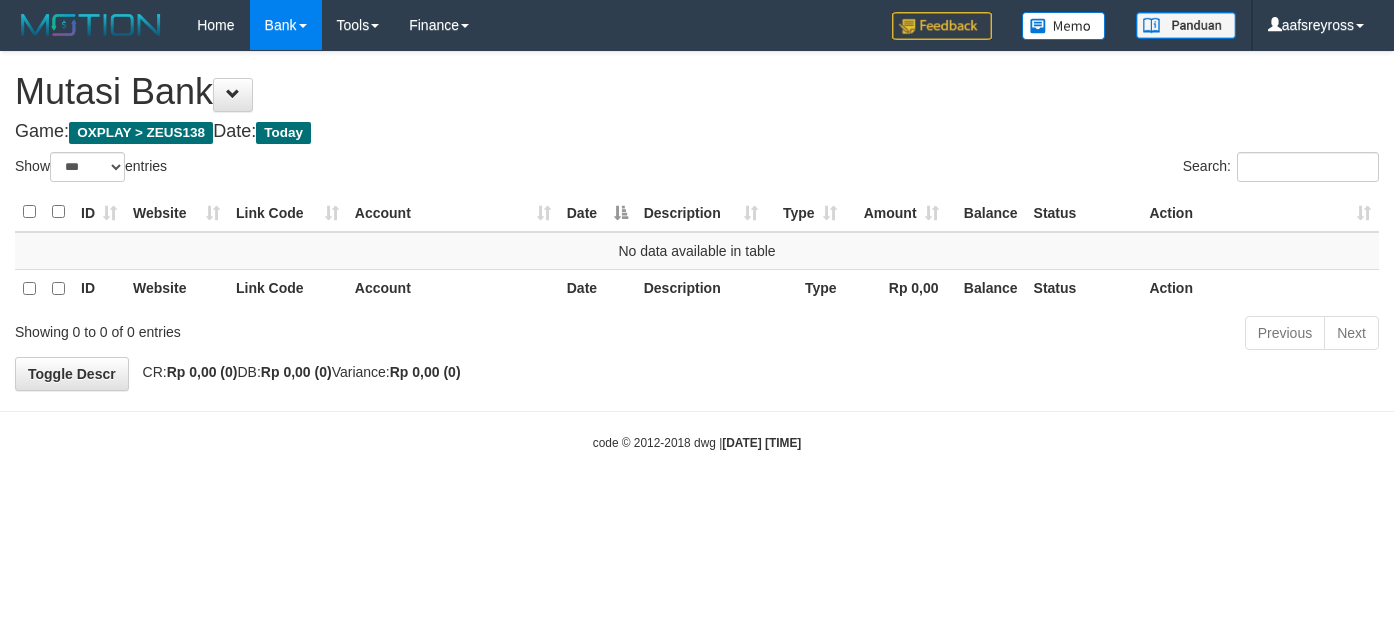 select on "***" 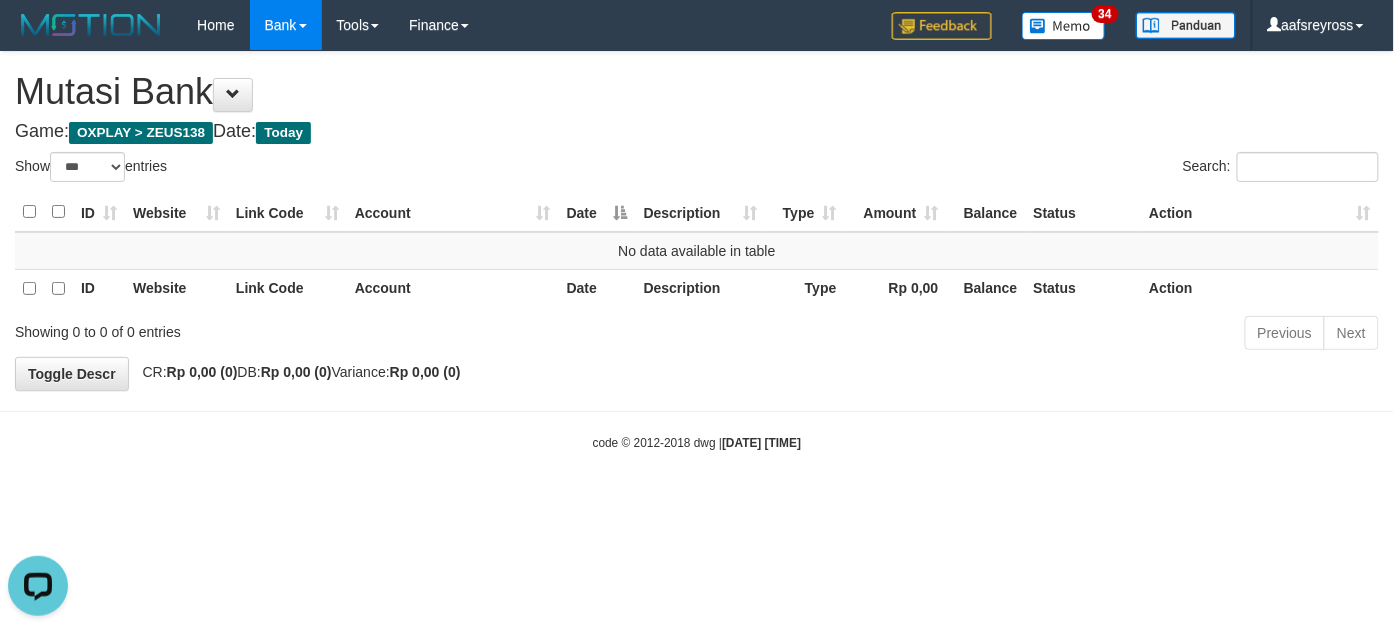 scroll, scrollTop: 0, scrollLeft: 0, axis: both 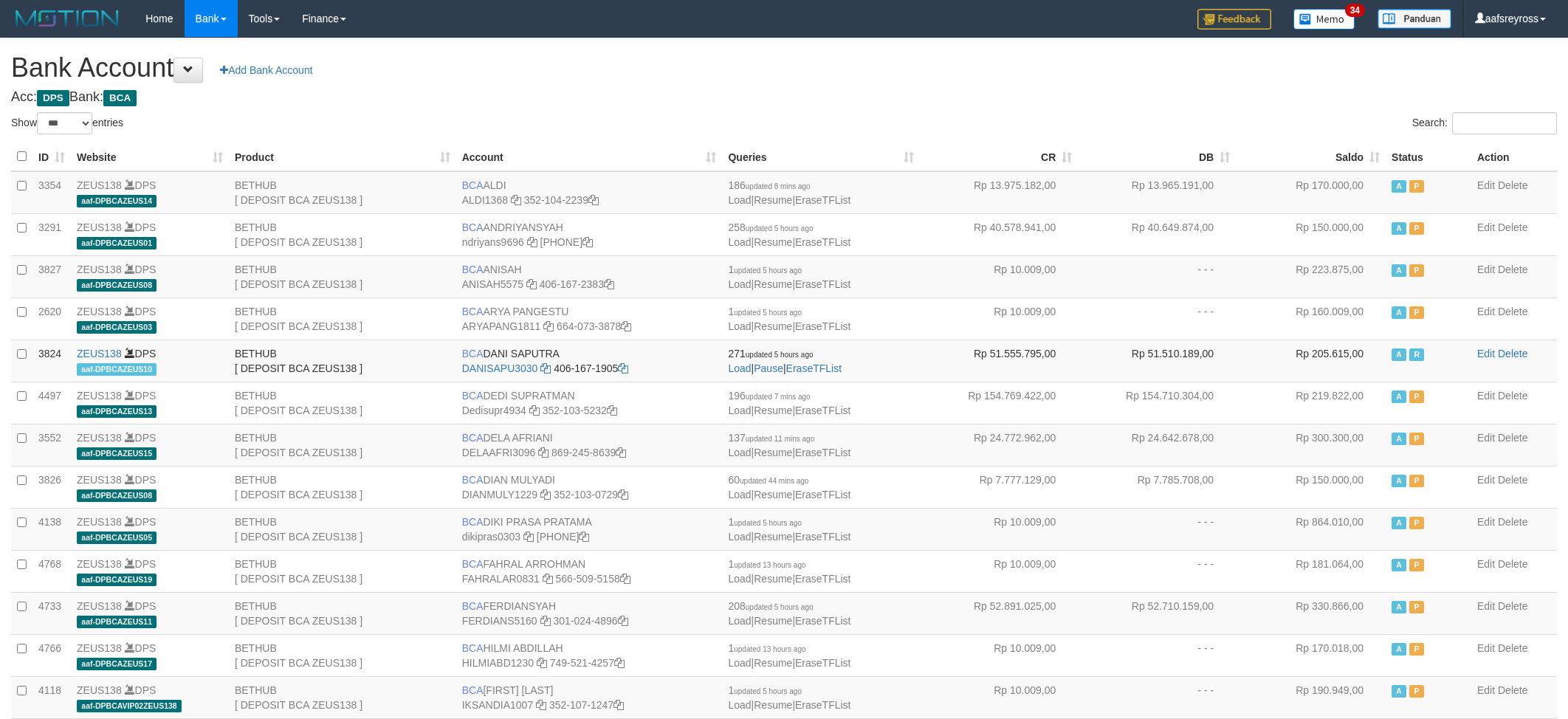 select on "***" 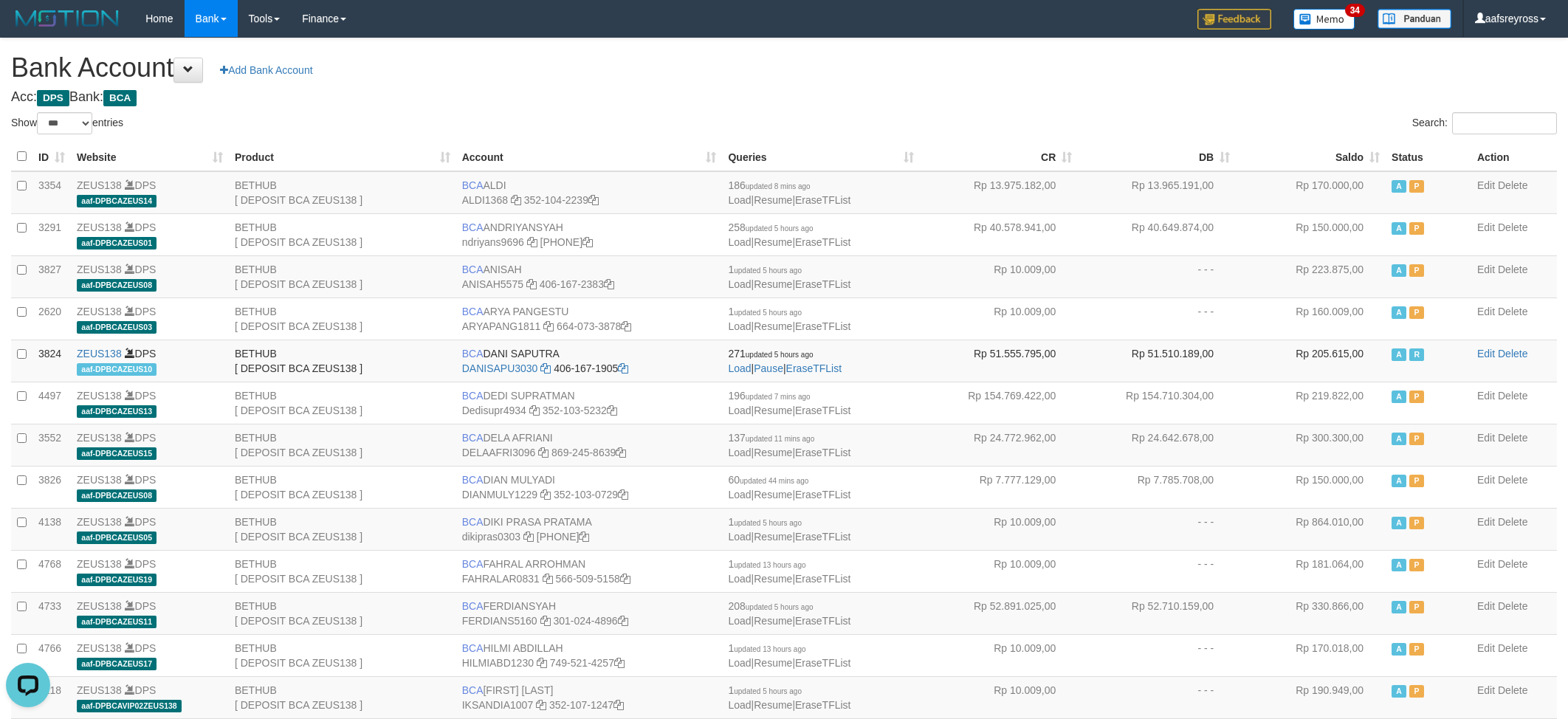 scroll, scrollTop: 0, scrollLeft: 0, axis: both 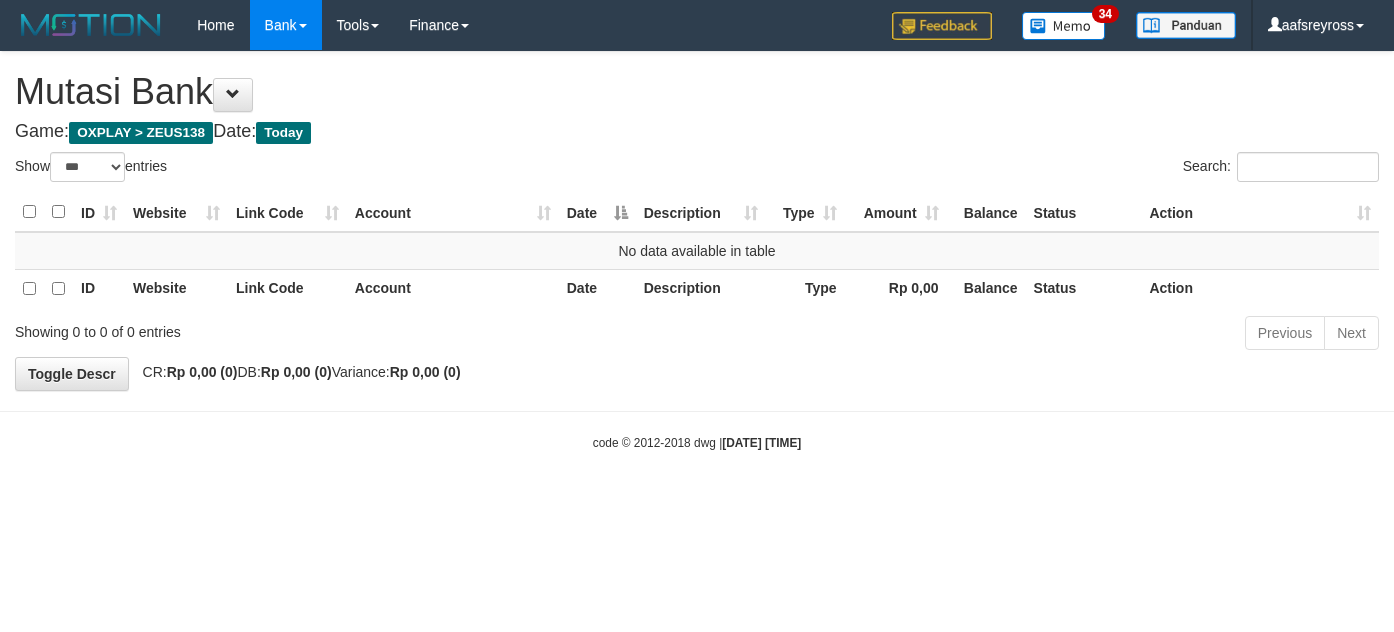 select on "***" 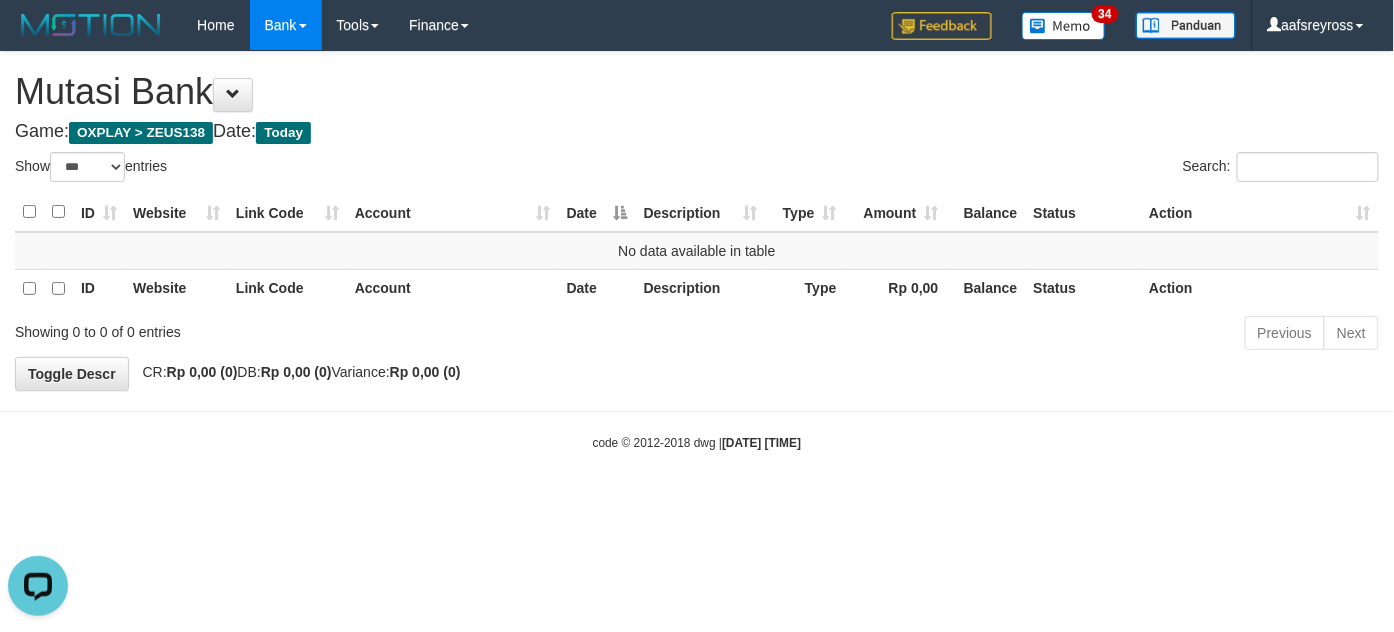 scroll, scrollTop: 0, scrollLeft: 0, axis: both 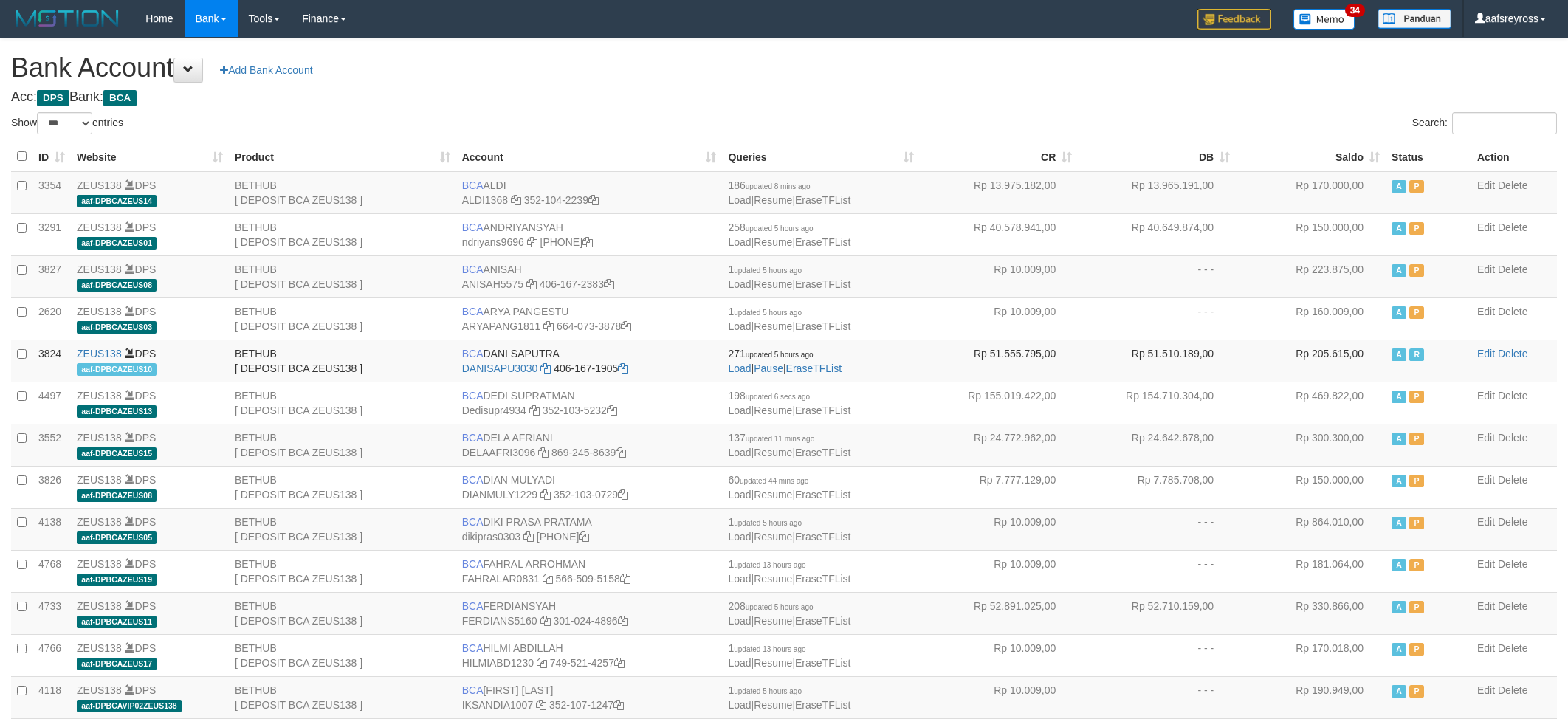 select on "***" 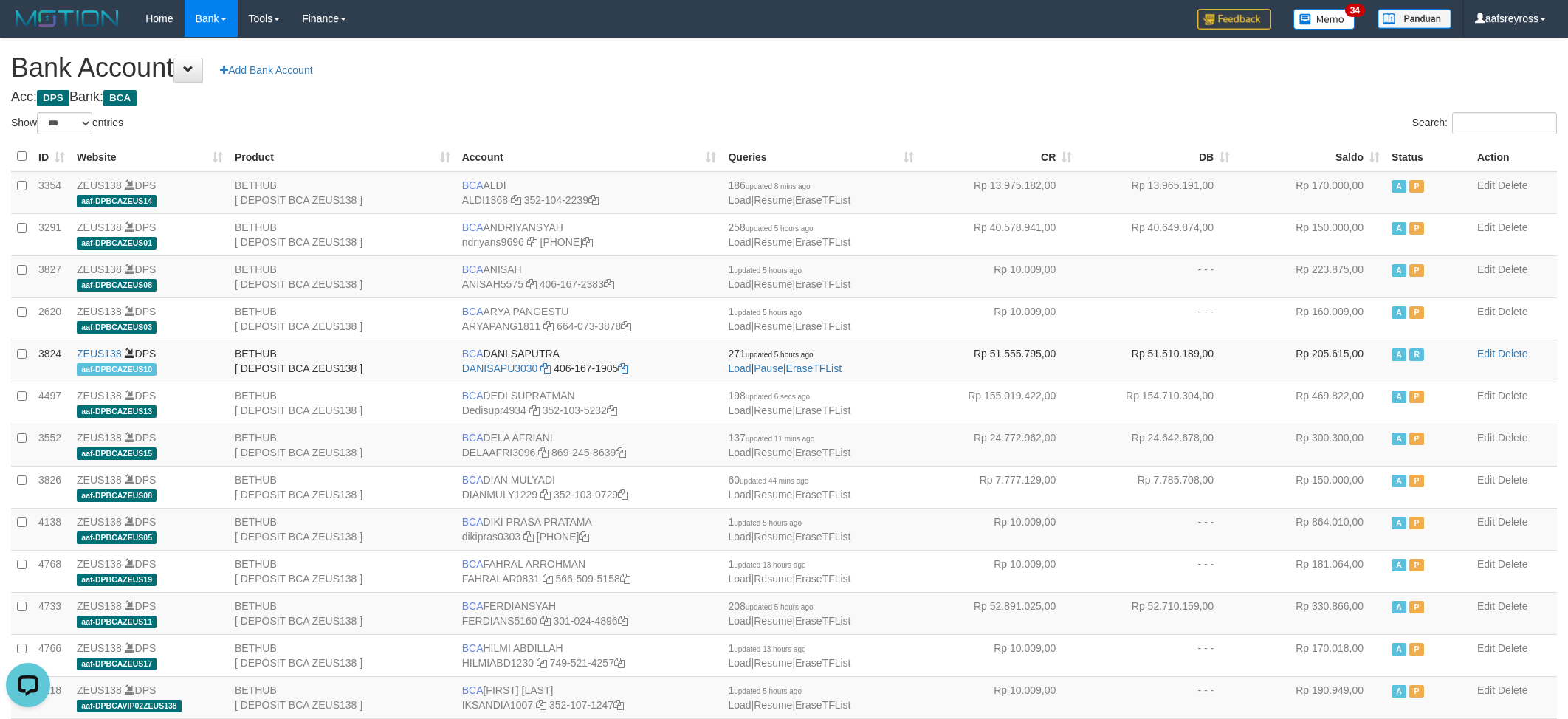 scroll, scrollTop: 0, scrollLeft: 0, axis: both 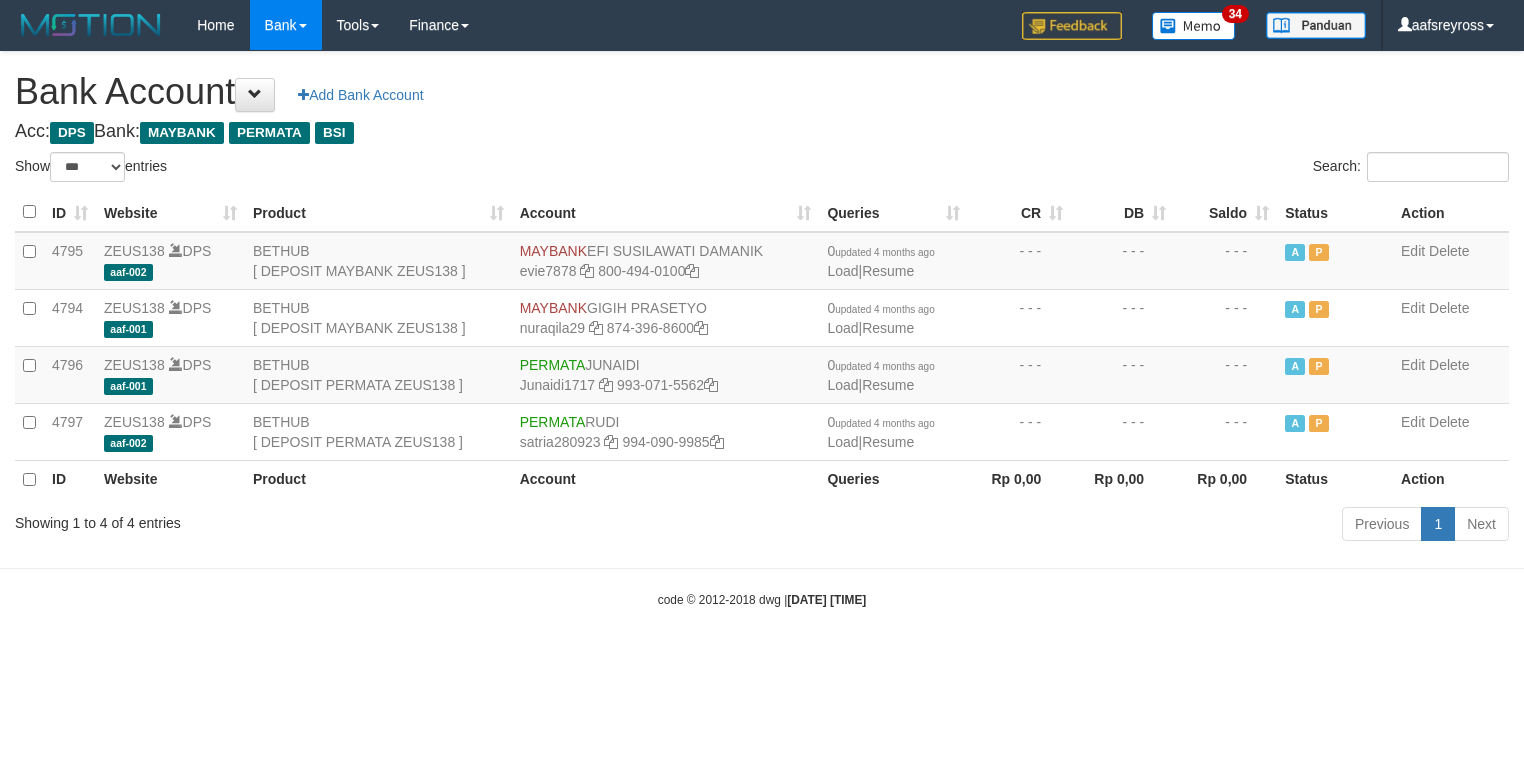 select on "***" 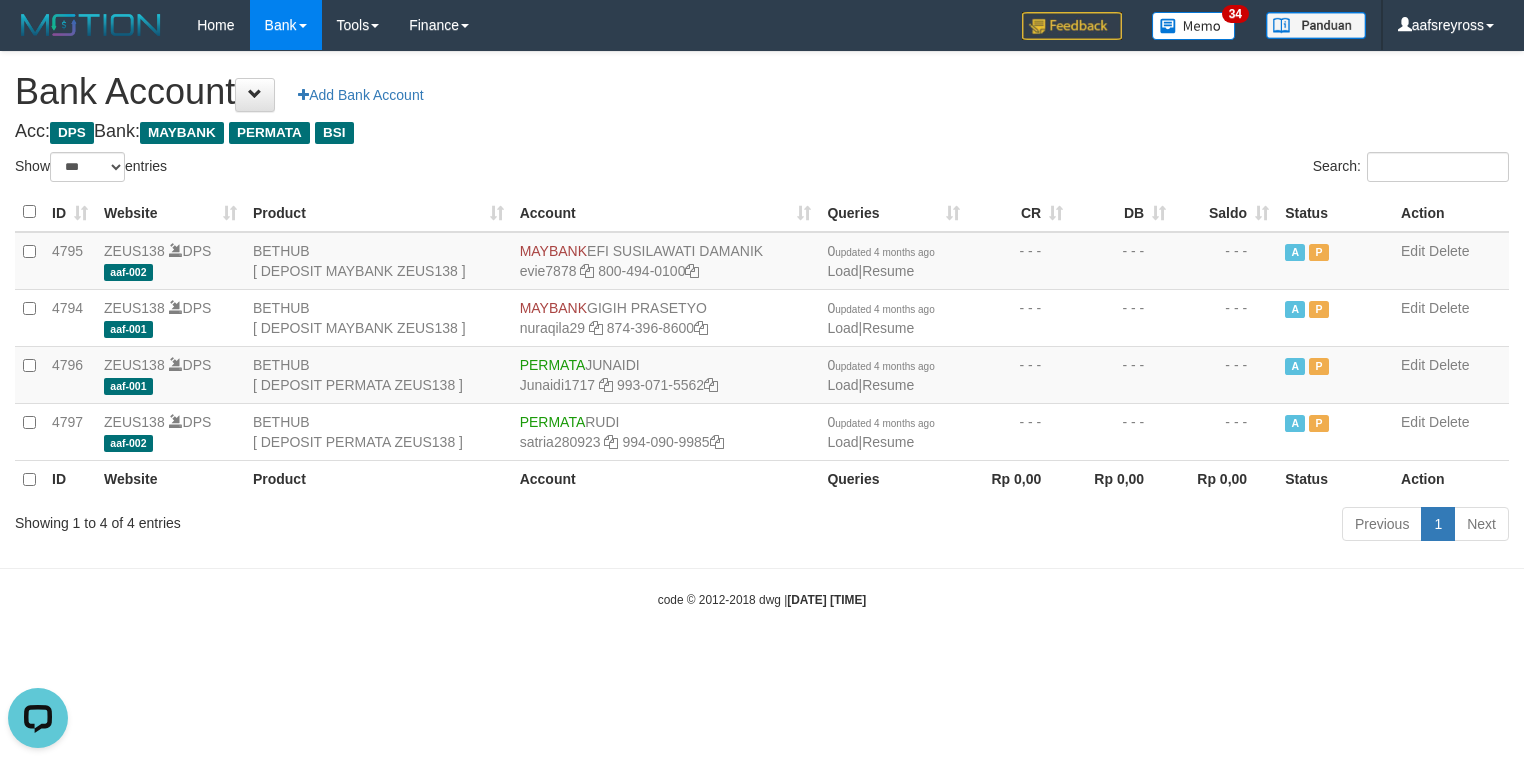 scroll, scrollTop: 0, scrollLeft: 0, axis: both 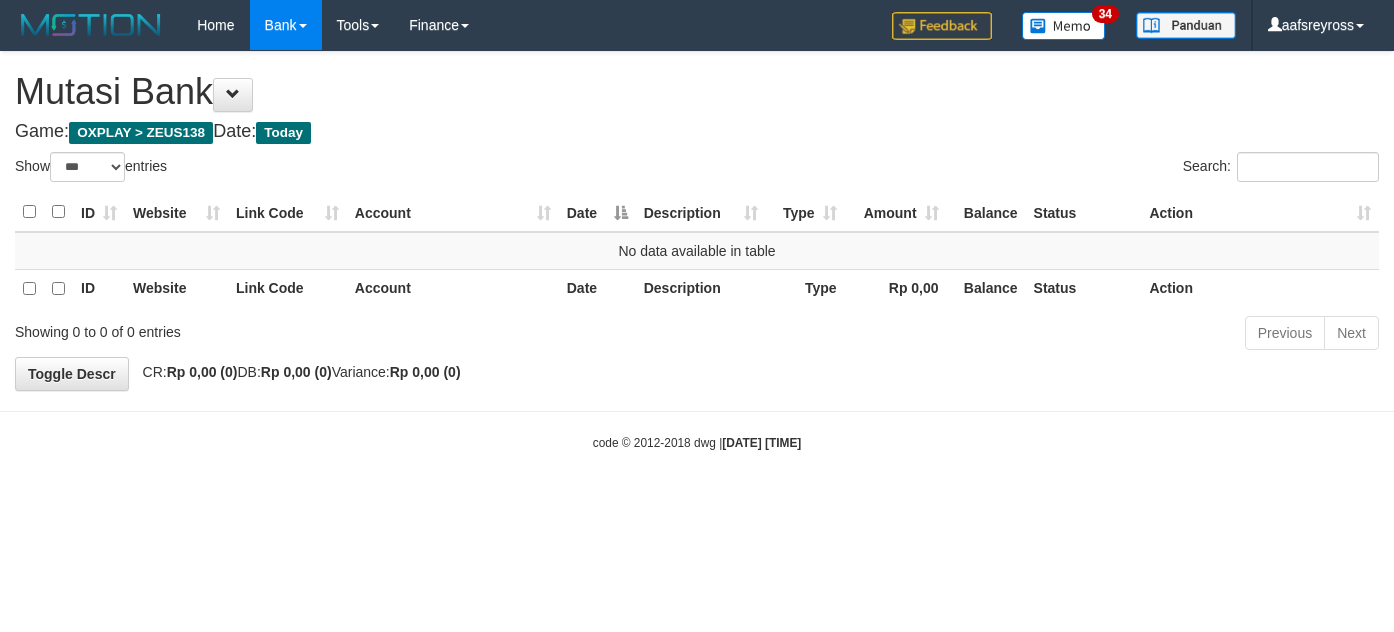 select on "***" 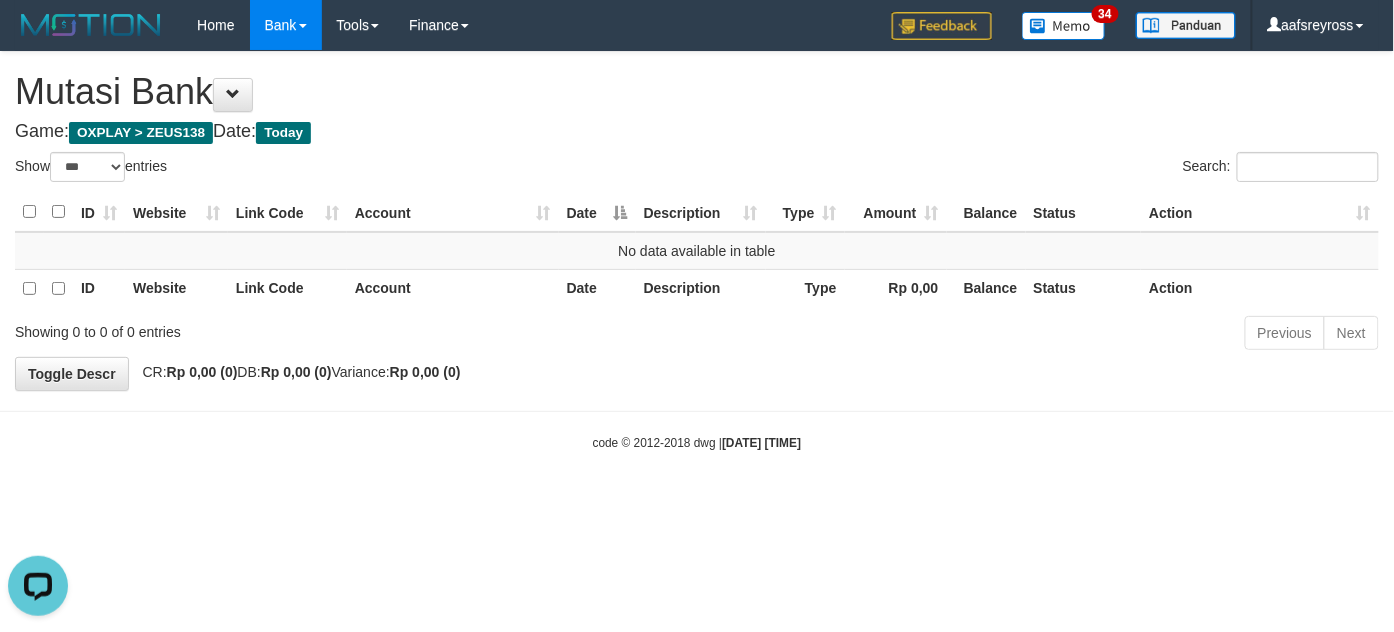 scroll, scrollTop: 0, scrollLeft: 0, axis: both 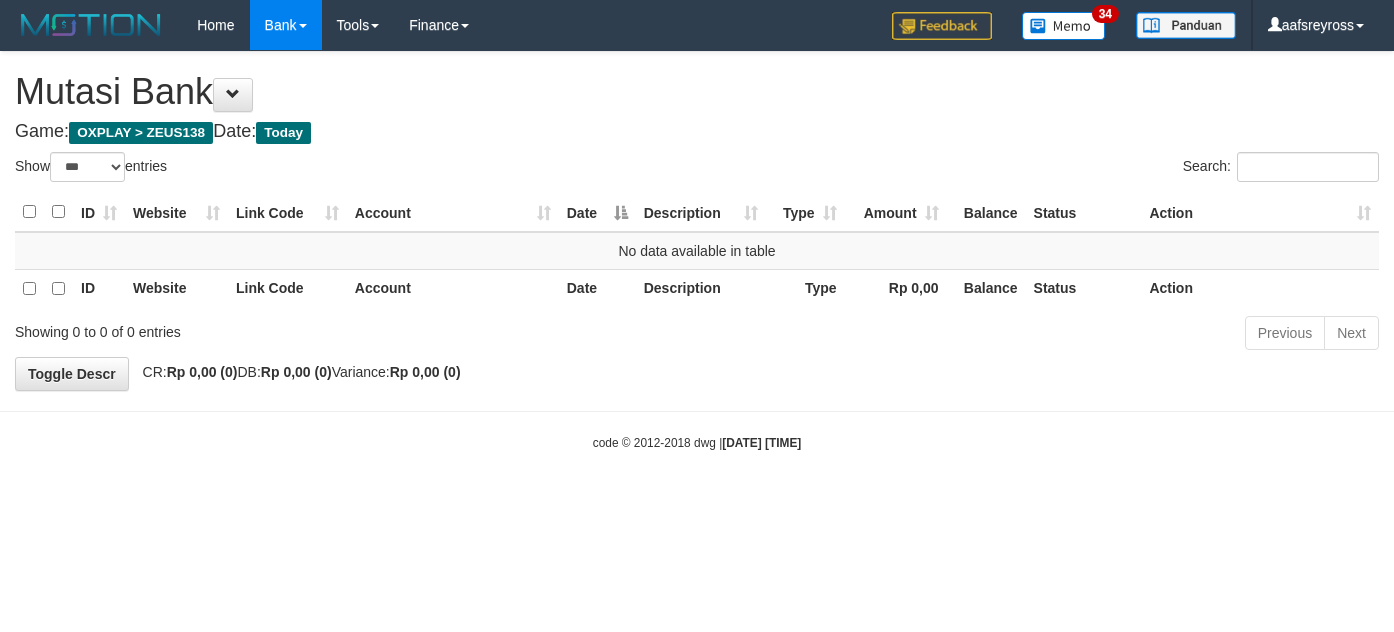 select on "***" 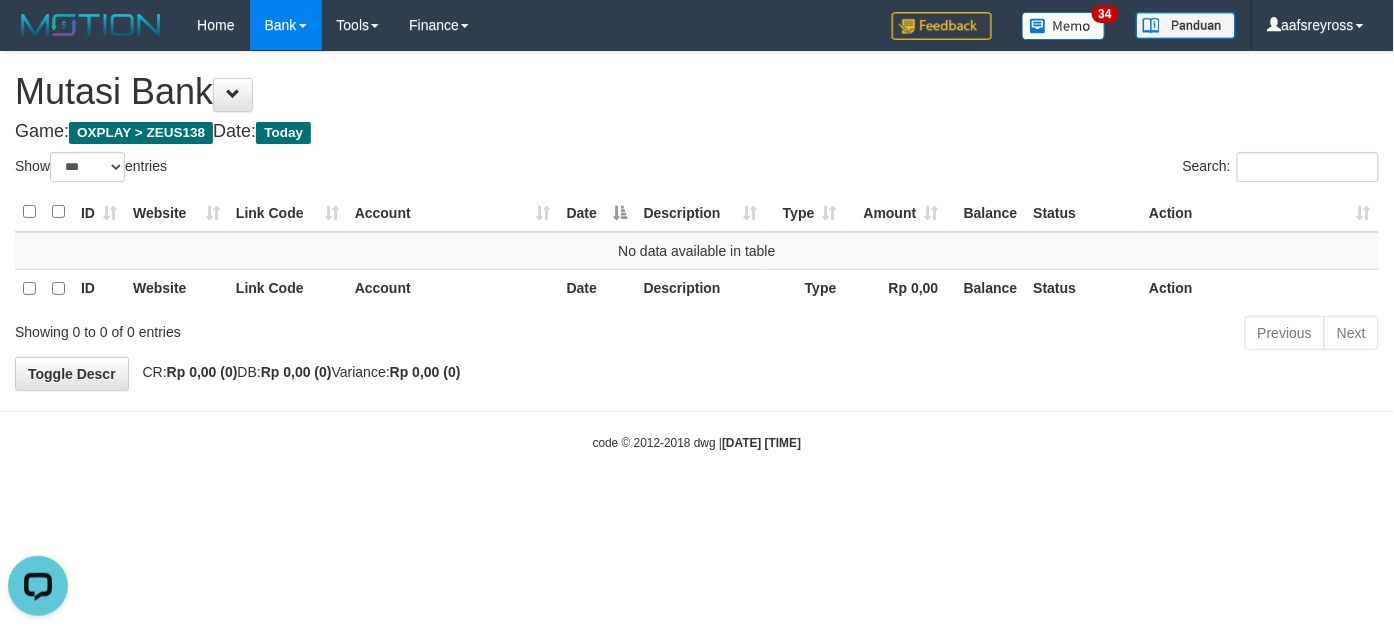 scroll, scrollTop: 0, scrollLeft: 0, axis: both 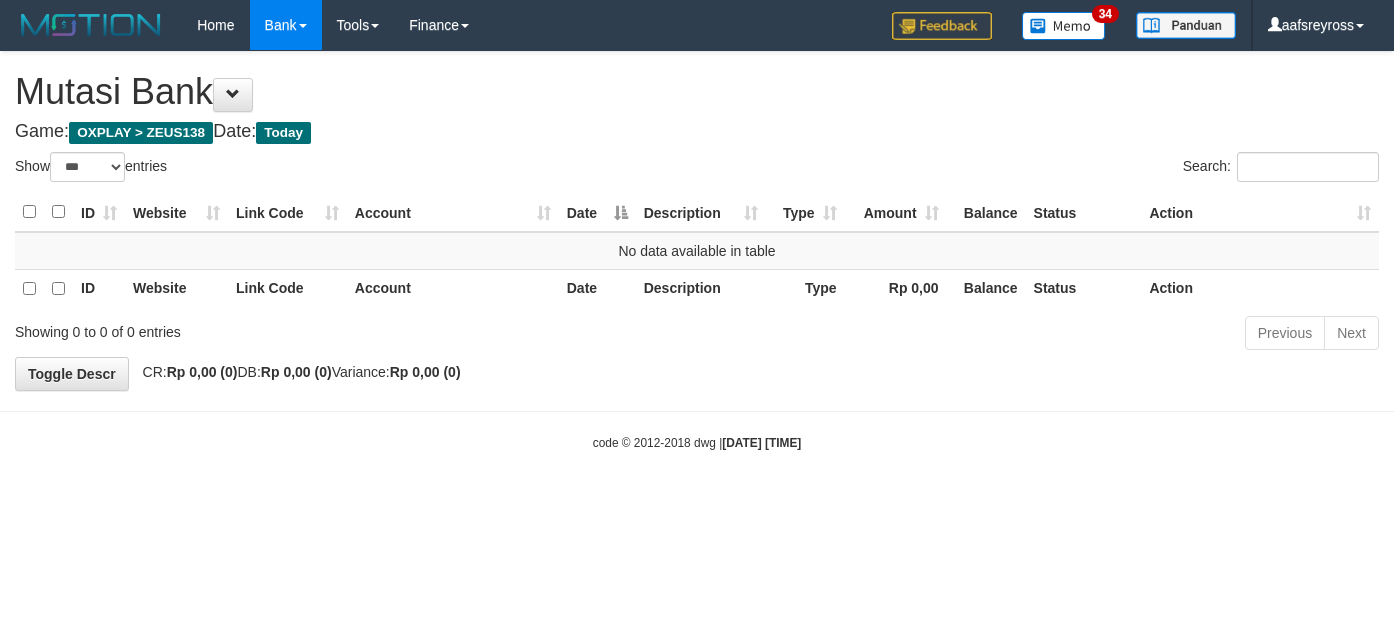 select on "***" 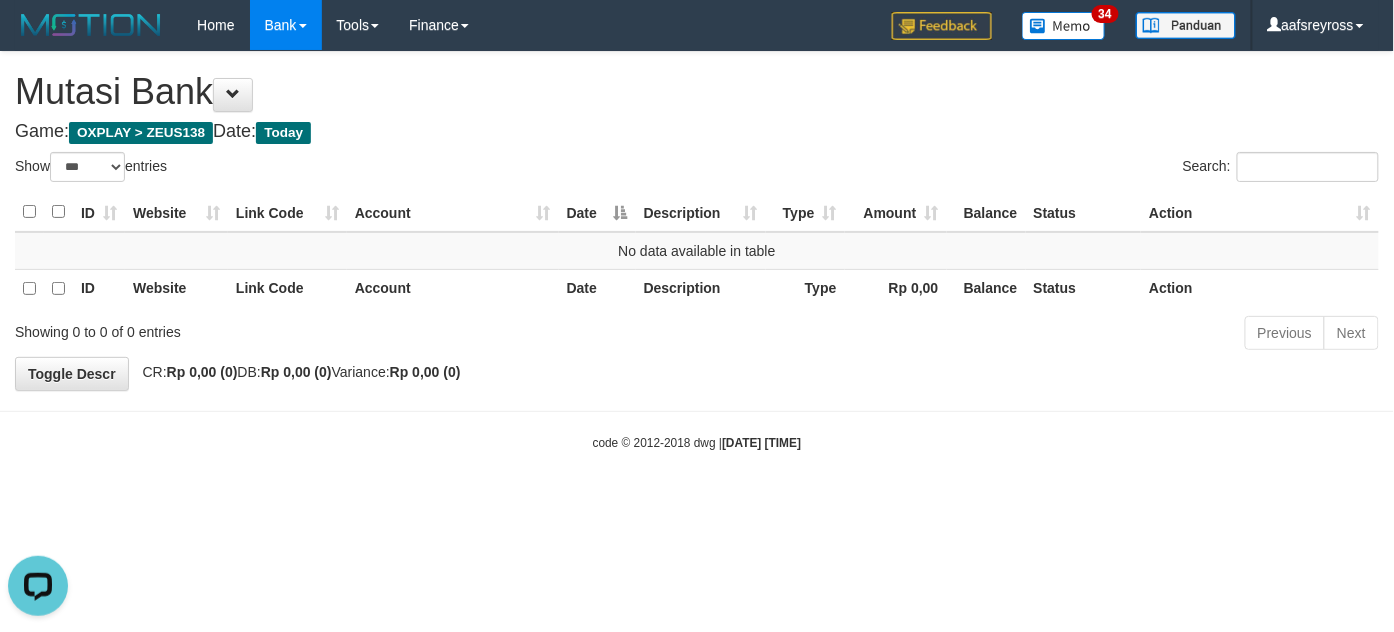 scroll, scrollTop: 0, scrollLeft: 0, axis: both 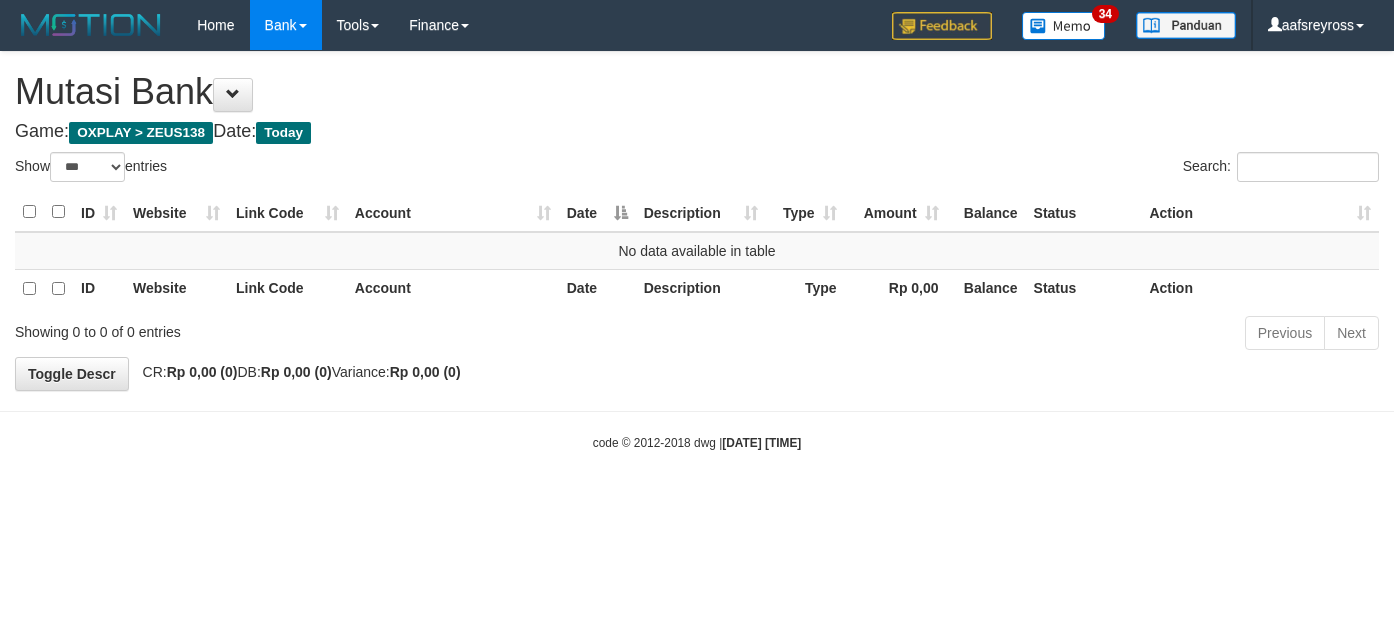 select on "***" 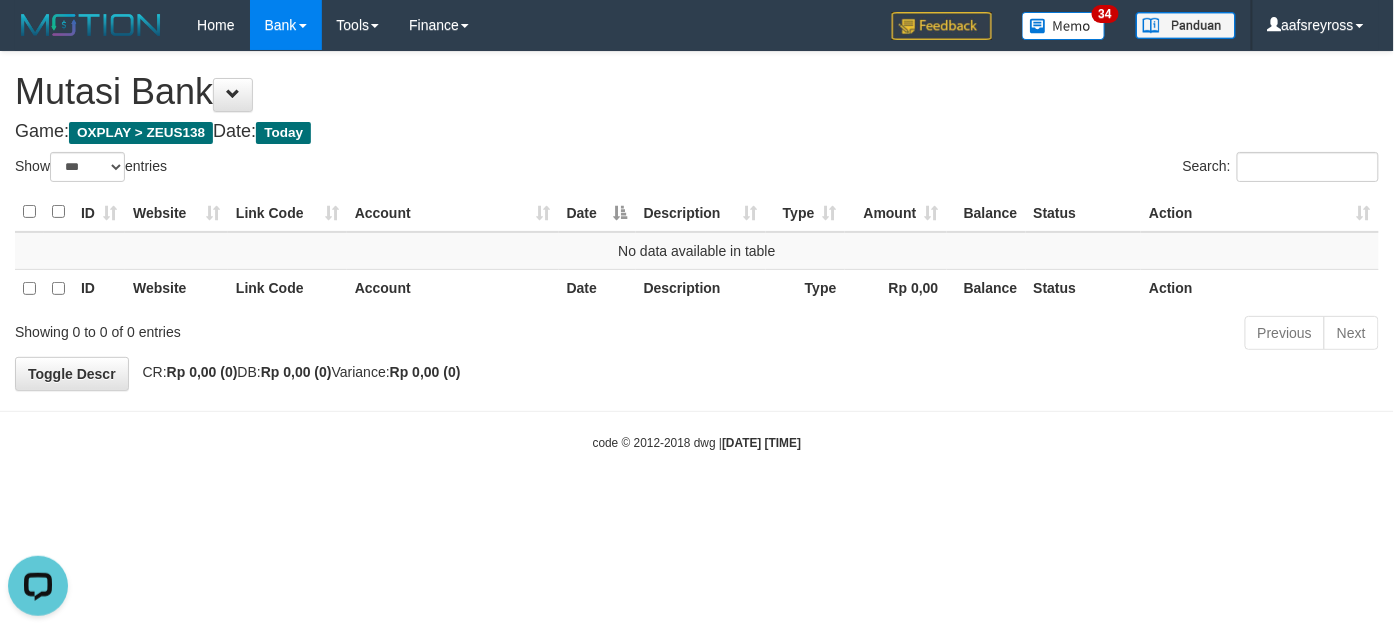 scroll, scrollTop: 0, scrollLeft: 0, axis: both 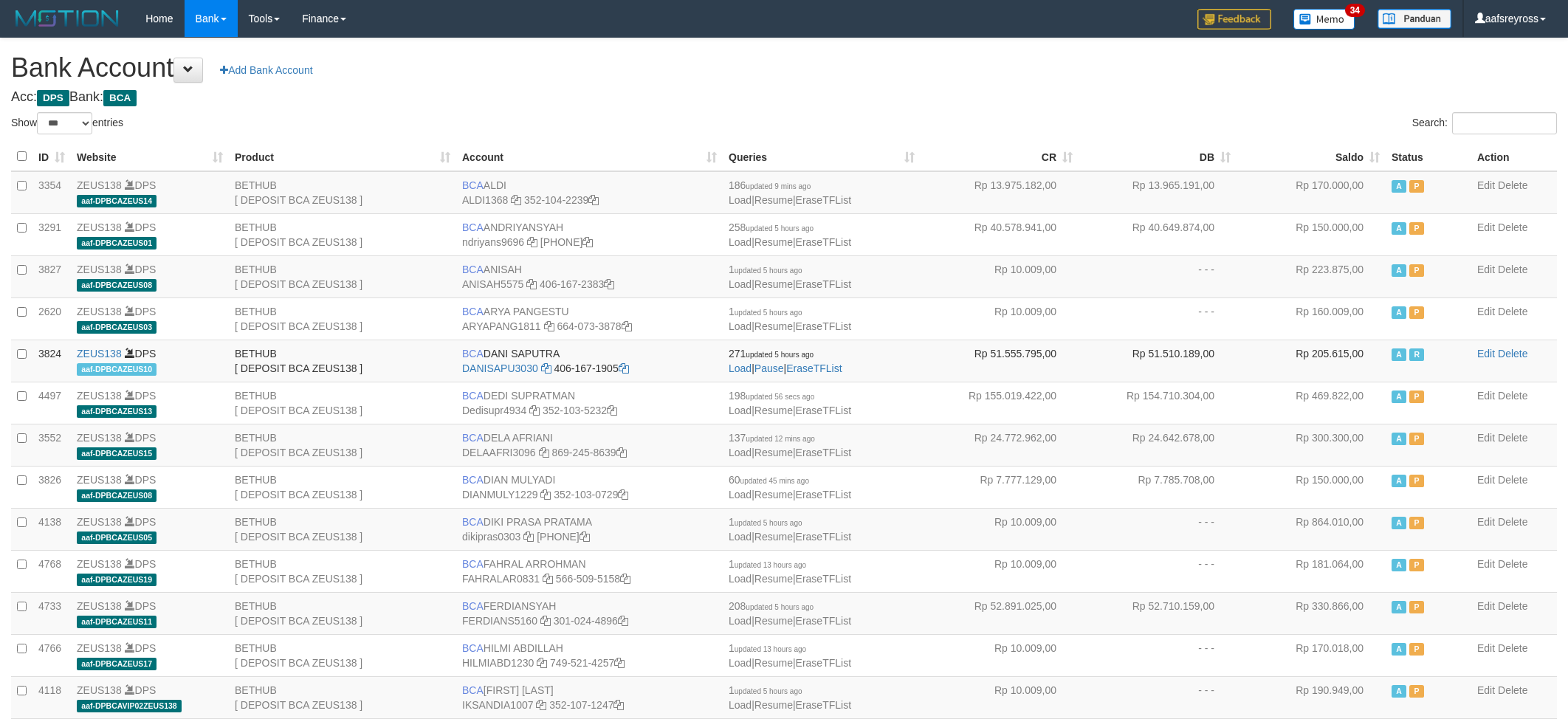 select on "***" 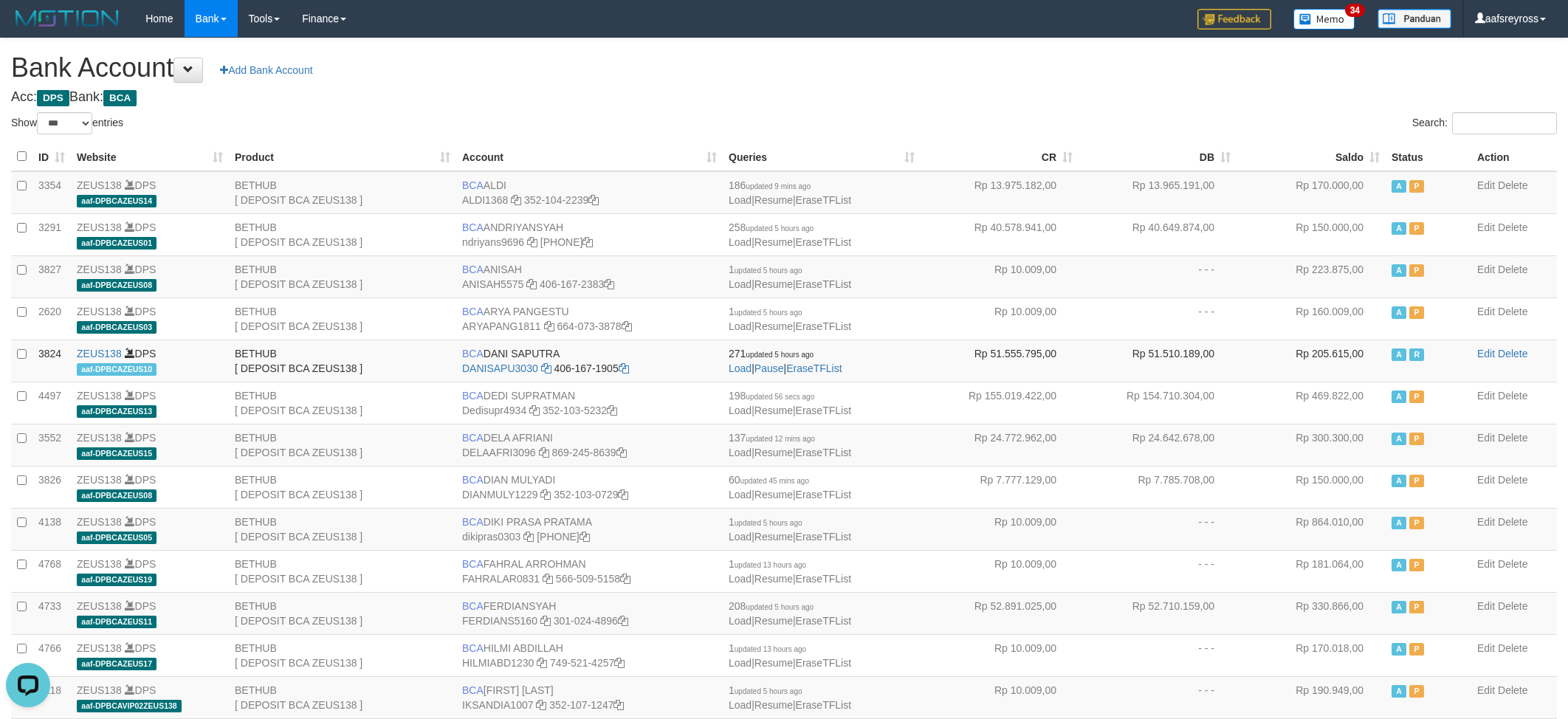 scroll, scrollTop: 0, scrollLeft: 0, axis: both 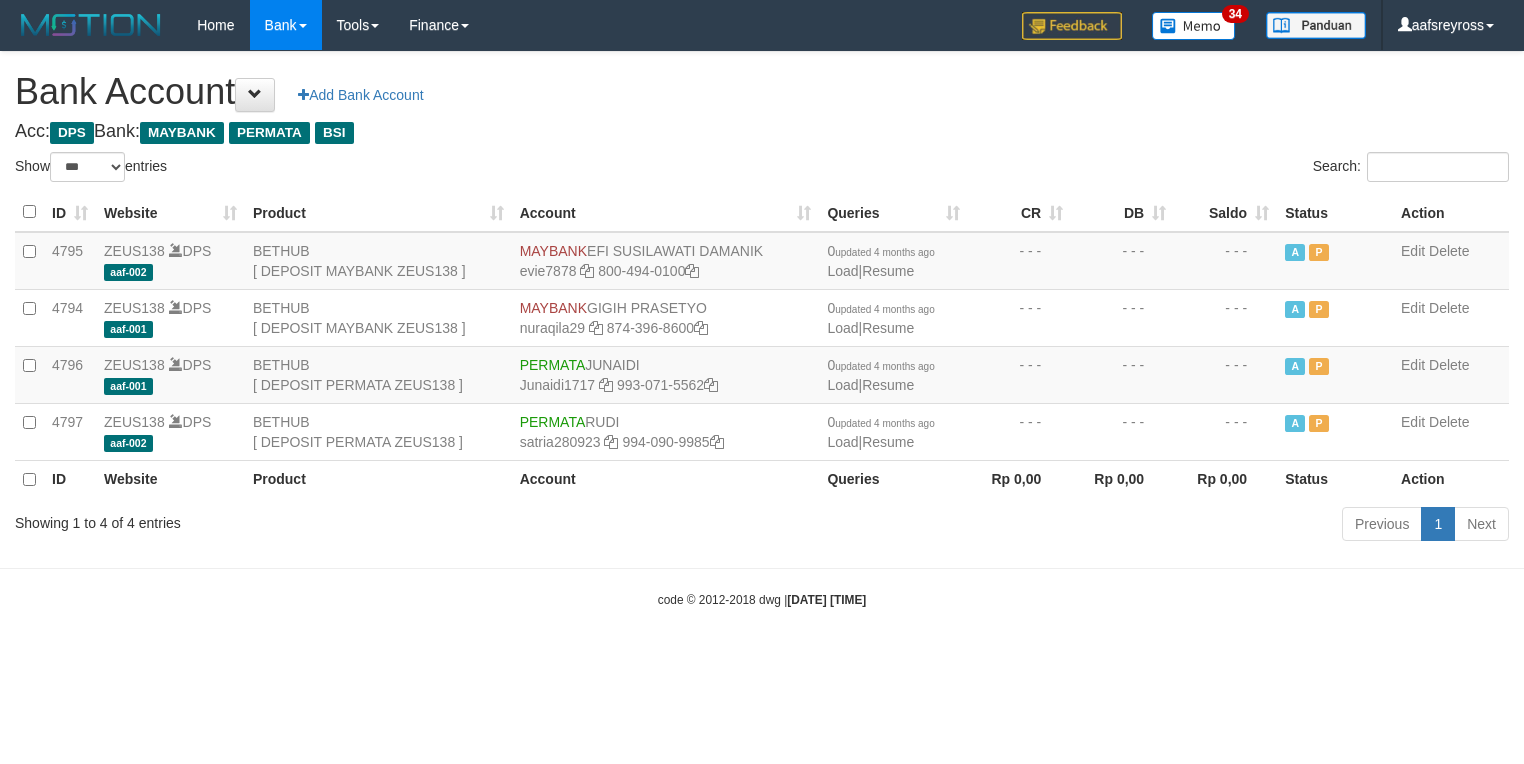 select on "***" 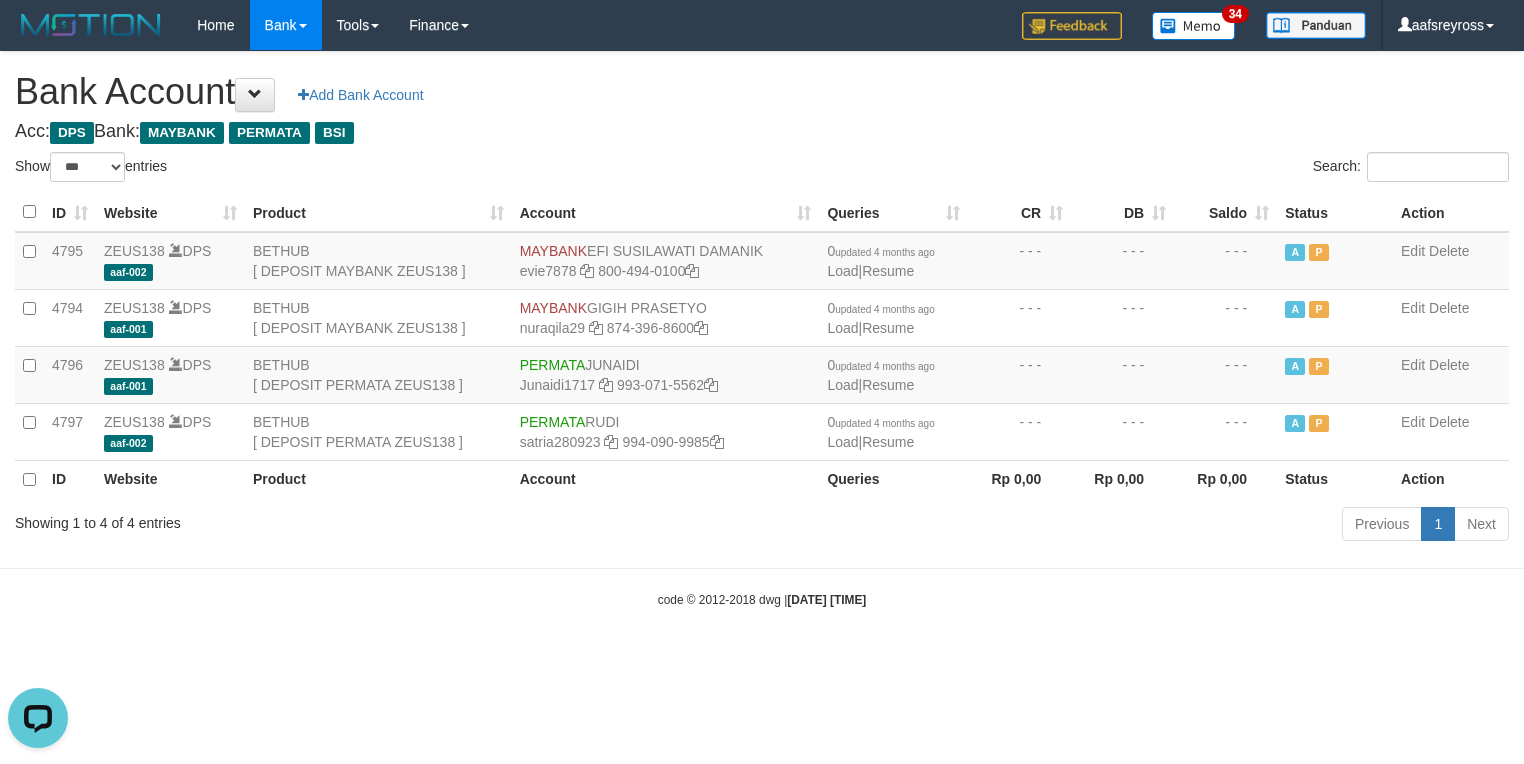 scroll, scrollTop: 0, scrollLeft: 0, axis: both 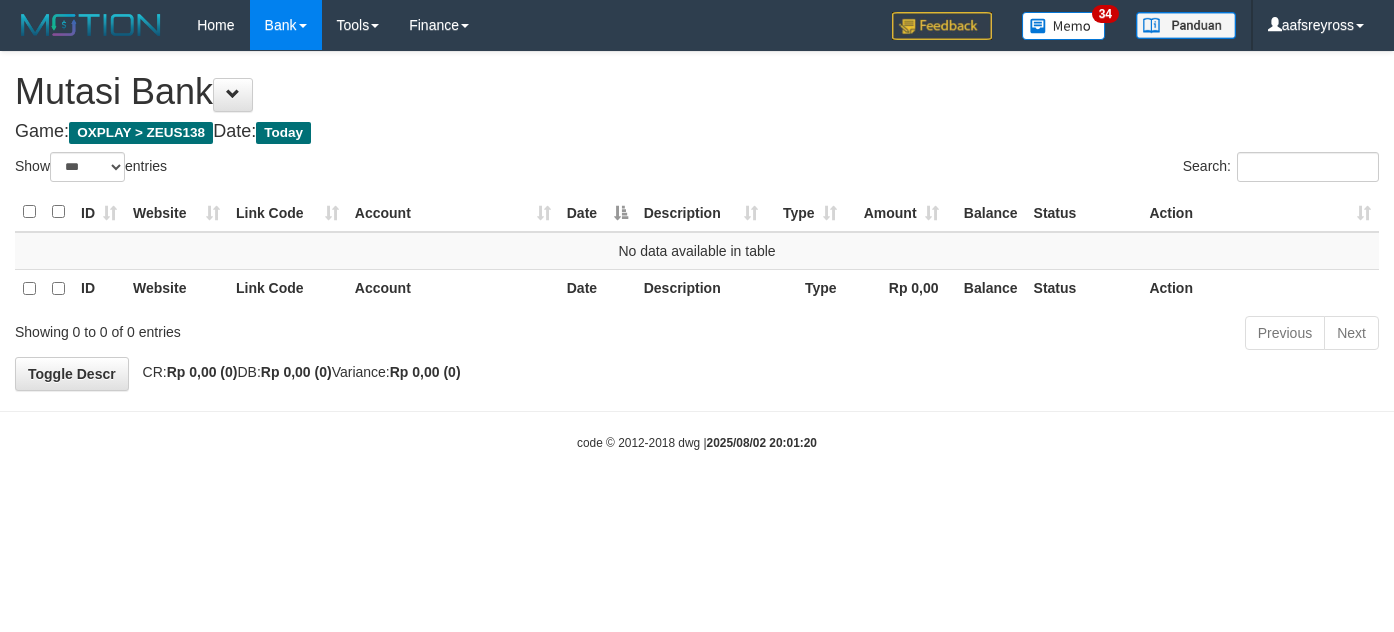 select on "***" 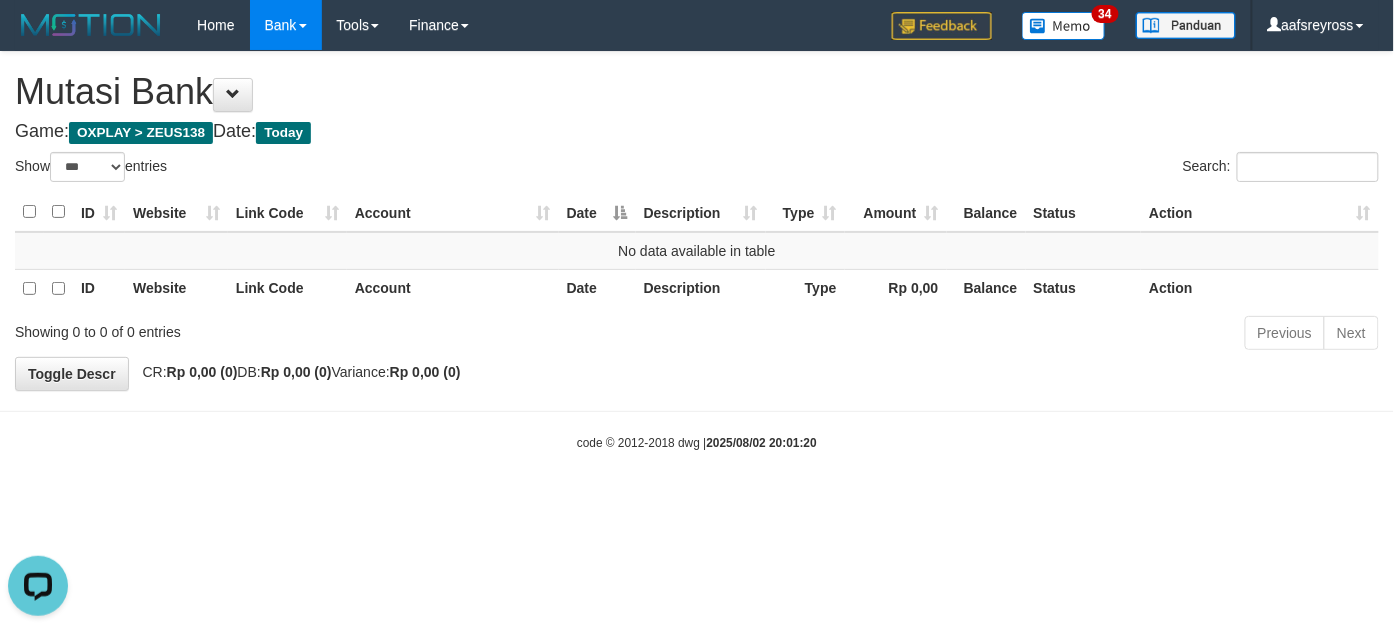 scroll, scrollTop: 0, scrollLeft: 0, axis: both 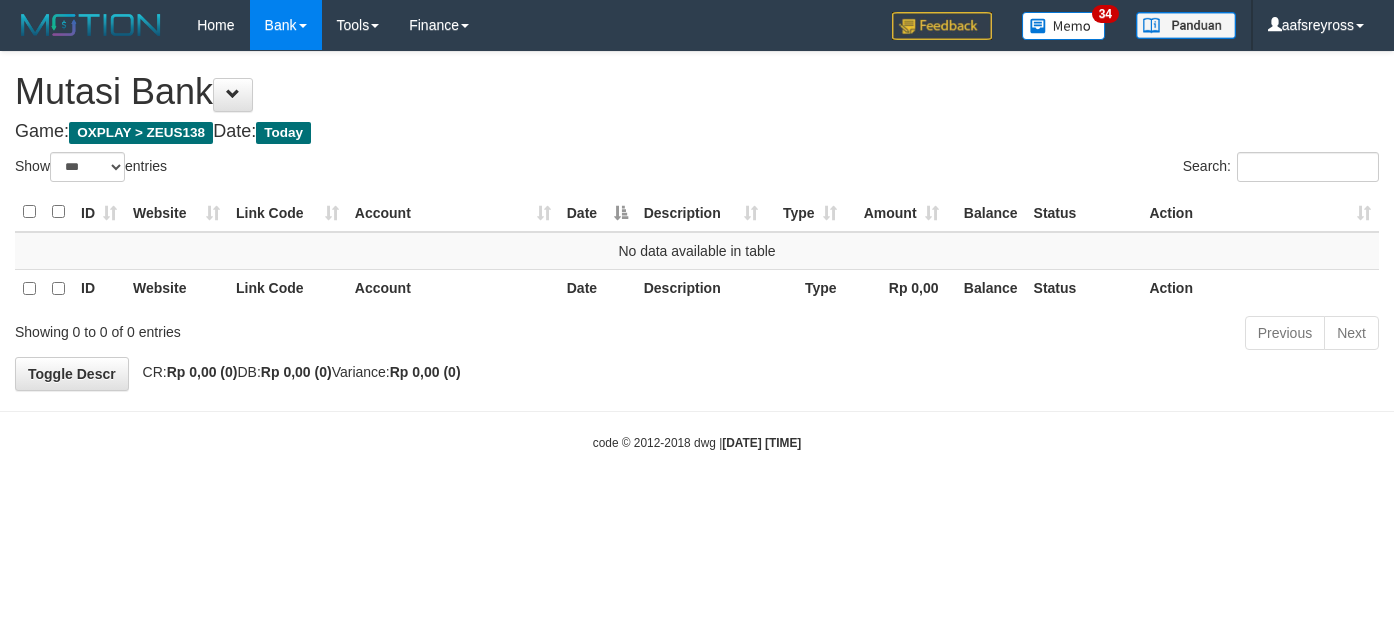 select on "***" 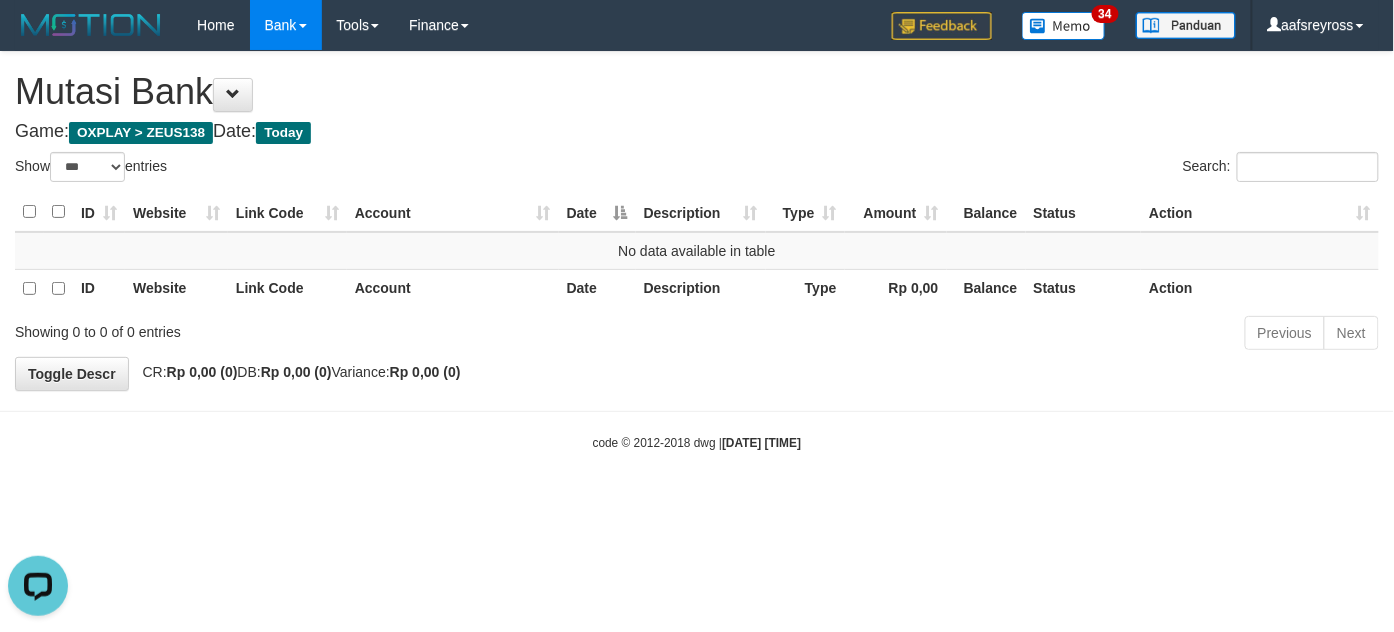 scroll, scrollTop: 0, scrollLeft: 0, axis: both 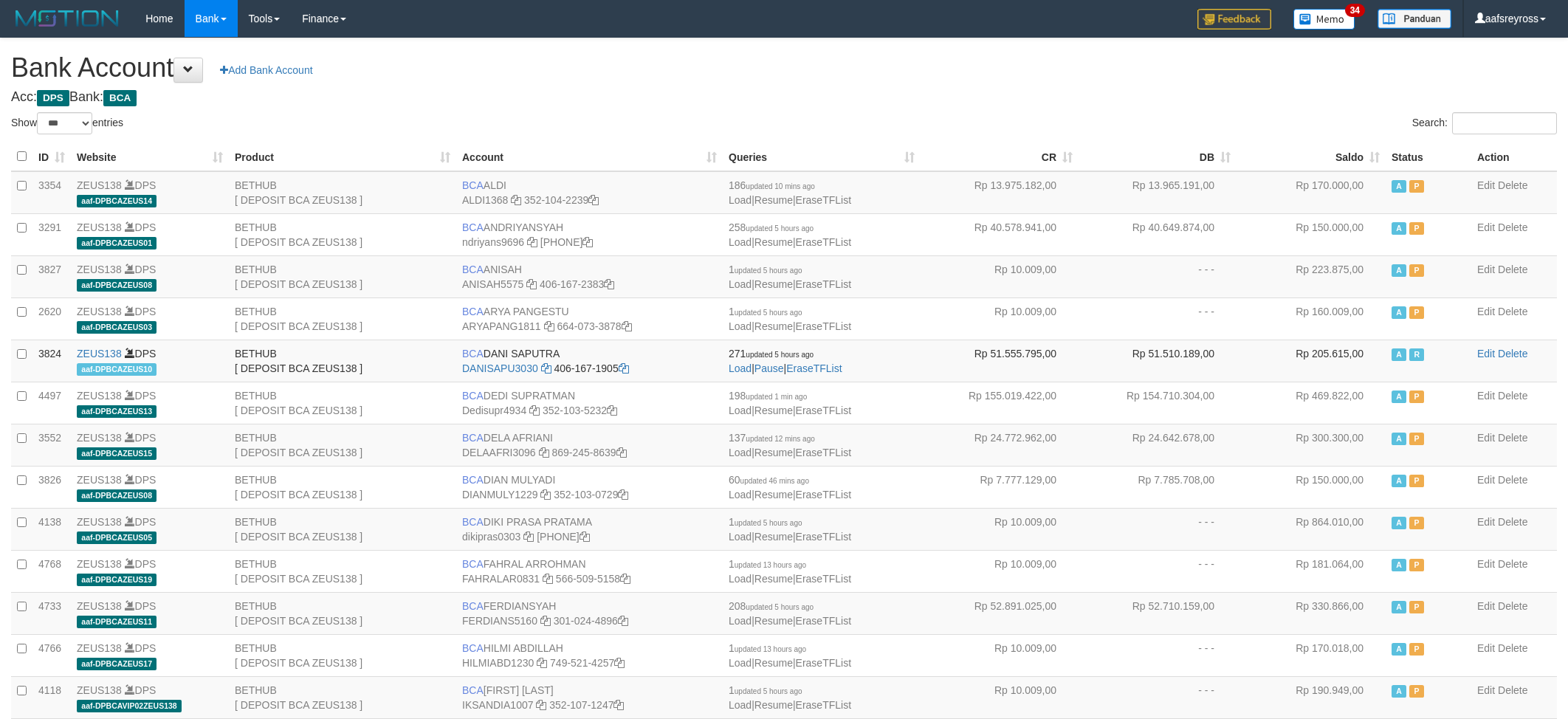 select on "***" 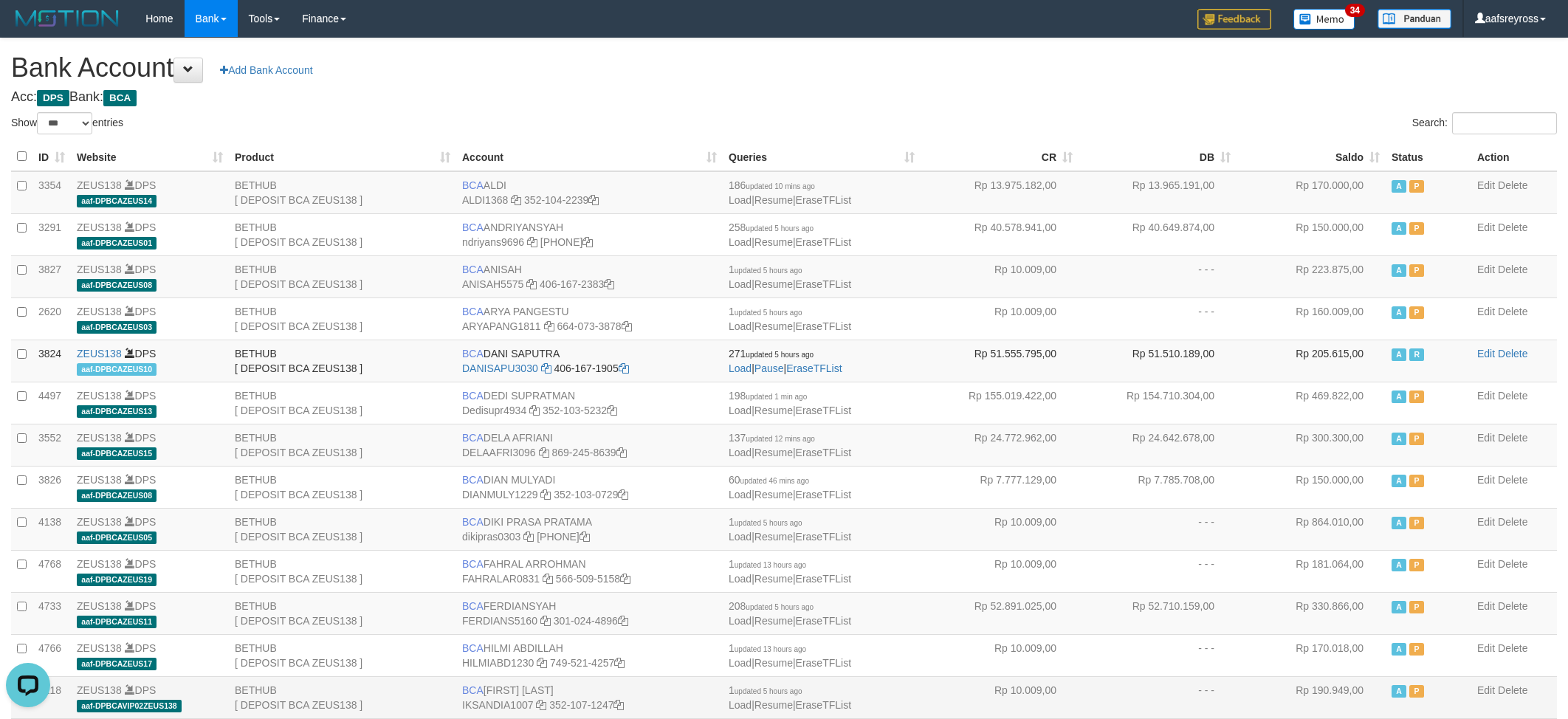 scroll, scrollTop: 0, scrollLeft: 0, axis: both 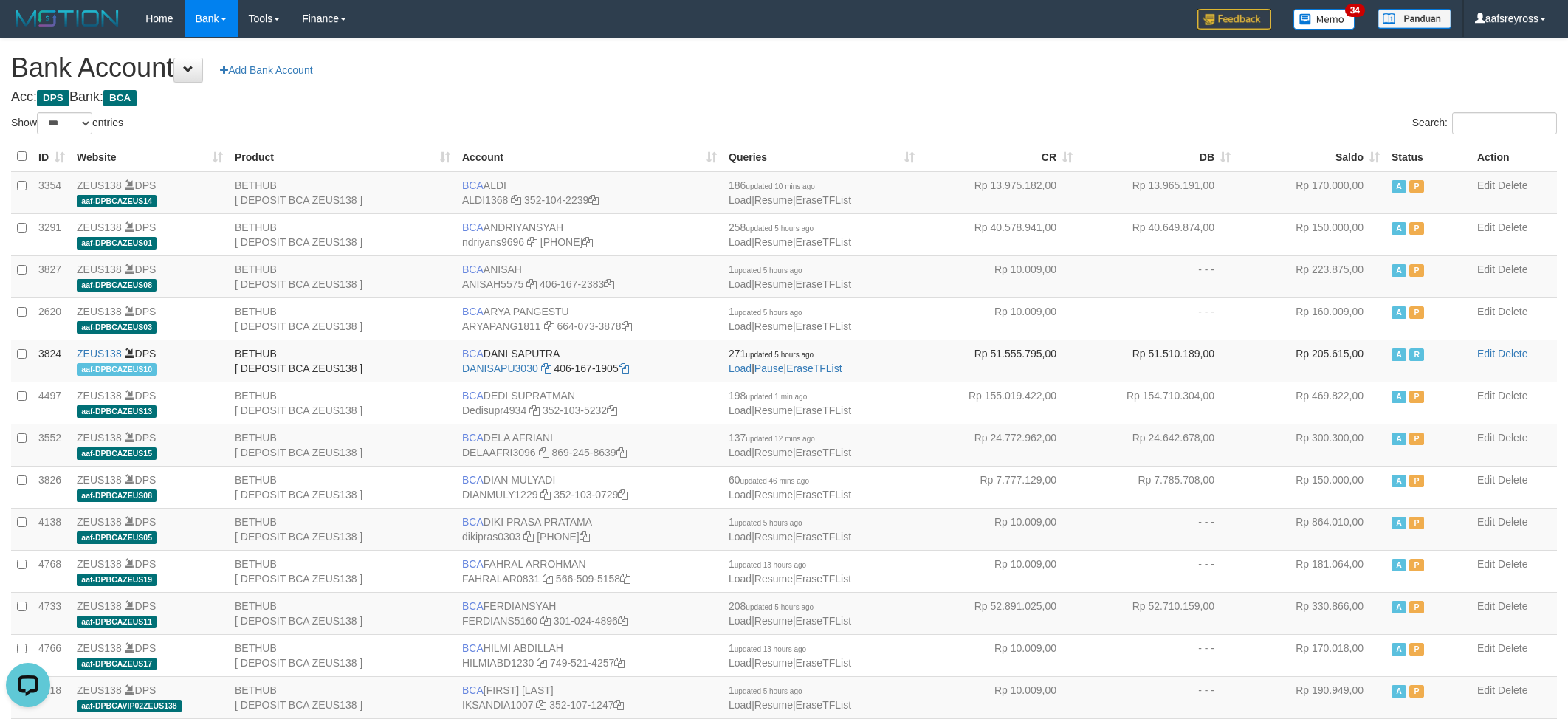 click on "Acc: 										 DPS
Bank:   BCA" at bounding box center [784, 97] 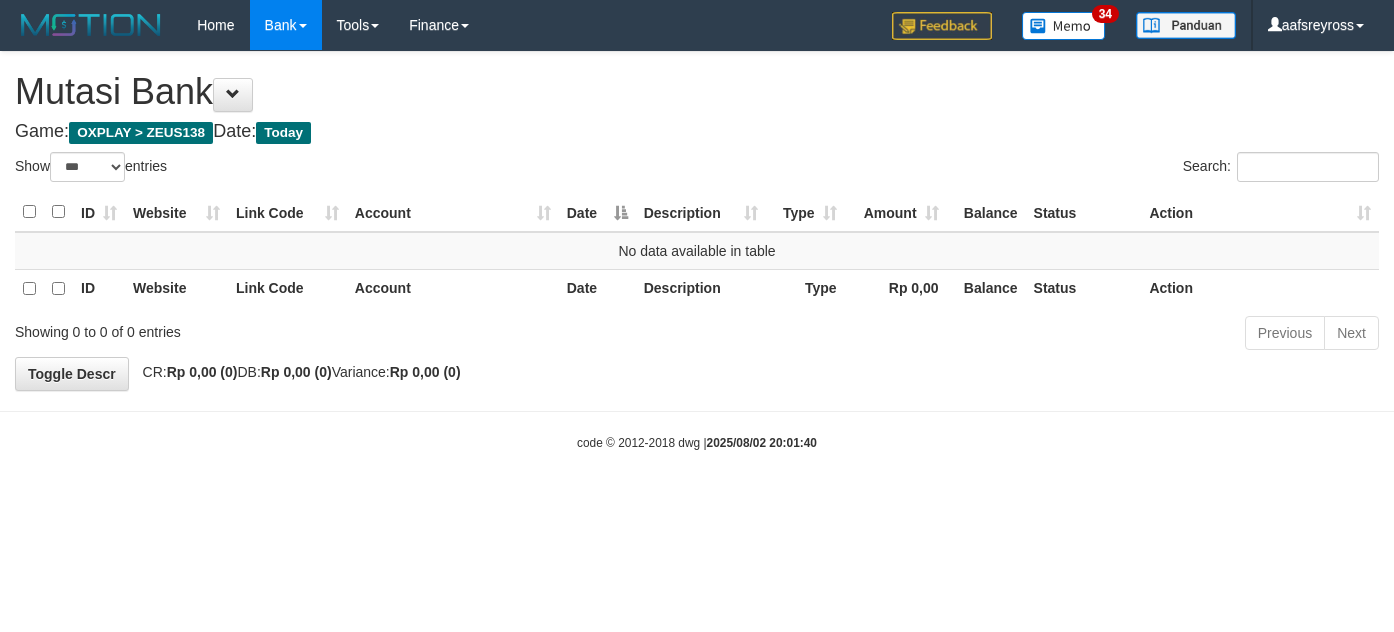 select on "***" 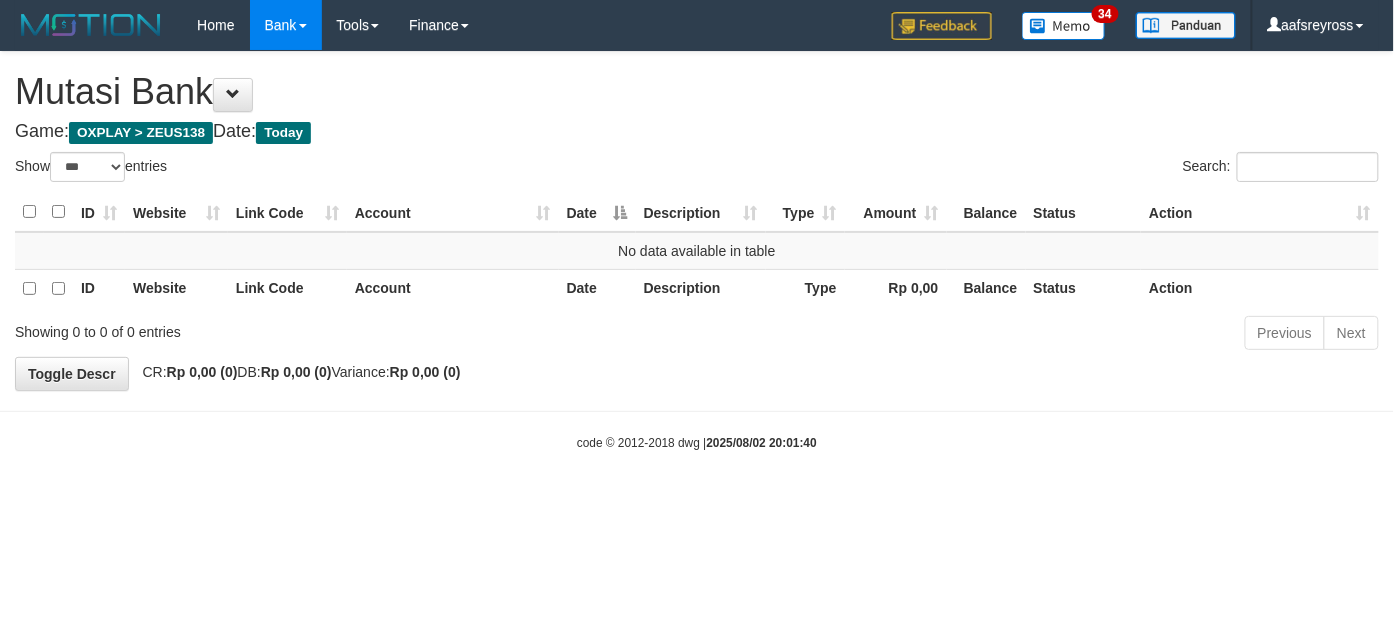 click on "Toggle navigation
Home
Bank
Account List
Mutasi Bank
Search
Tools
Suspicious Trans
Finance
Financial Data
aafsreyross
My Profile
Log Out
34" at bounding box center (697, 251) 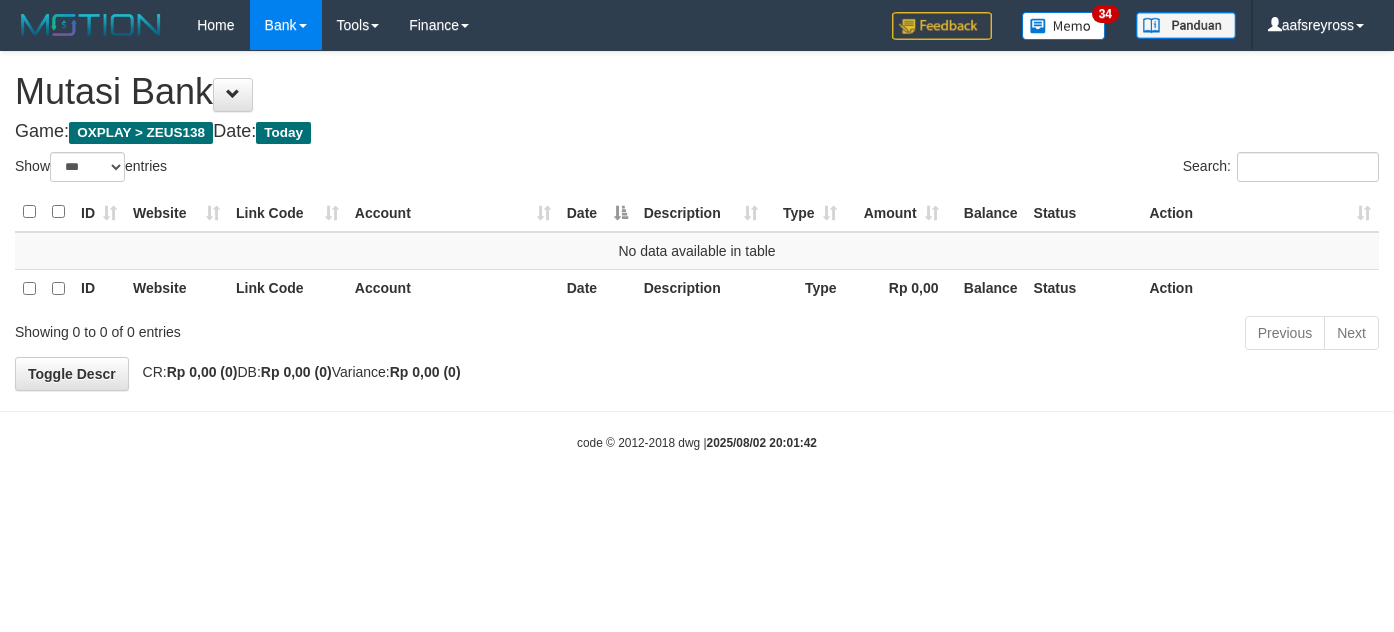 select on "***" 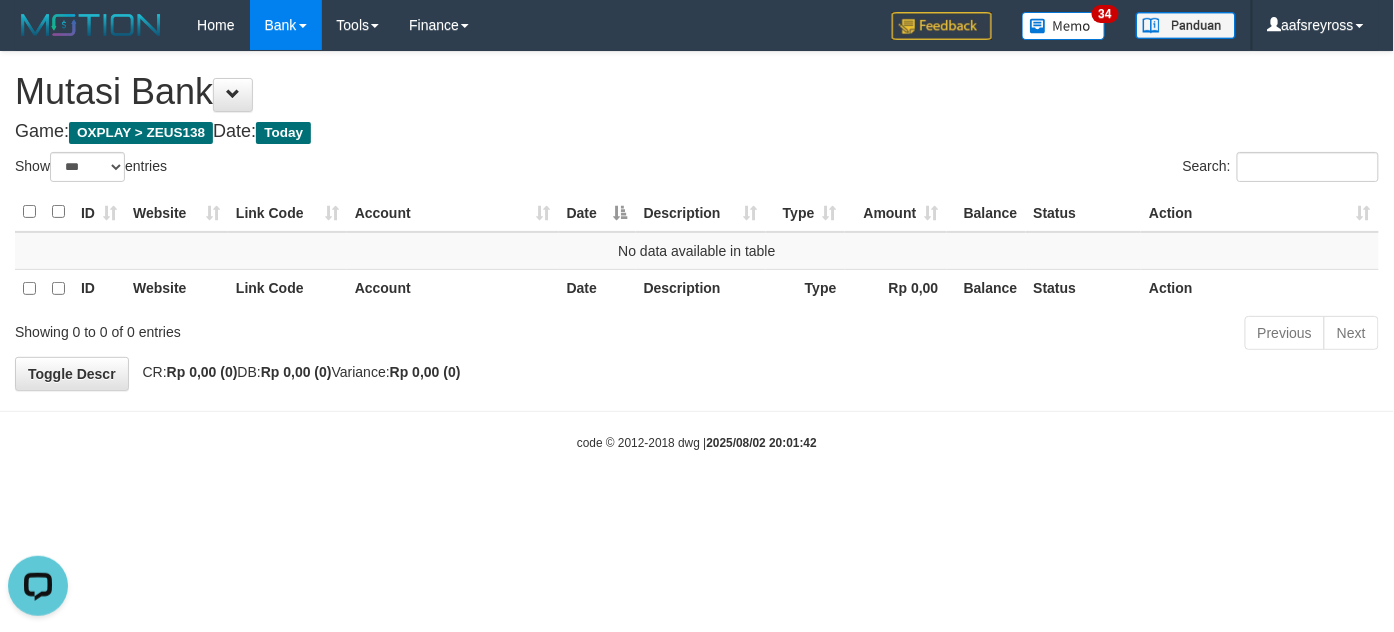 scroll, scrollTop: 0, scrollLeft: 0, axis: both 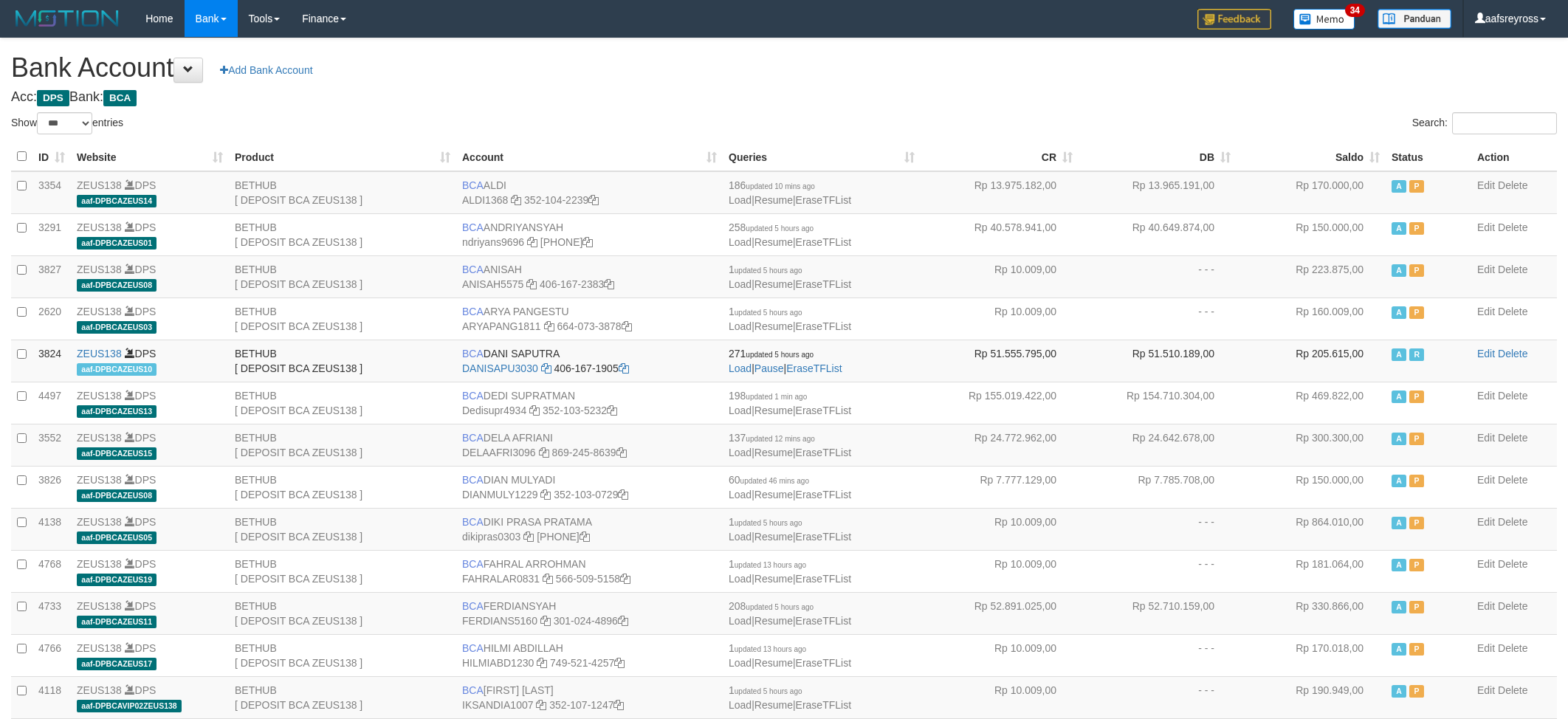 select on "***" 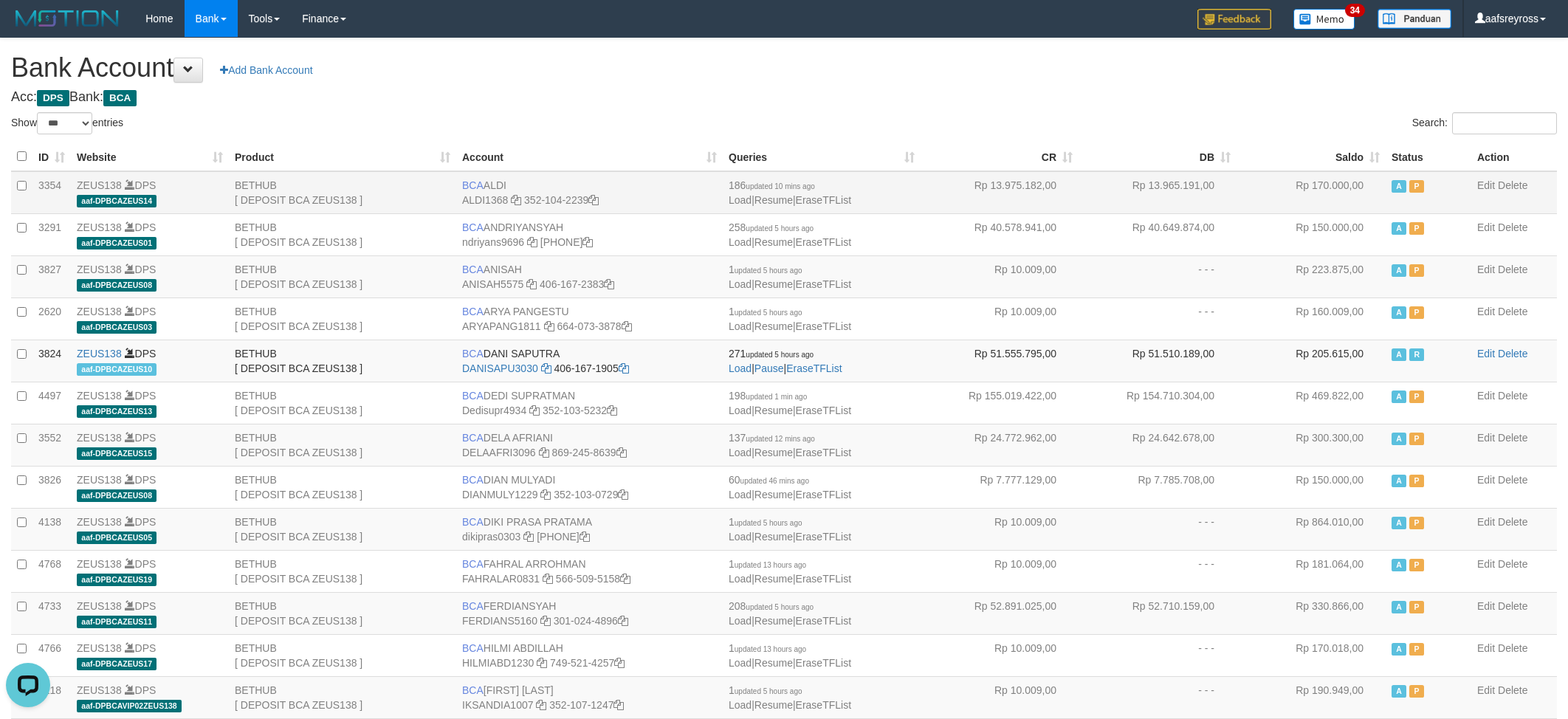 scroll, scrollTop: 0, scrollLeft: 0, axis: both 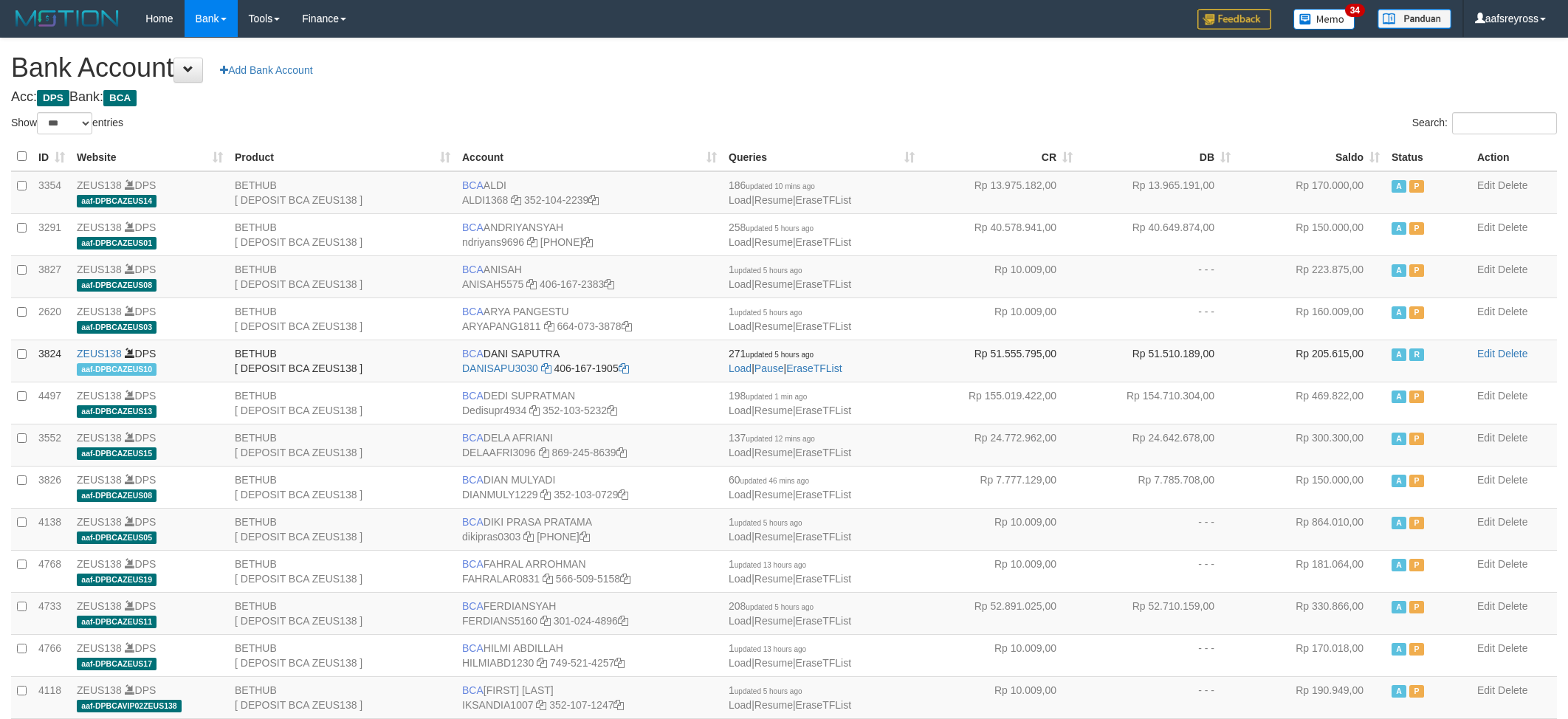 select on "***" 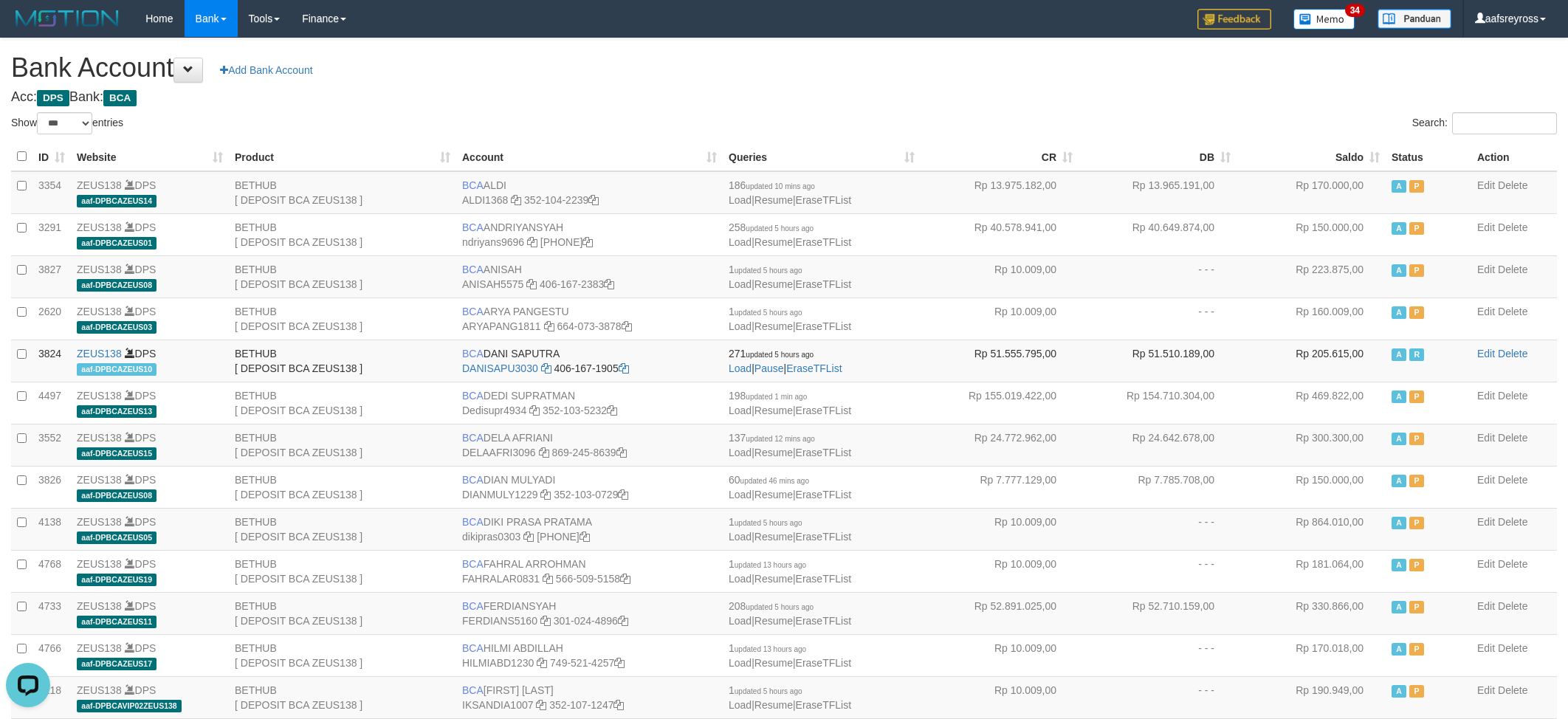 scroll, scrollTop: 0, scrollLeft: 0, axis: both 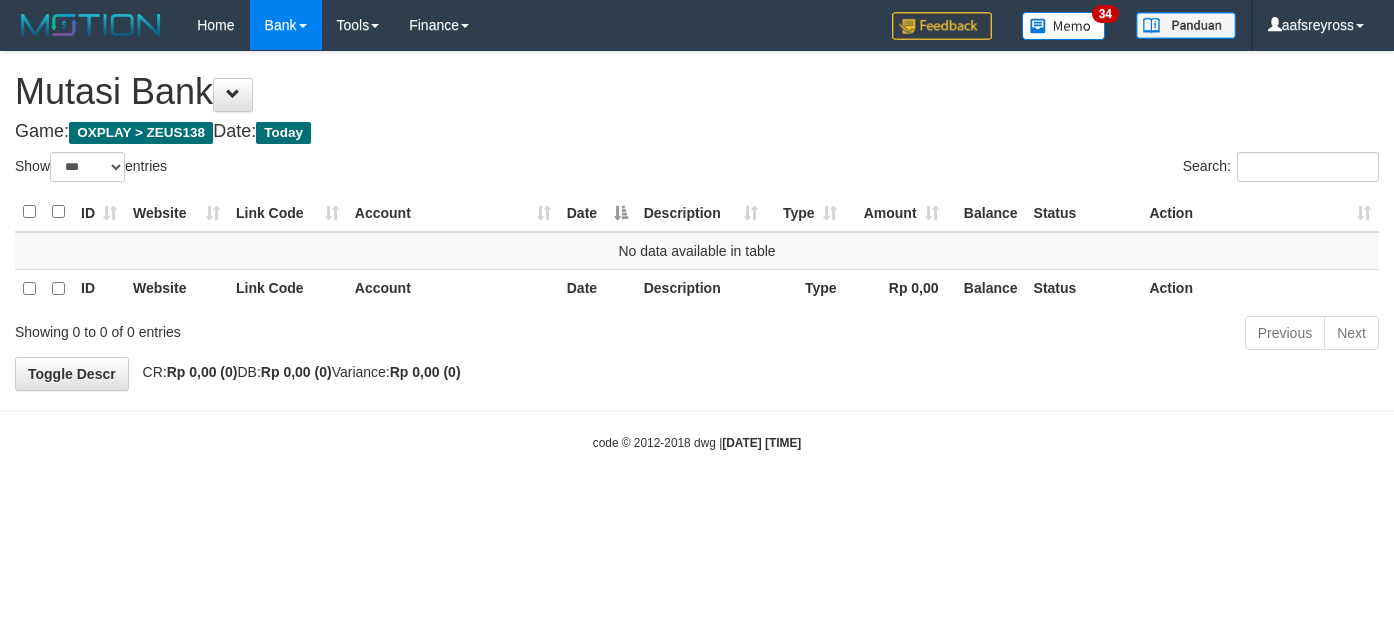 select on "***" 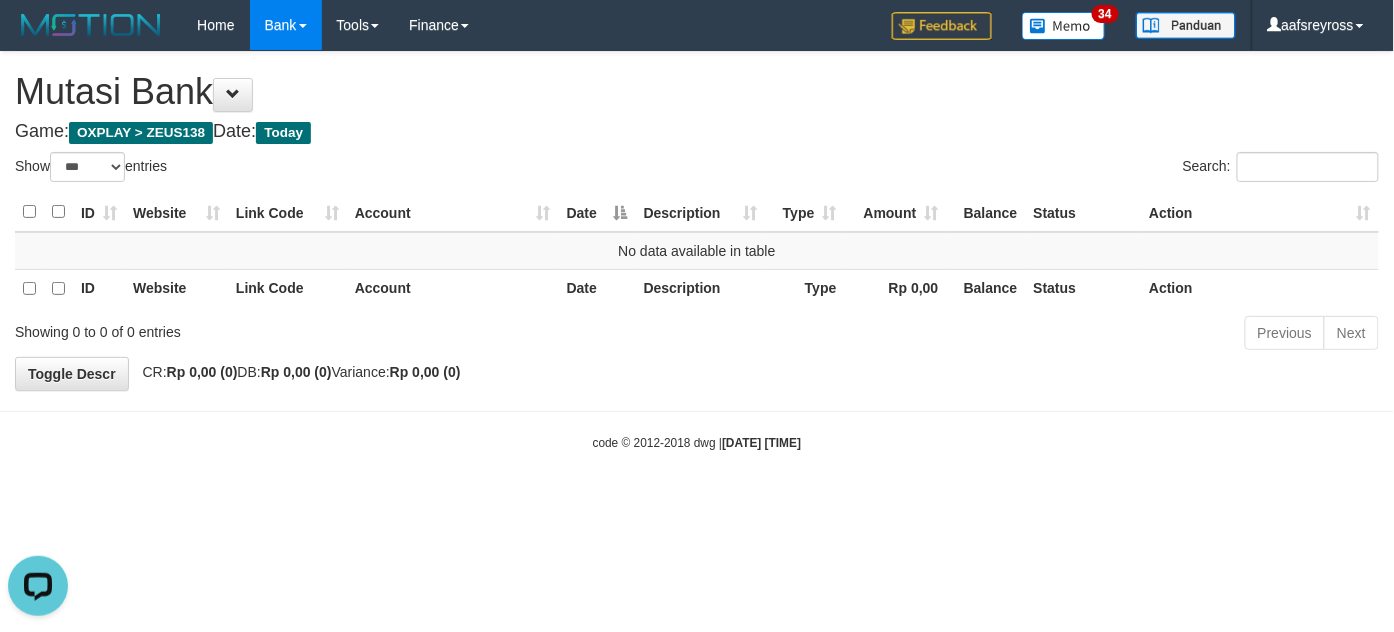 scroll, scrollTop: 0, scrollLeft: 0, axis: both 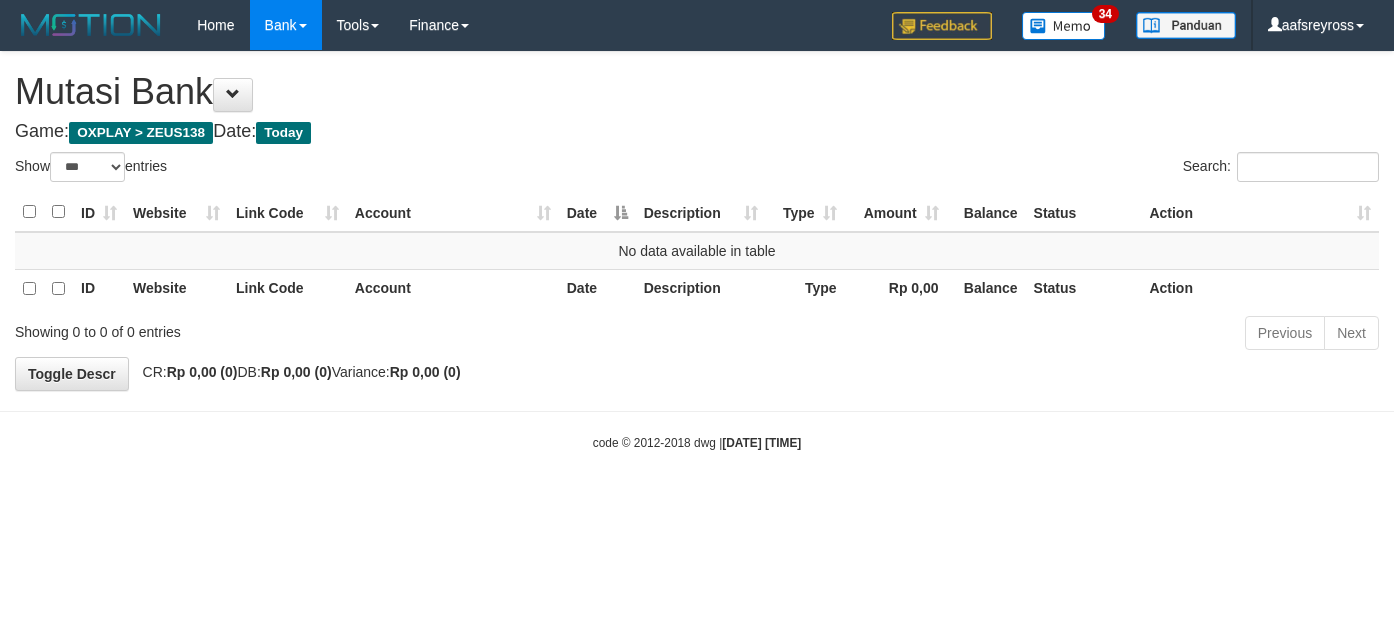 select on "***" 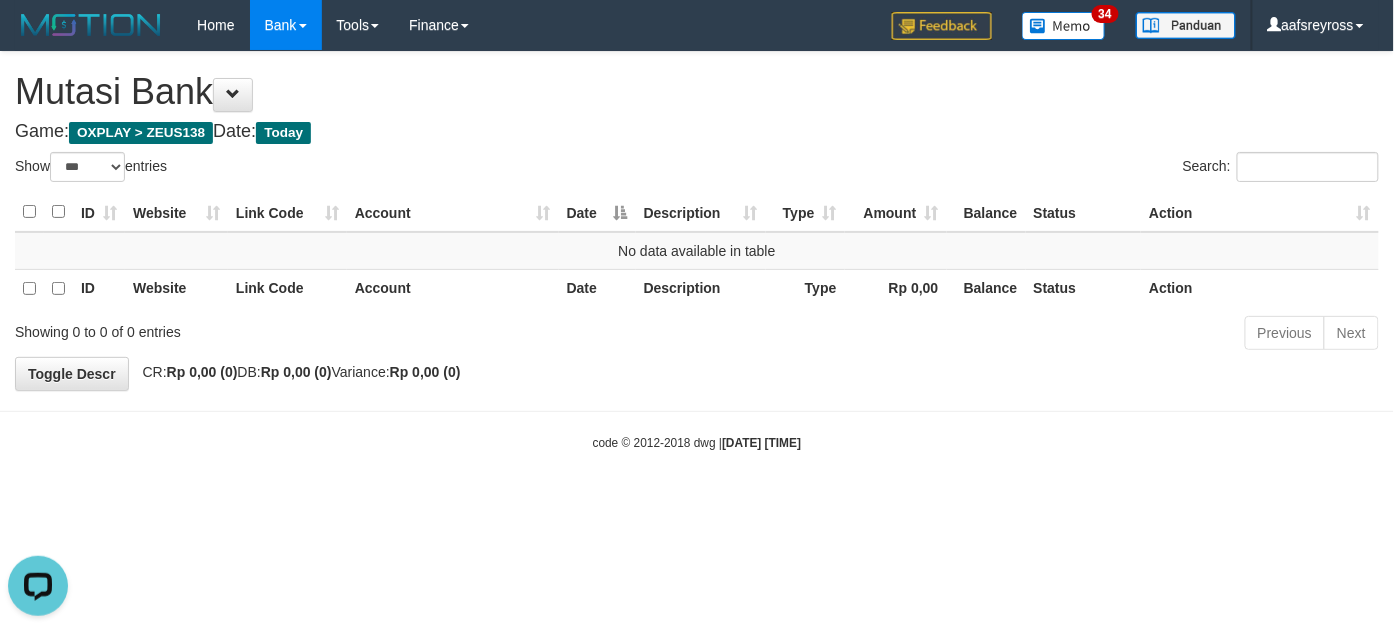 scroll, scrollTop: 0, scrollLeft: 0, axis: both 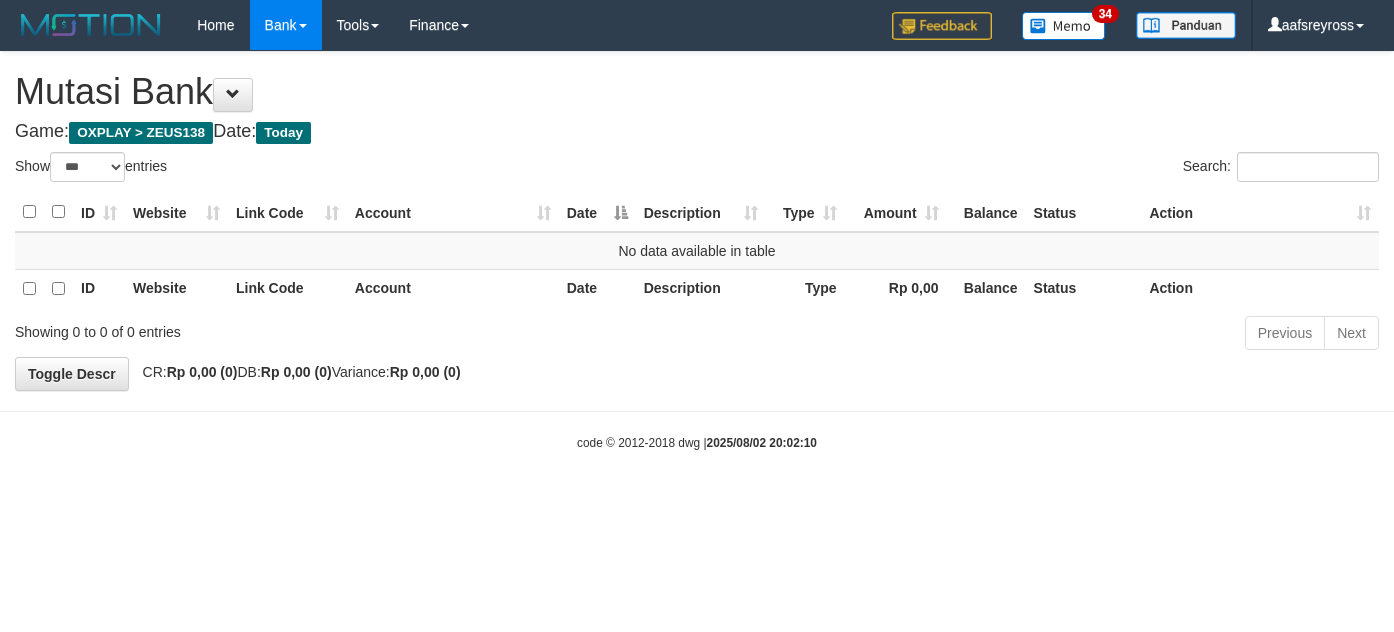 select on "***" 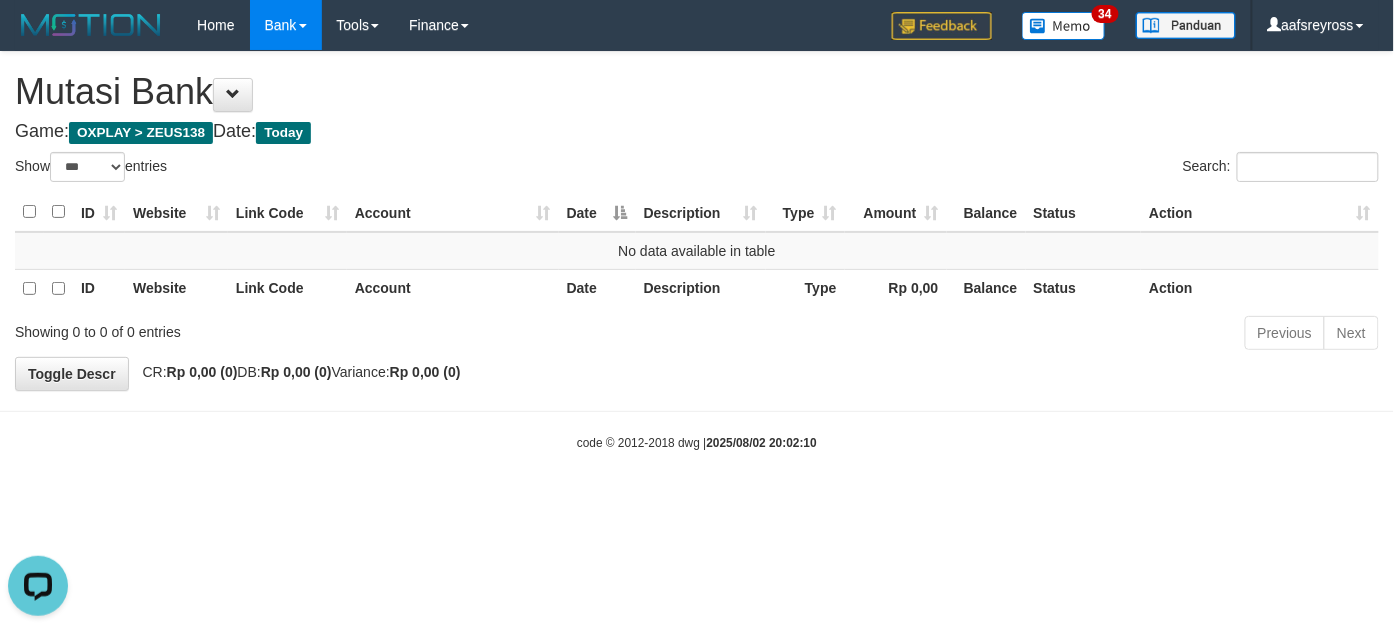 scroll, scrollTop: 0, scrollLeft: 0, axis: both 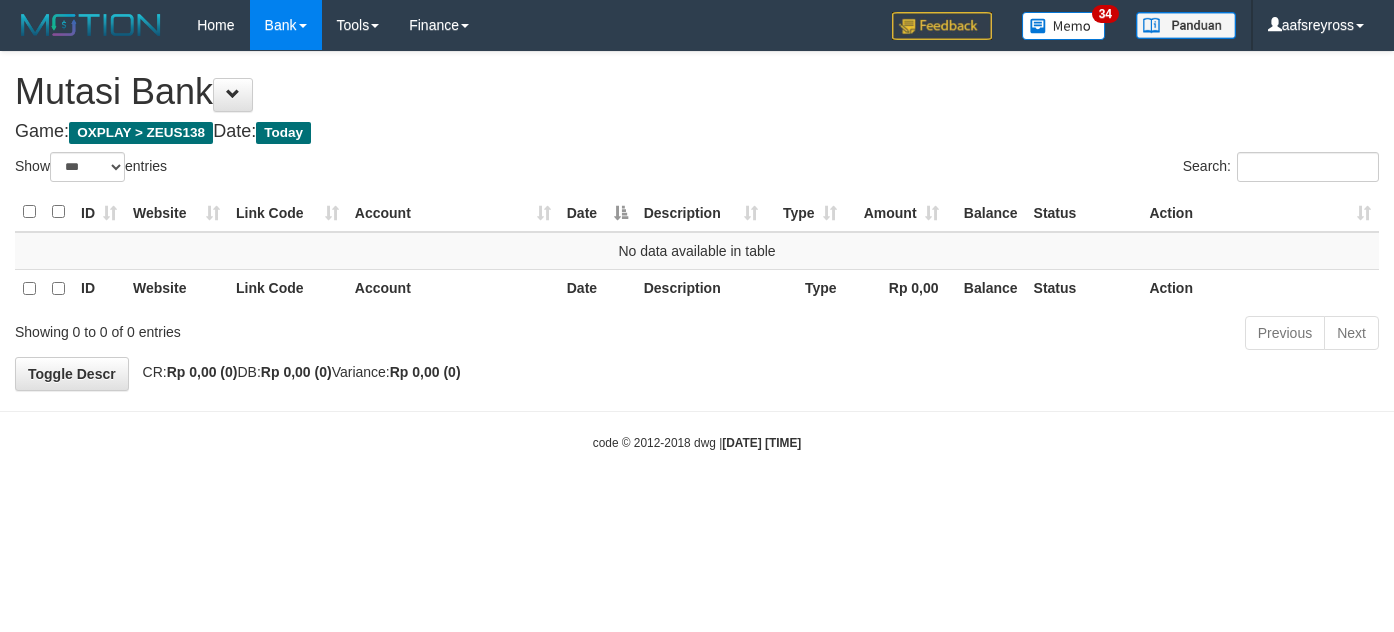 select on "***" 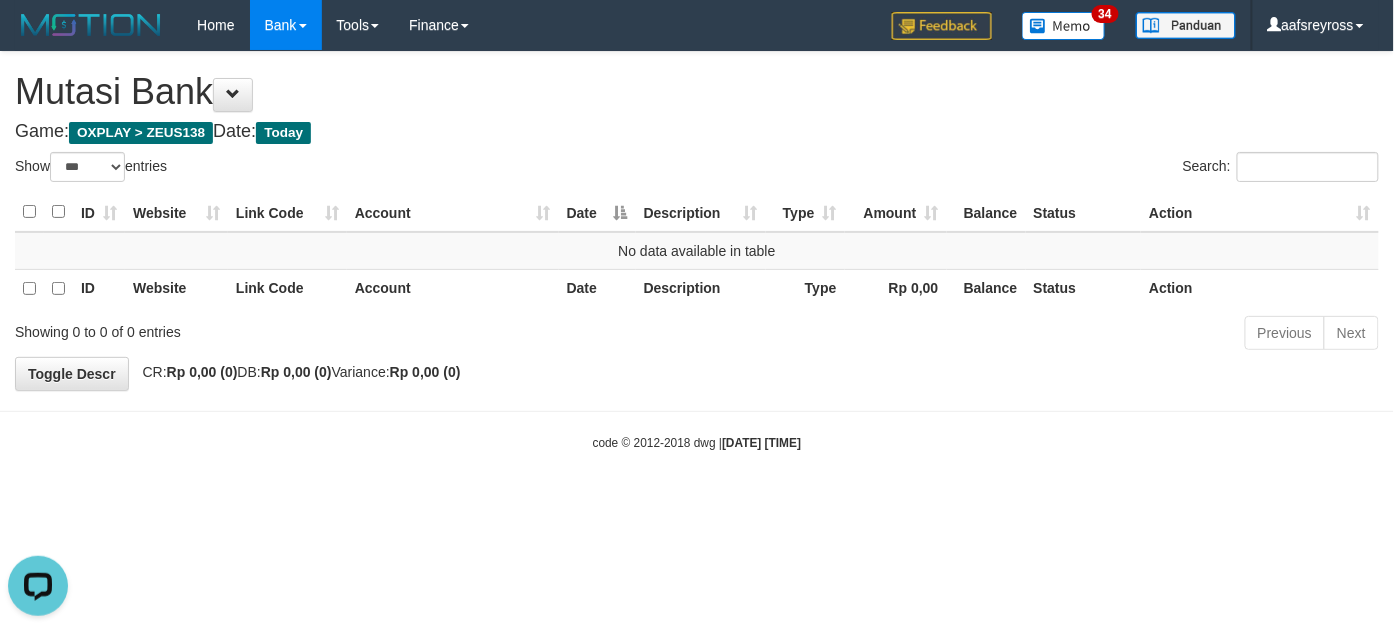 scroll, scrollTop: 0, scrollLeft: 0, axis: both 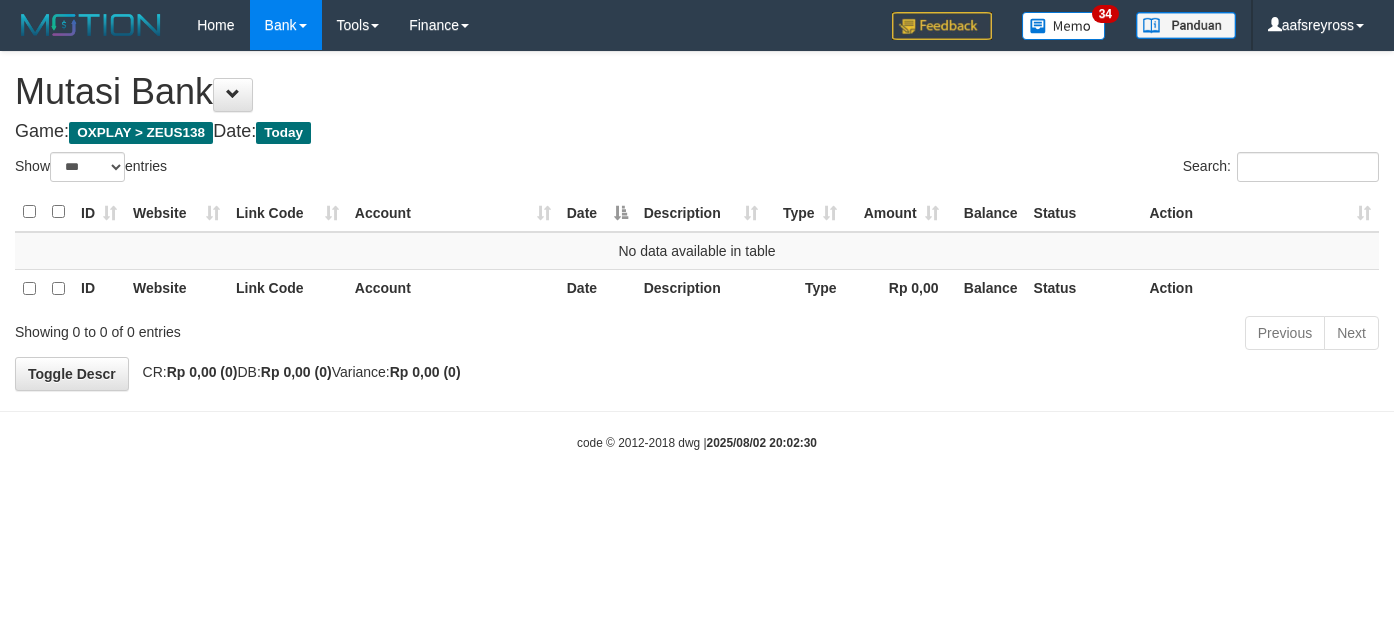 select on "***" 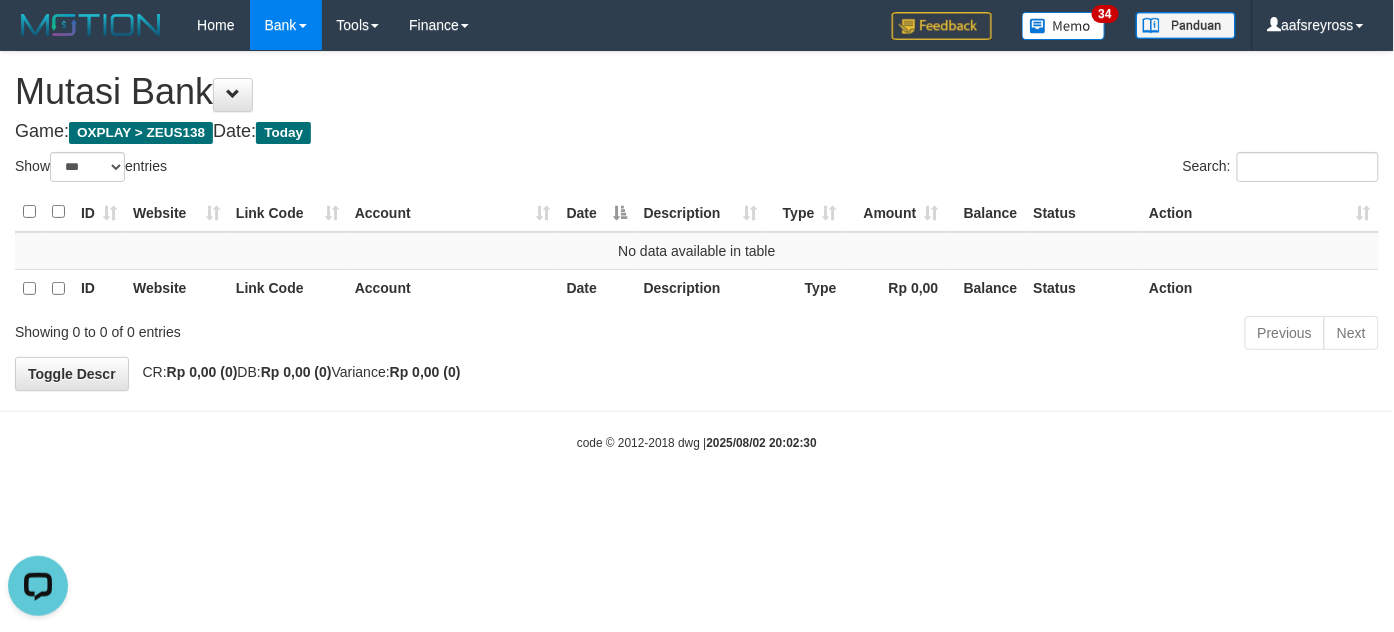 scroll, scrollTop: 0, scrollLeft: 0, axis: both 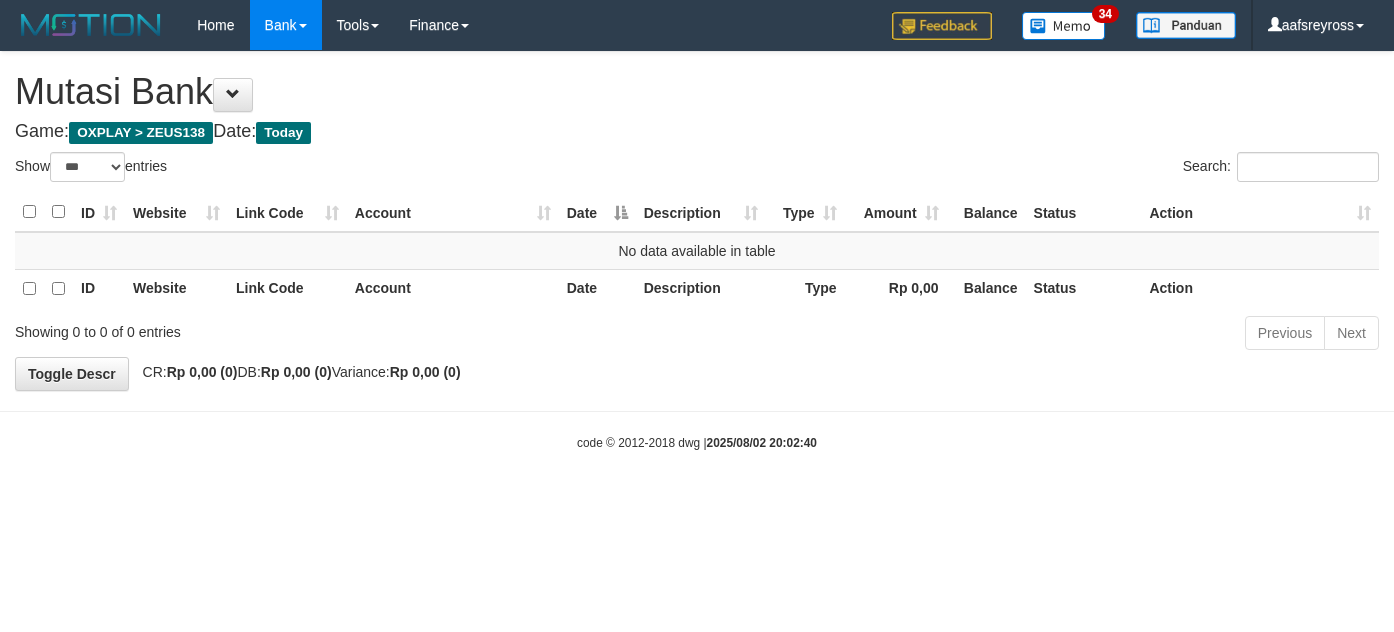 select on "***" 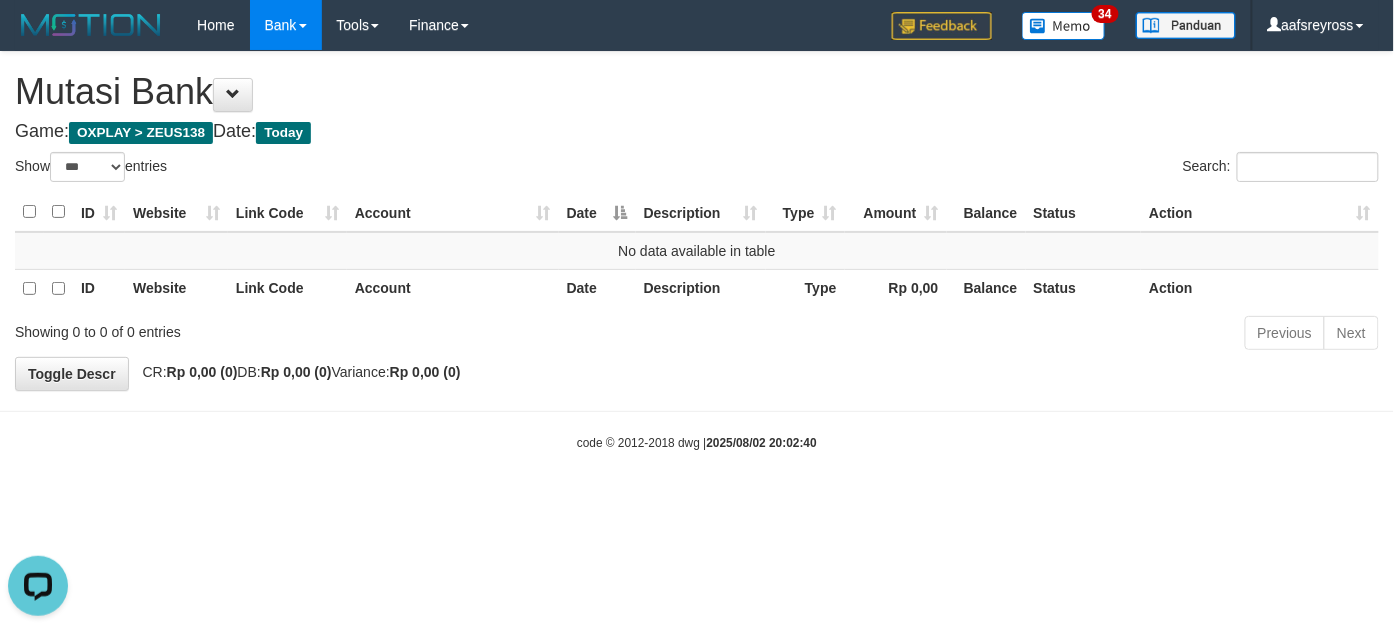scroll, scrollTop: 0, scrollLeft: 0, axis: both 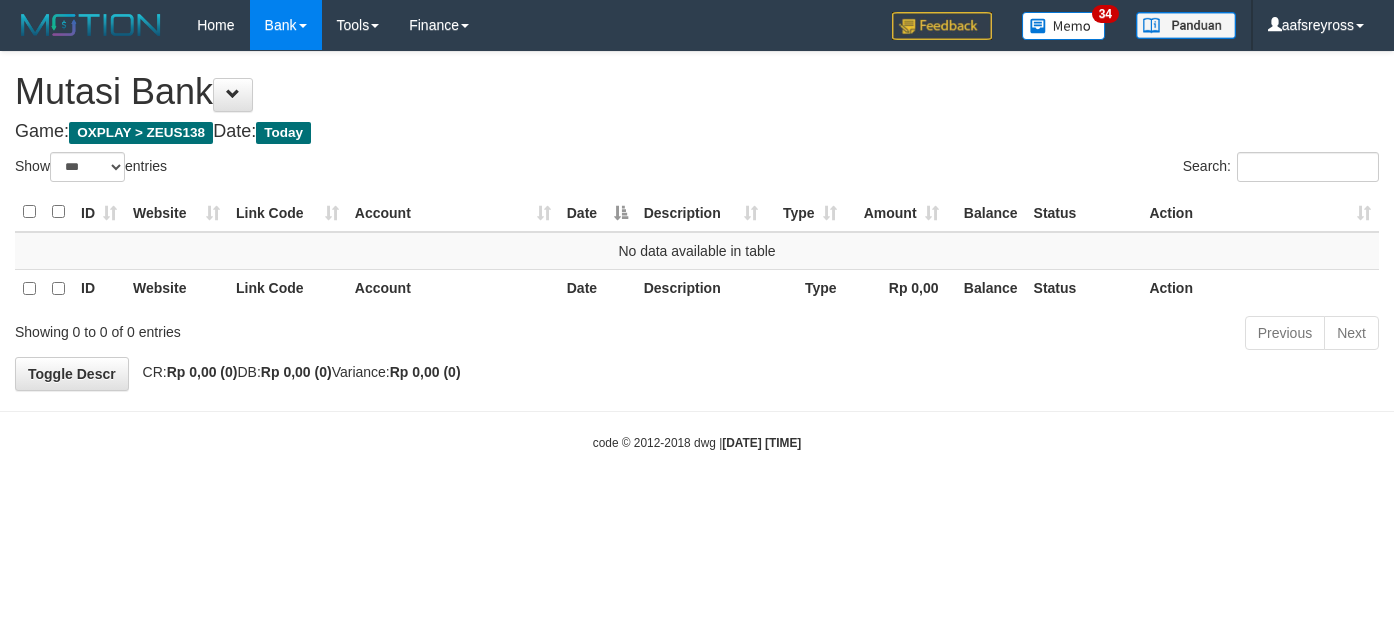 select on "***" 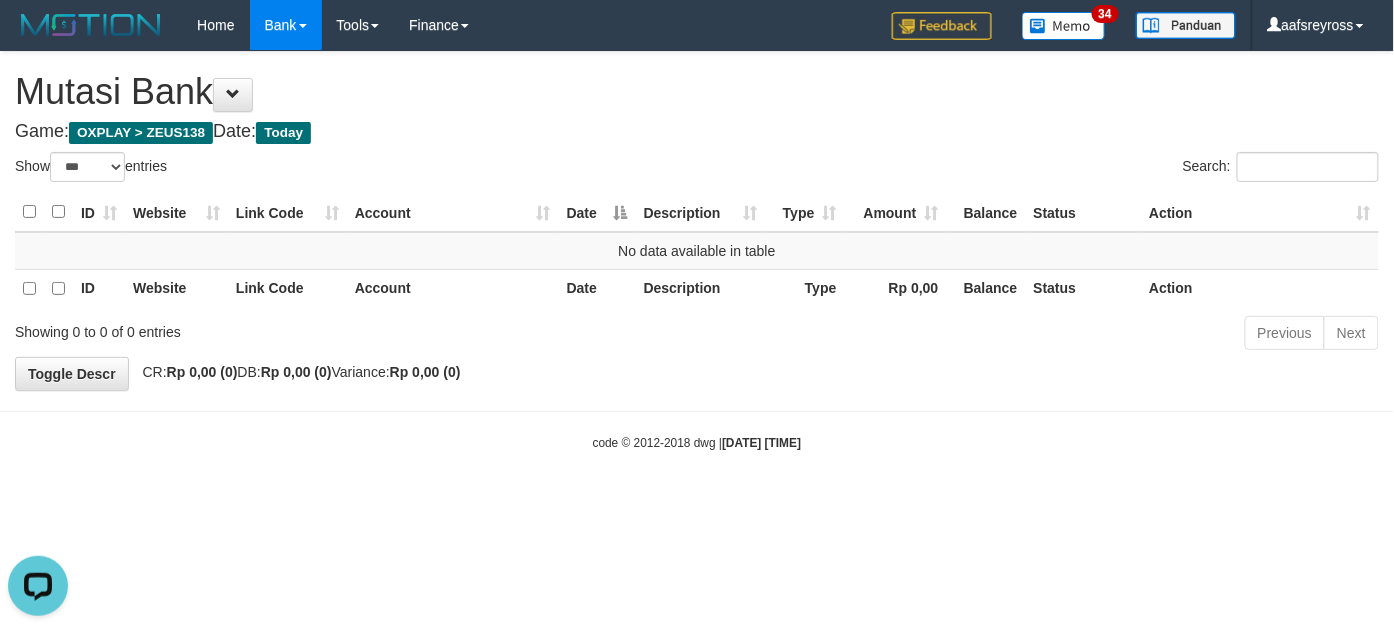 scroll, scrollTop: 0, scrollLeft: 0, axis: both 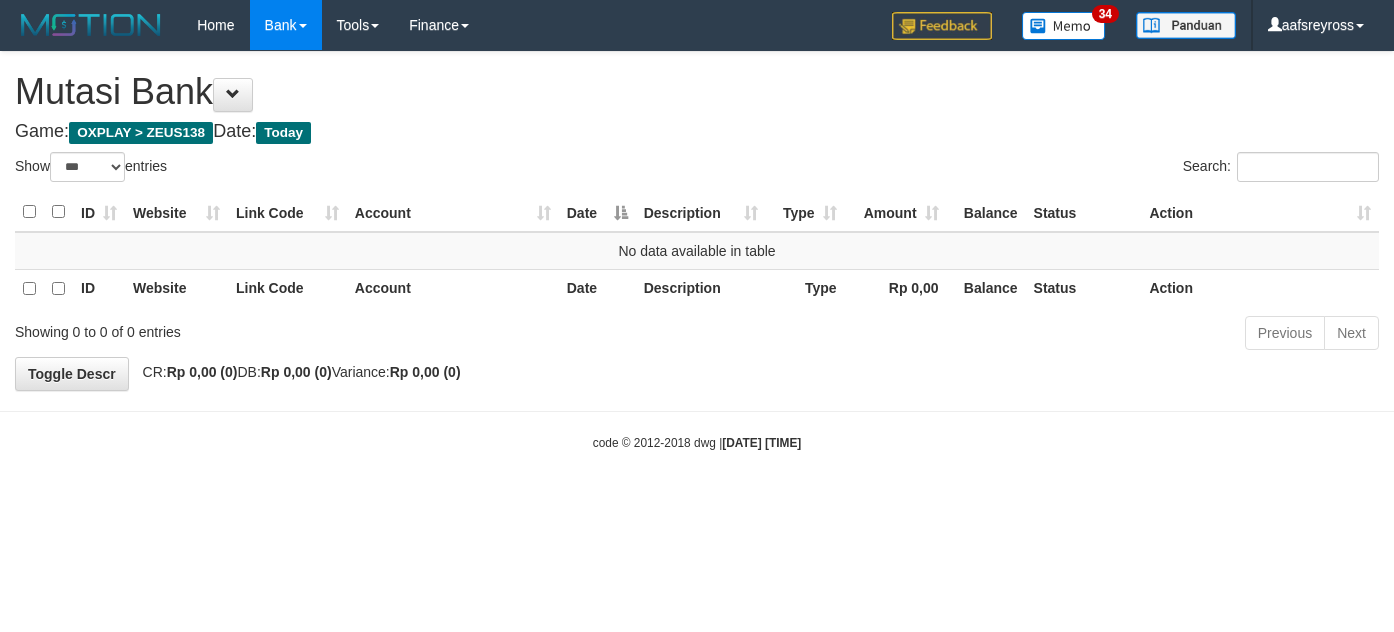 select on "***" 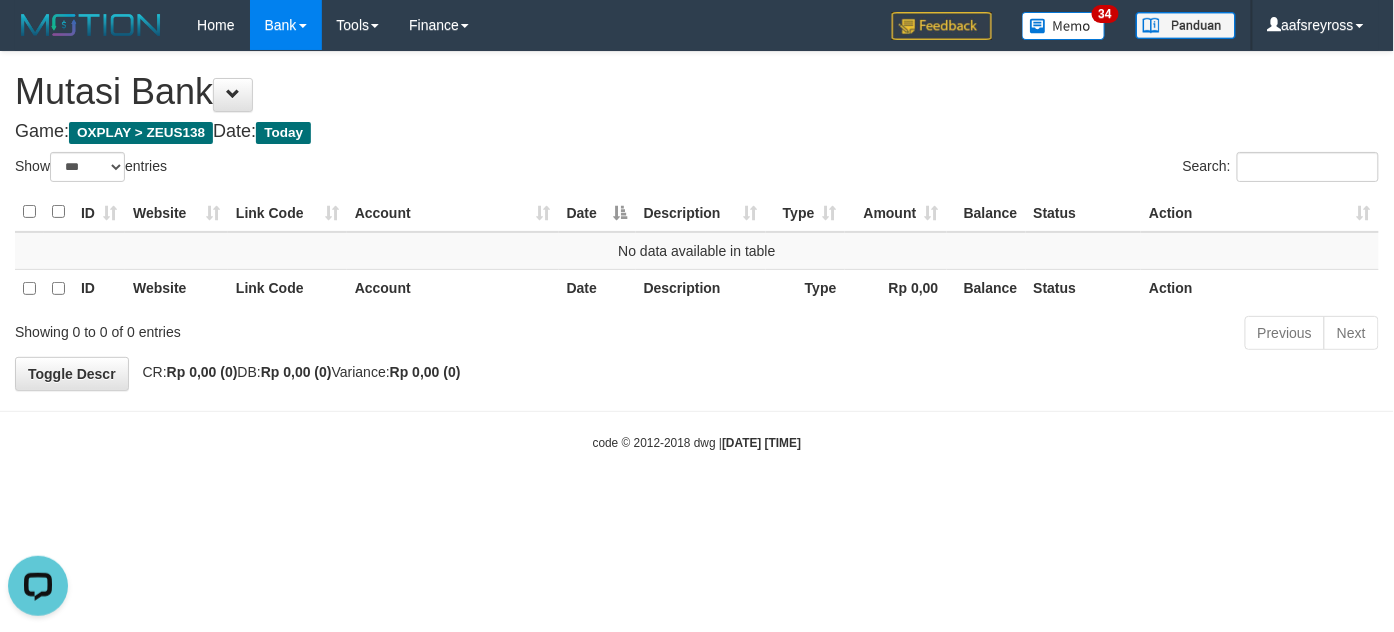 scroll, scrollTop: 0, scrollLeft: 0, axis: both 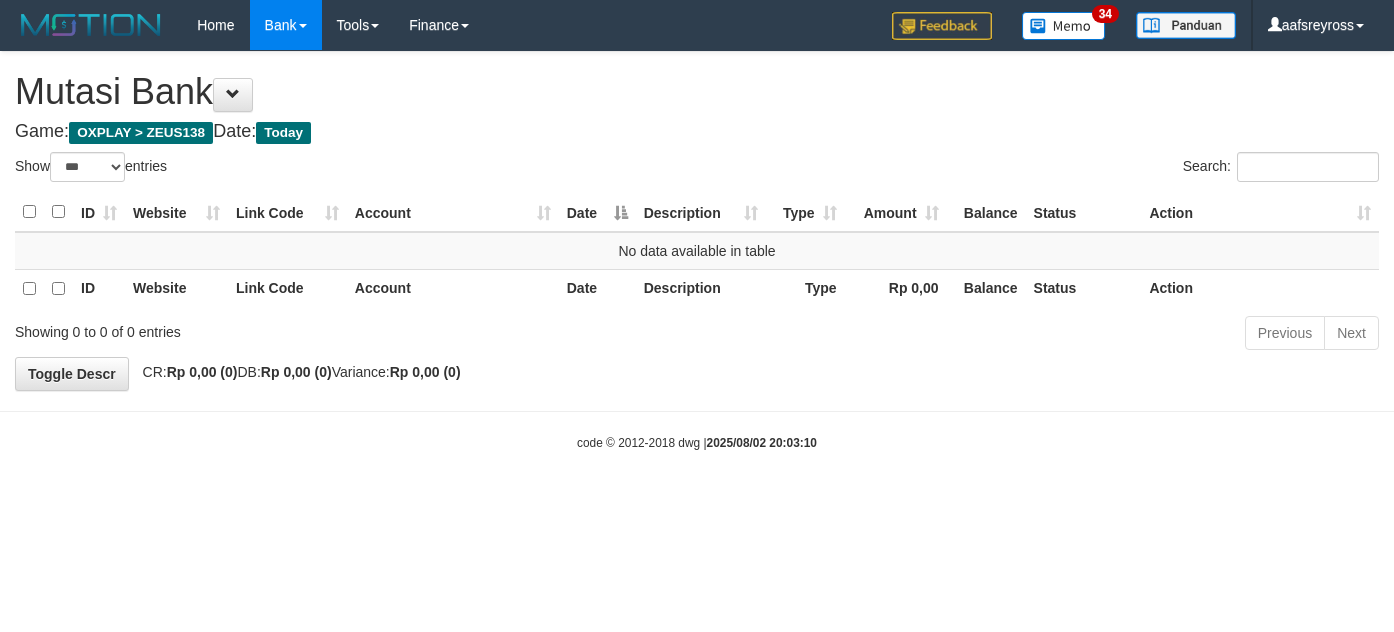 select on "***" 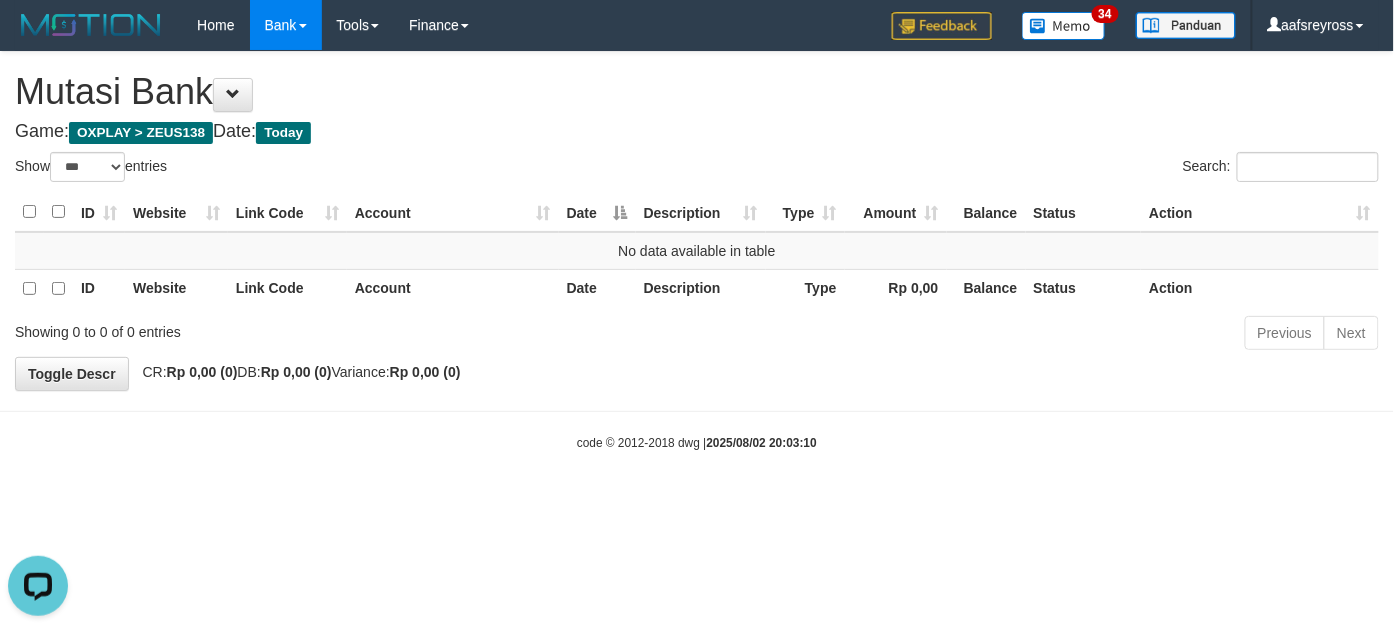scroll, scrollTop: 0, scrollLeft: 0, axis: both 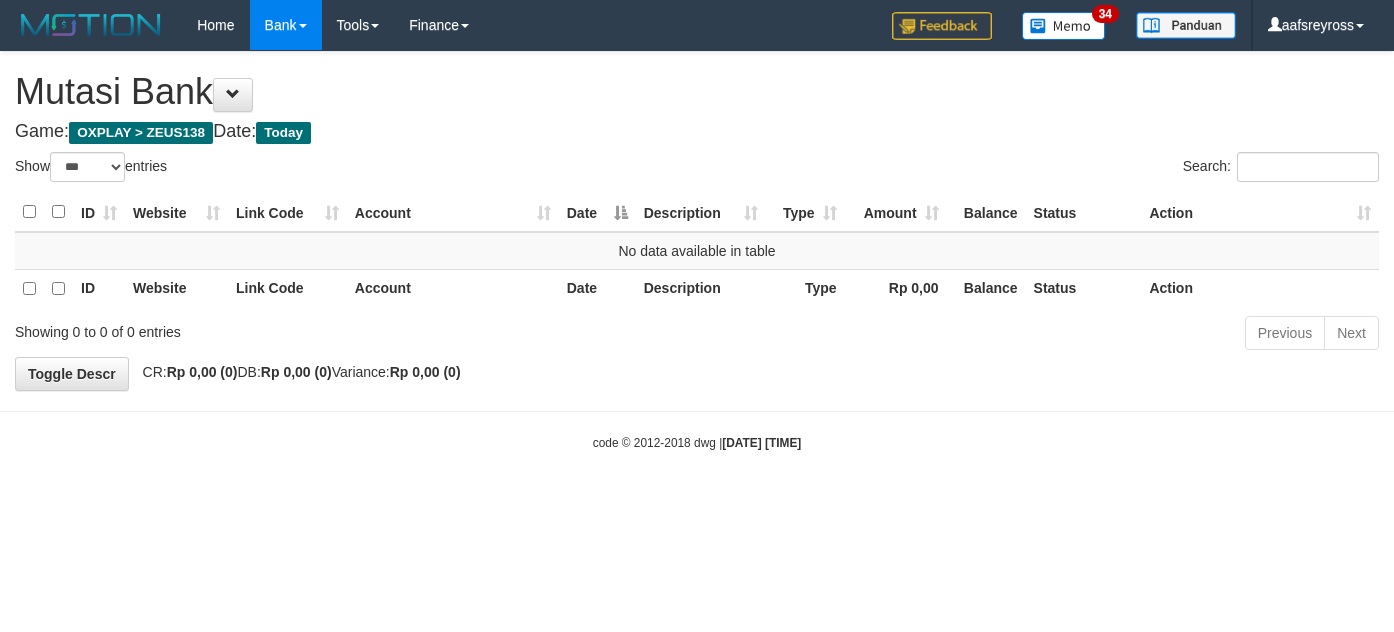 select on "***" 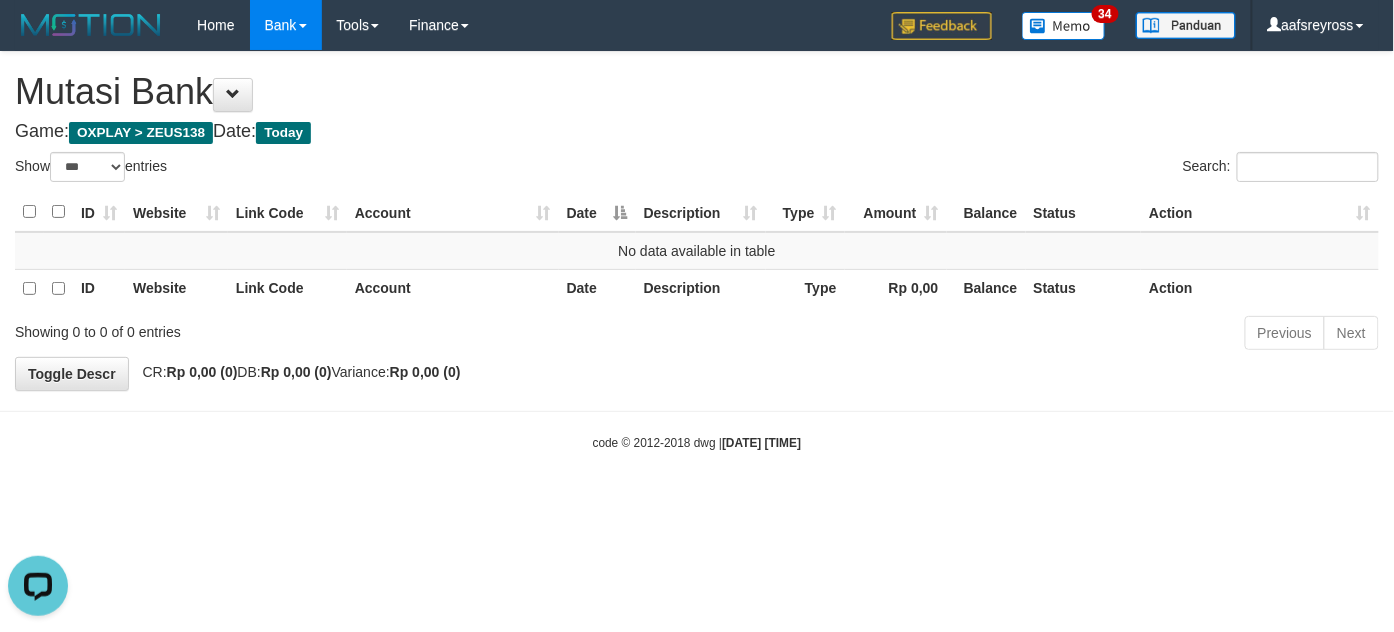 scroll, scrollTop: 0, scrollLeft: 0, axis: both 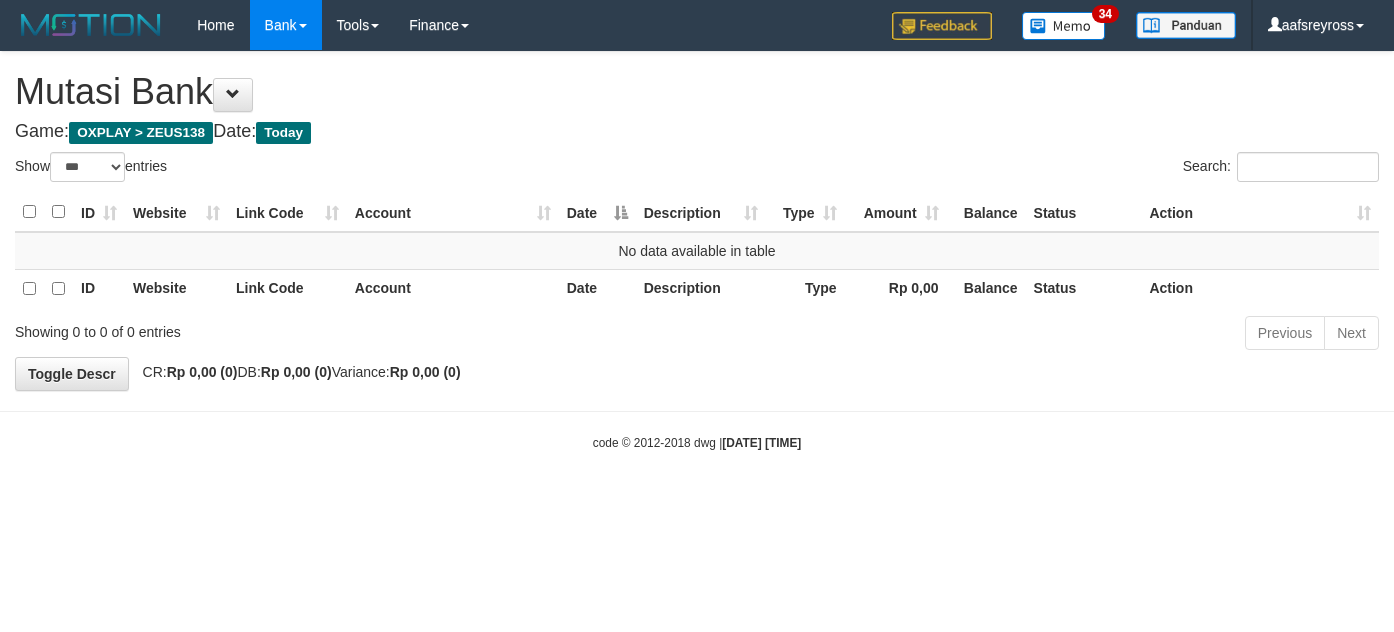 select on "***" 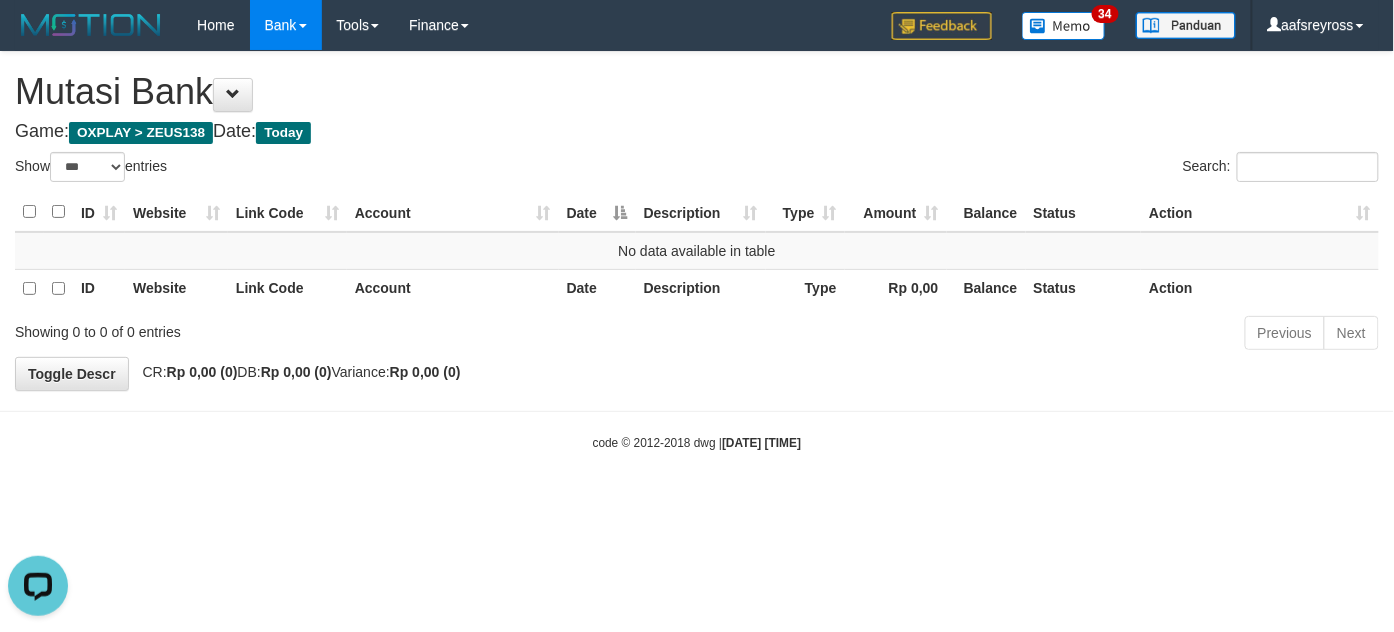 scroll, scrollTop: 0, scrollLeft: 0, axis: both 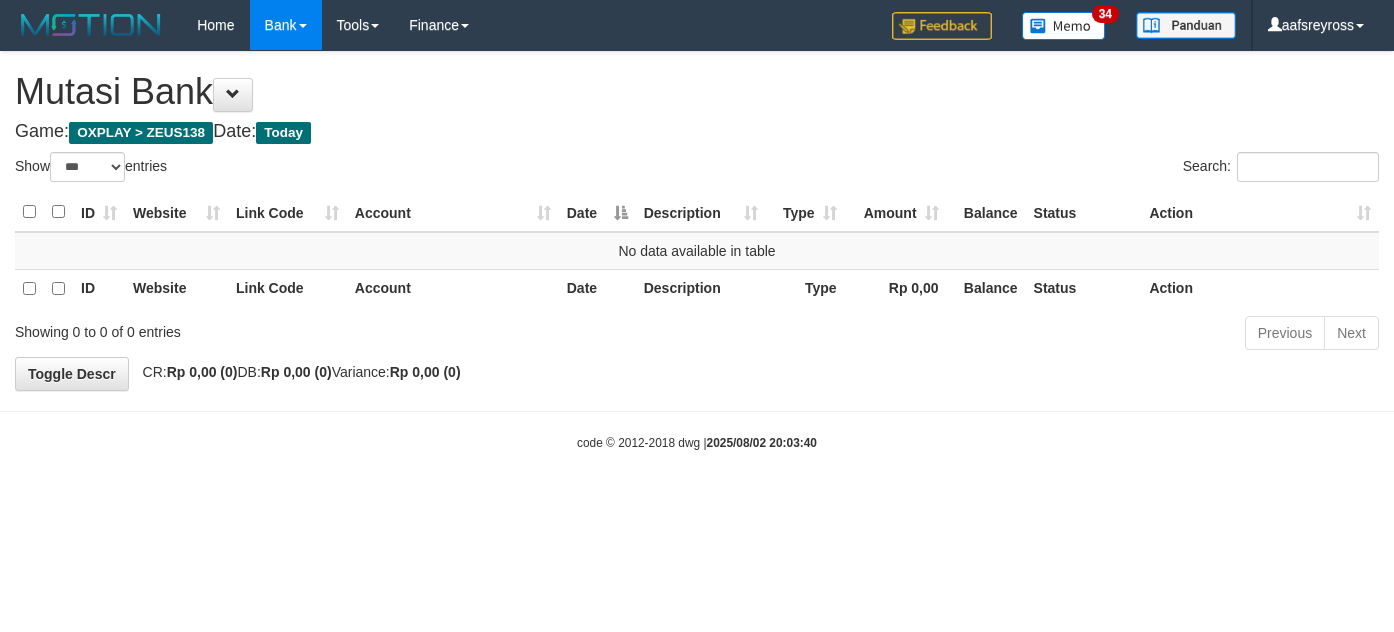 select on "***" 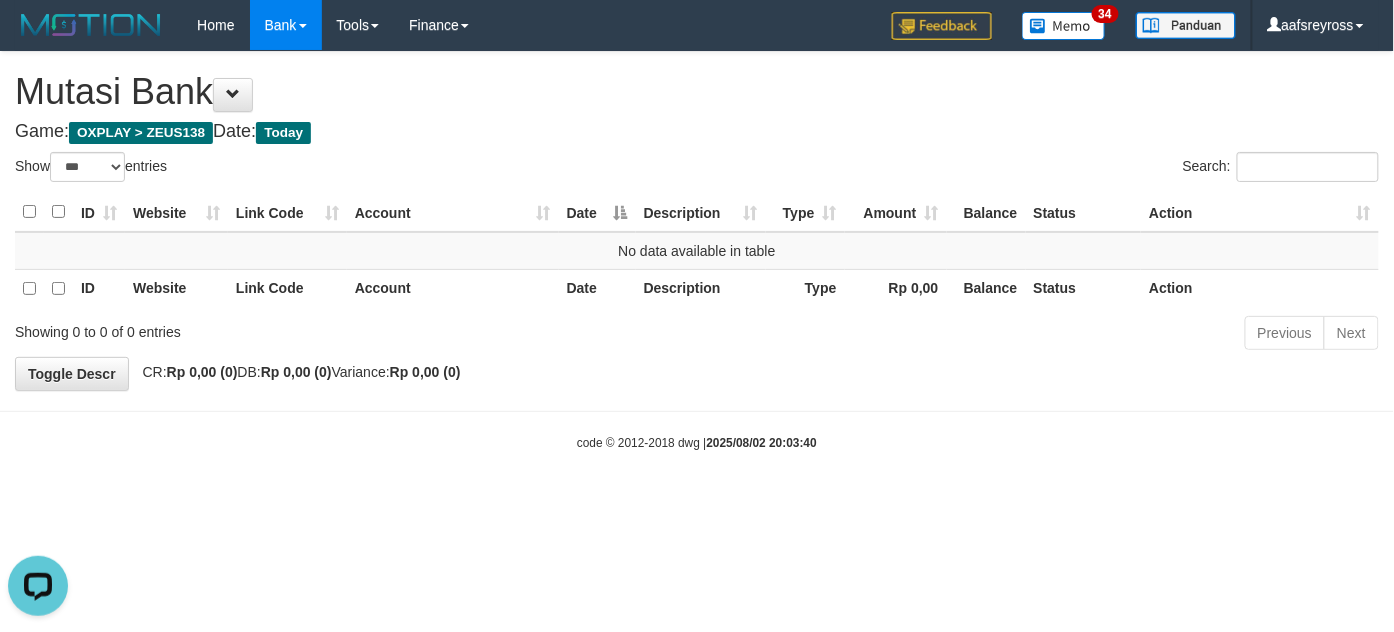 scroll, scrollTop: 0, scrollLeft: 0, axis: both 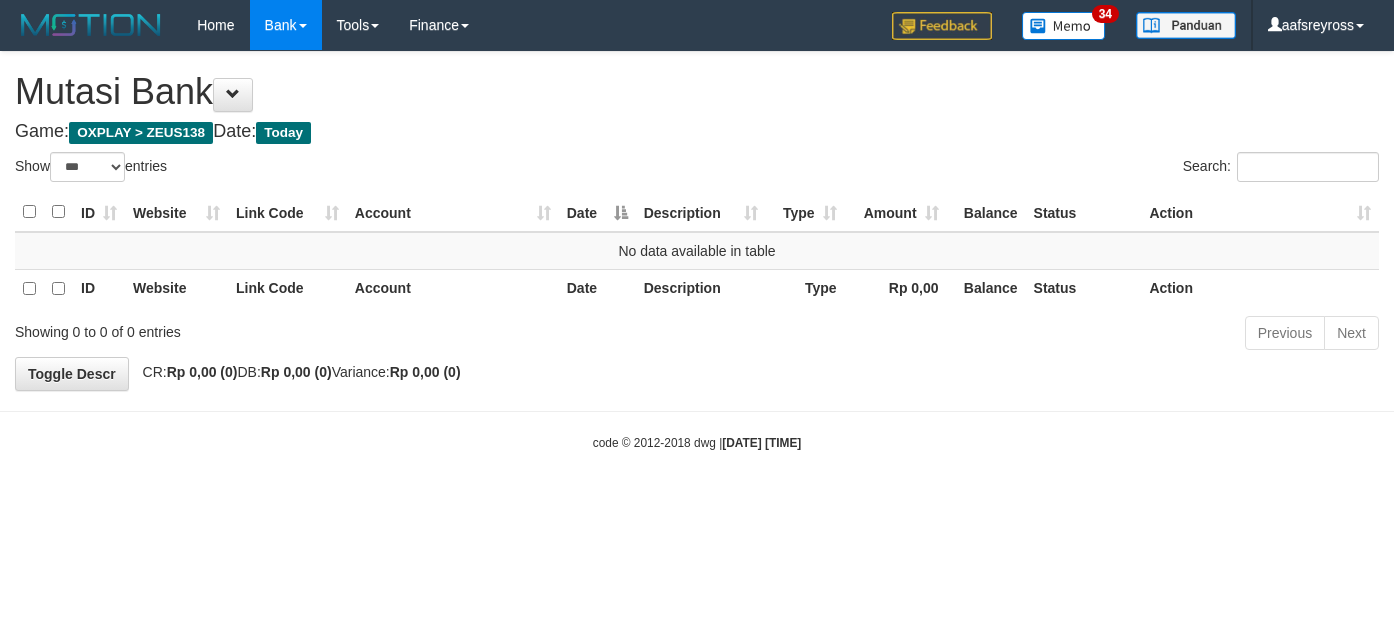 select on "***" 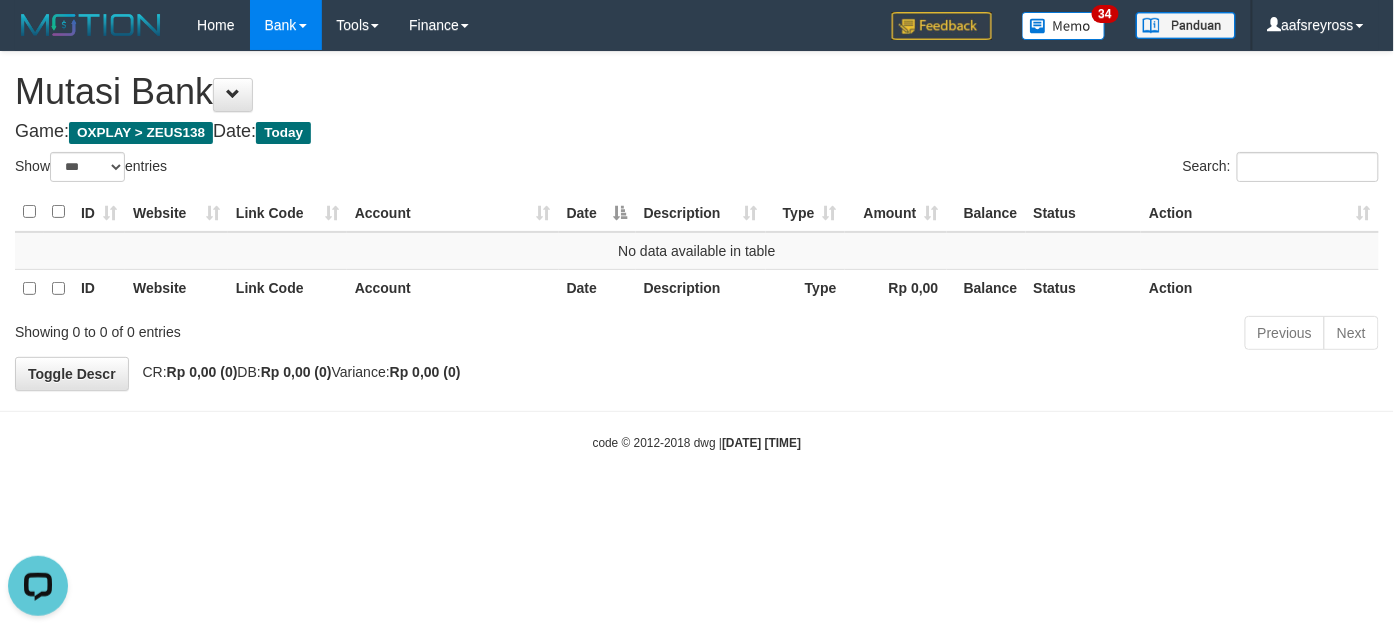 scroll, scrollTop: 0, scrollLeft: 0, axis: both 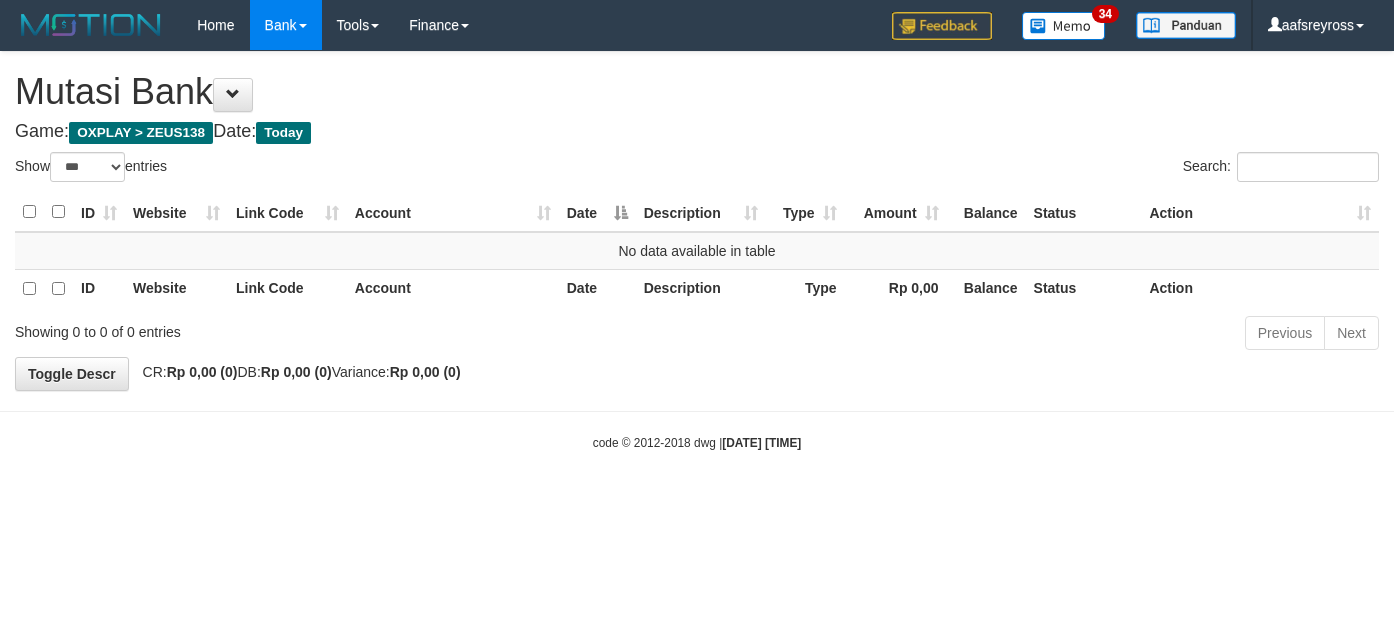select on "***" 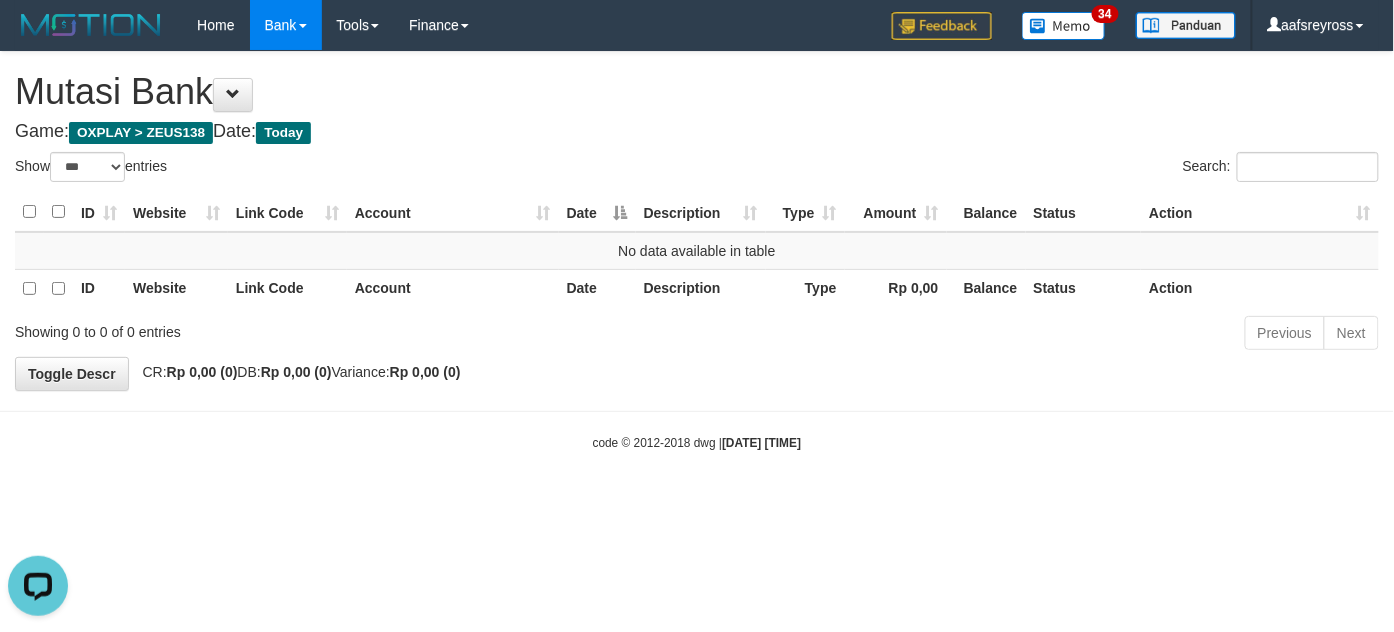 scroll, scrollTop: 0, scrollLeft: 0, axis: both 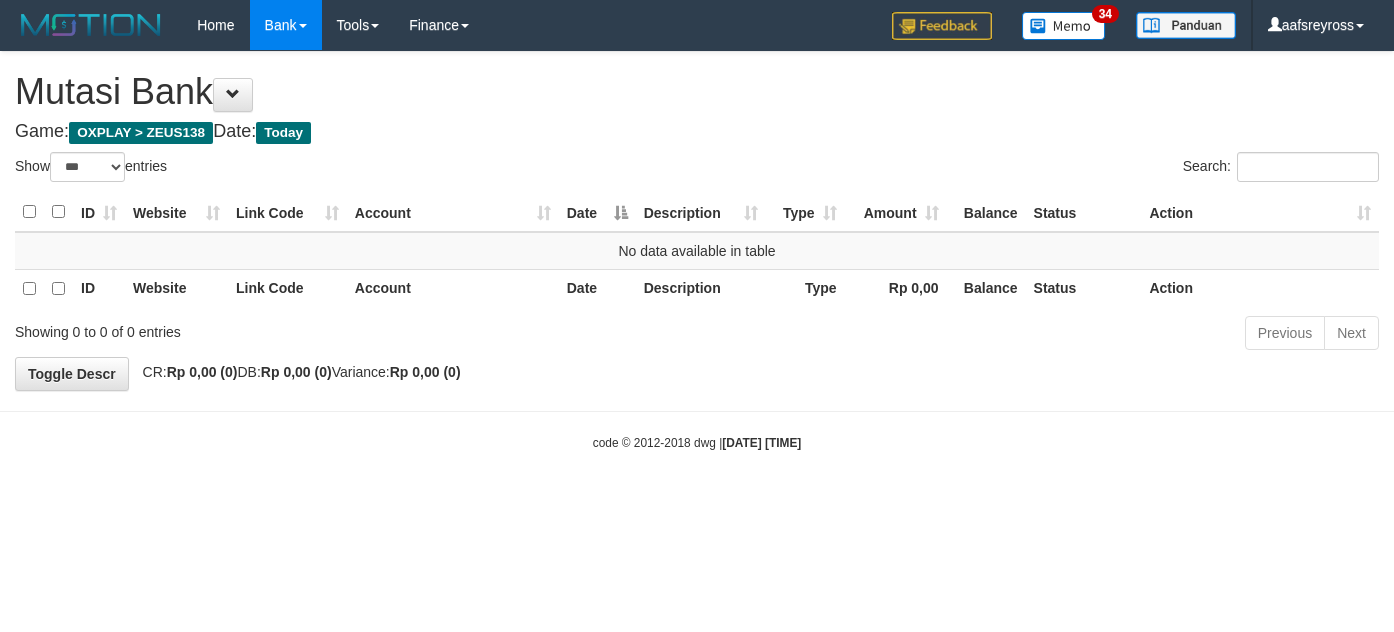 select on "***" 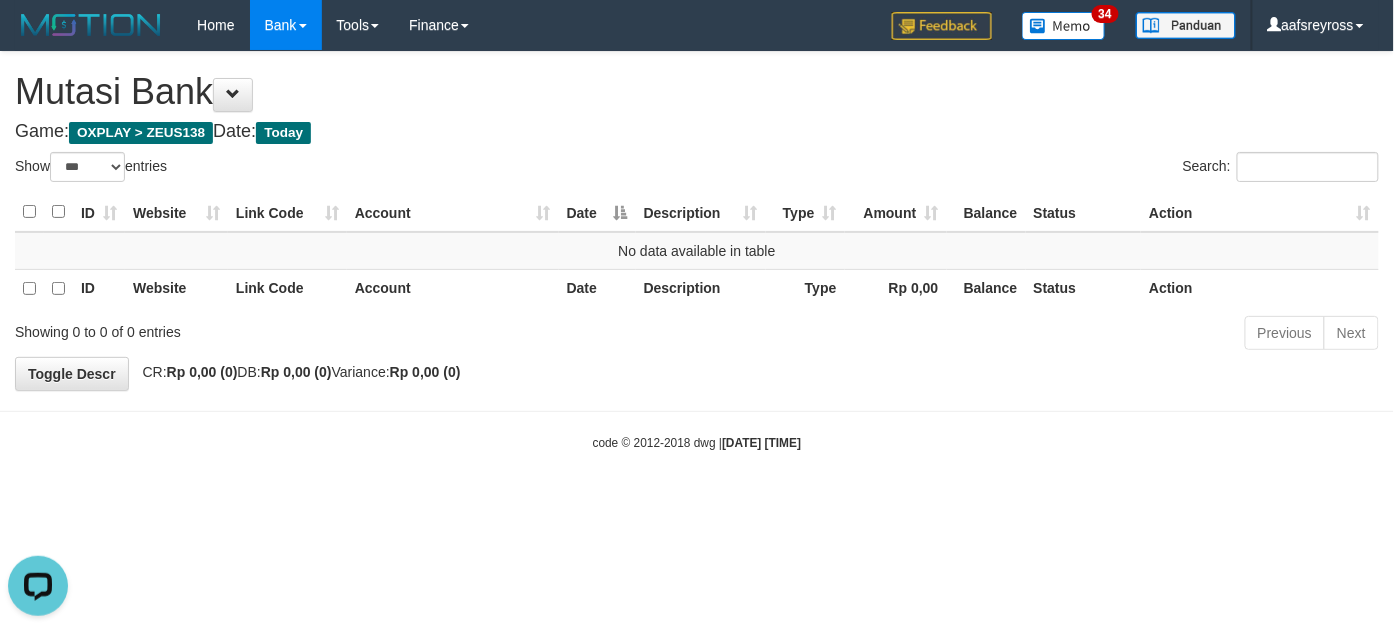 scroll, scrollTop: 0, scrollLeft: 0, axis: both 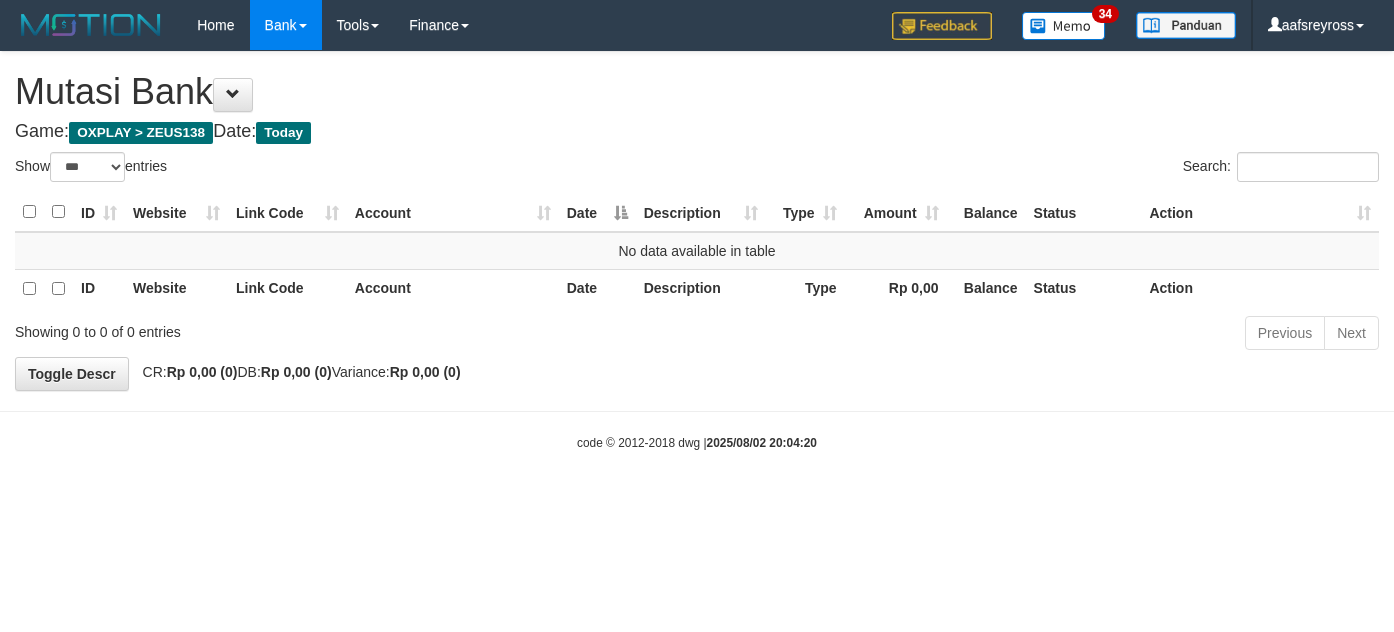 select on "***" 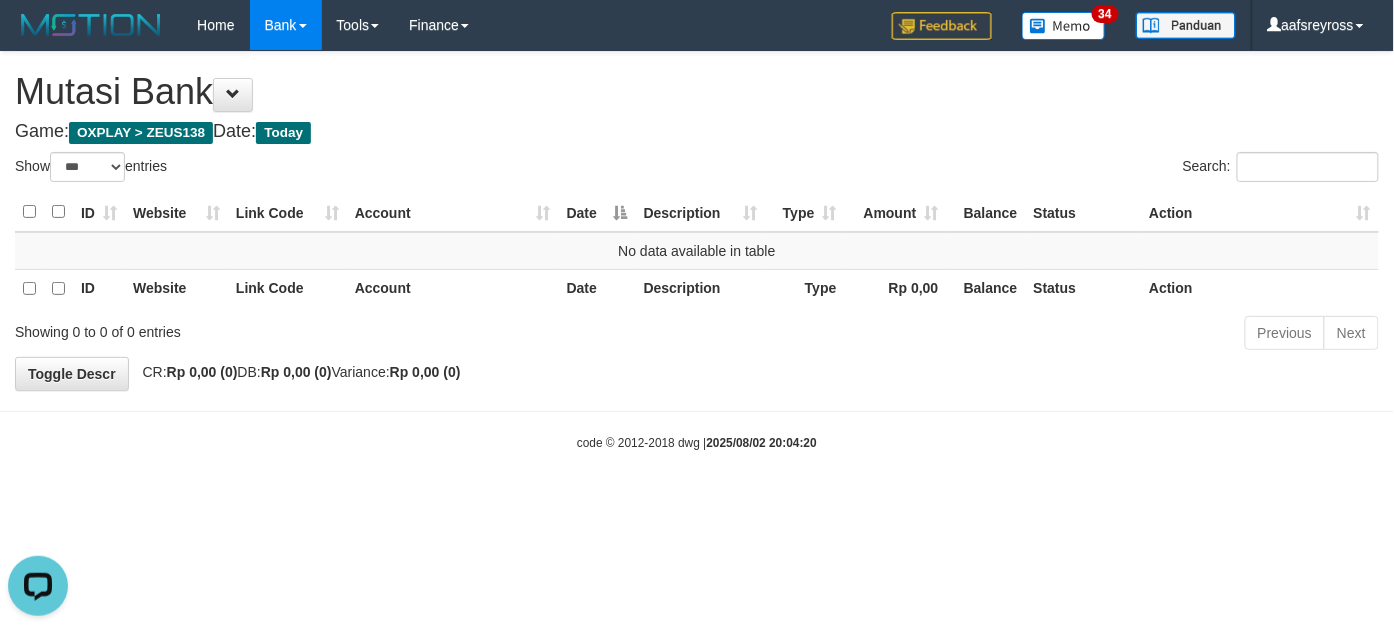 scroll, scrollTop: 0, scrollLeft: 0, axis: both 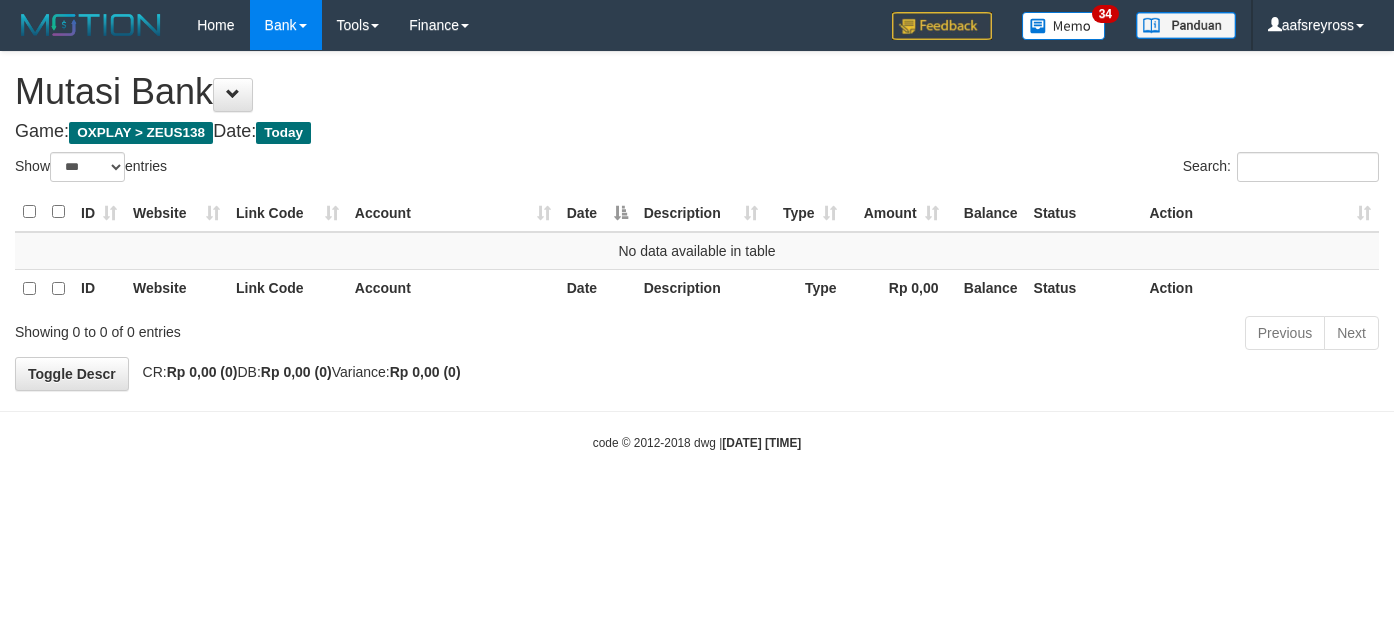 select on "***" 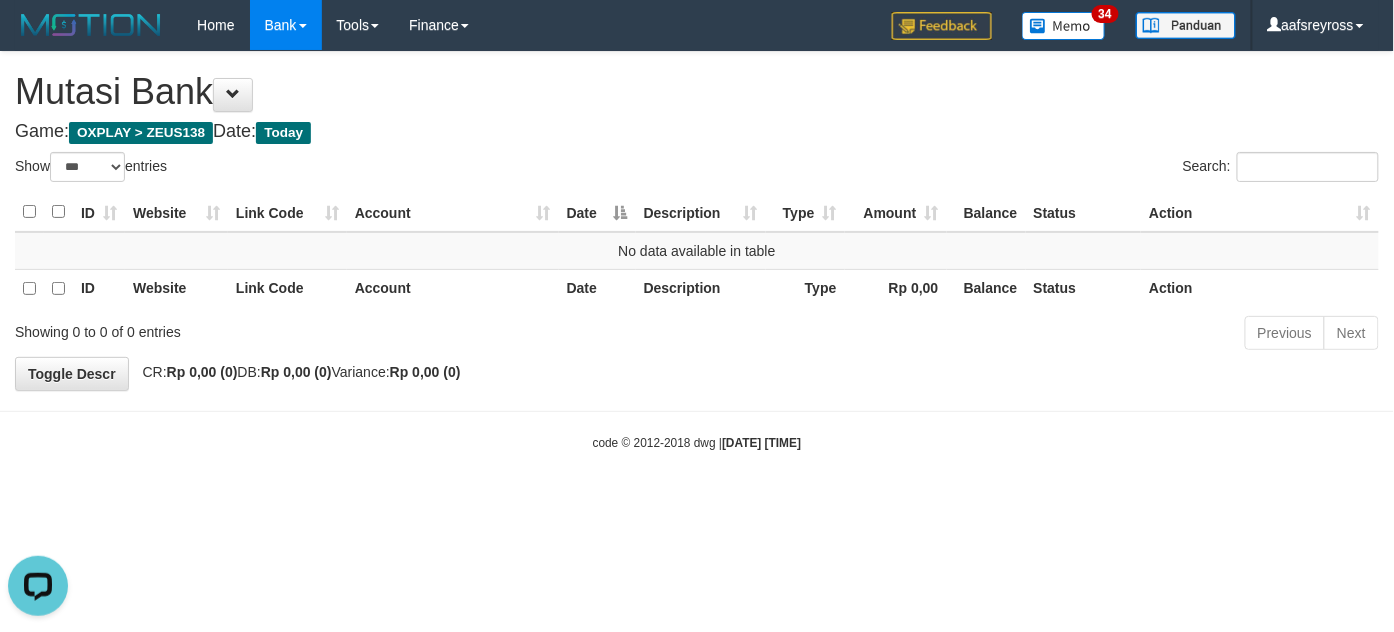 scroll, scrollTop: 0, scrollLeft: 0, axis: both 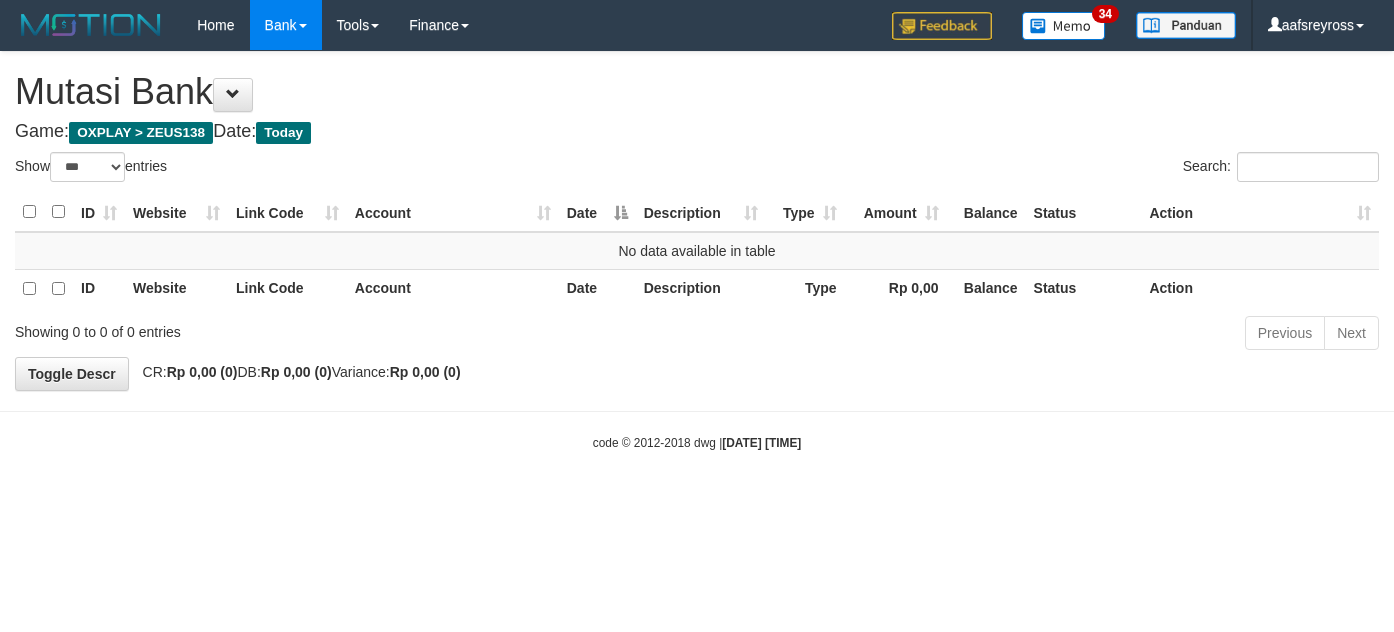 select on "***" 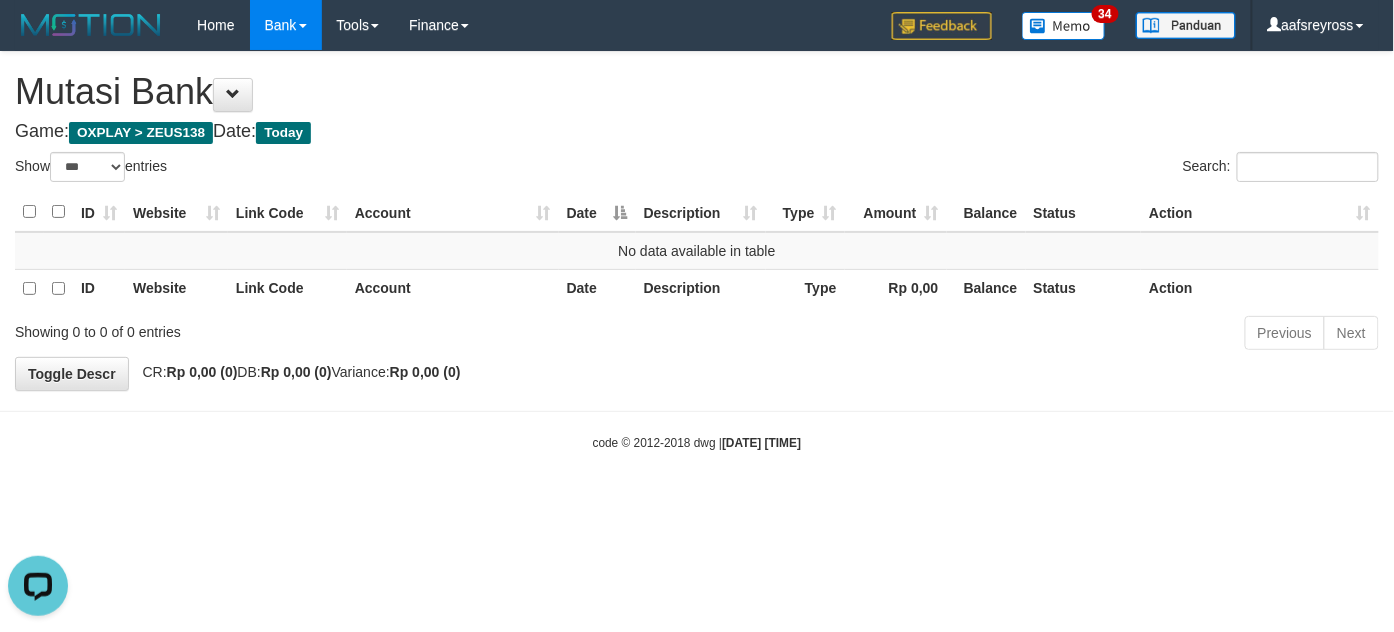 scroll, scrollTop: 0, scrollLeft: 0, axis: both 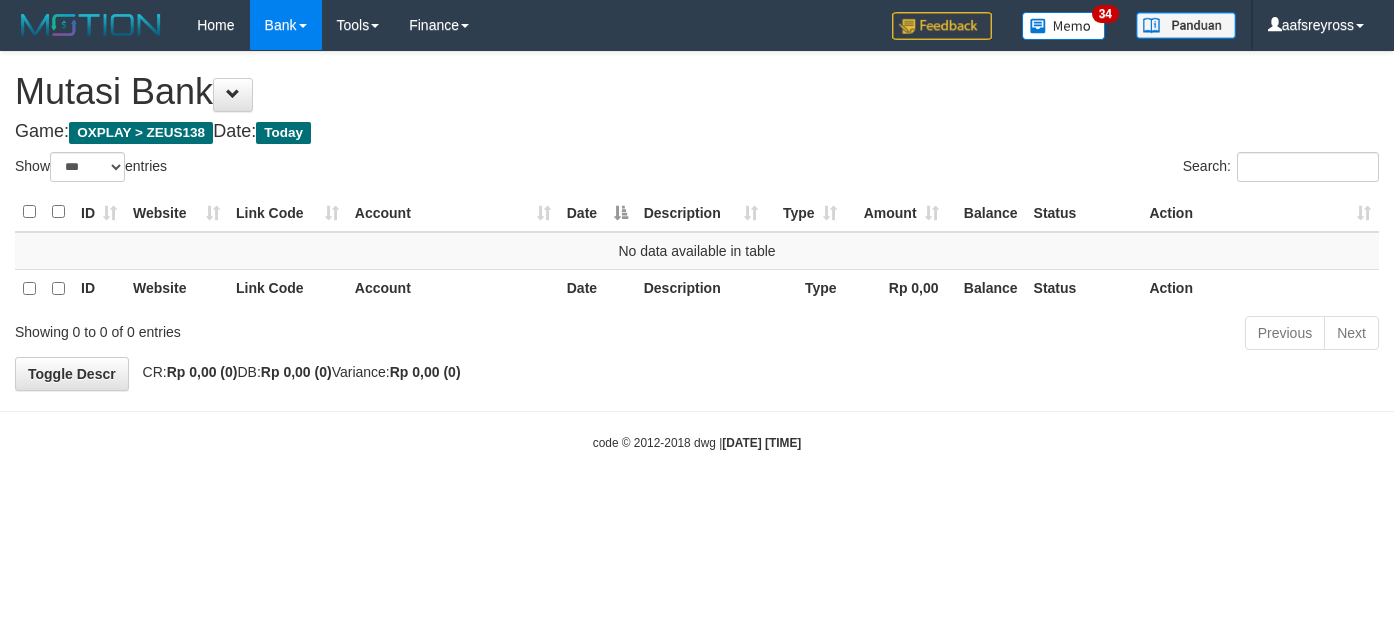 select on "***" 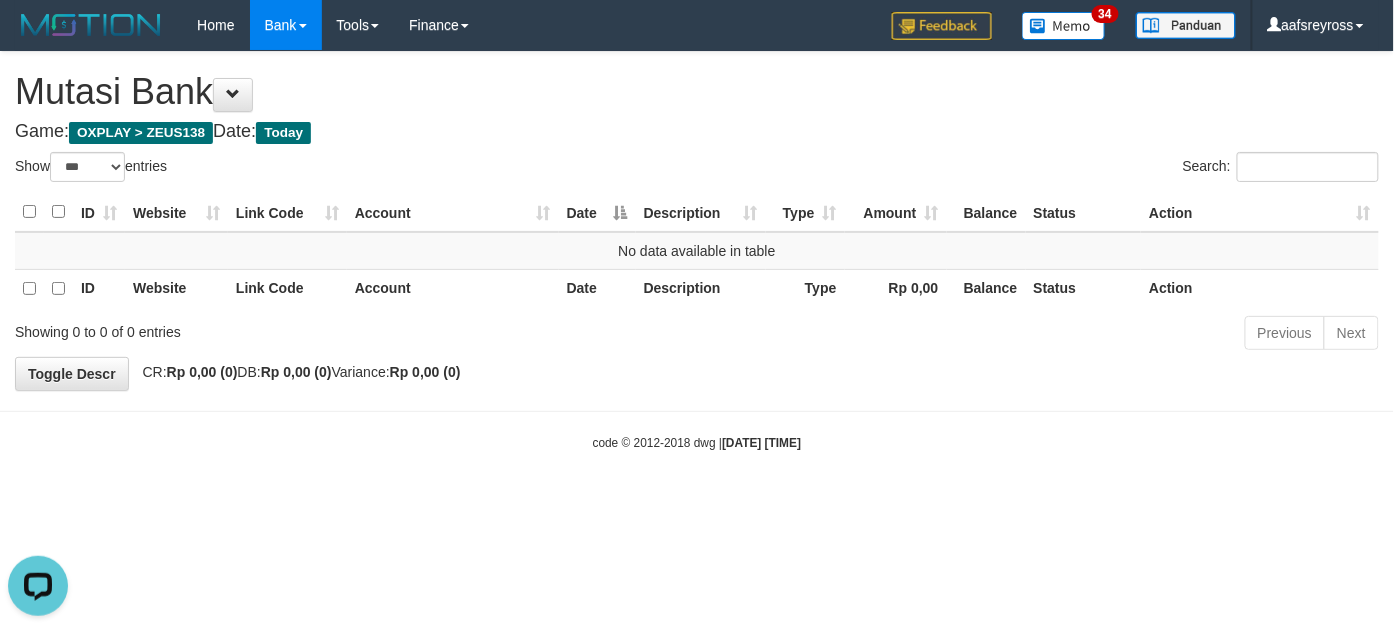 scroll, scrollTop: 0, scrollLeft: 0, axis: both 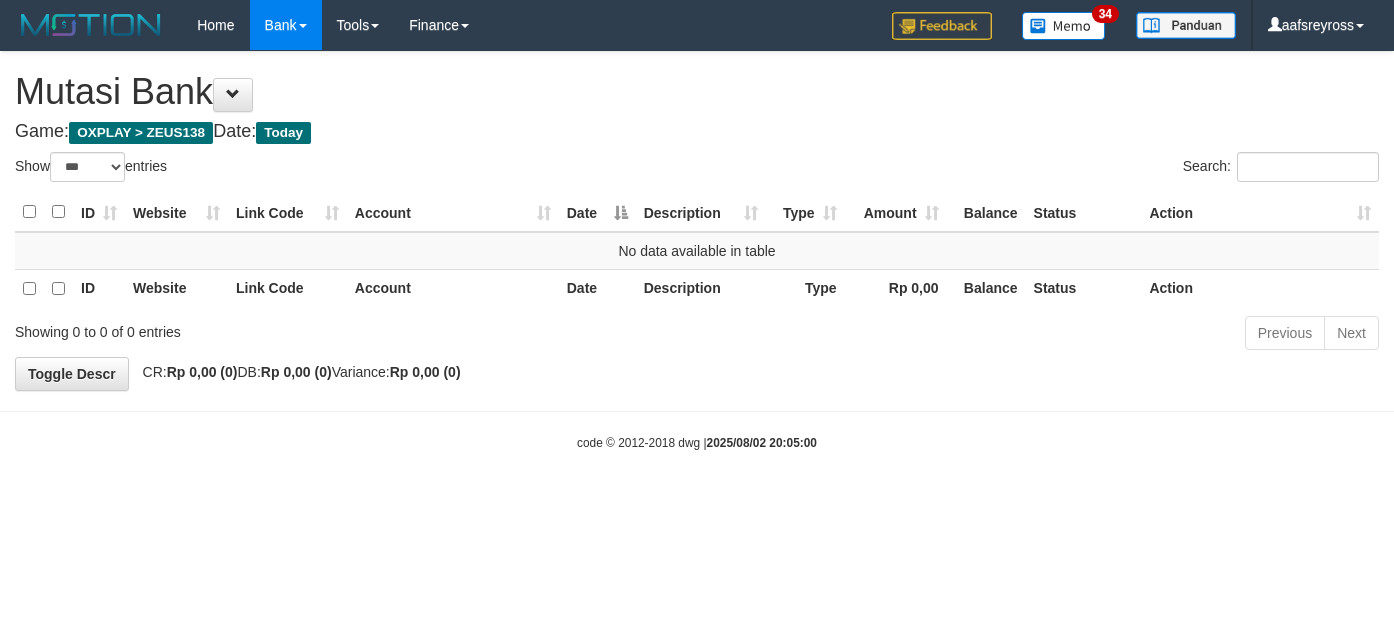 select on "***" 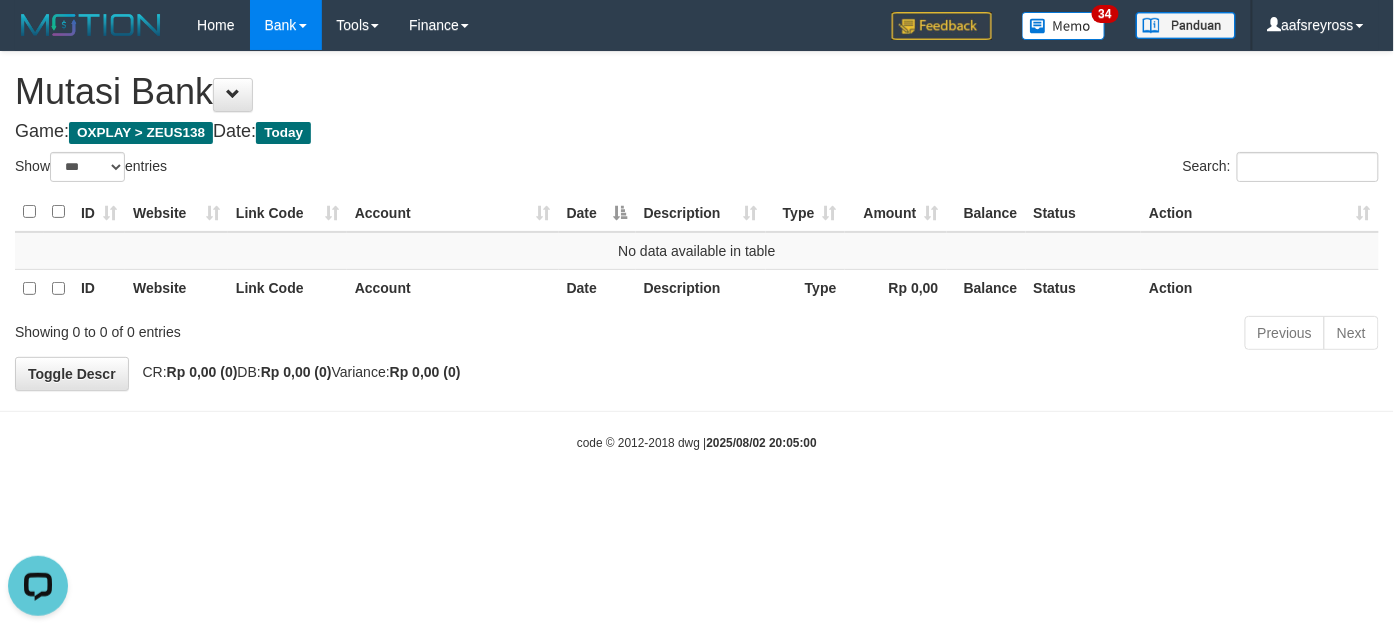 scroll, scrollTop: 0, scrollLeft: 0, axis: both 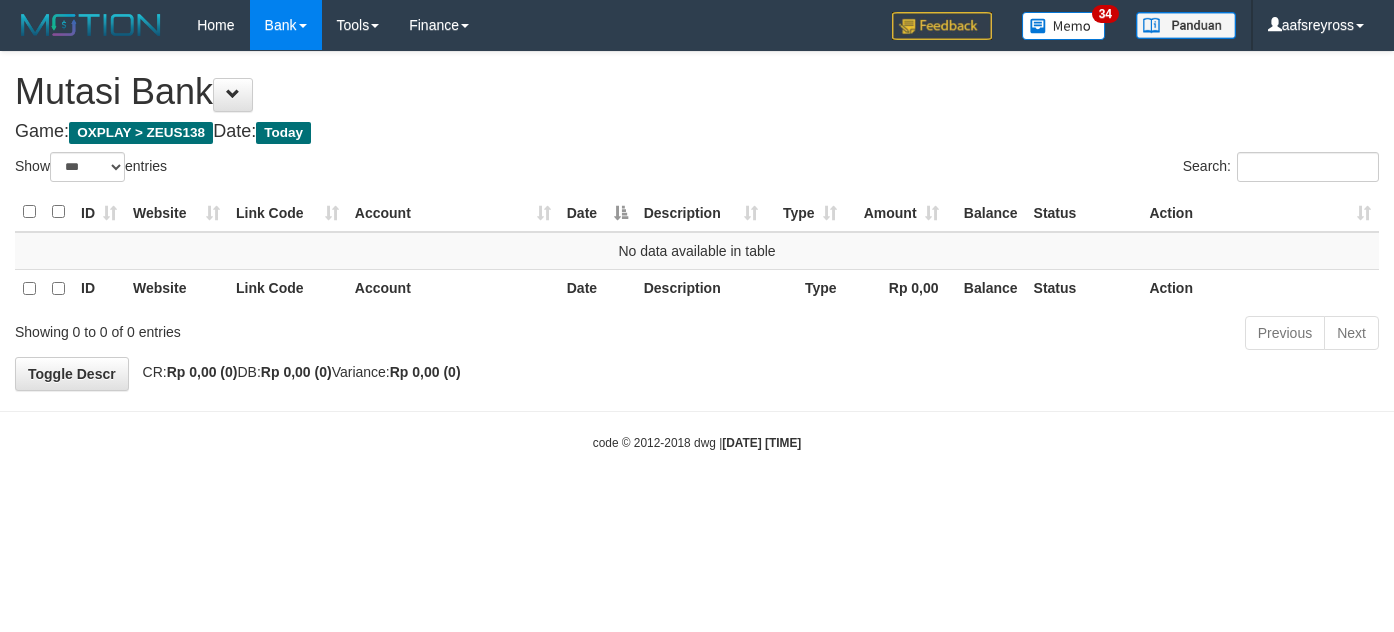 select on "***" 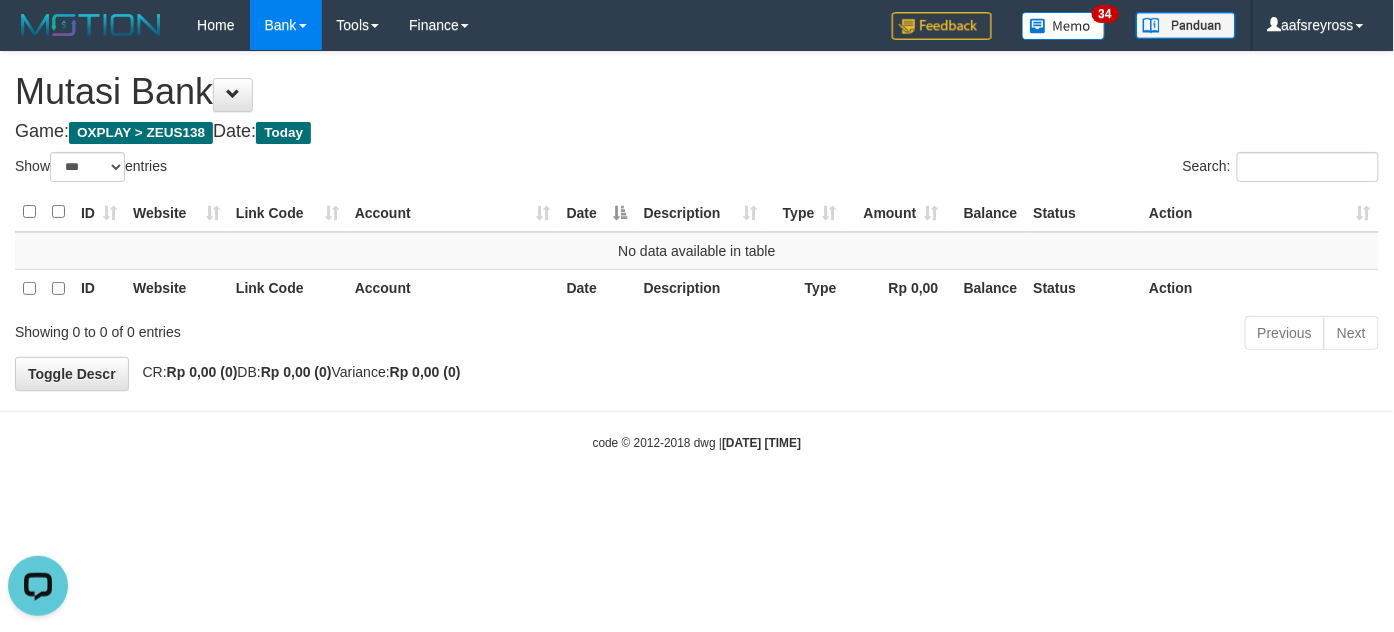 scroll, scrollTop: 0, scrollLeft: 0, axis: both 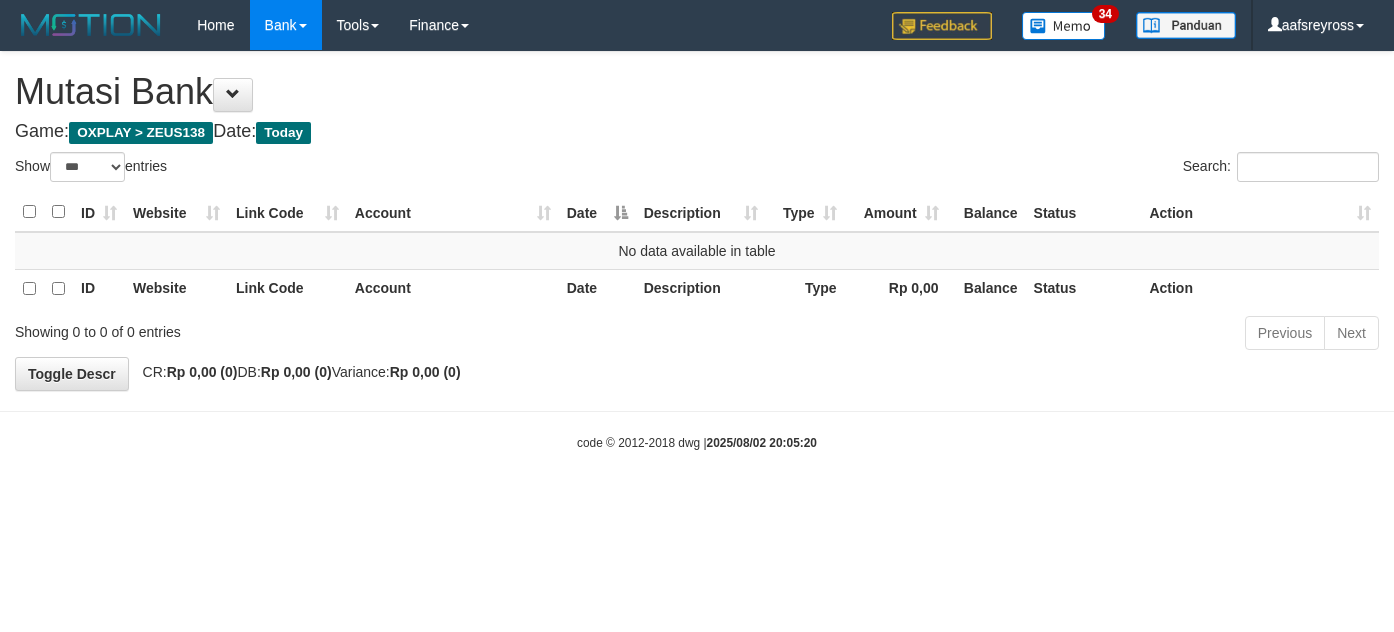 select on "***" 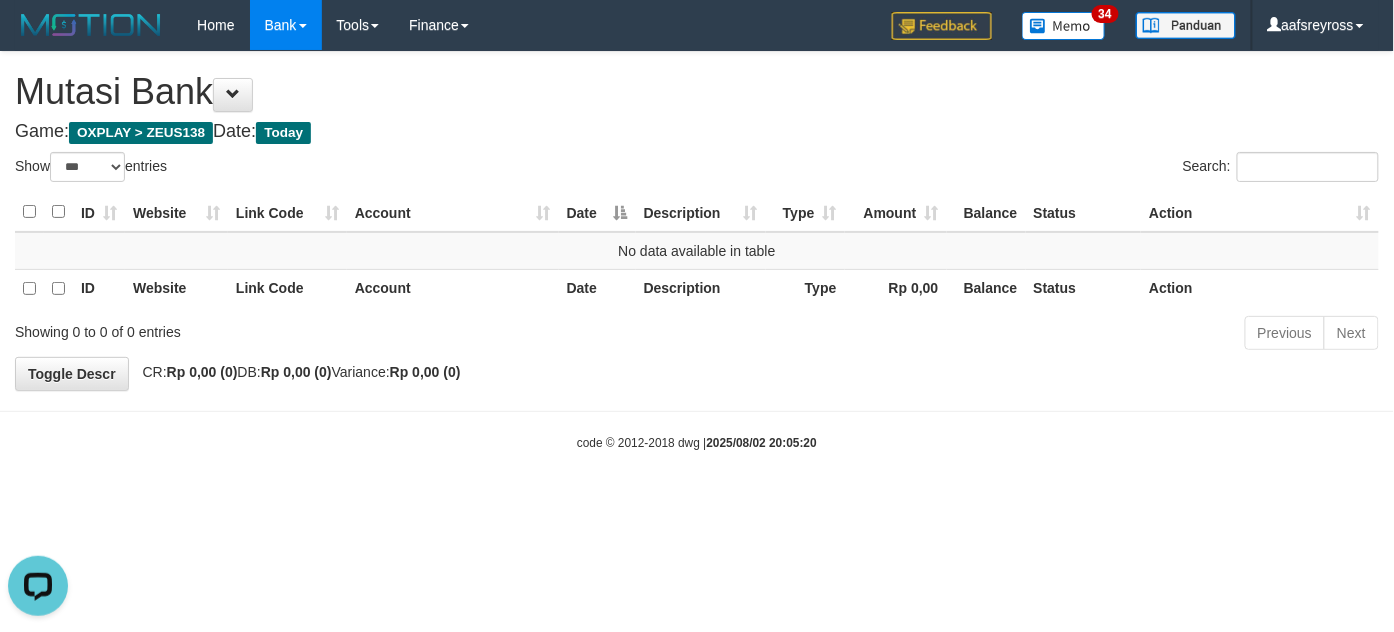 scroll, scrollTop: 0, scrollLeft: 0, axis: both 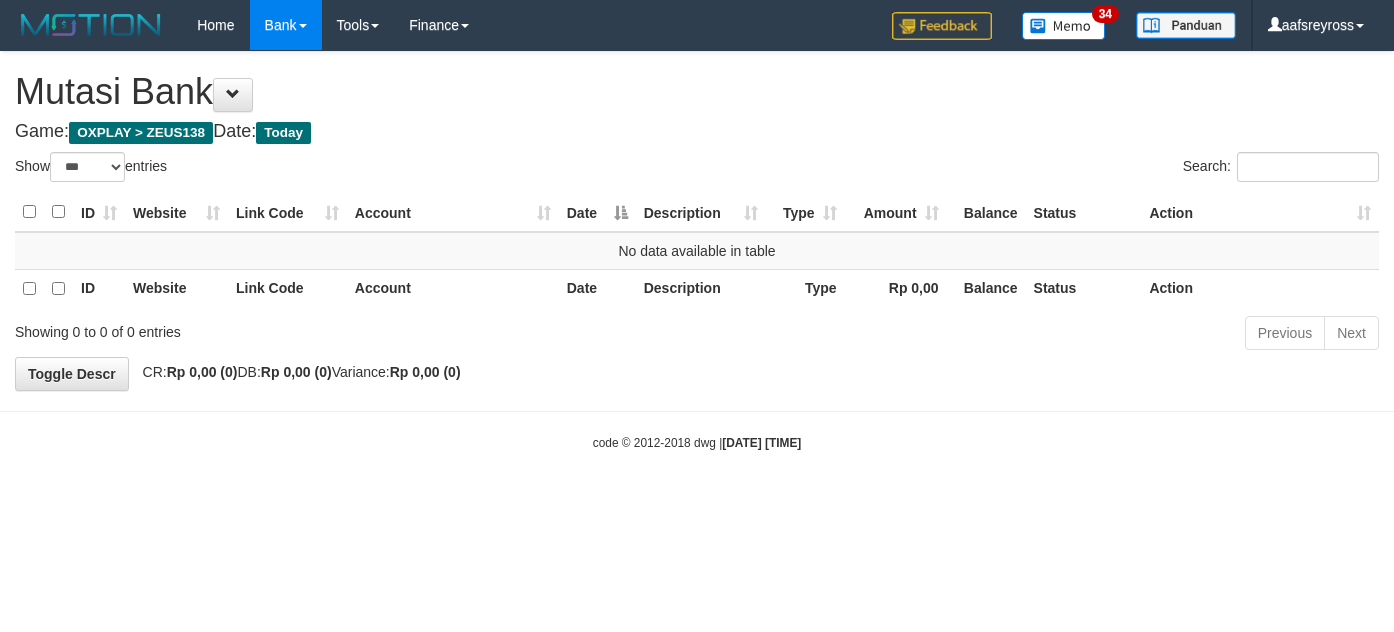 select on "***" 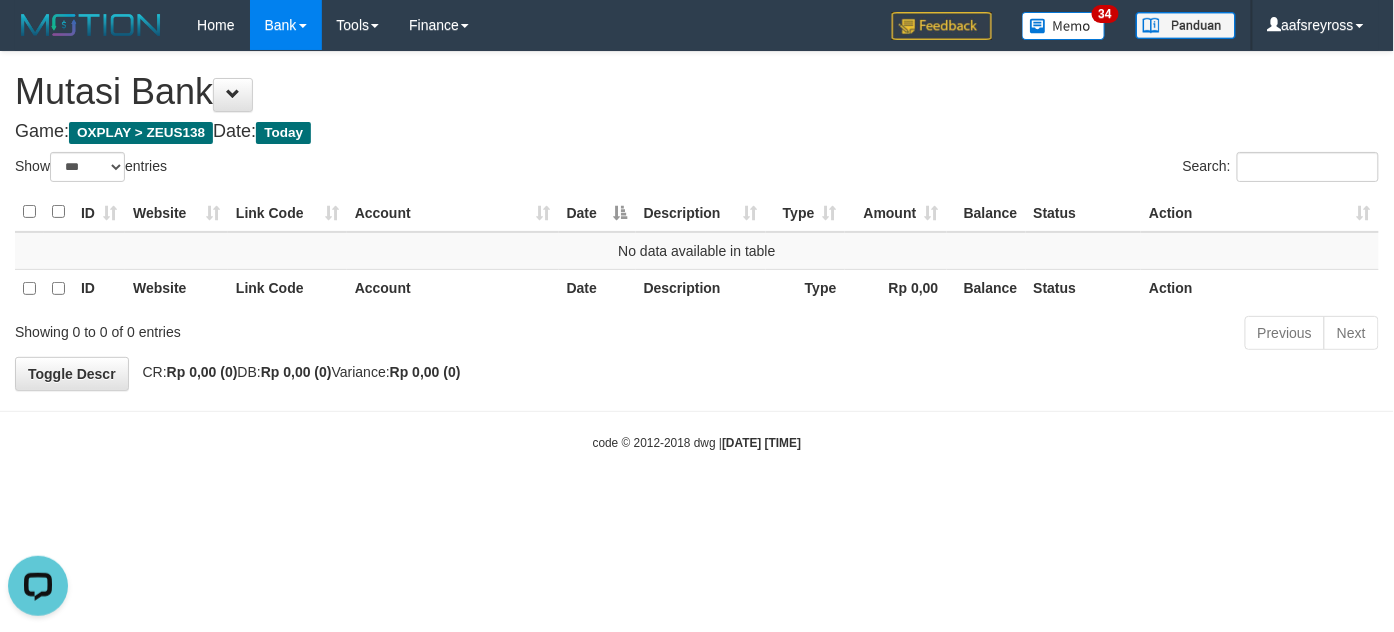 scroll, scrollTop: 0, scrollLeft: 0, axis: both 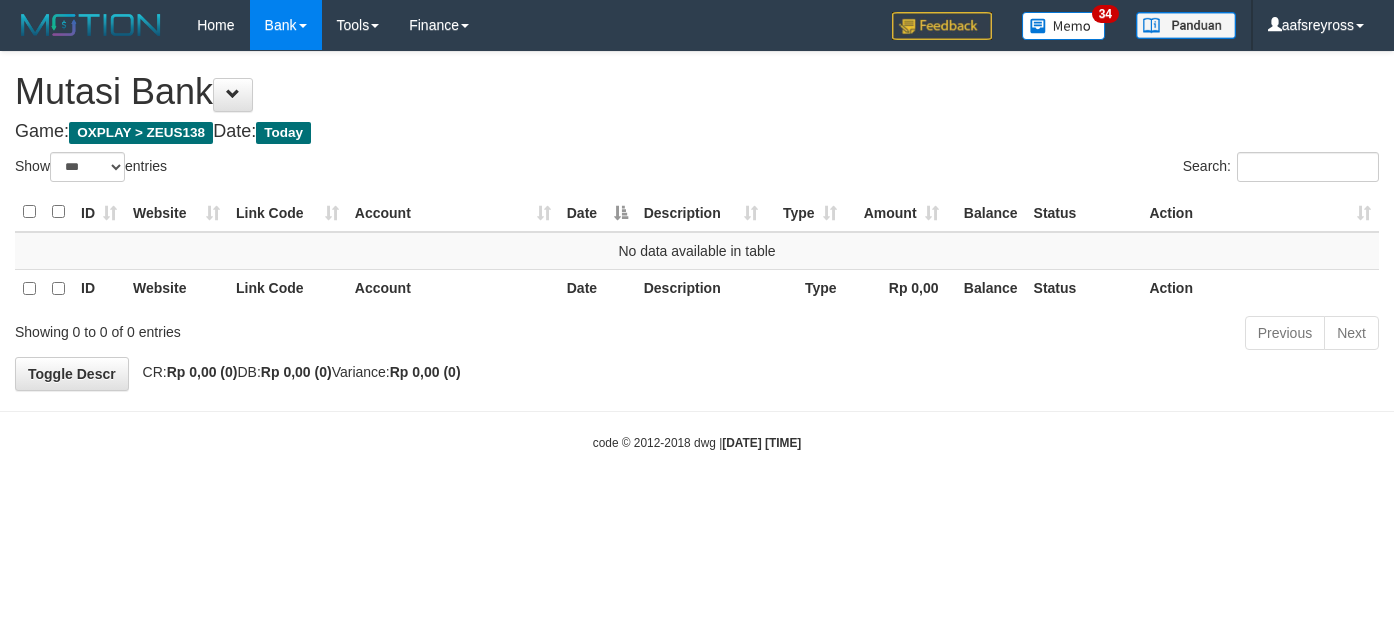 select on "***" 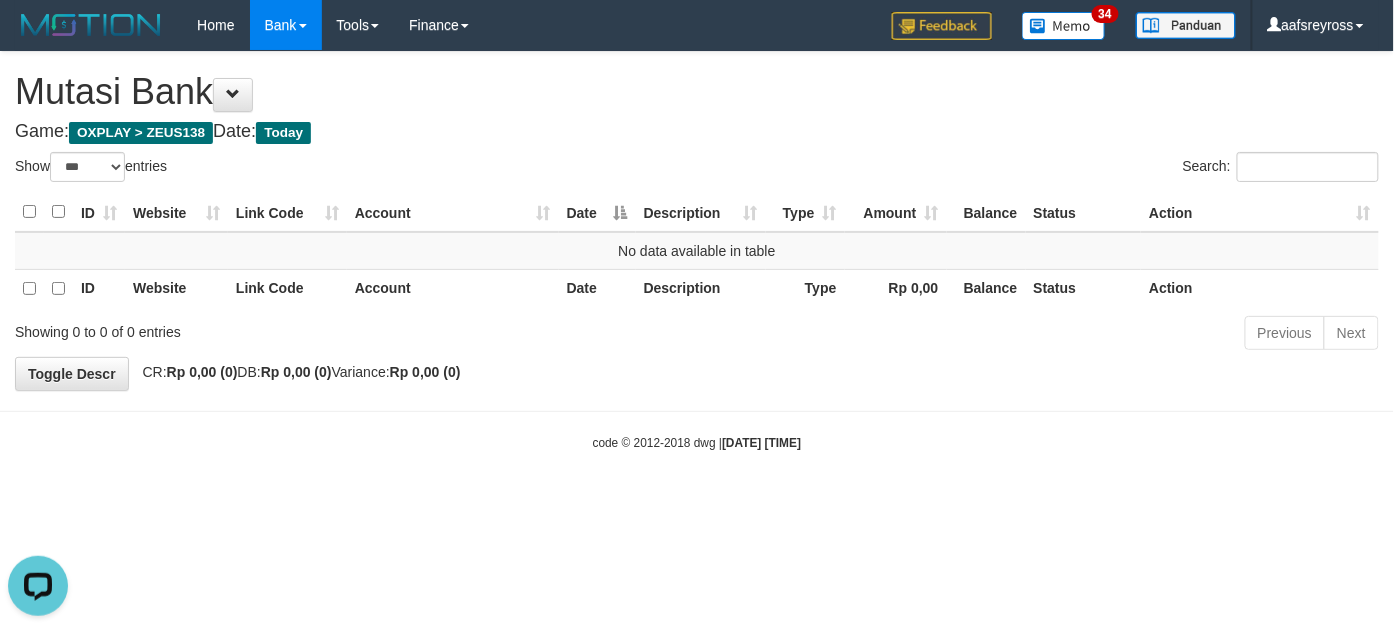 scroll, scrollTop: 0, scrollLeft: 0, axis: both 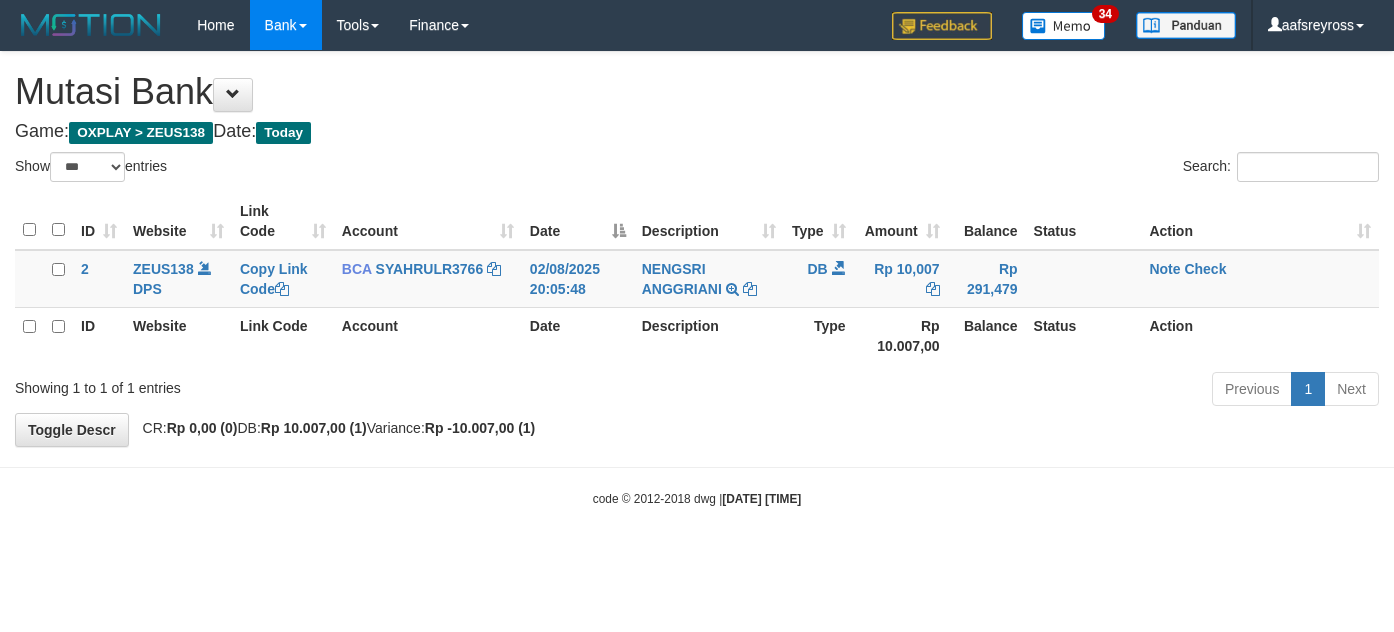 select on "***" 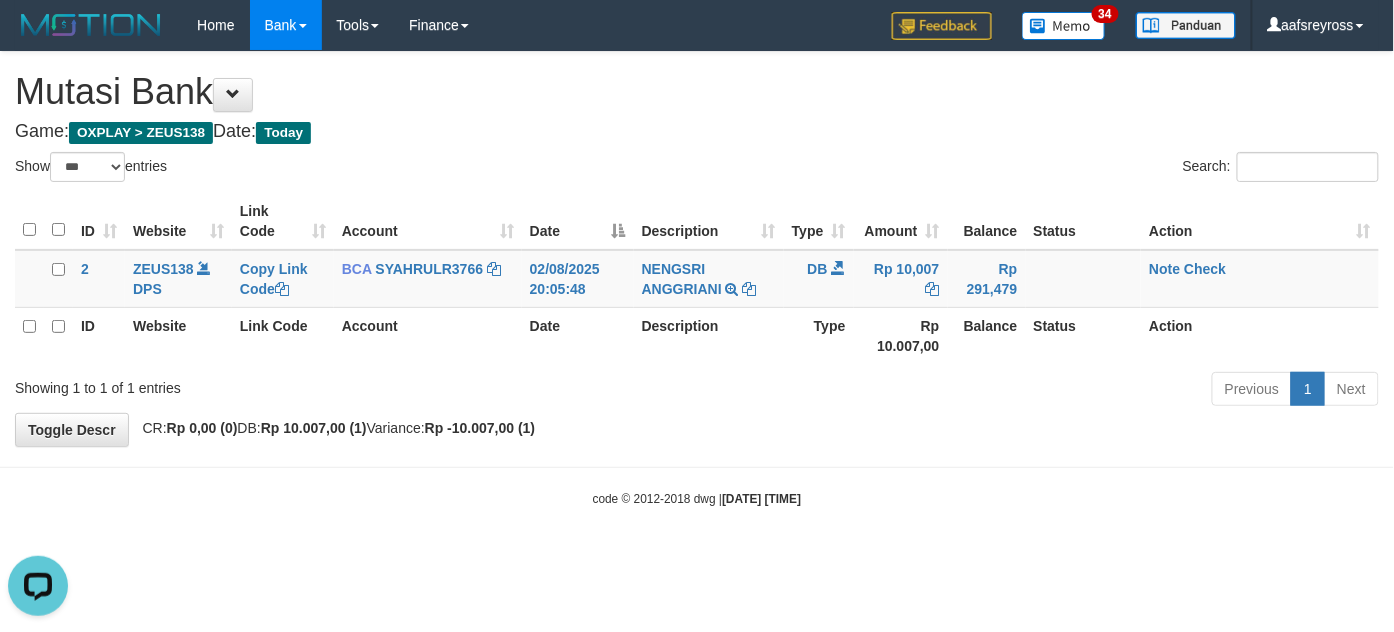scroll, scrollTop: 0, scrollLeft: 0, axis: both 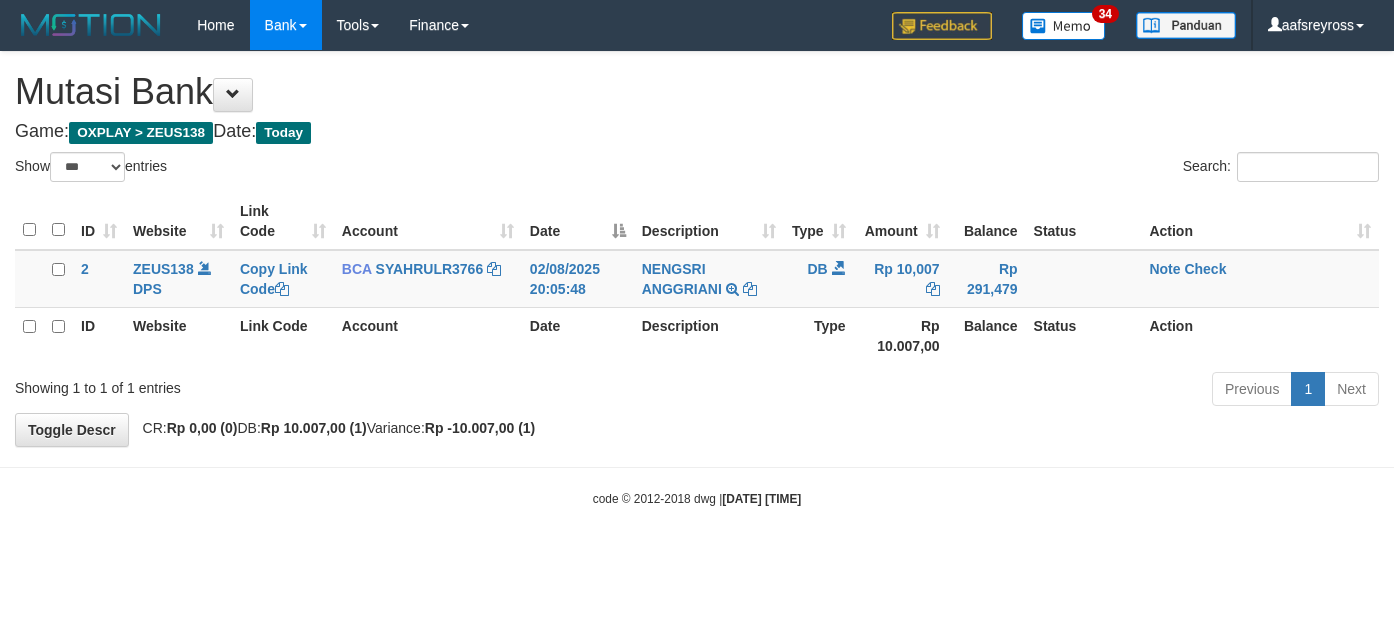 select on "***" 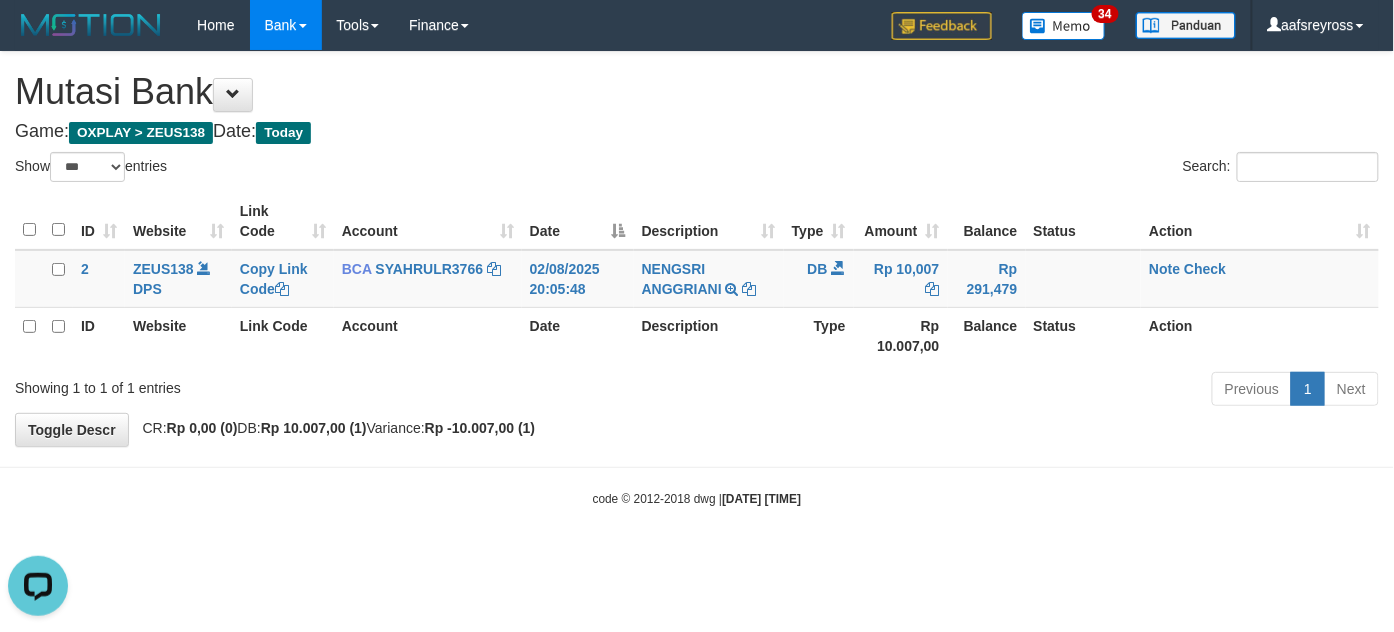 scroll, scrollTop: 0, scrollLeft: 0, axis: both 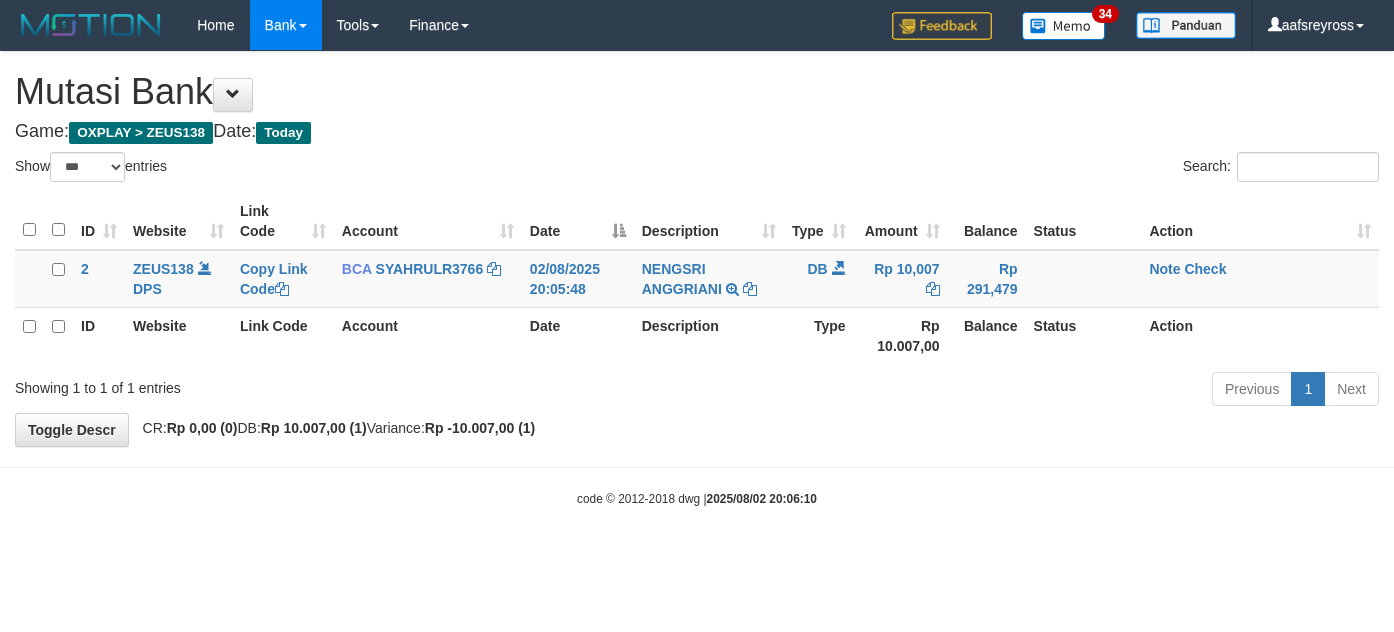 select on "***" 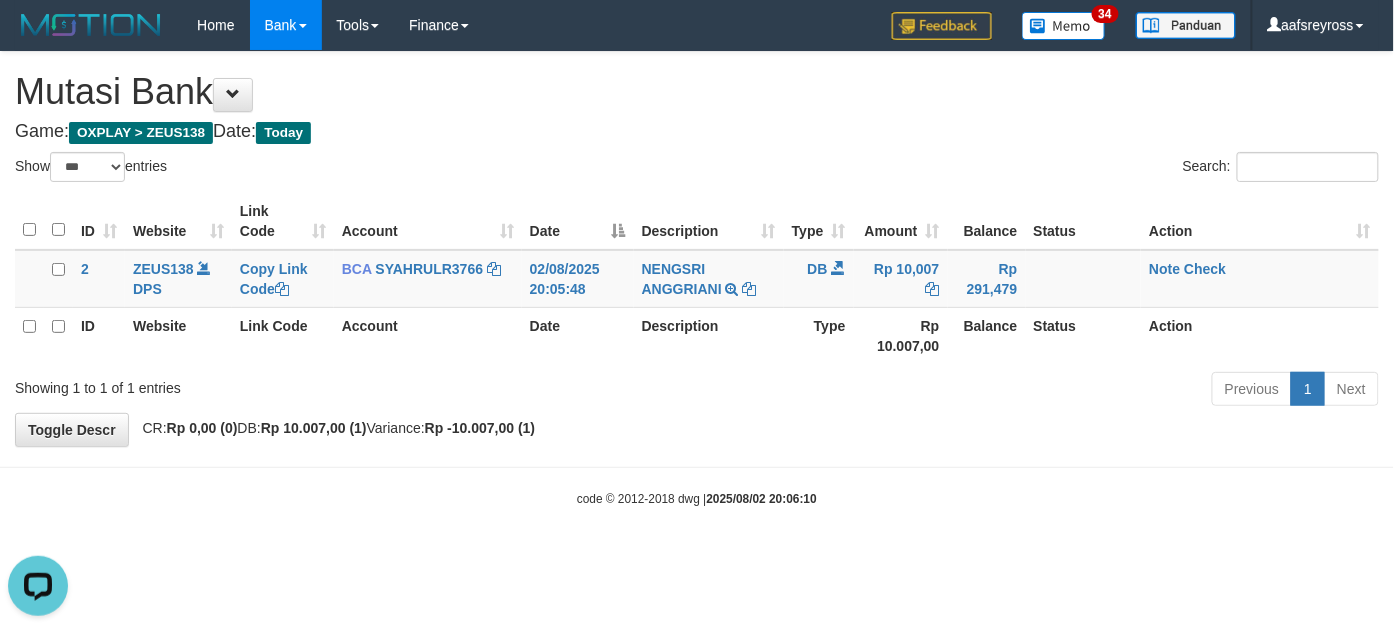 scroll, scrollTop: 0, scrollLeft: 0, axis: both 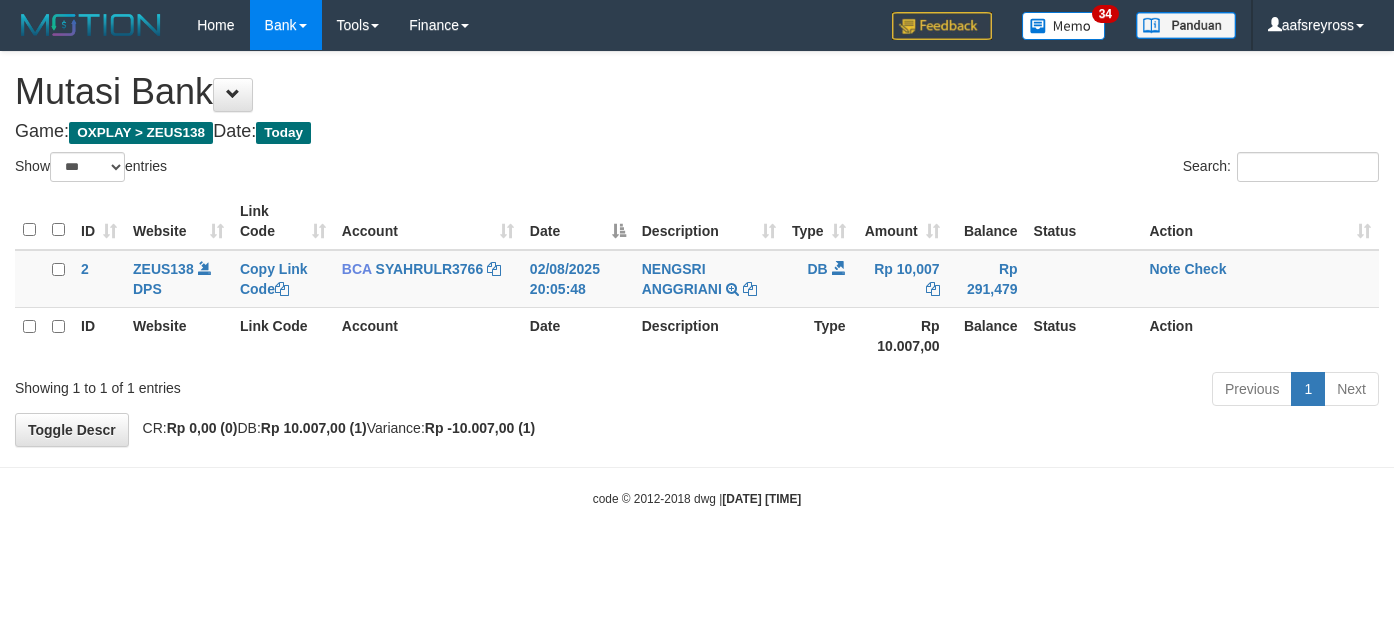 select on "***" 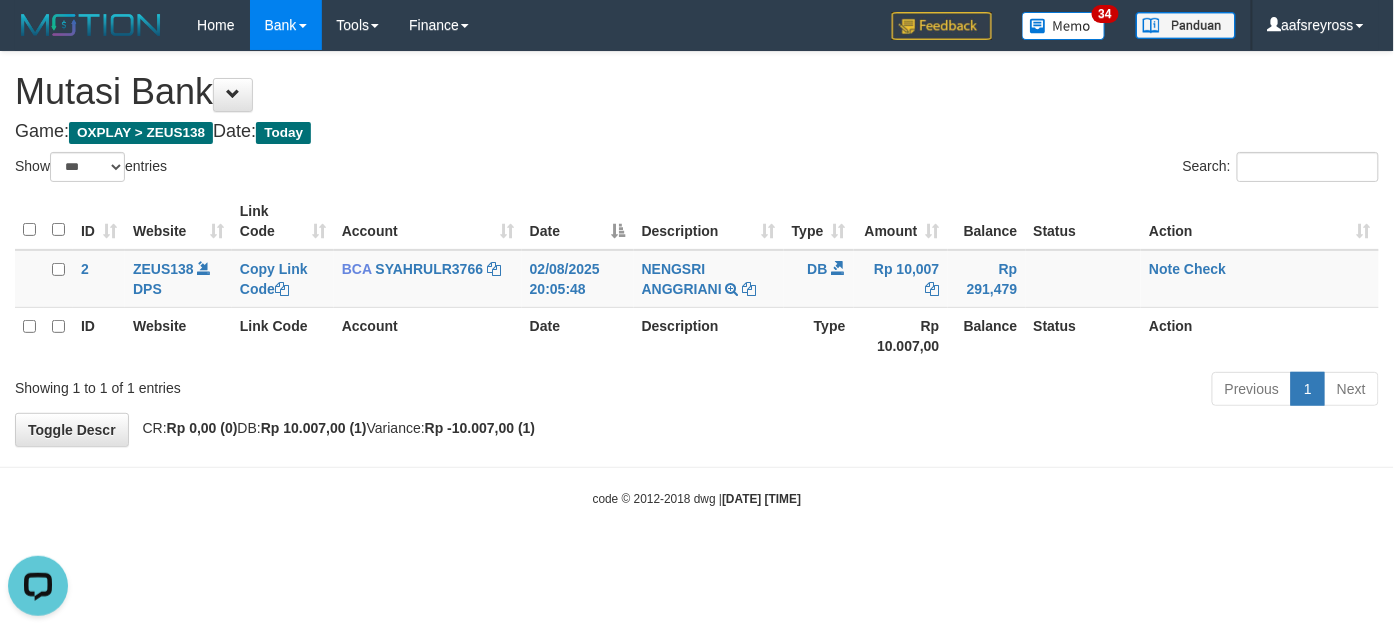 scroll, scrollTop: 0, scrollLeft: 0, axis: both 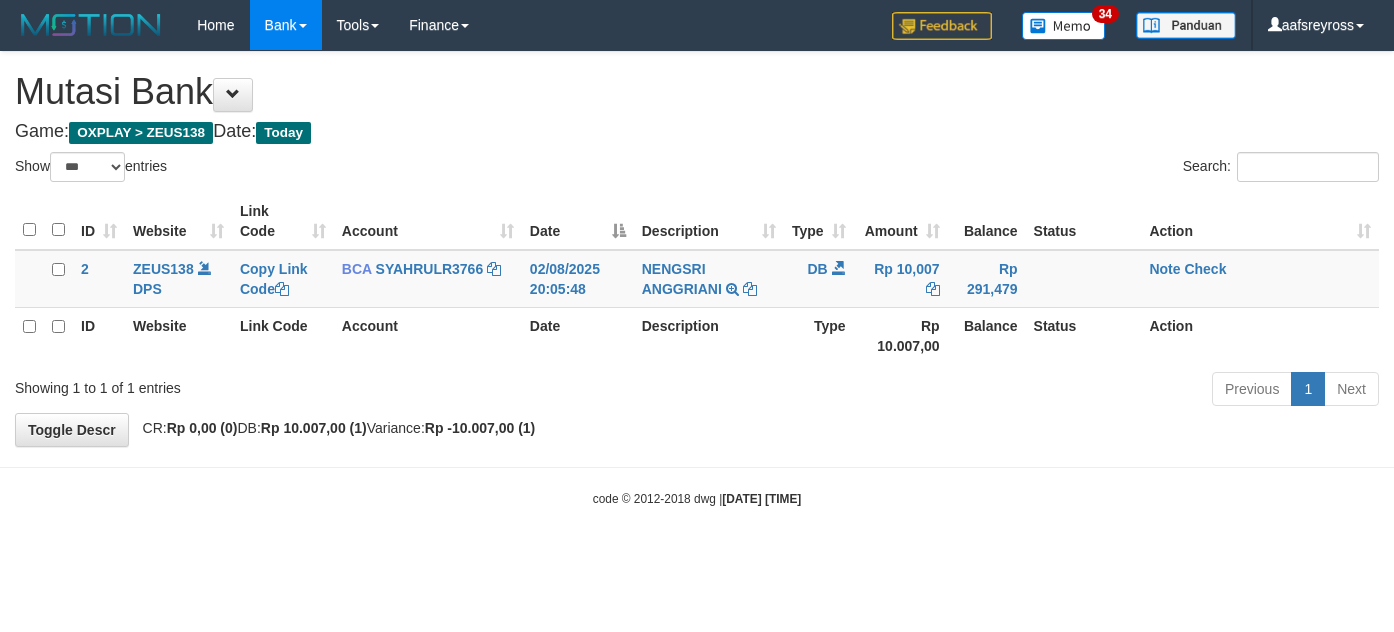 select on "***" 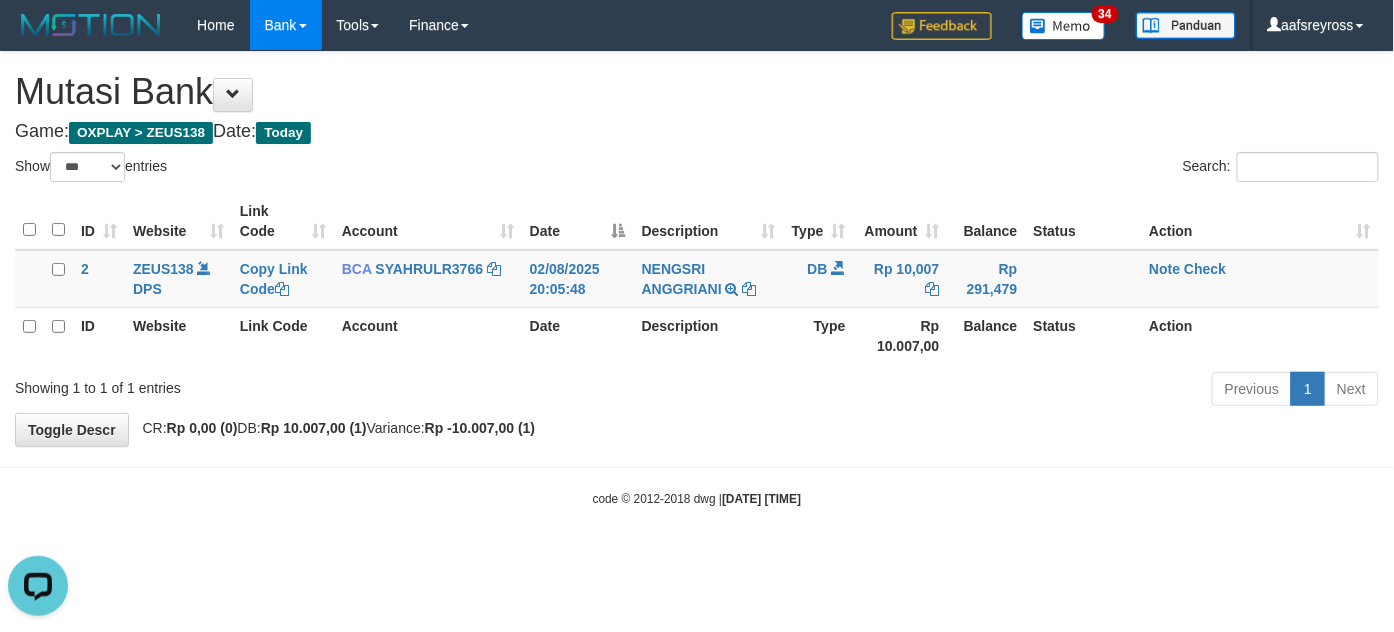 scroll, scrollTop: 0, scrollLeft: 0, axis: both 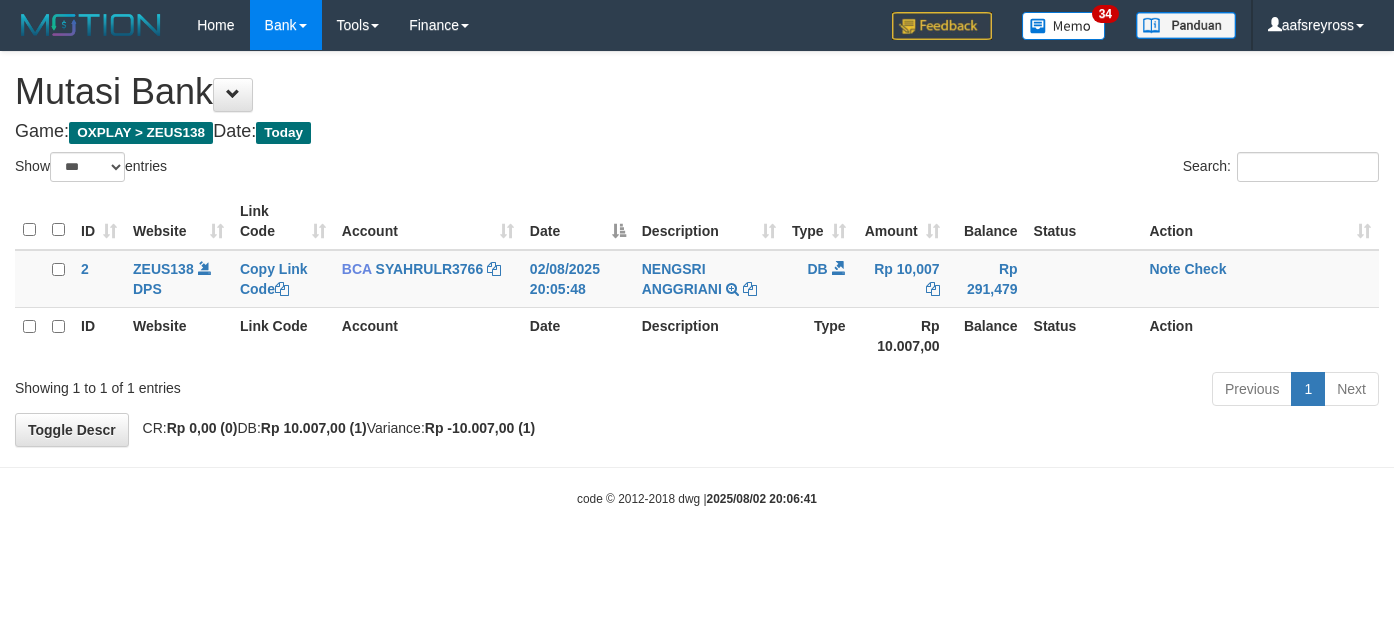 select on "***" 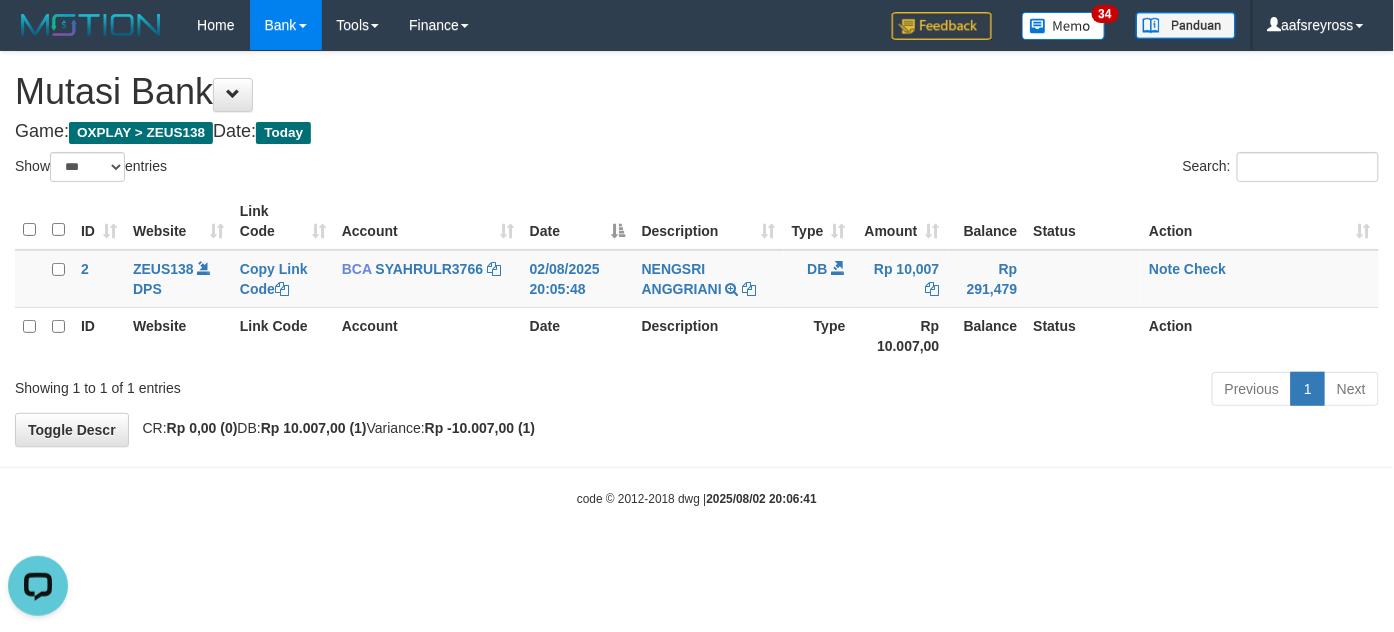 scroll, scrollTop: 0, scrollLeft: 0, axis: both 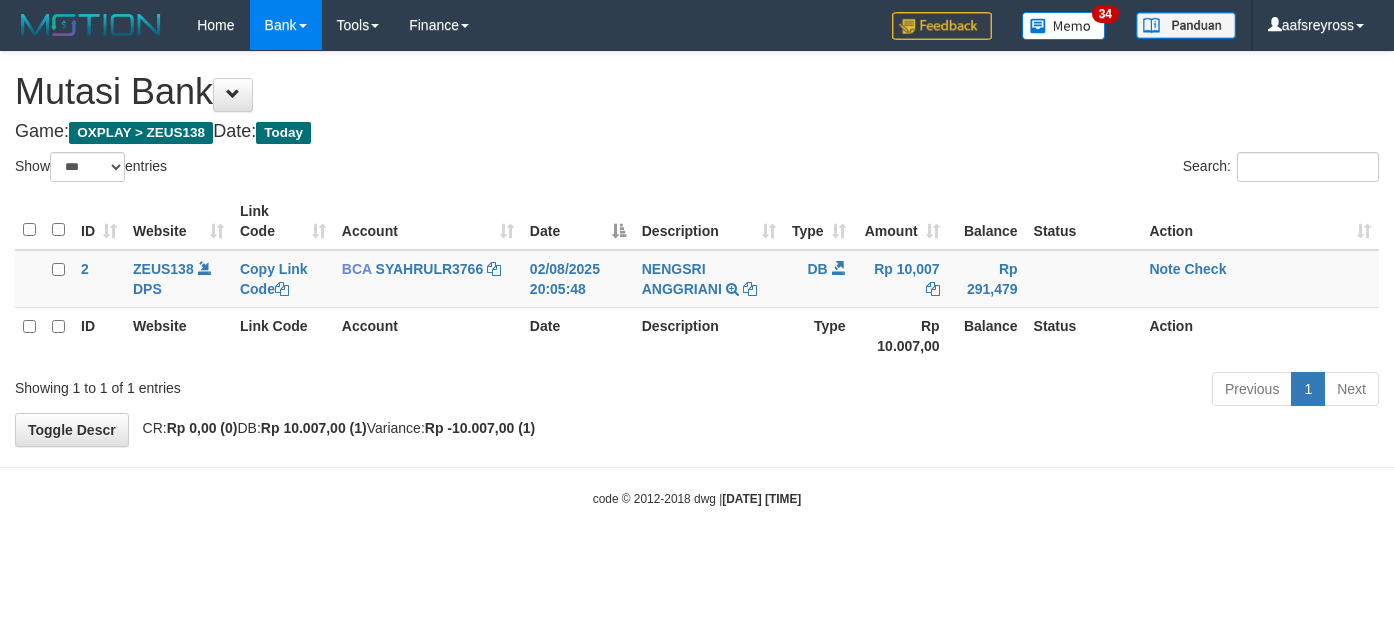 select on "***" 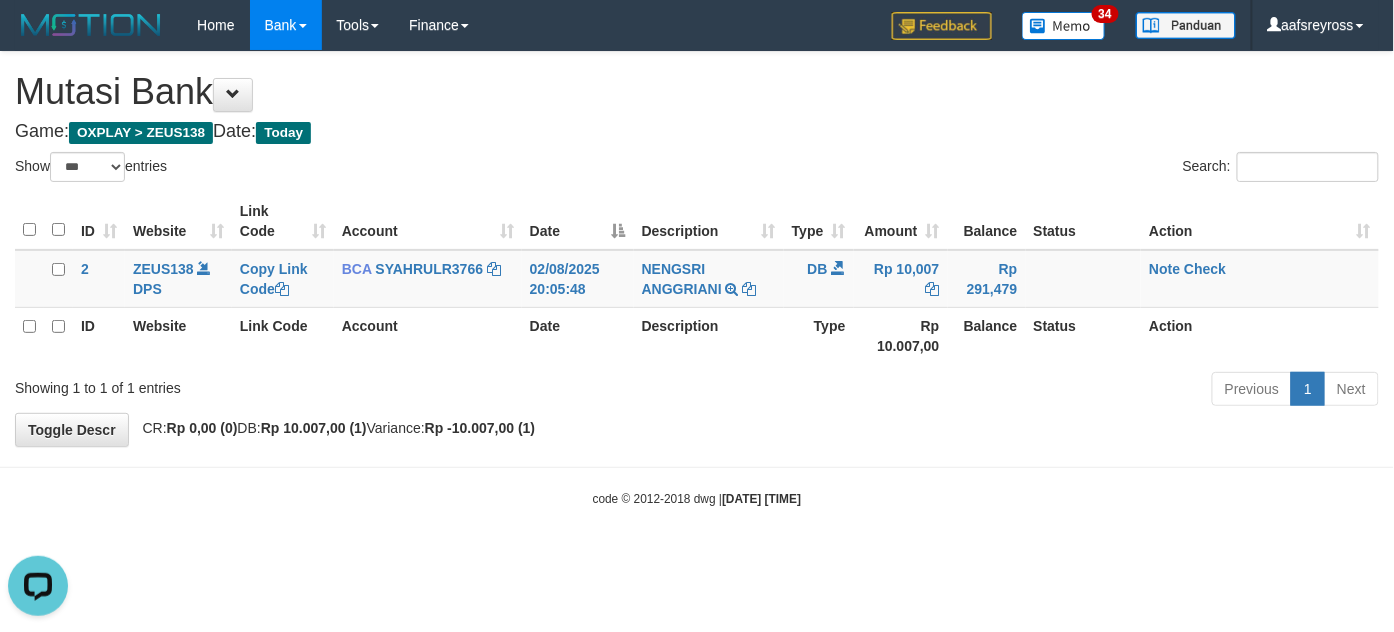 scroll, scrollTop: 0, scrollLeft: 0, axis: both 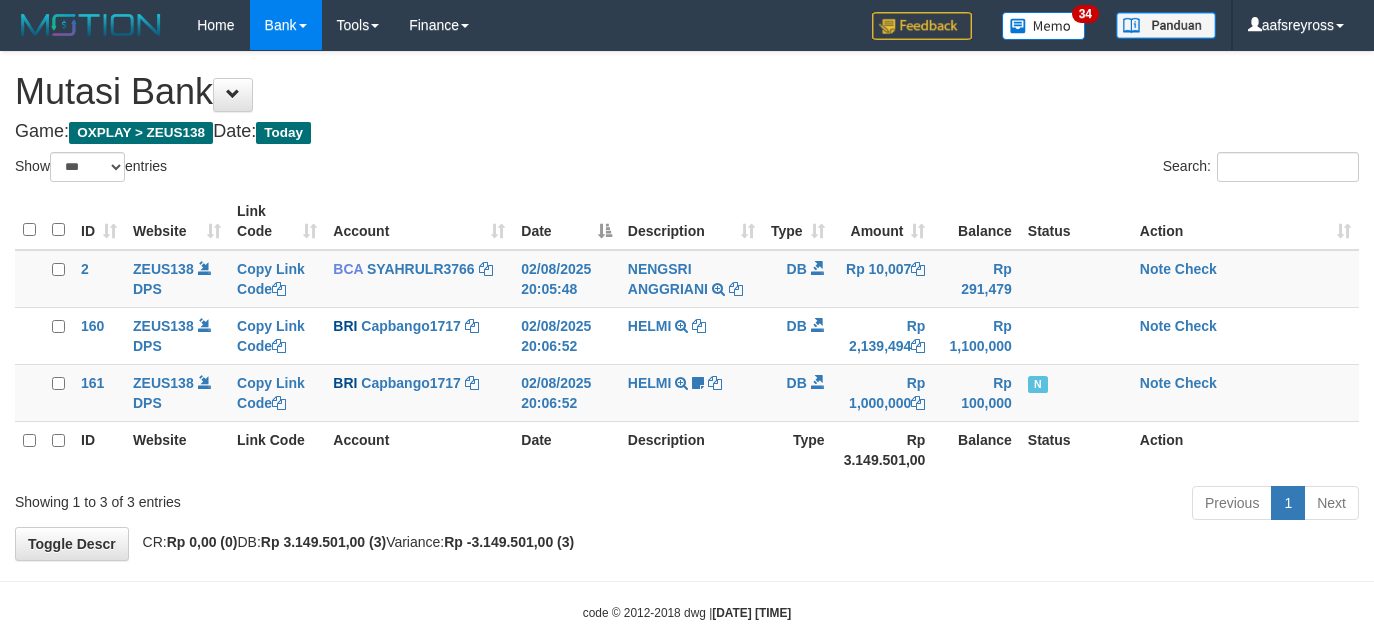 select on "***" 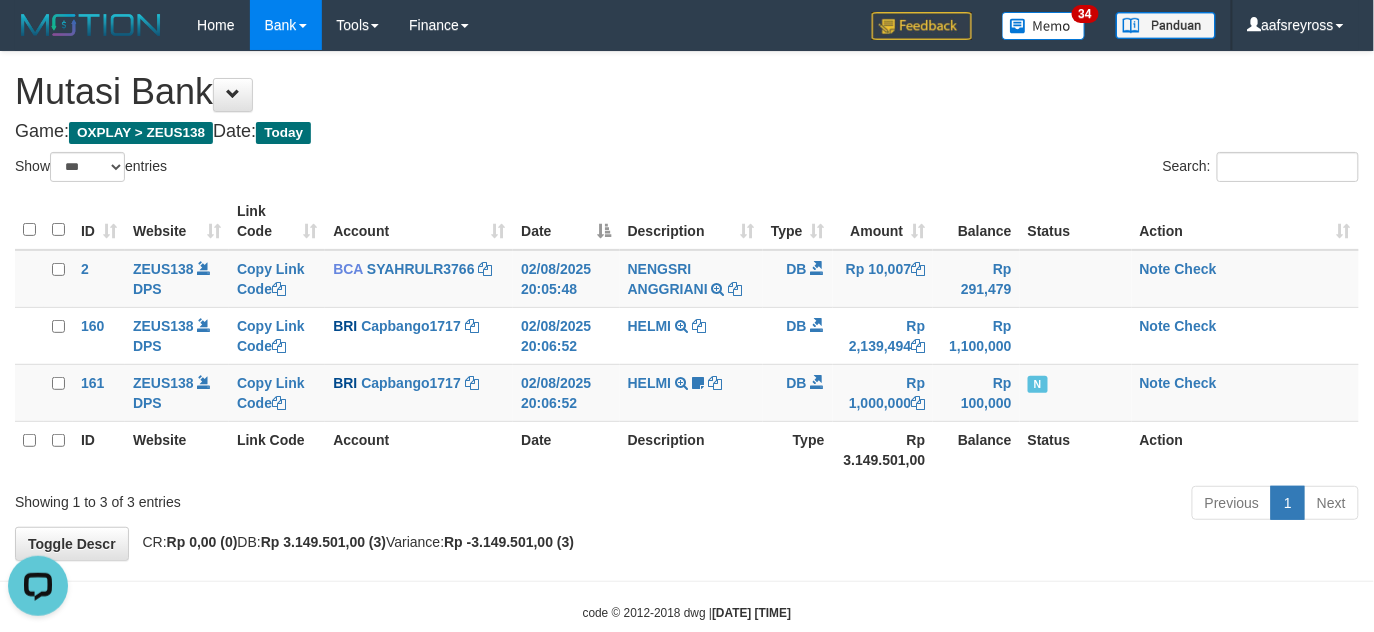 scroll, scrollTop: 0, scrollLeft: 0, axis: both 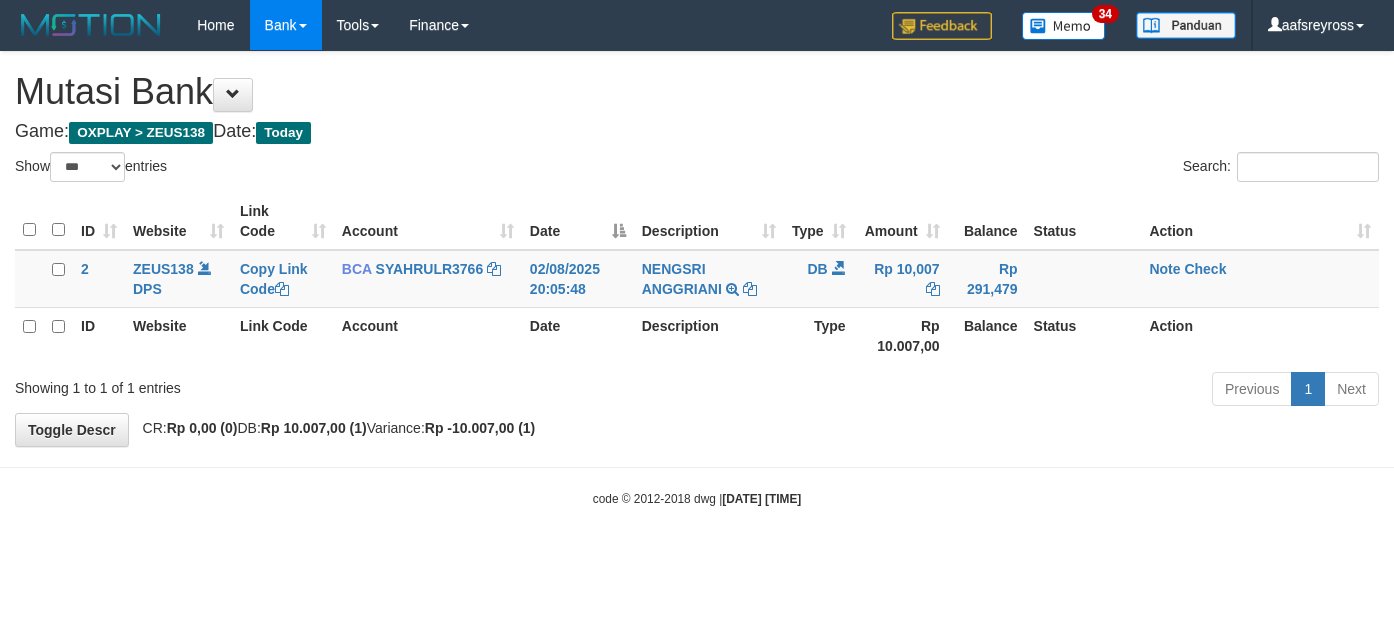select on "***" 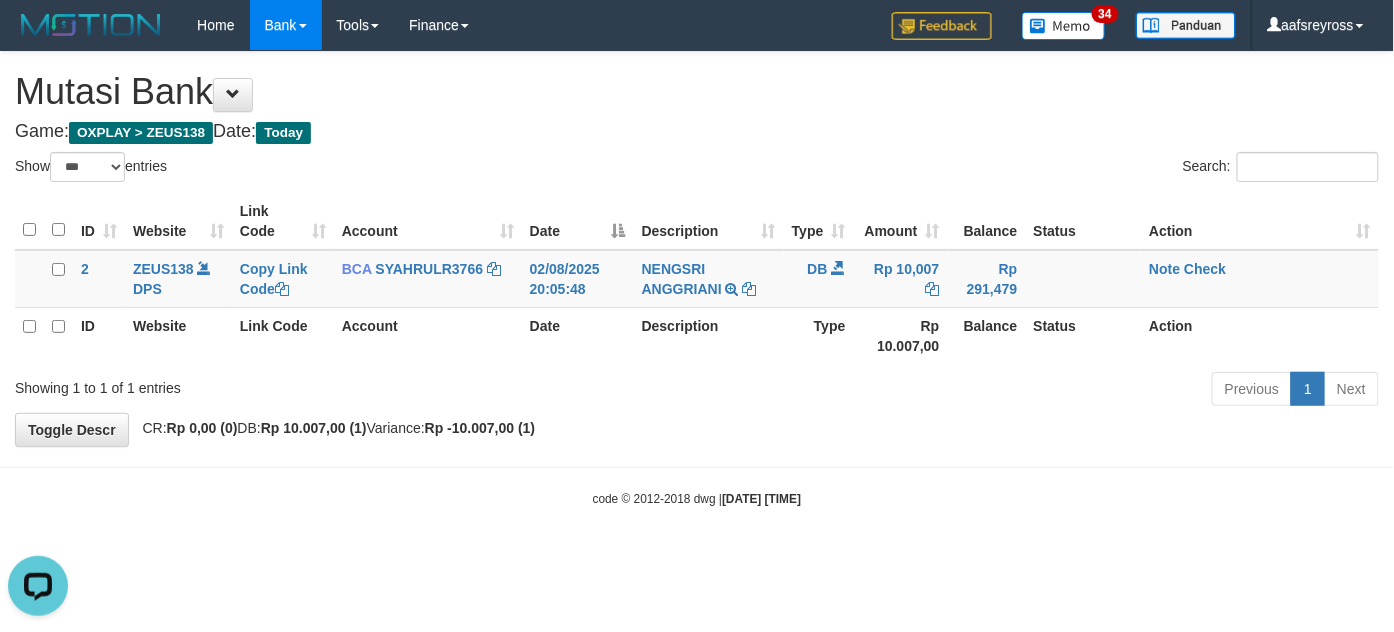 scroll, scrollTop: 0, scrollLeft: 0, axis: both 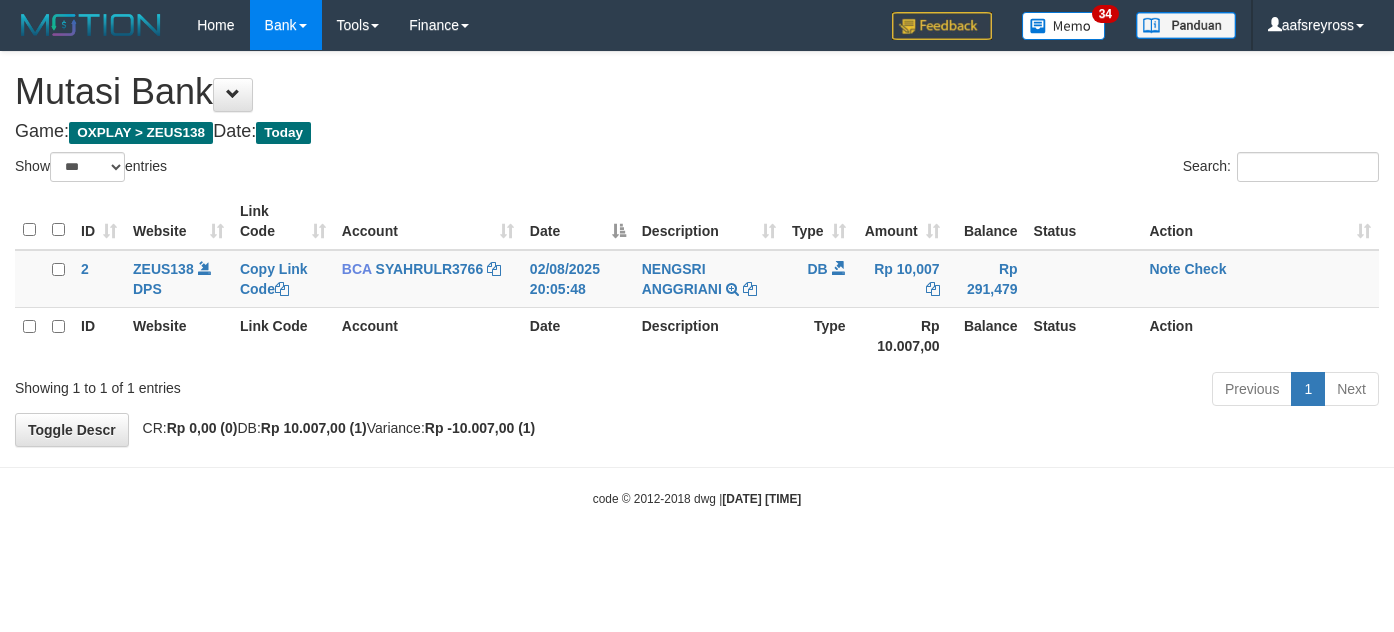 select on "***" 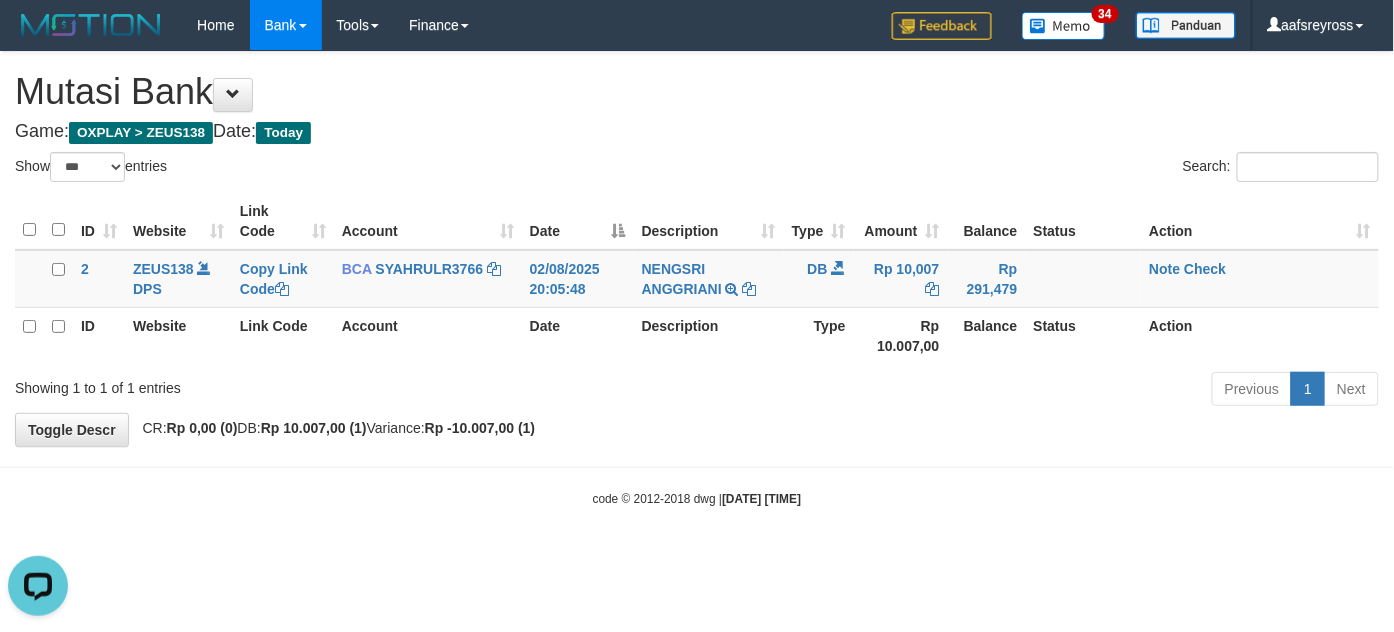 scroll, scrollTop: 0, scrollLeft: 0, axis: both 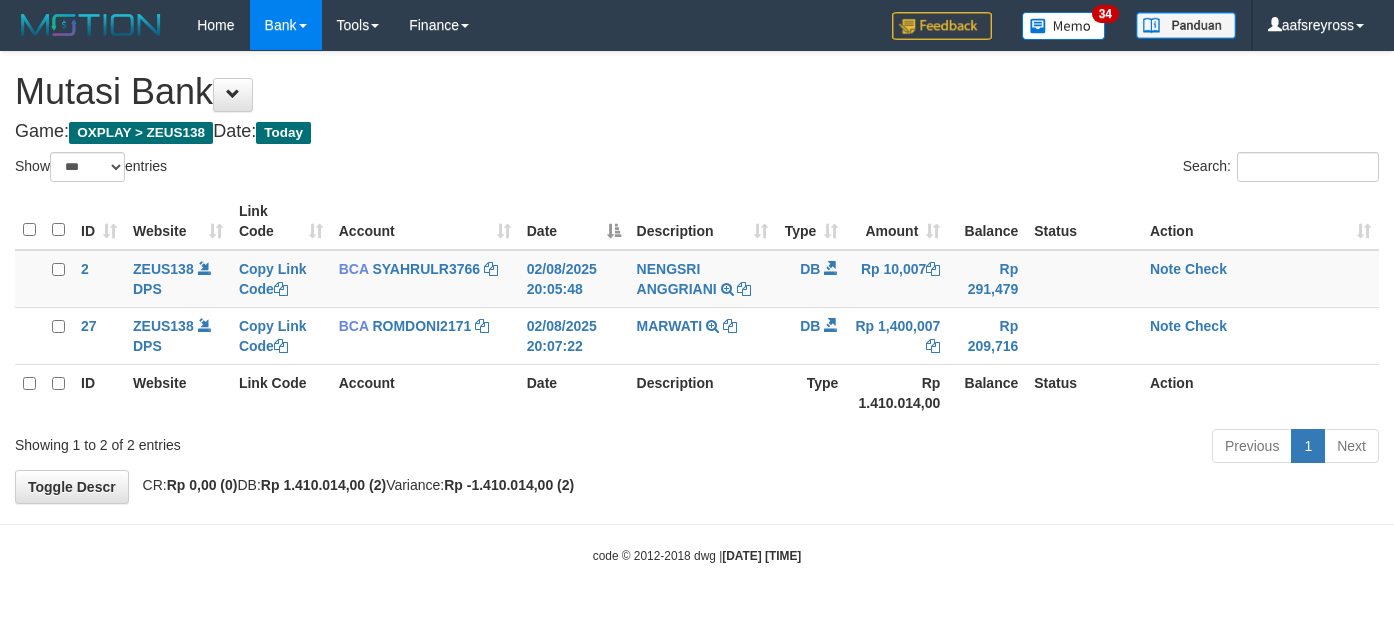 select on "***" 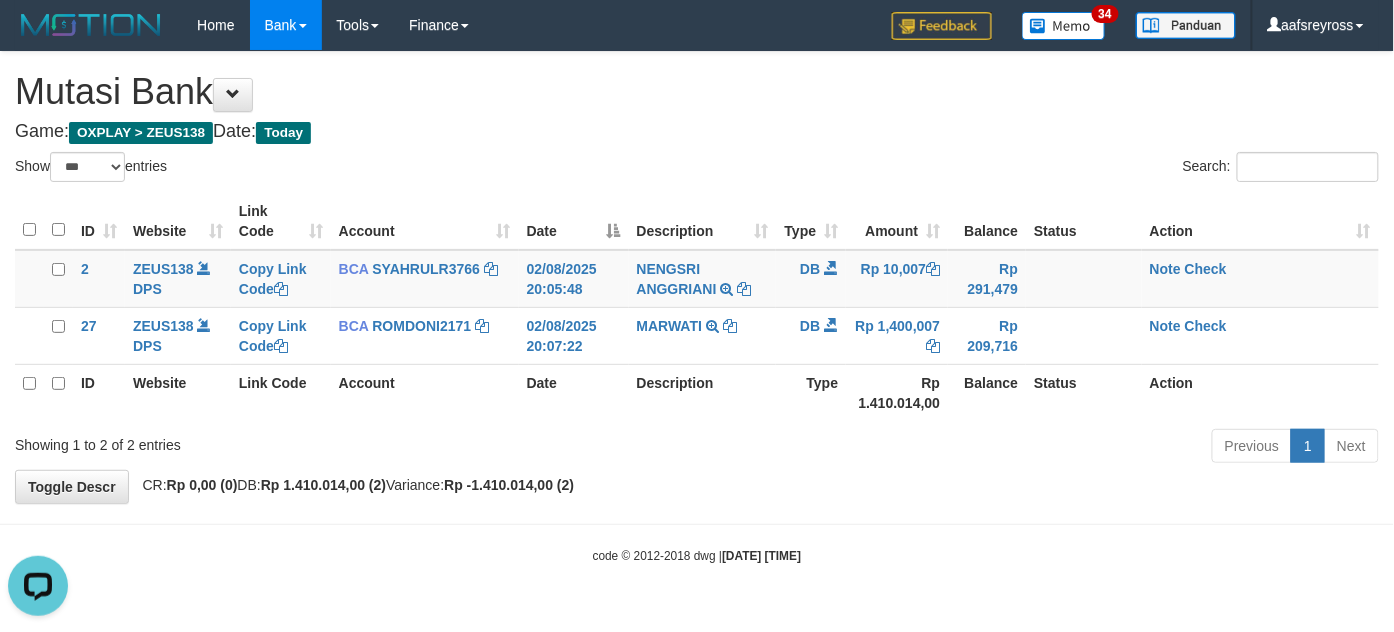 scroll, scrollTop: 0, scrollLeft: 0, axis: both 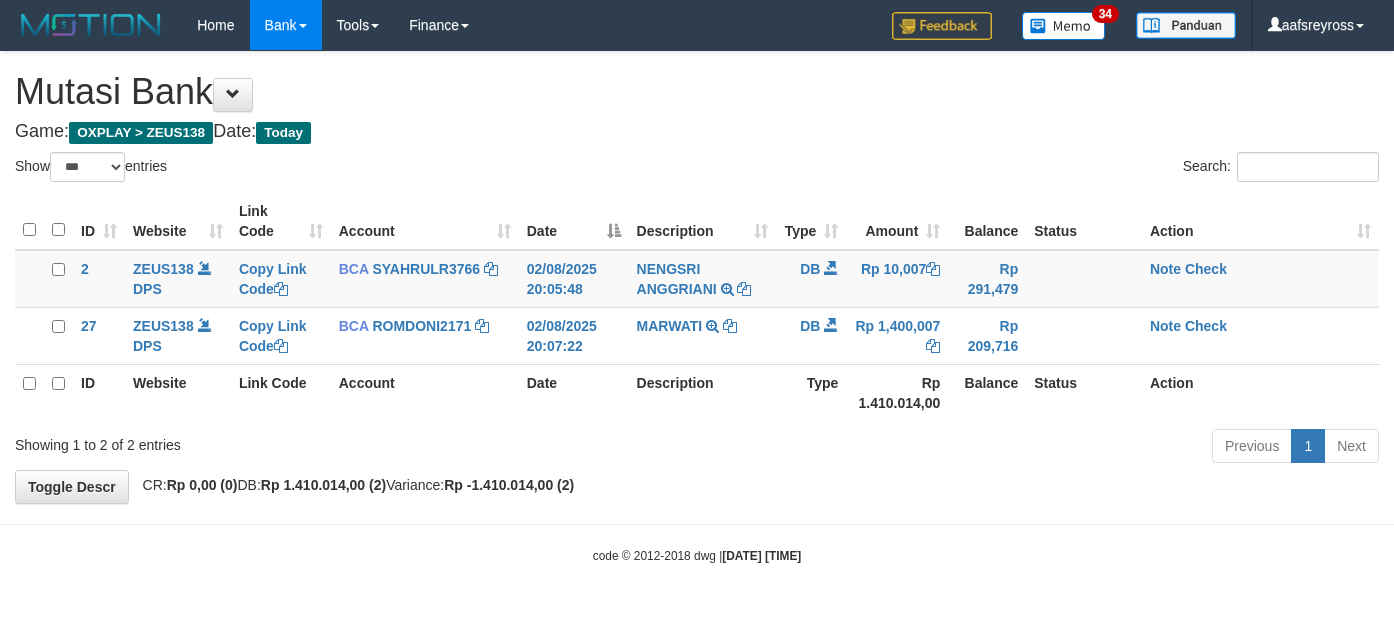 select on "***" 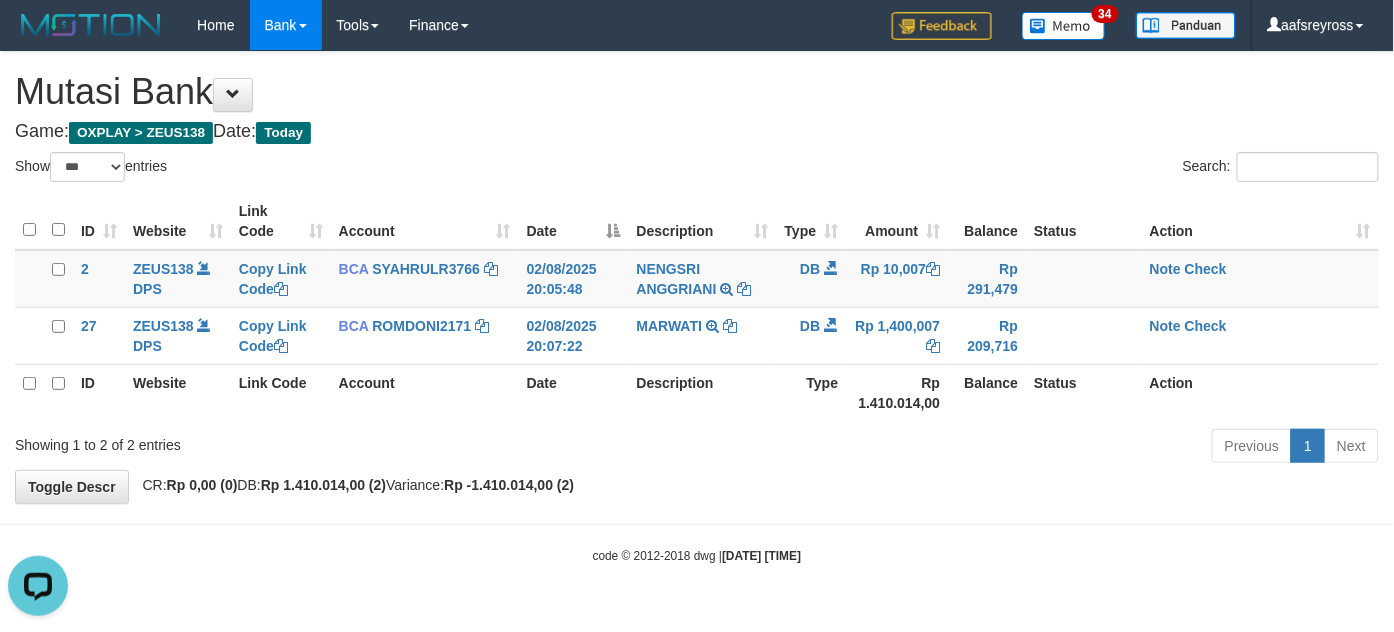 scroll, scrollTop: 0, scrollLeft: 0, axis: both 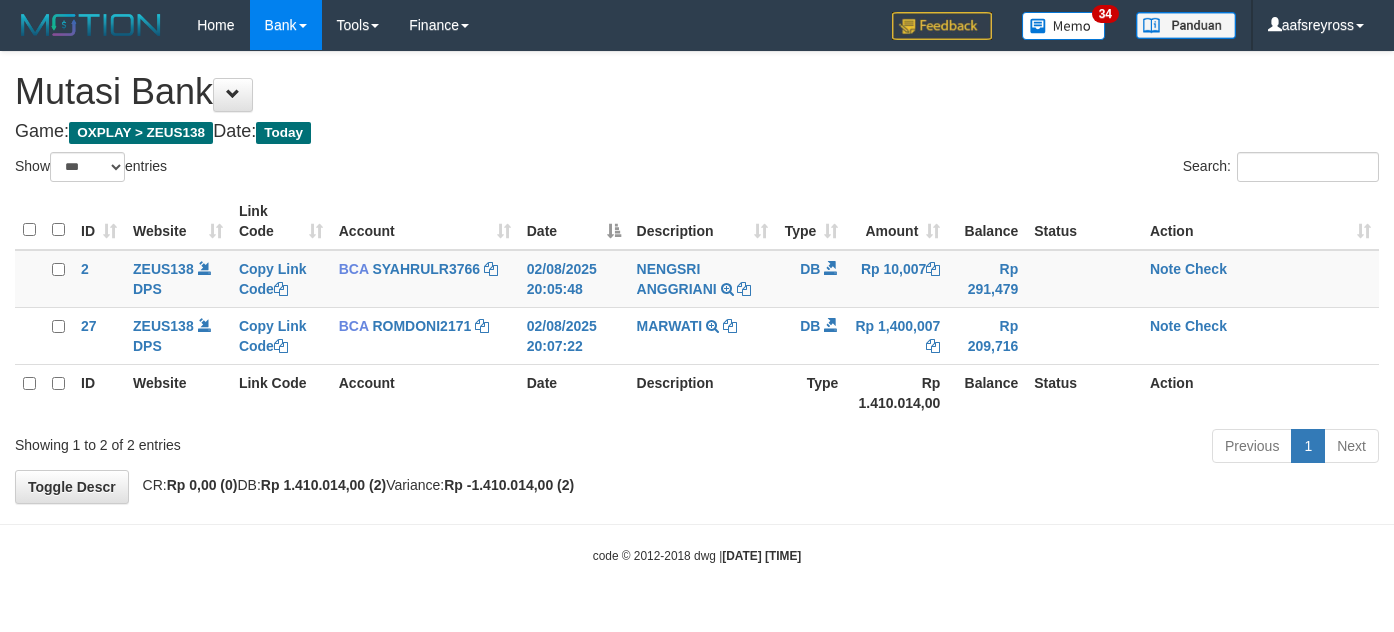select on "***" 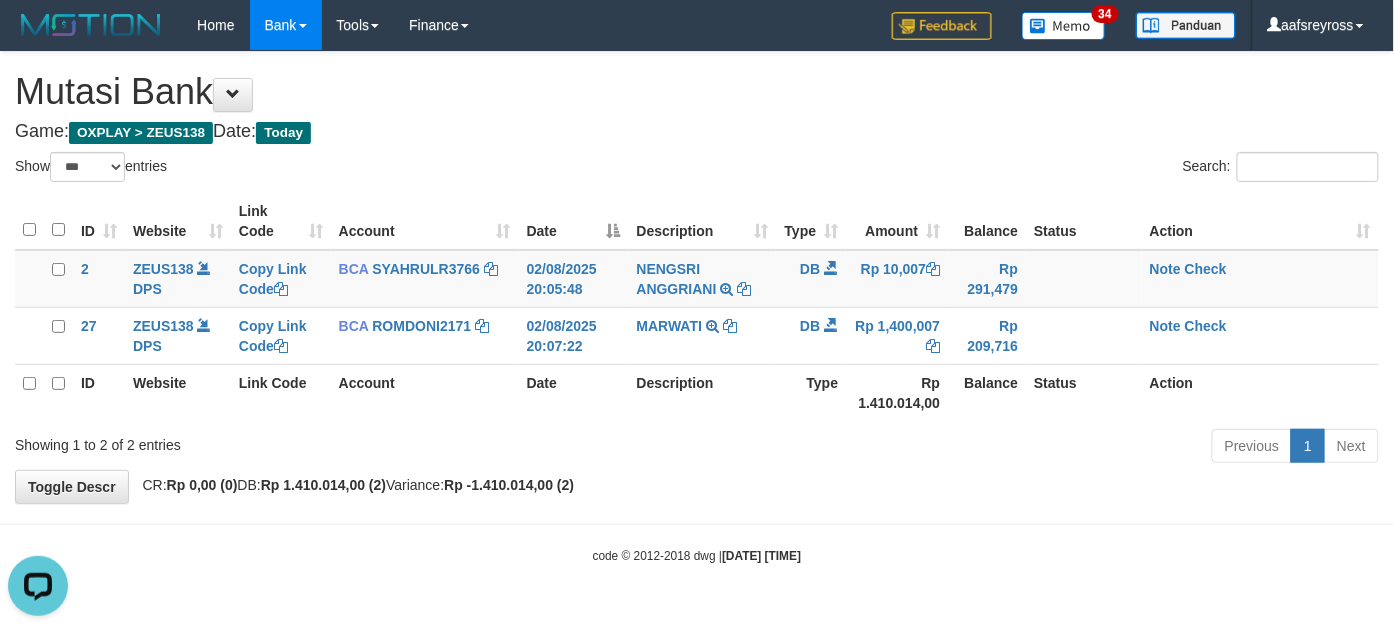 scroll, scrollTop: 0, scrollLeft: 0, axis: both 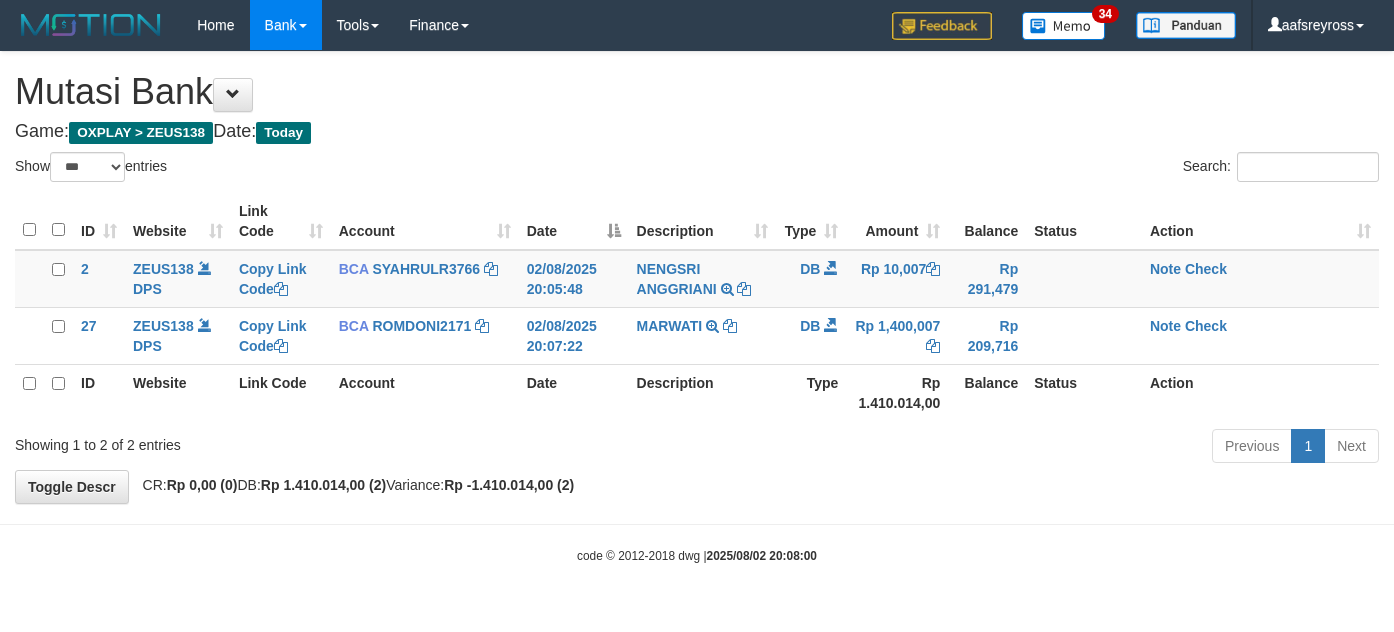 select on "***" 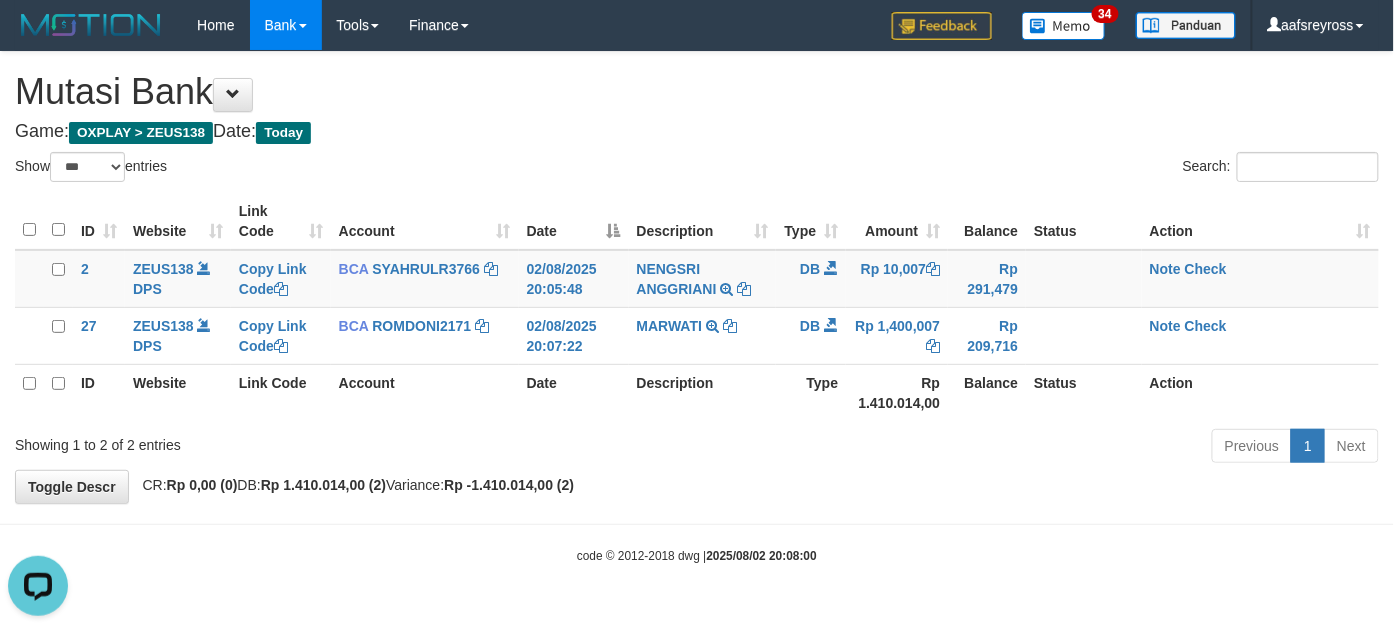 scroll, scrollTop: 0, scrollLeft: 0, axis: both 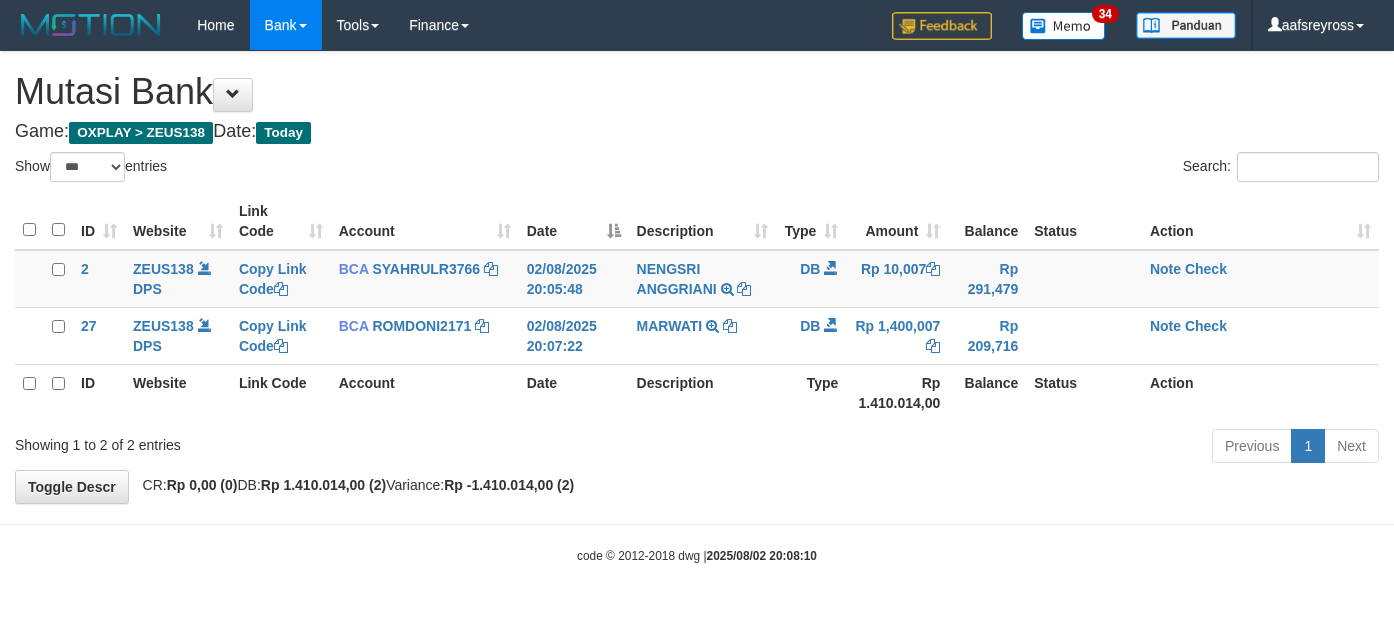 select on "***" 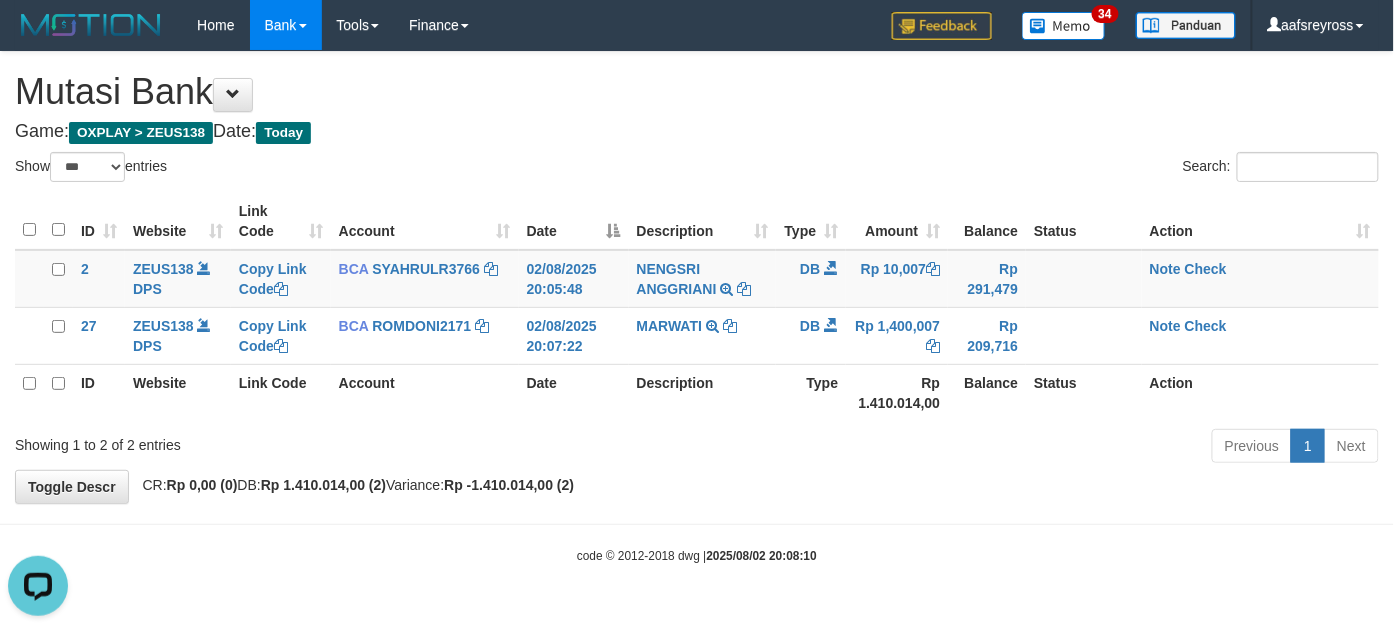 scroll, scrollTop: 0, scrollLeft: 0, axis: both 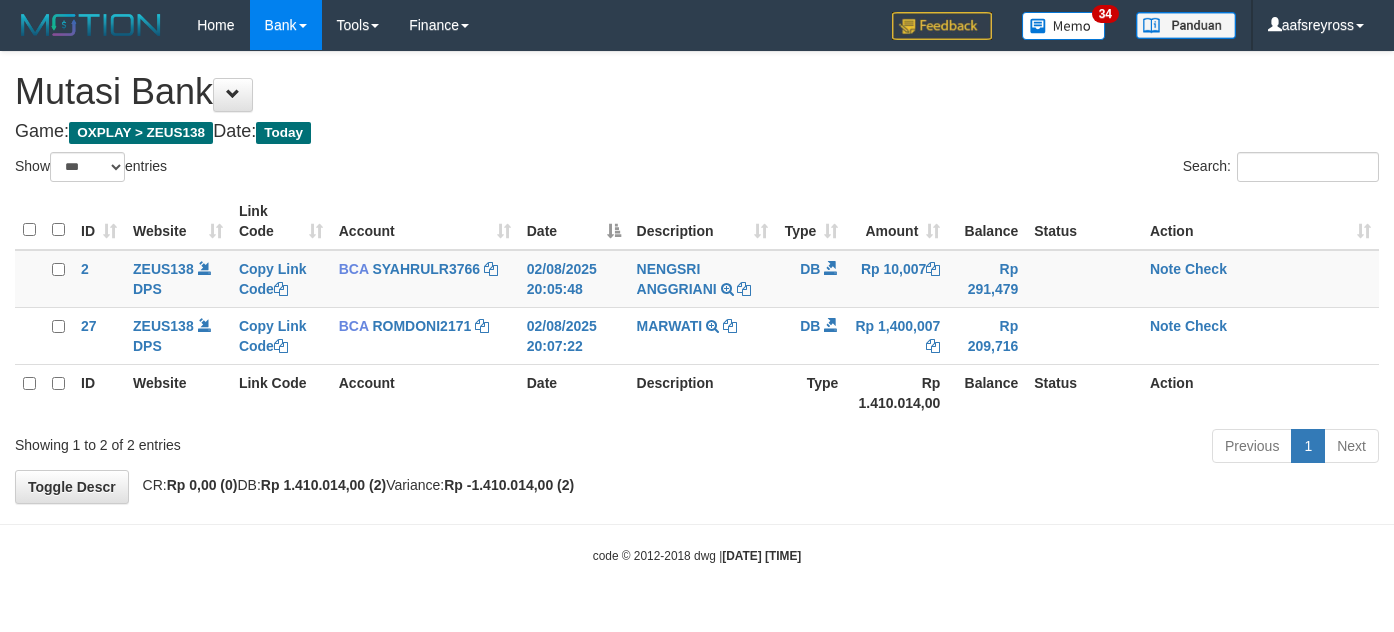 select on "***" 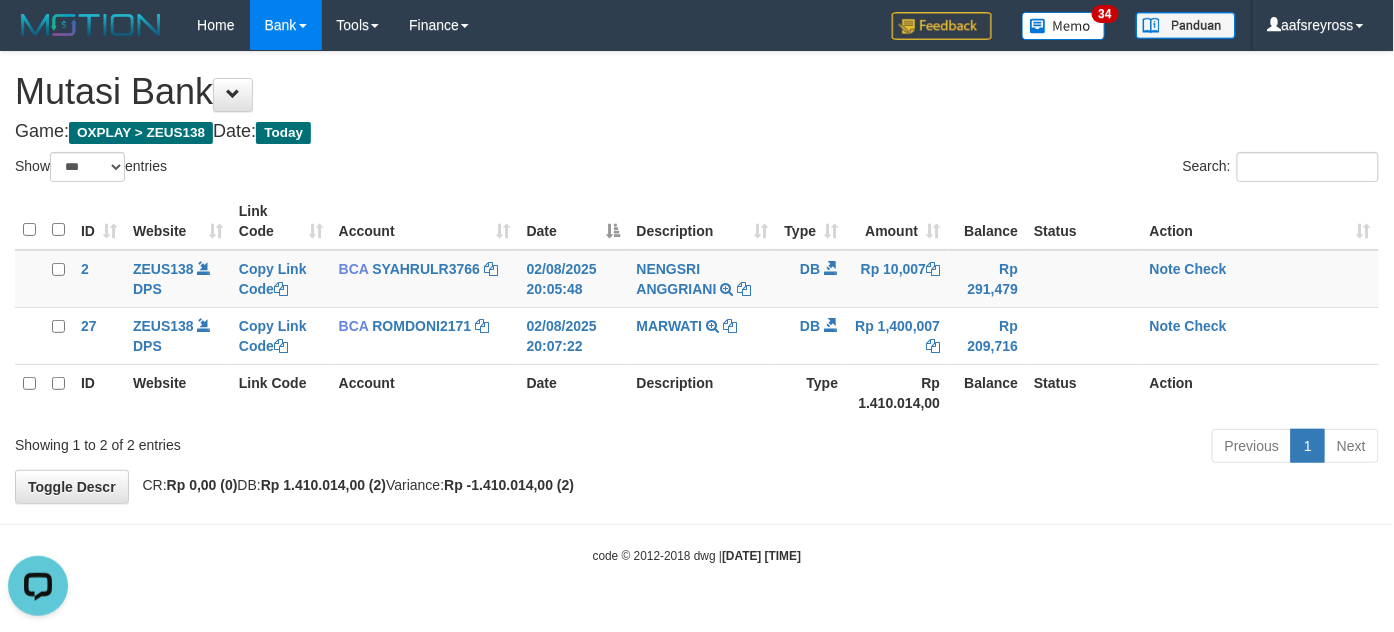 scroll, scrollTop: 0, scrollLeft: 0, axis: both 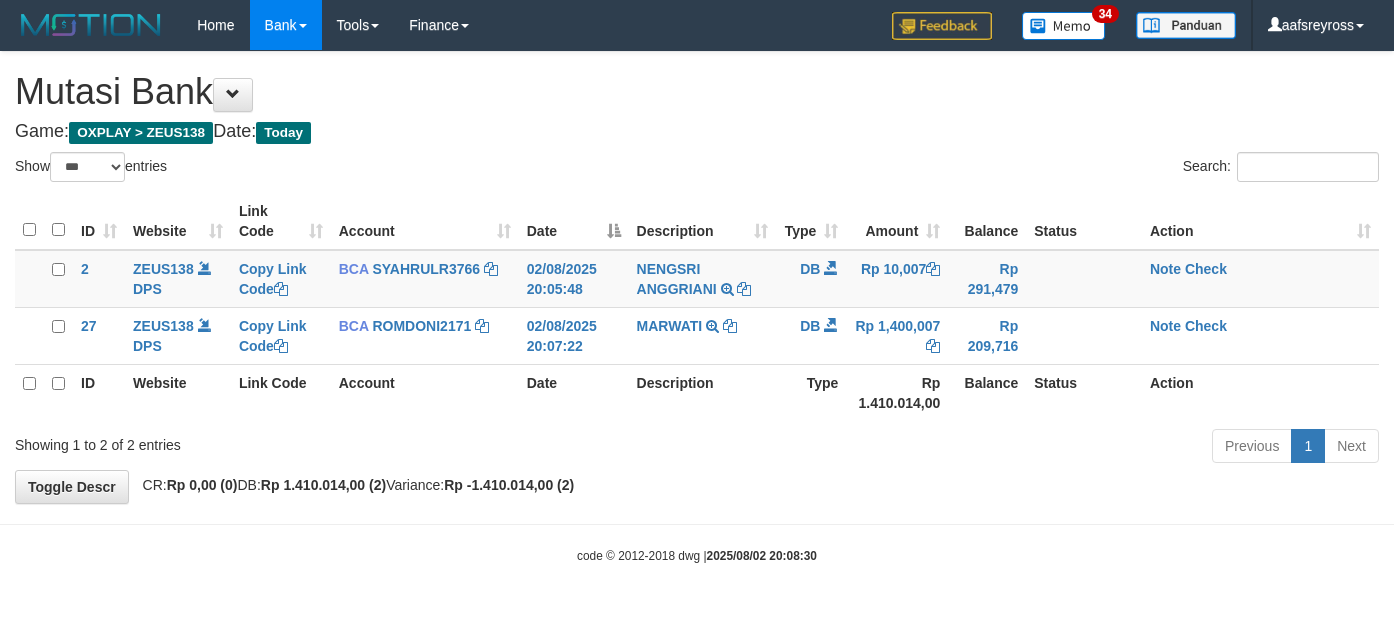 select on "***" 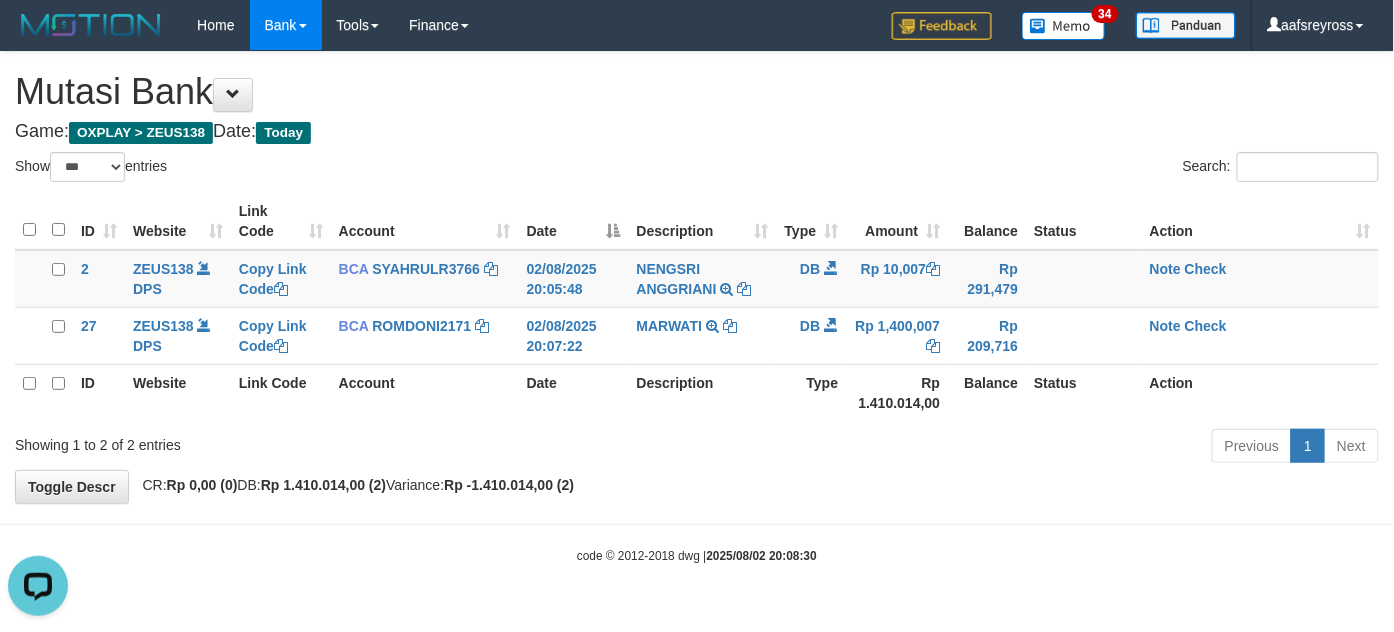 scroll, scrollTop: 0, scrollLeft: 0, axis: both 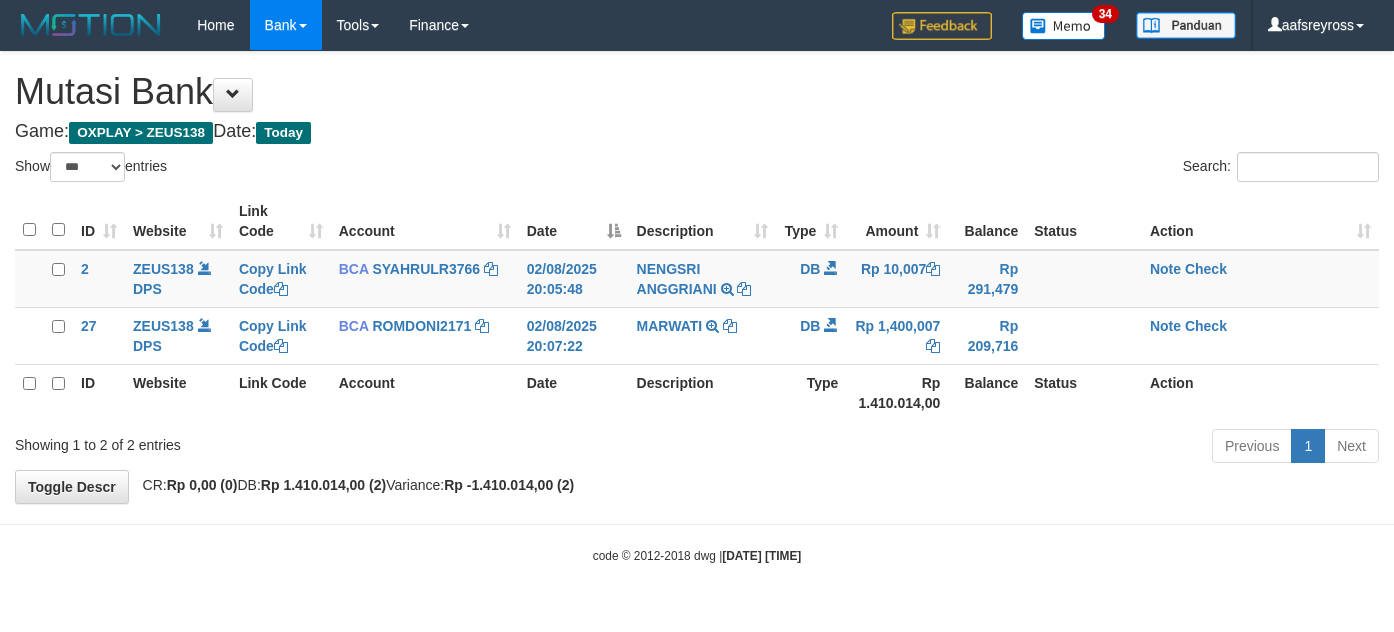 select on "***" 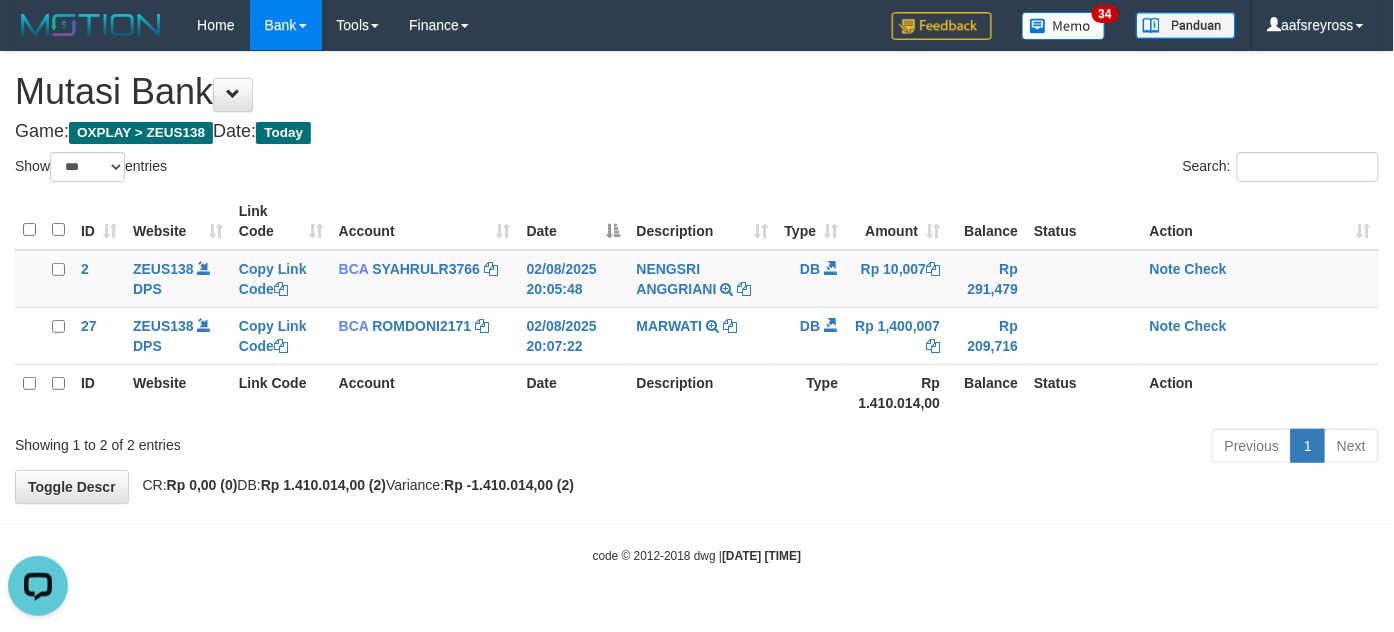 scroll, scrollTop: 0, scrollLeft: 0, axis: both 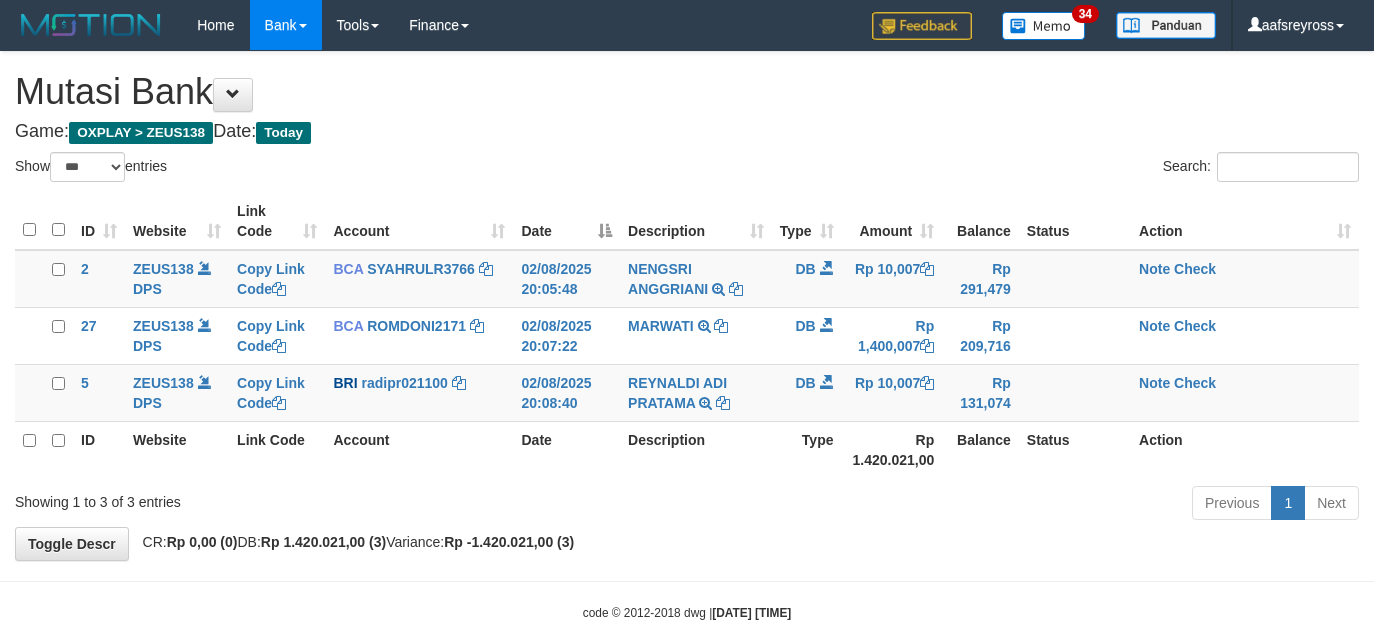 select on "***" 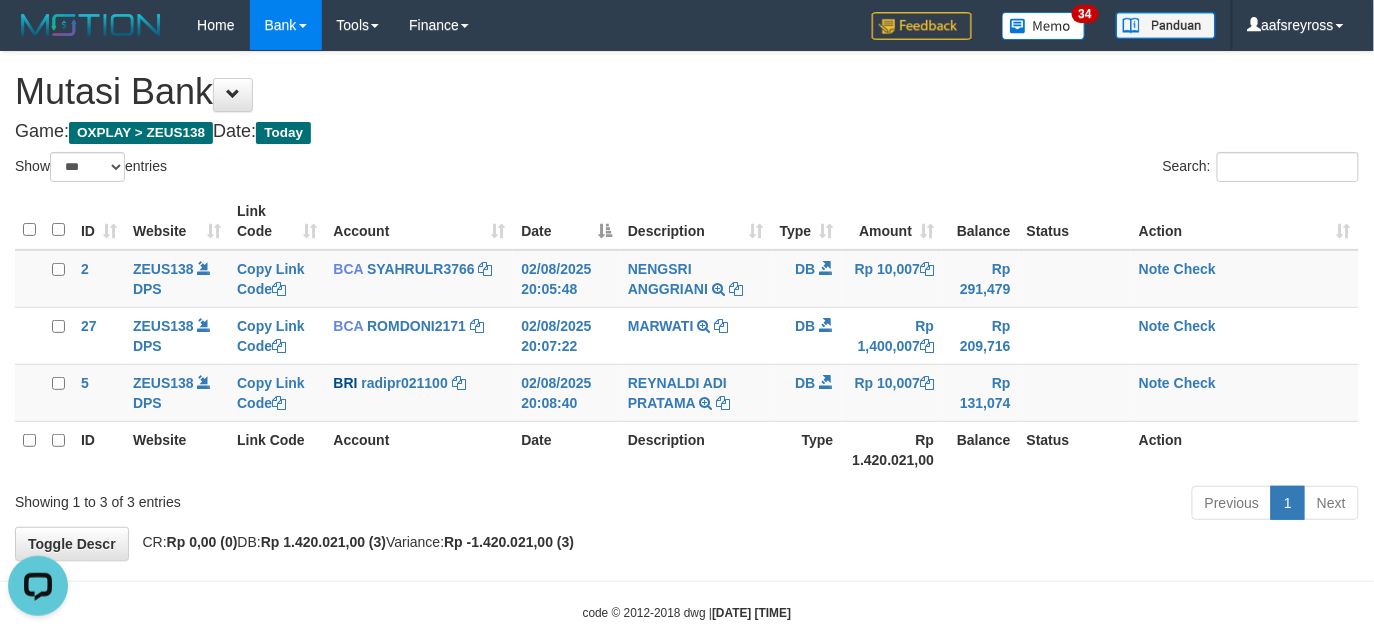 scroll, scrollTop: 0, scrollLeft: 0, axis: both 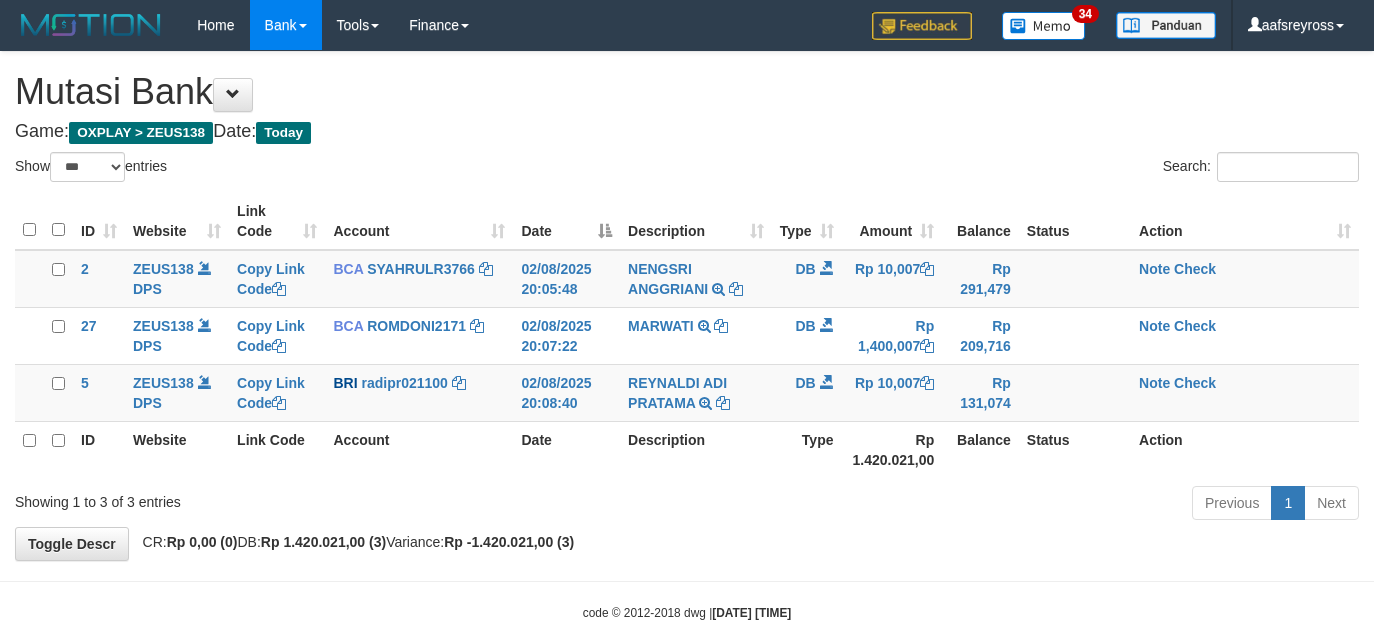 select on "***" 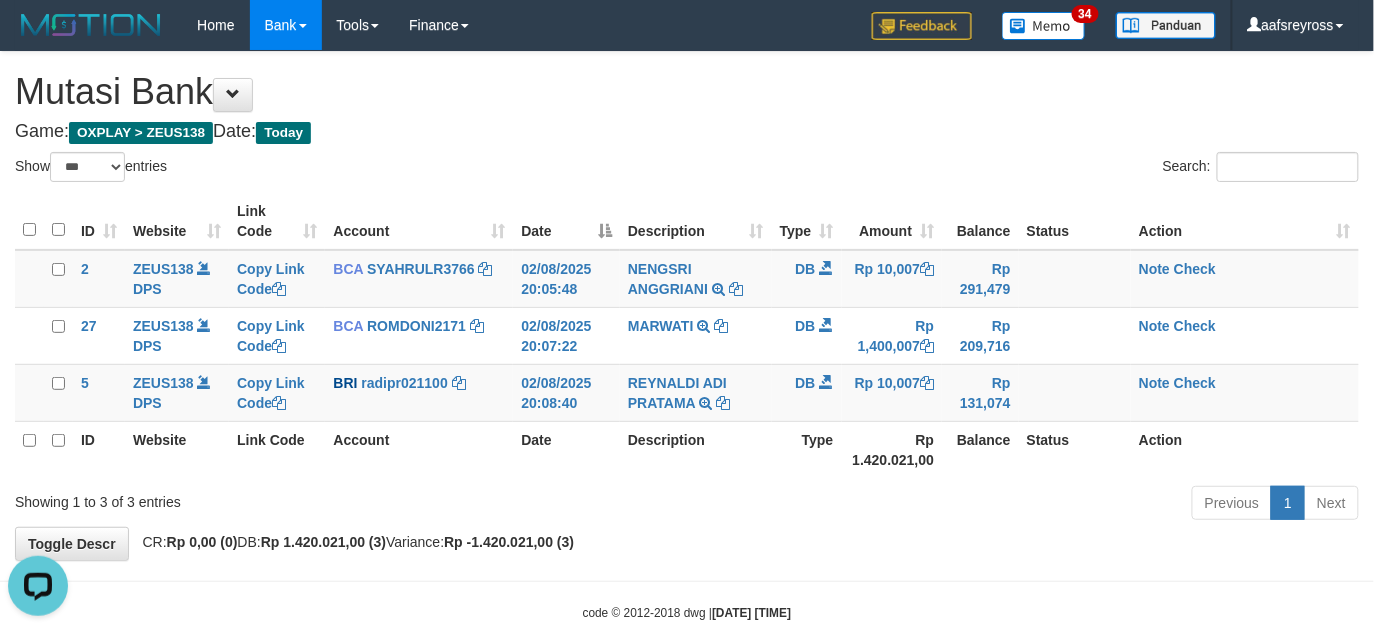 scroll, scrollTop: 0, scrollLeft: 0, axis: both 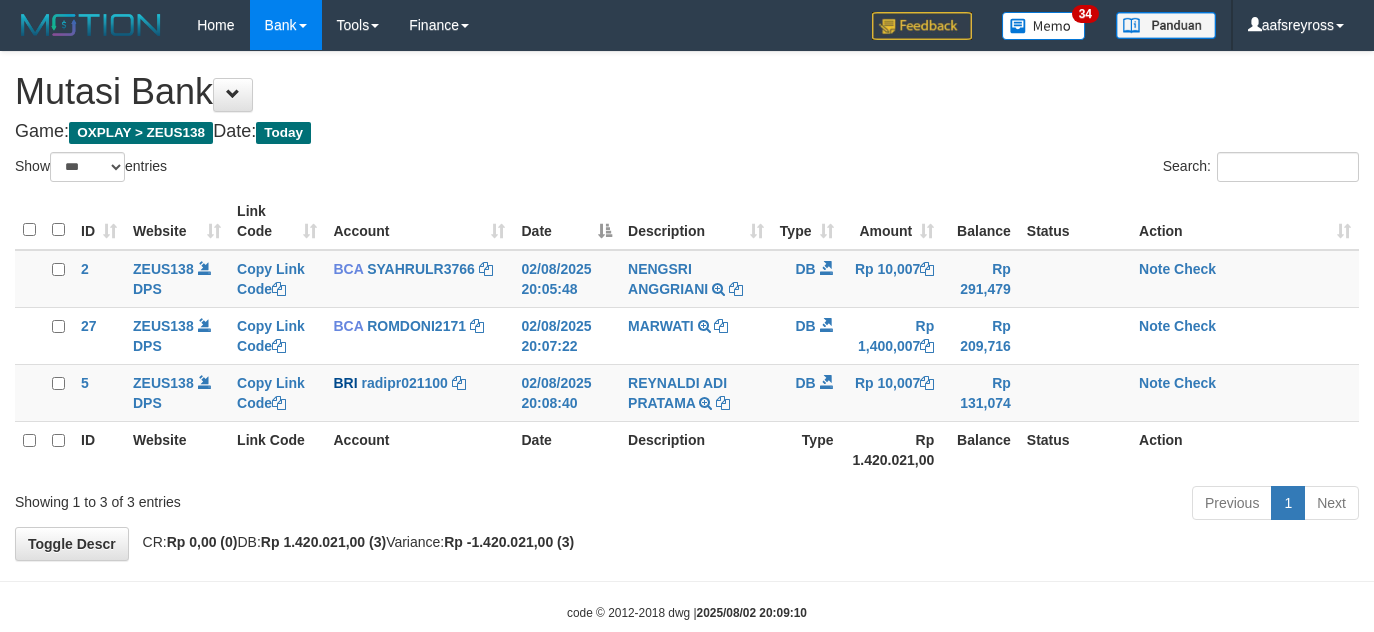 select on "***" 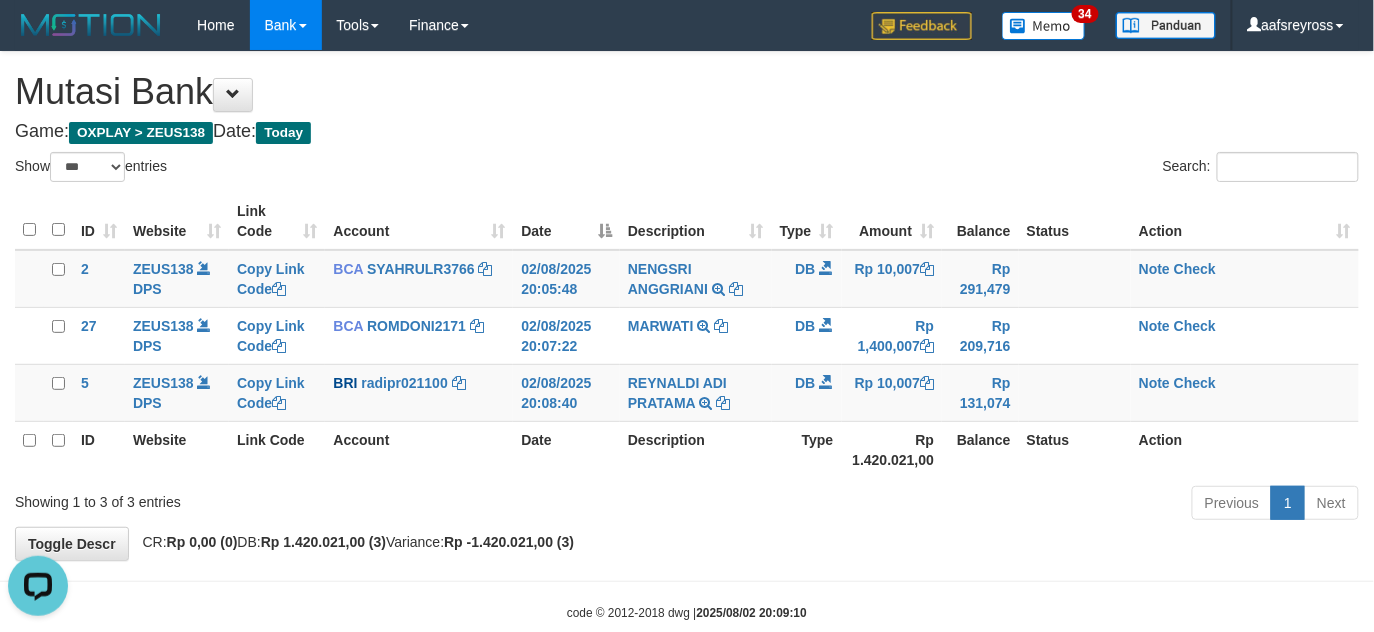 scroll, scrollTop: 0, scrollLeft: 0, axis: both 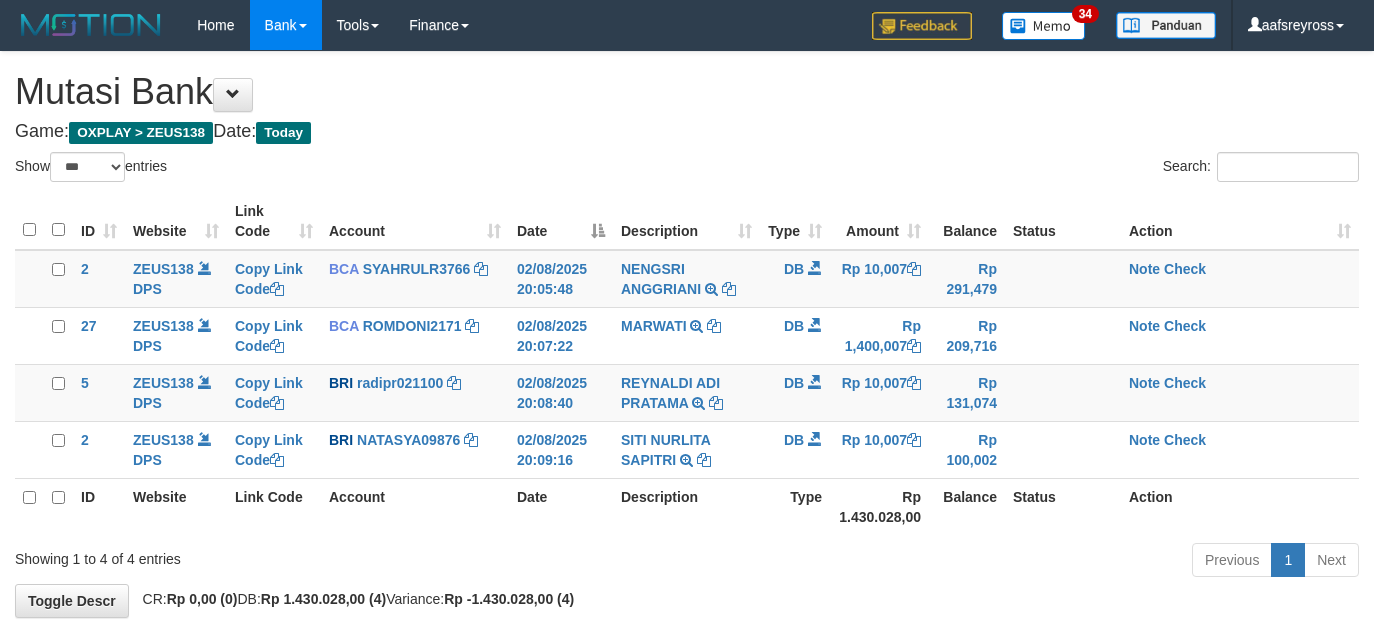 select on "***" 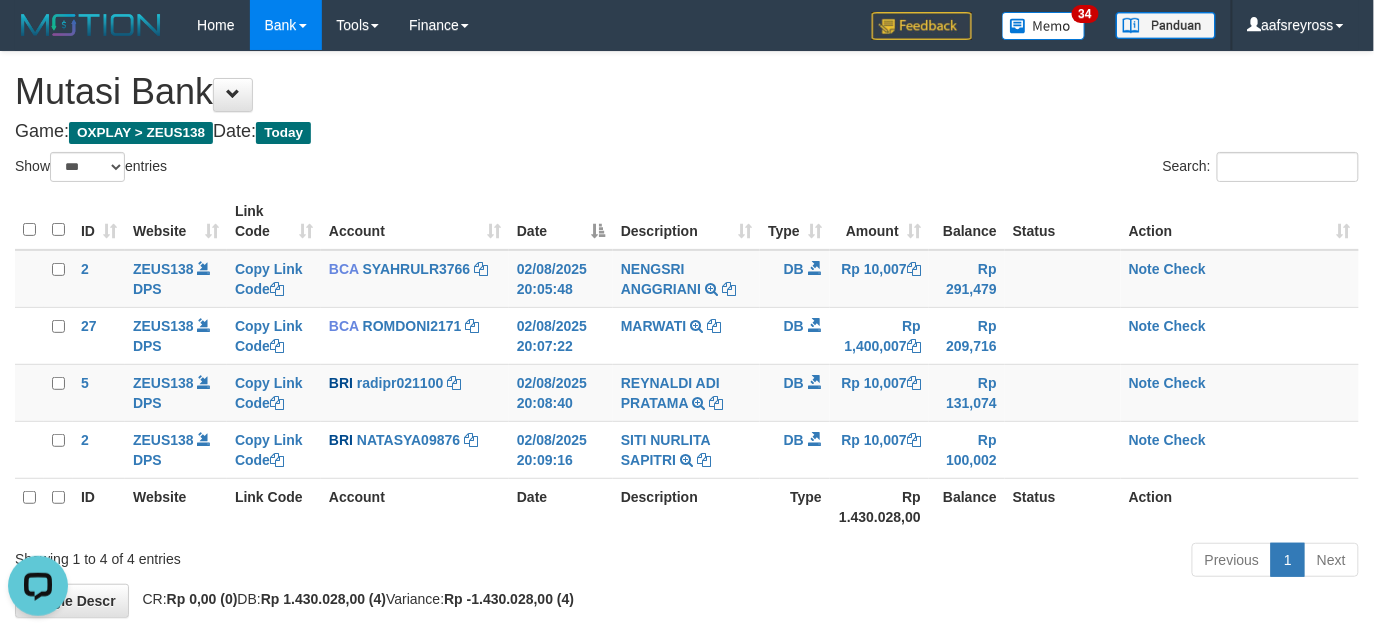 scroll, scrollTop: 0, scrollLeft: 0, axis: both 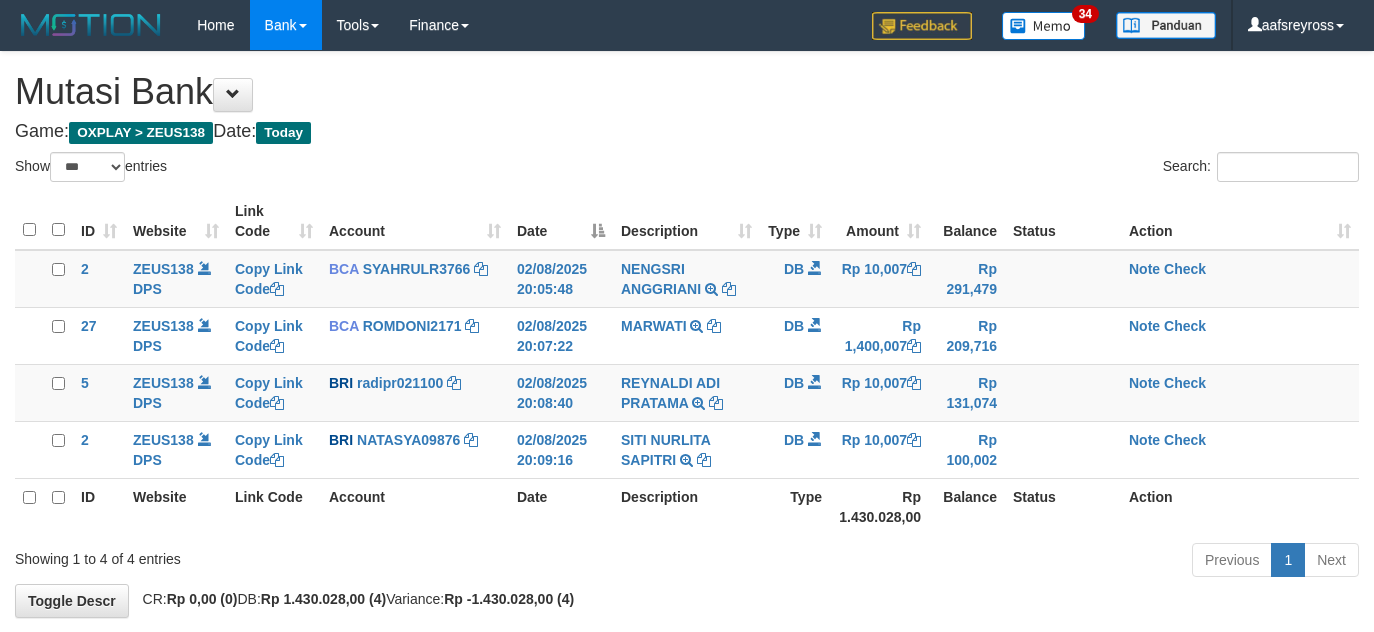 select on "***" 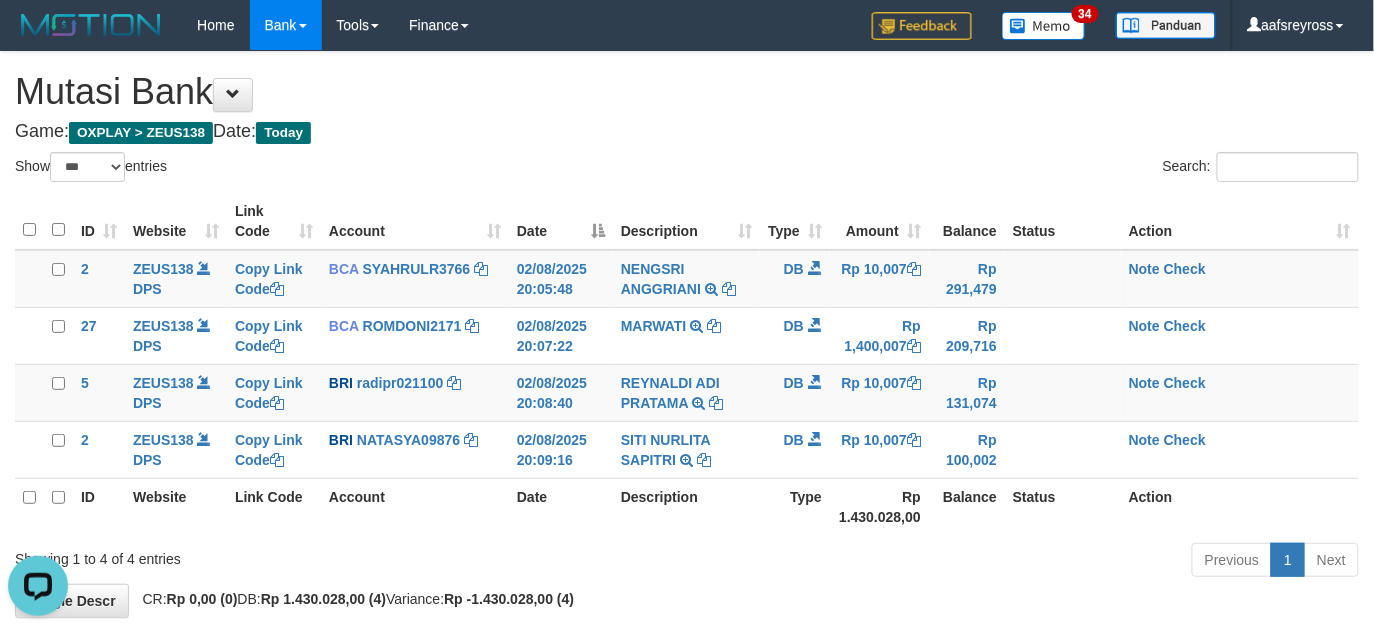 scroll, scrollTop: 0, scrollLeft: 0, axis: both 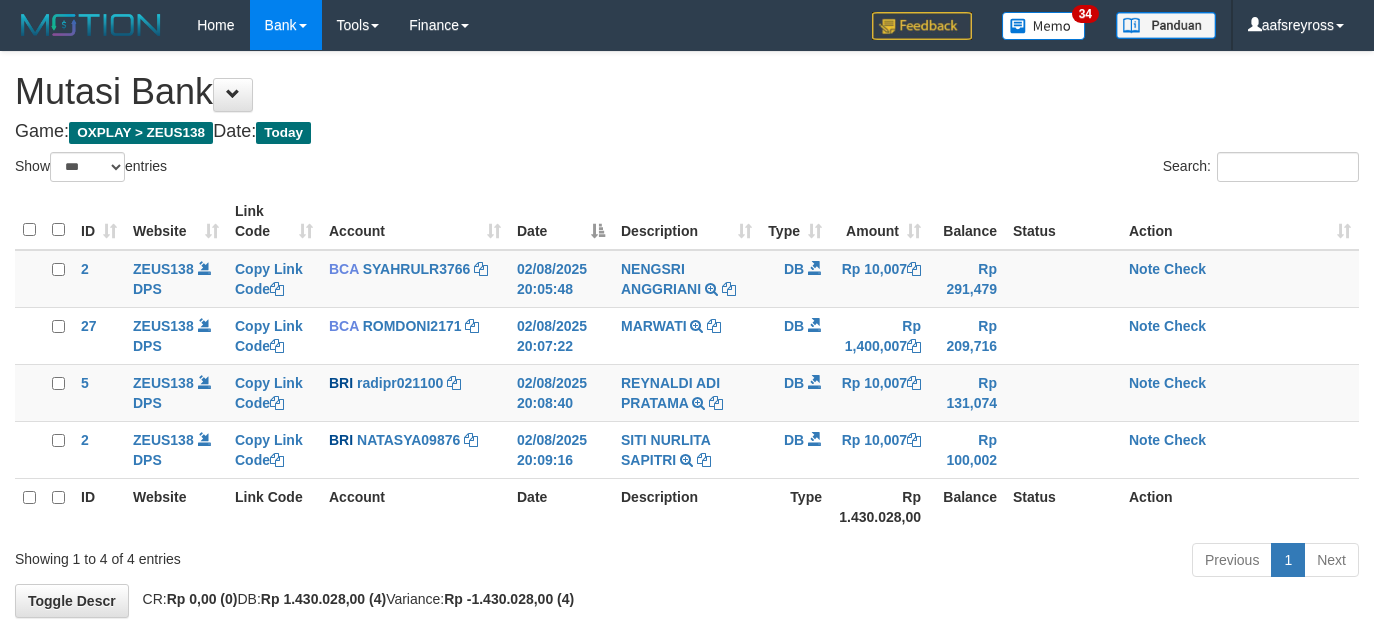 select on "***" 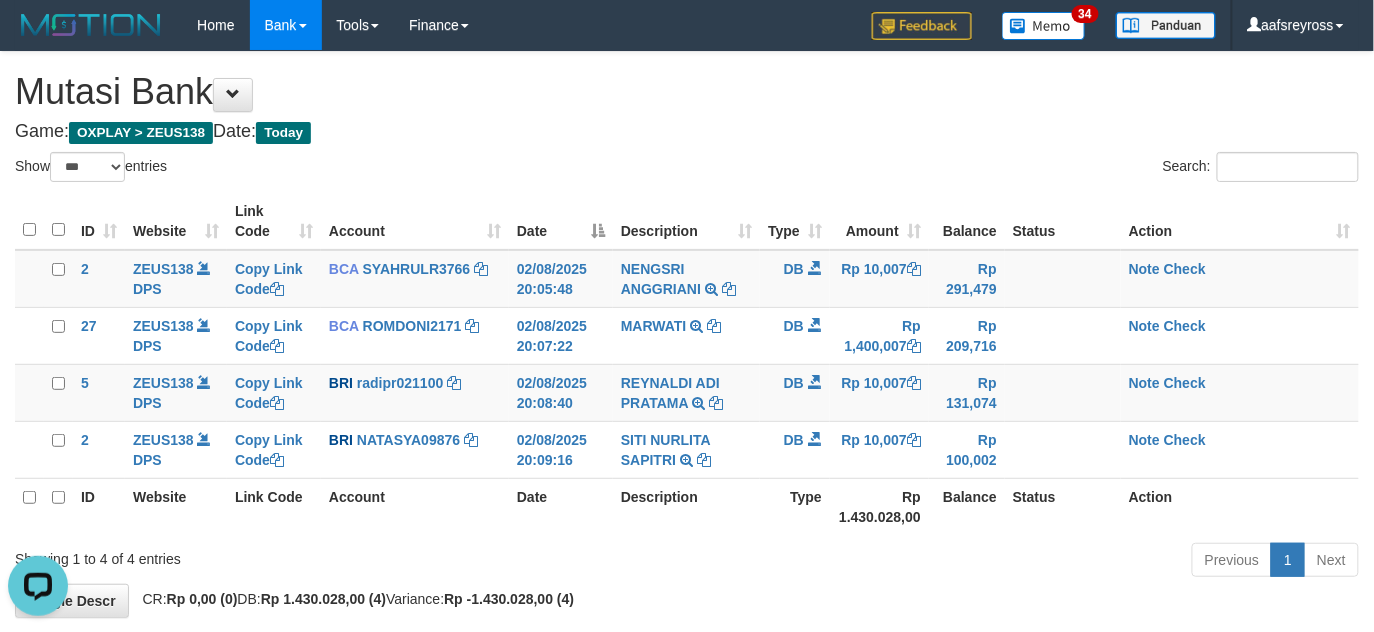 scroll, scrollTop: 0, scrollLeft: 0, axis: both 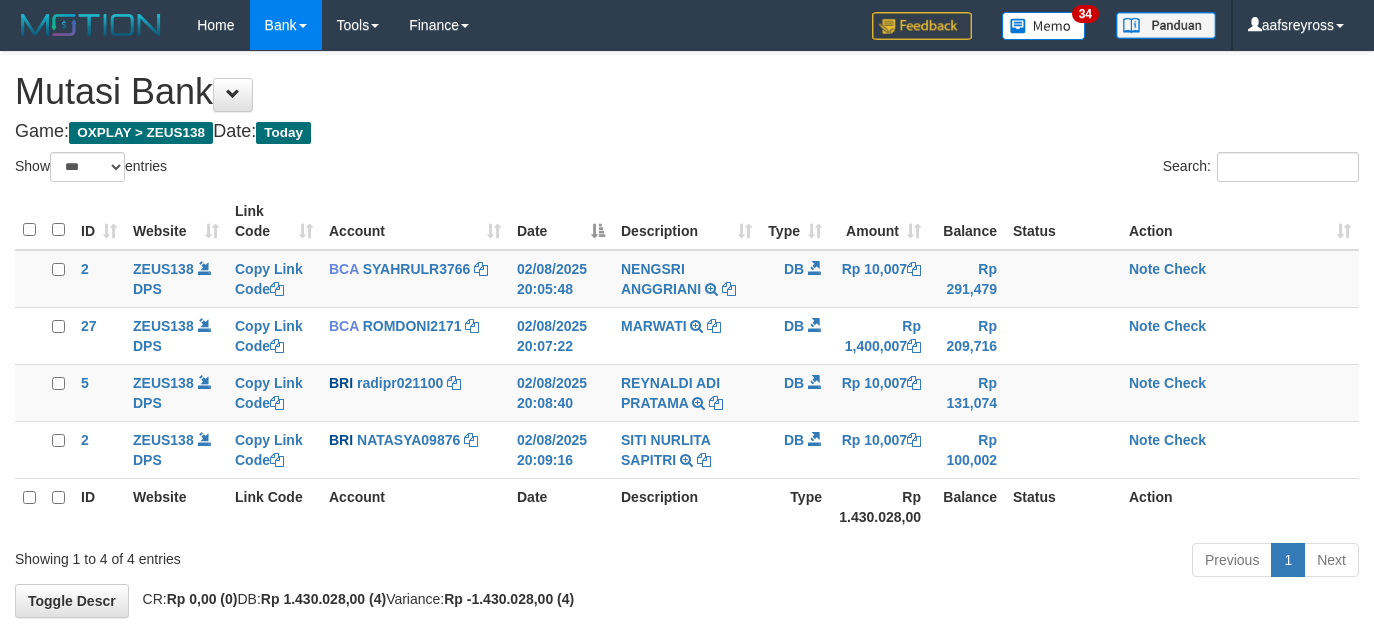 select on "***" 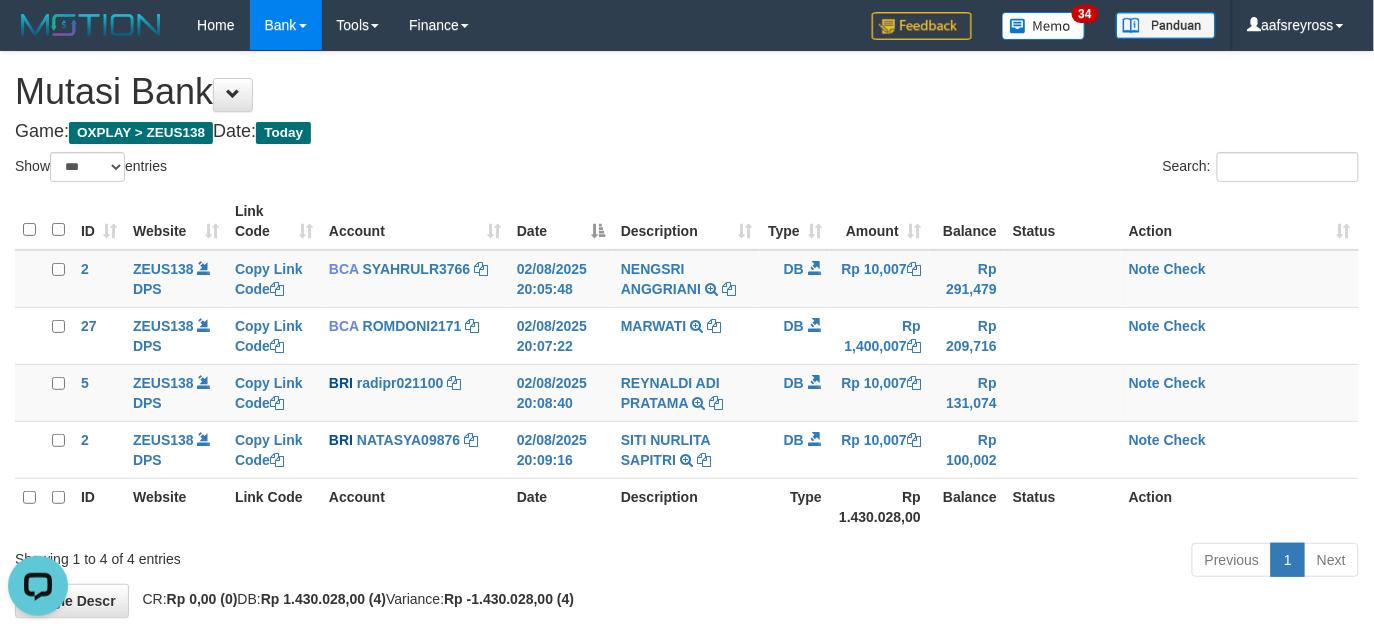 scroll, scrollTop: 0, scrollLeft: 0, axis: both 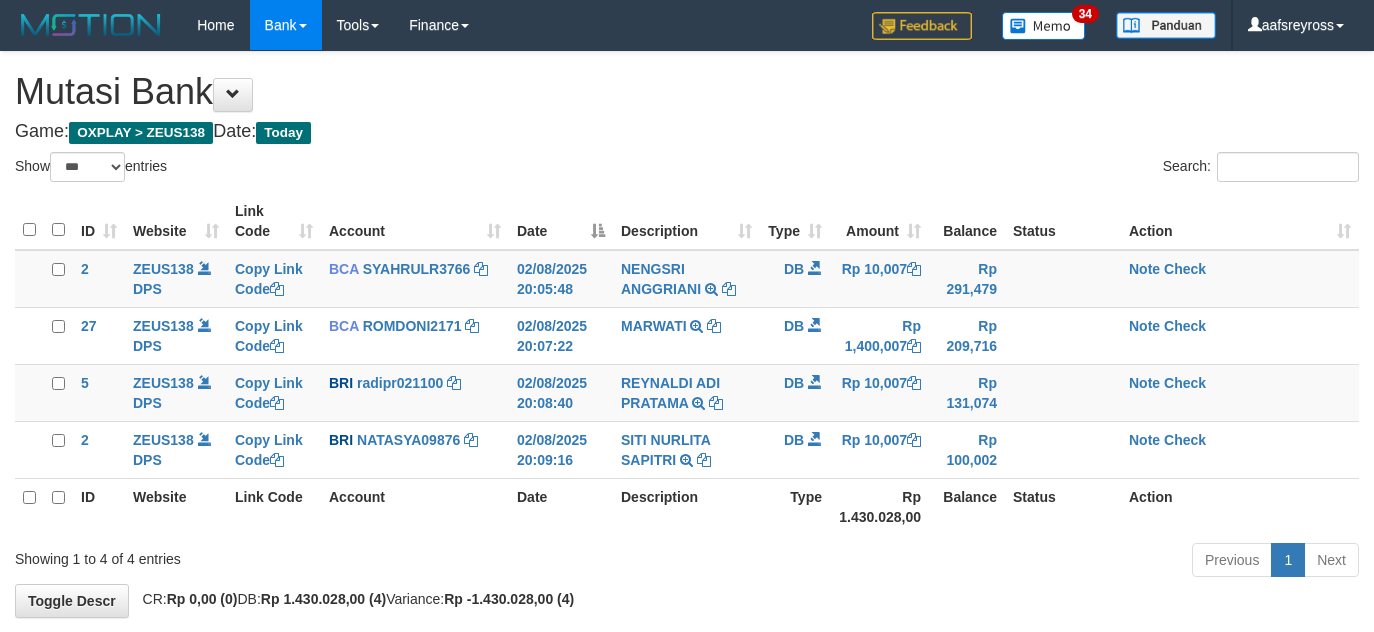 select on "***" 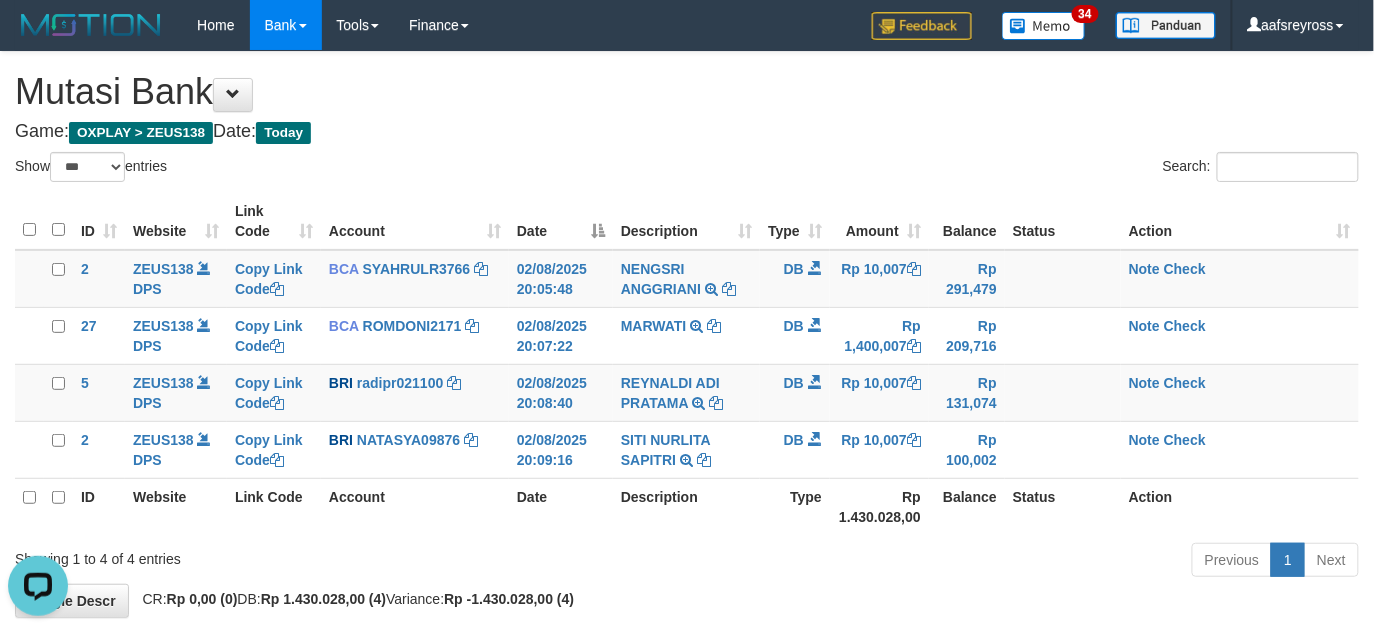 scroll, scrollTop: 0, scrollLeft: 0, axis: both 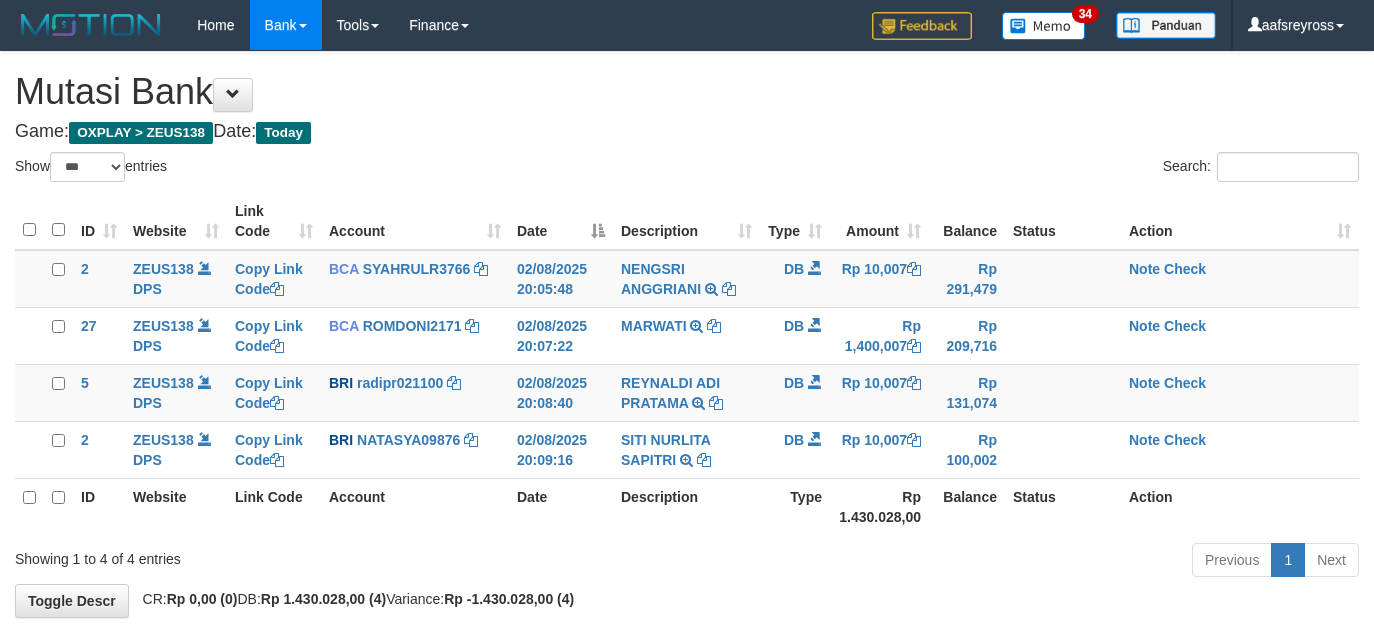 select on "***" 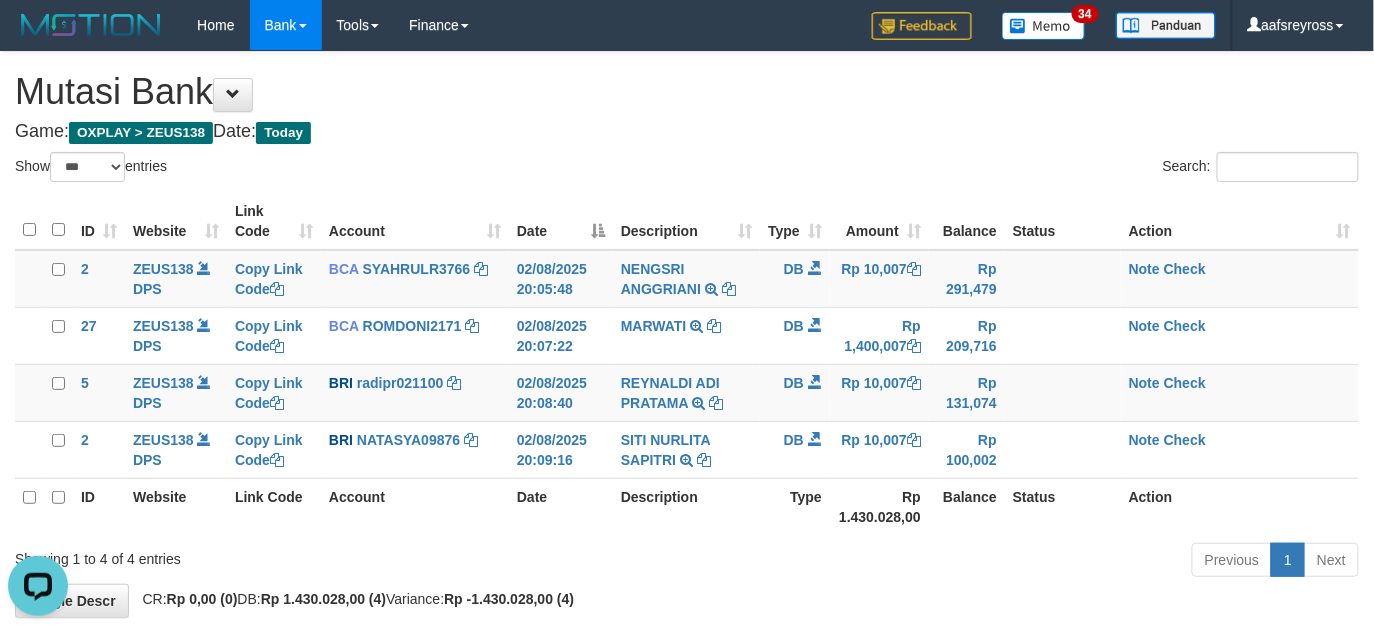 scroll, scrollTop: 0, scrollLeft: 0, axis: both 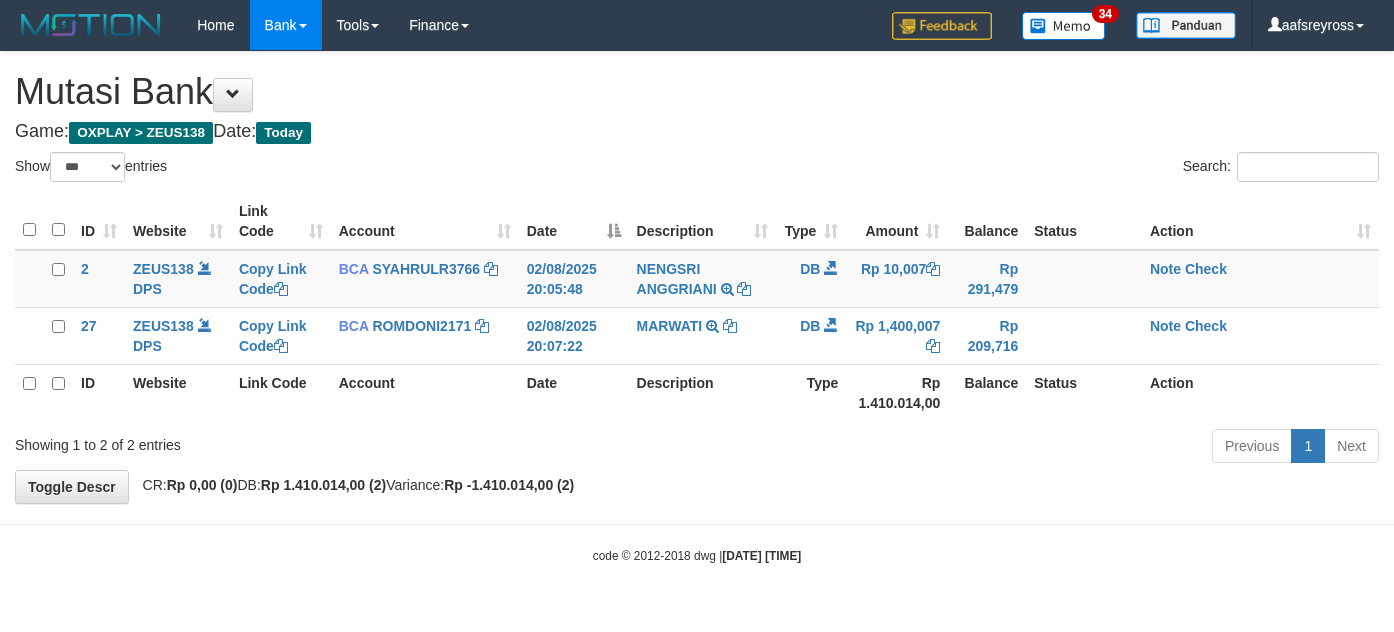 select on "***" 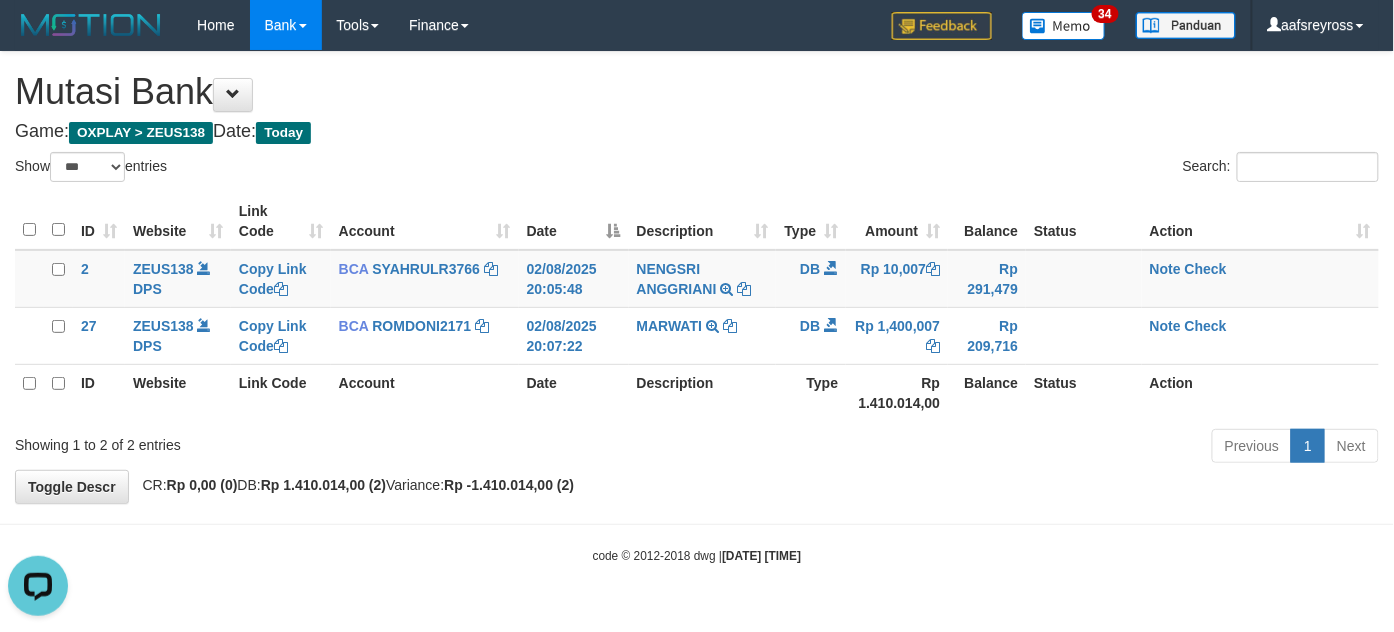 scroll, scrollTop: 0, scrollLeft: 0, axis: both 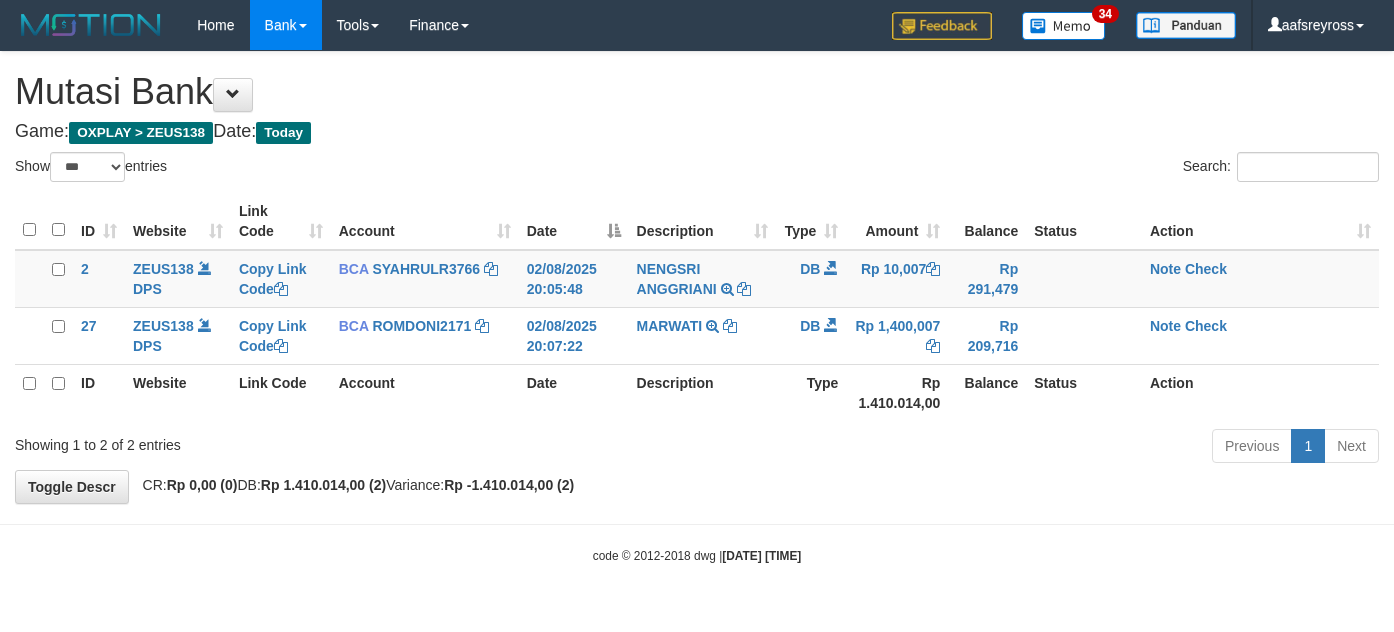 select on "***" 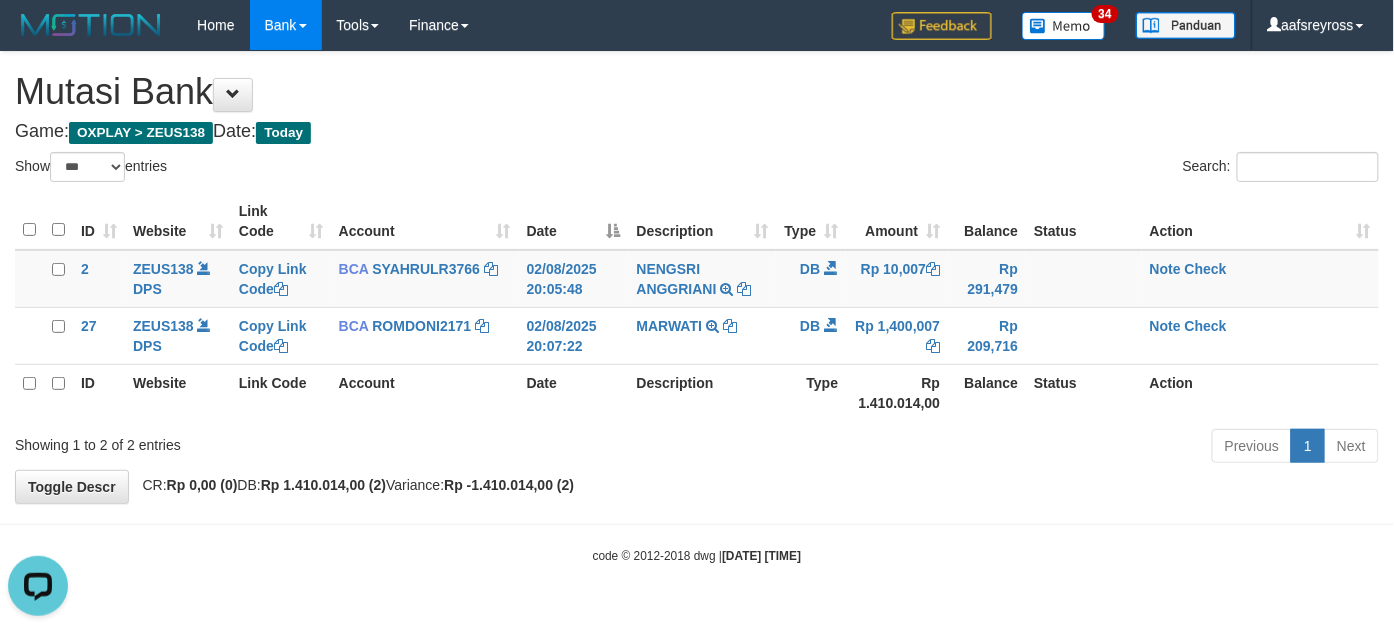 scroll, scrollTop: 0, scrollLeft: 0, axis: both 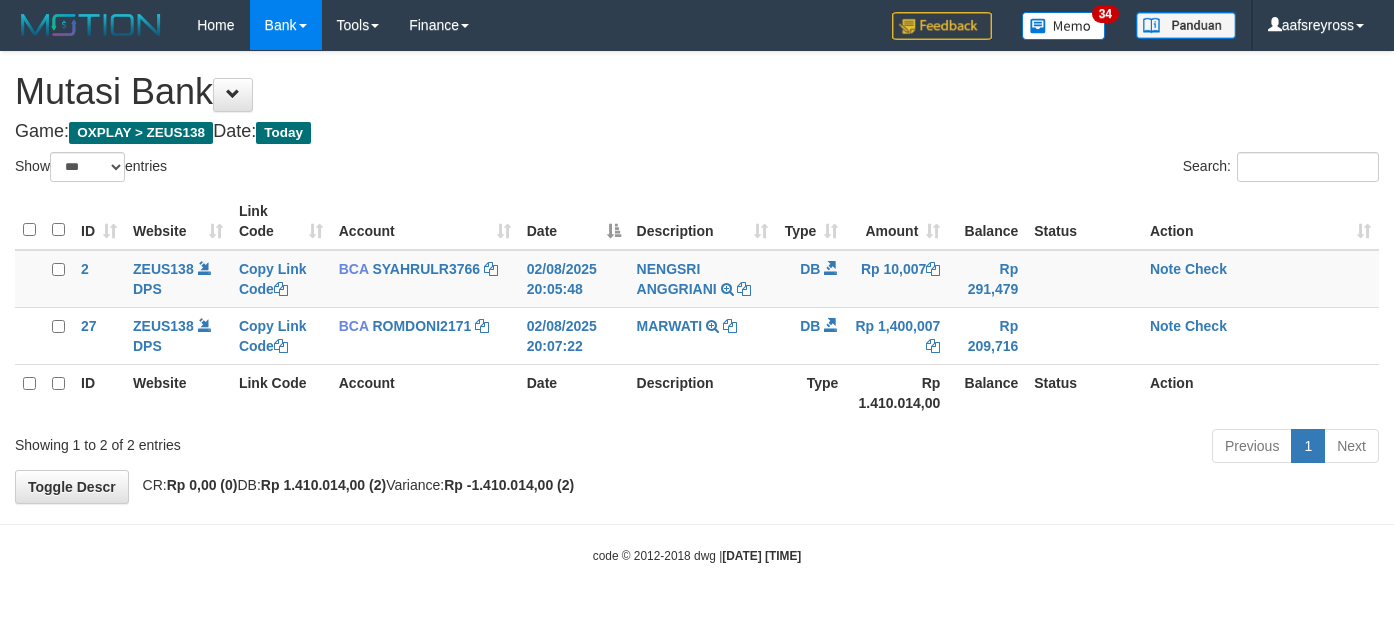 select on "***" 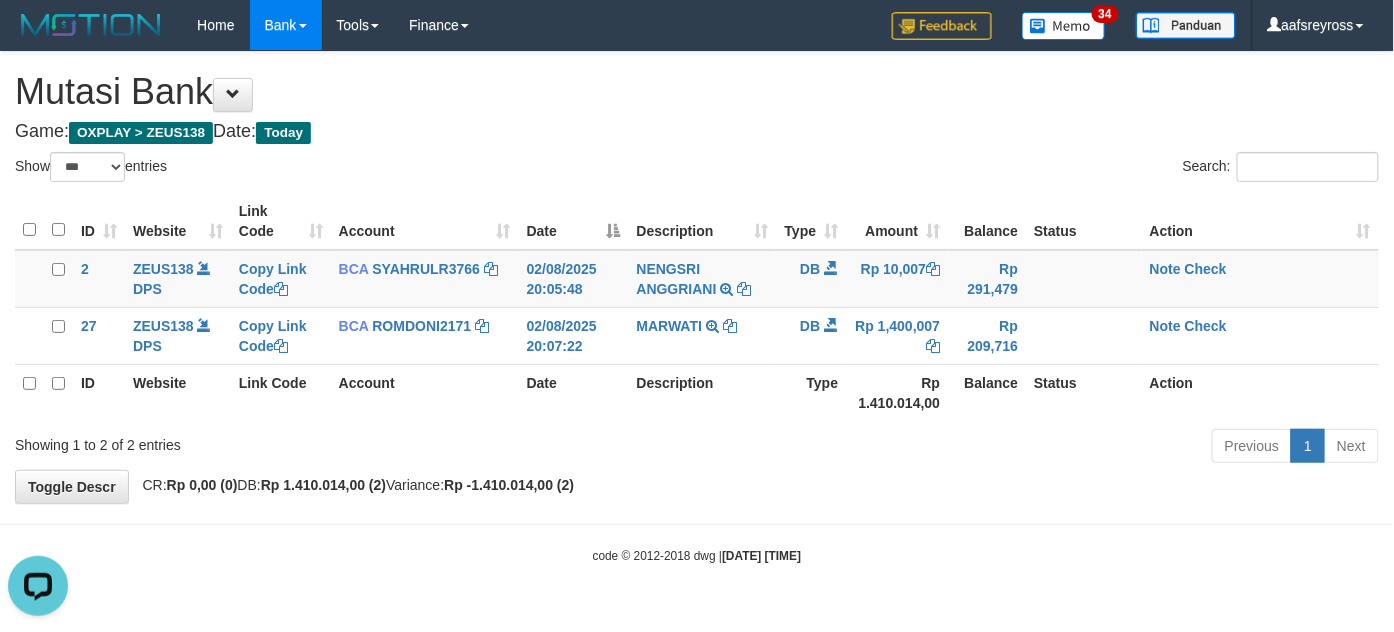 scroll, scrollTop: 0, scrollLeft: 0, axis: both 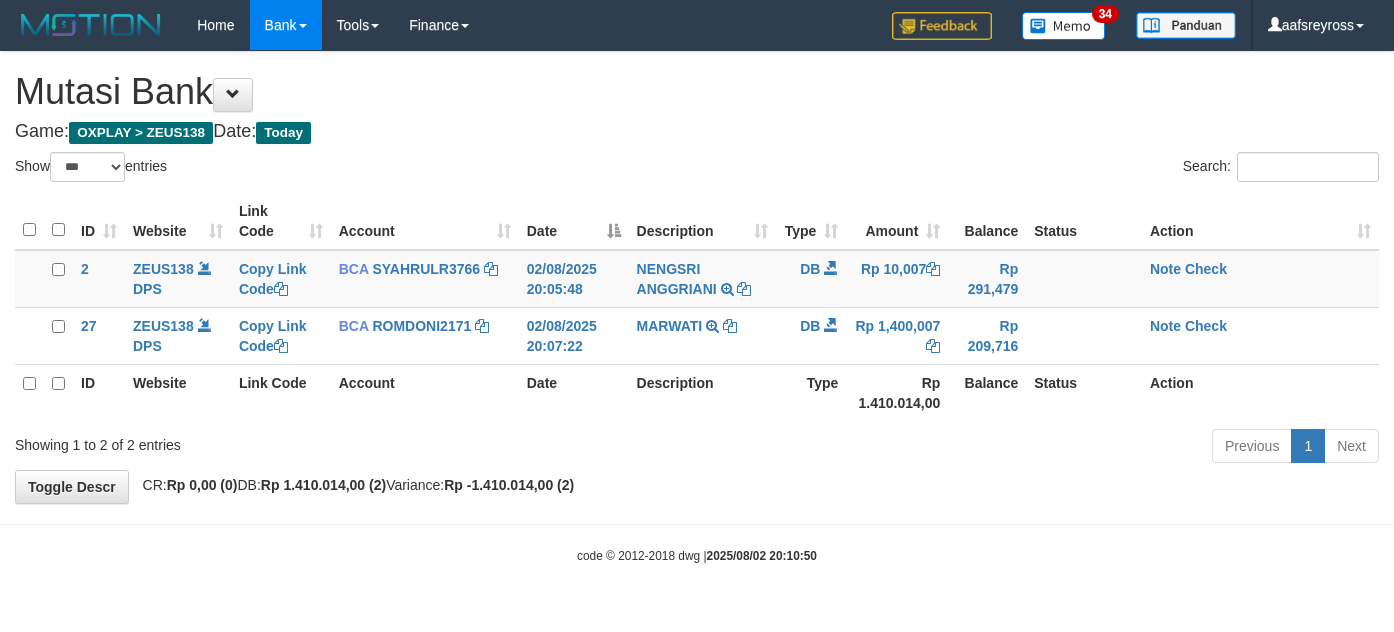 select on "***" 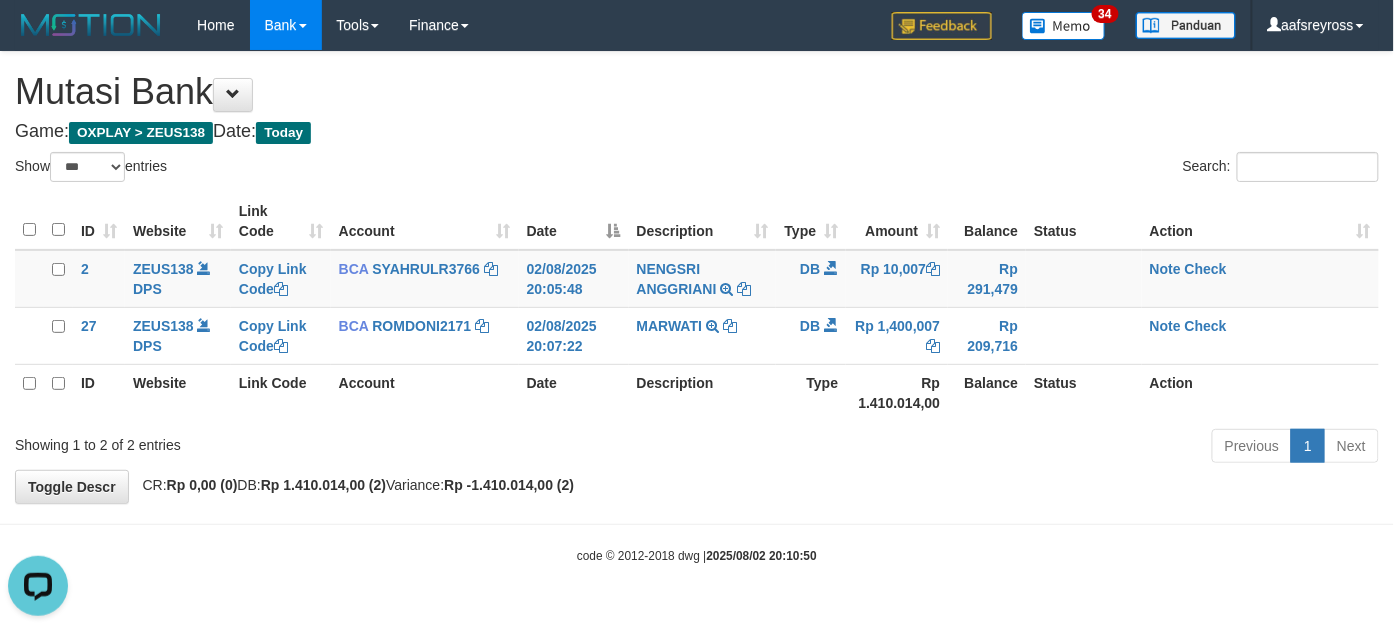scroll, scrollTop: 0, scrollLeft: 0, axis: both 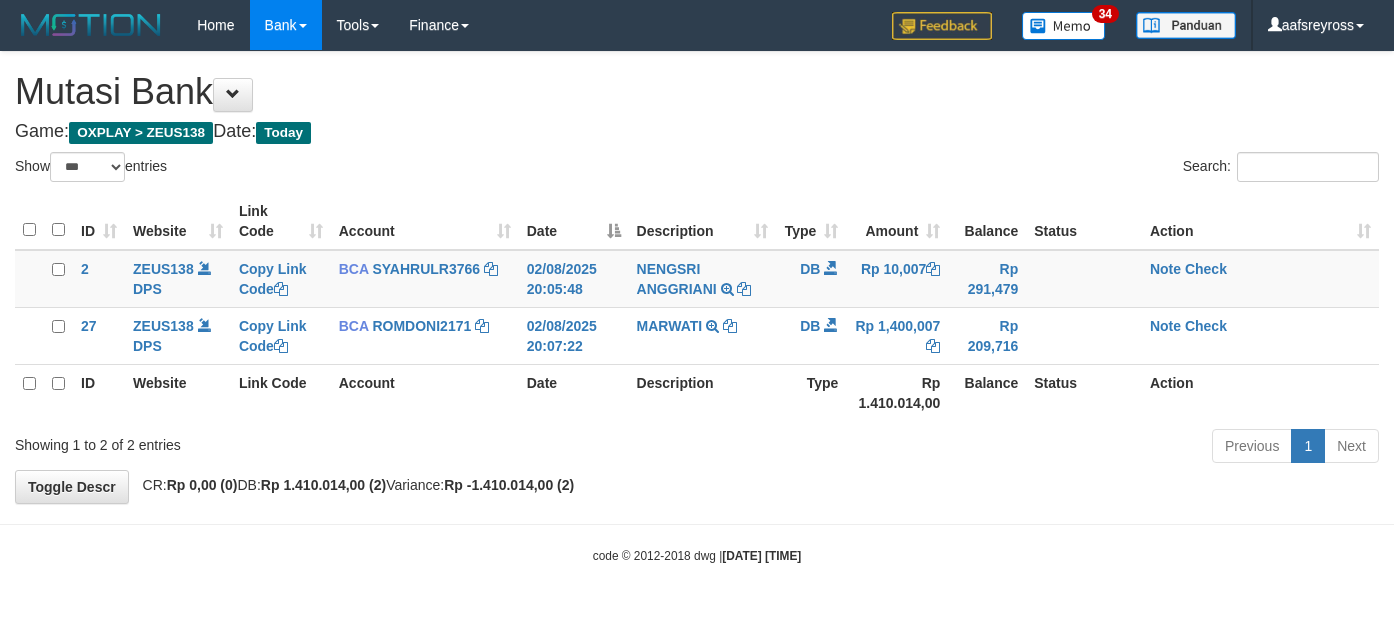 select on "***" 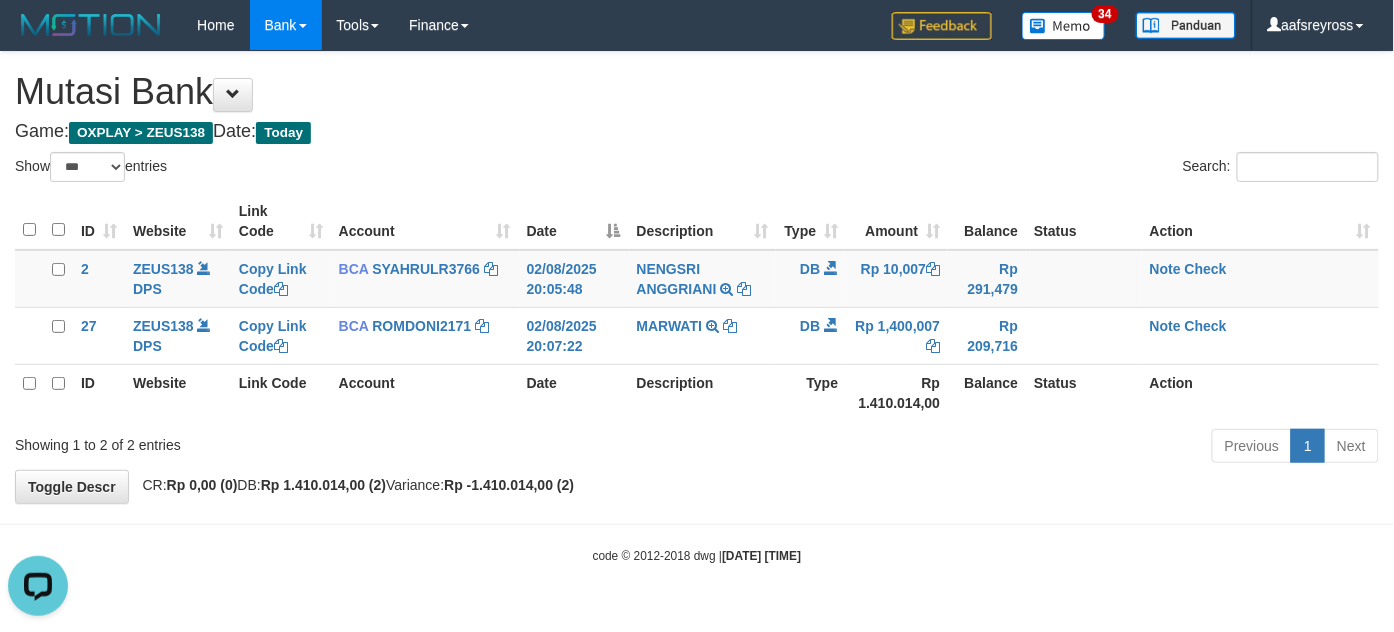 scroll, scrollTop: 0, scrollLeft: 0, axis: both 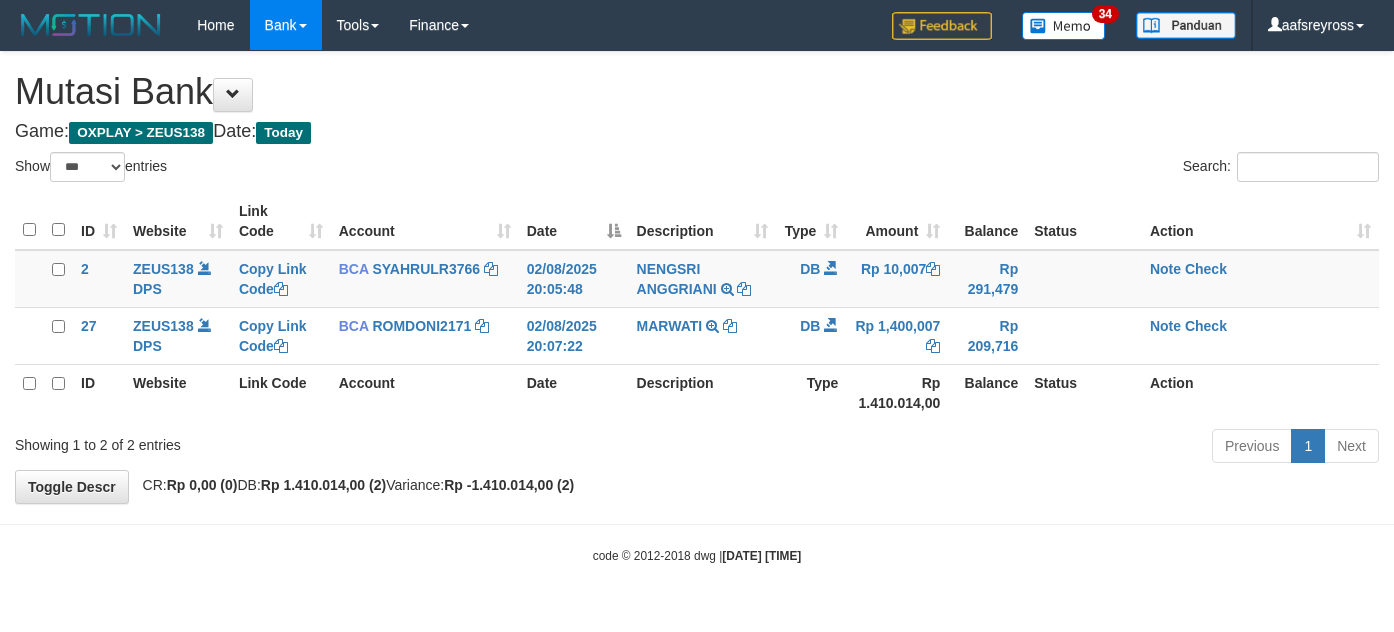 select on "***" 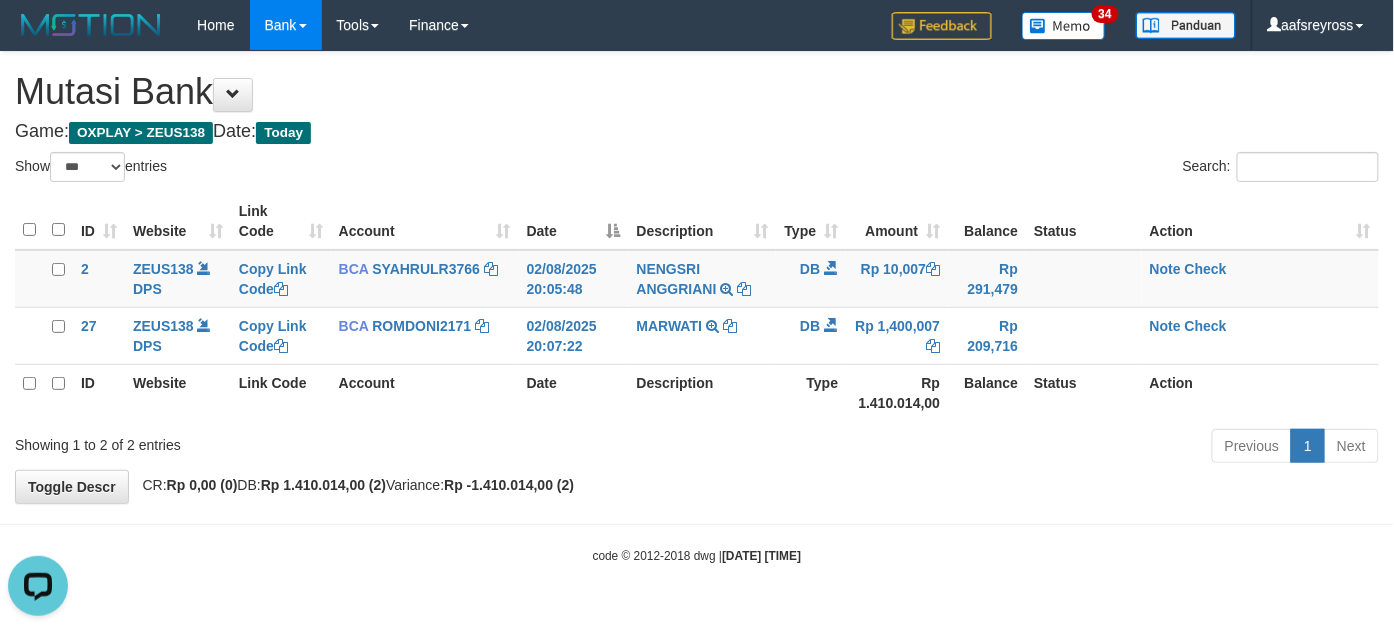 scroll, scrollTop: 0, scrollLeft: 0, axis: both 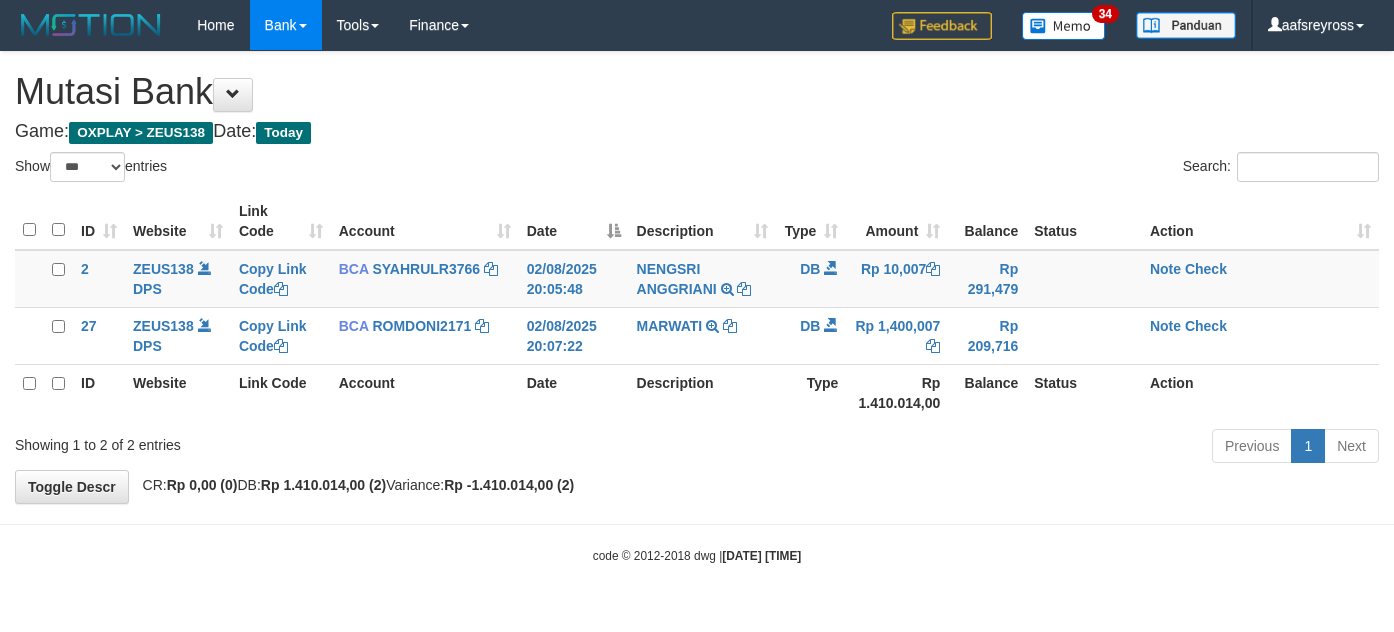 select on "***" 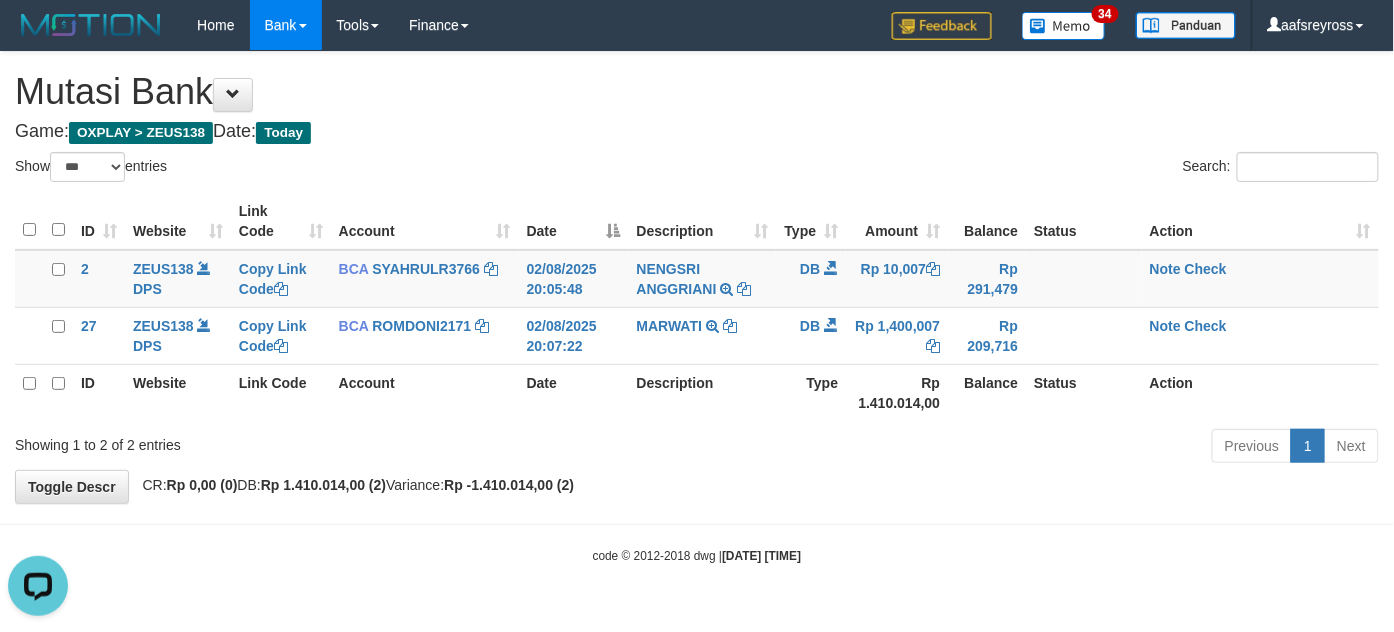 scroll, scrollTop: 0, scrollLeft: 0, axis: both 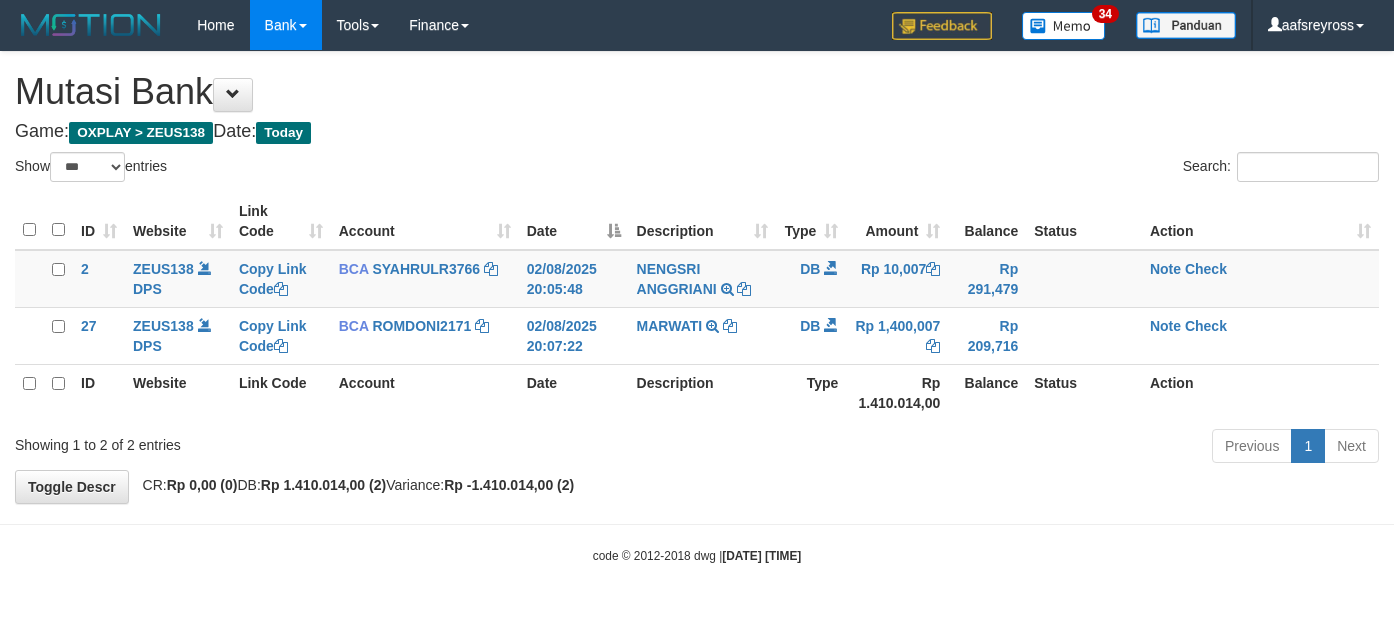 select on "***" 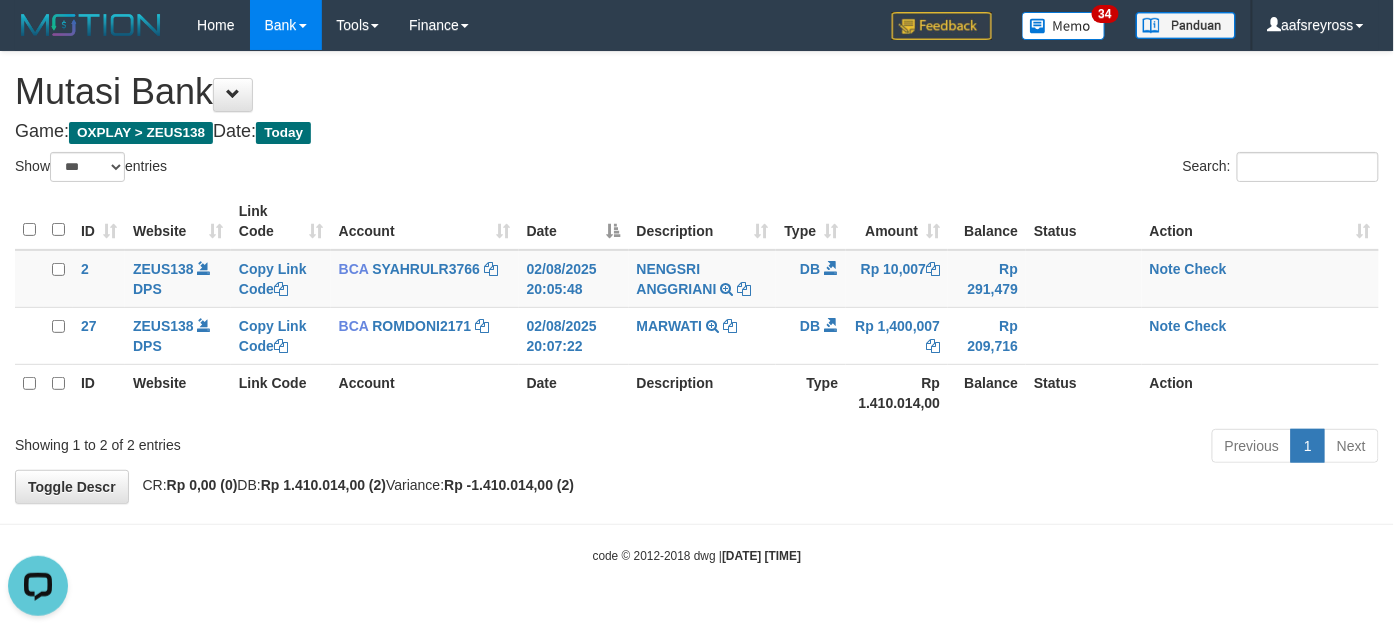 scroll, scrollTop: 0, scrollLeft: 0, axis: both 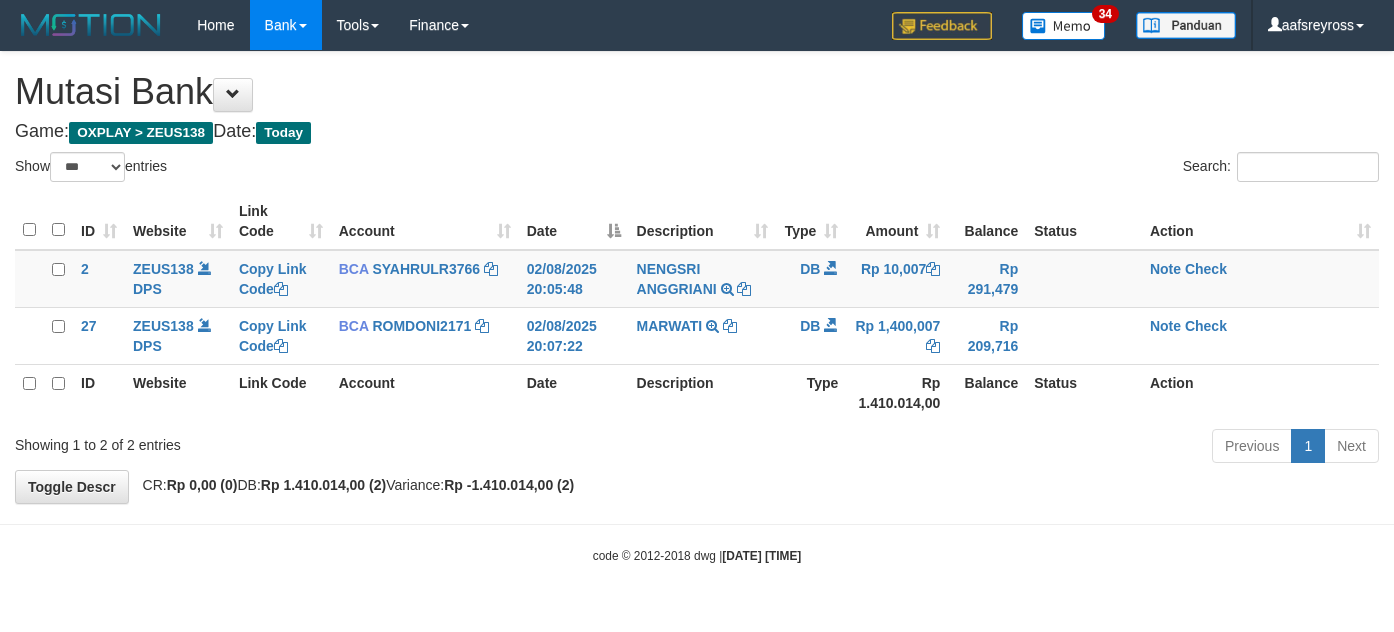 select on "***" 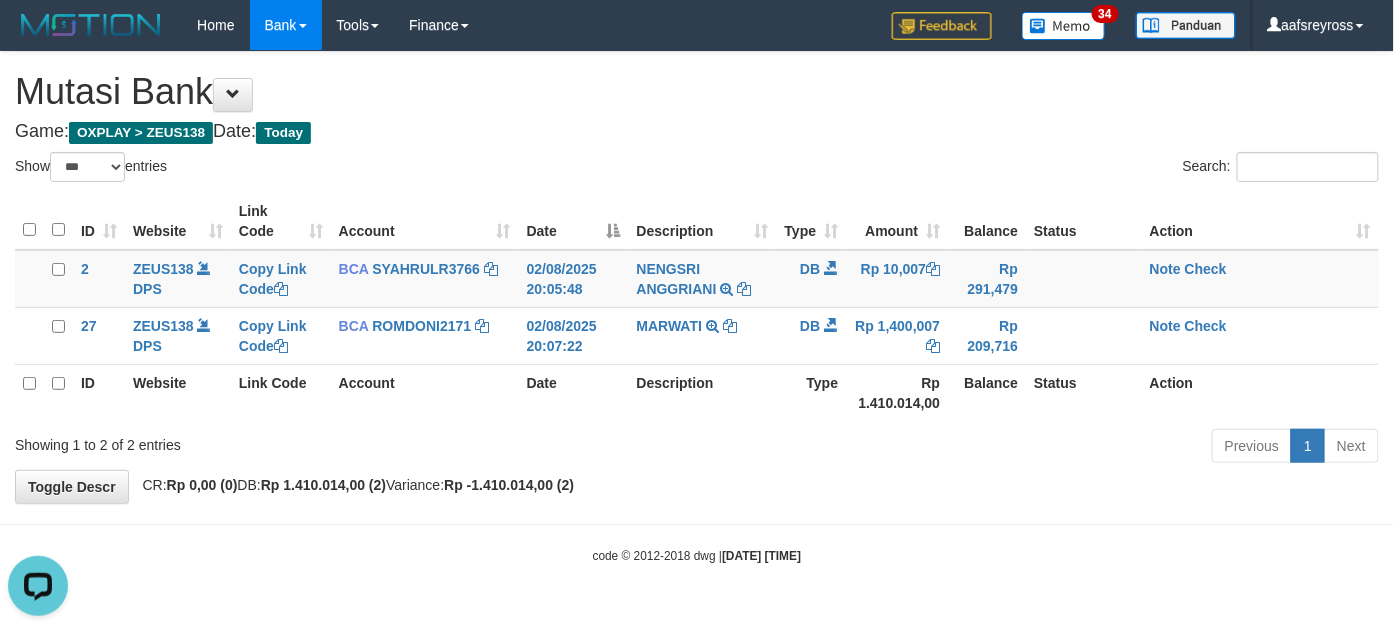scroll, scrollTop: 0, scrollLeft: 0, axis: both 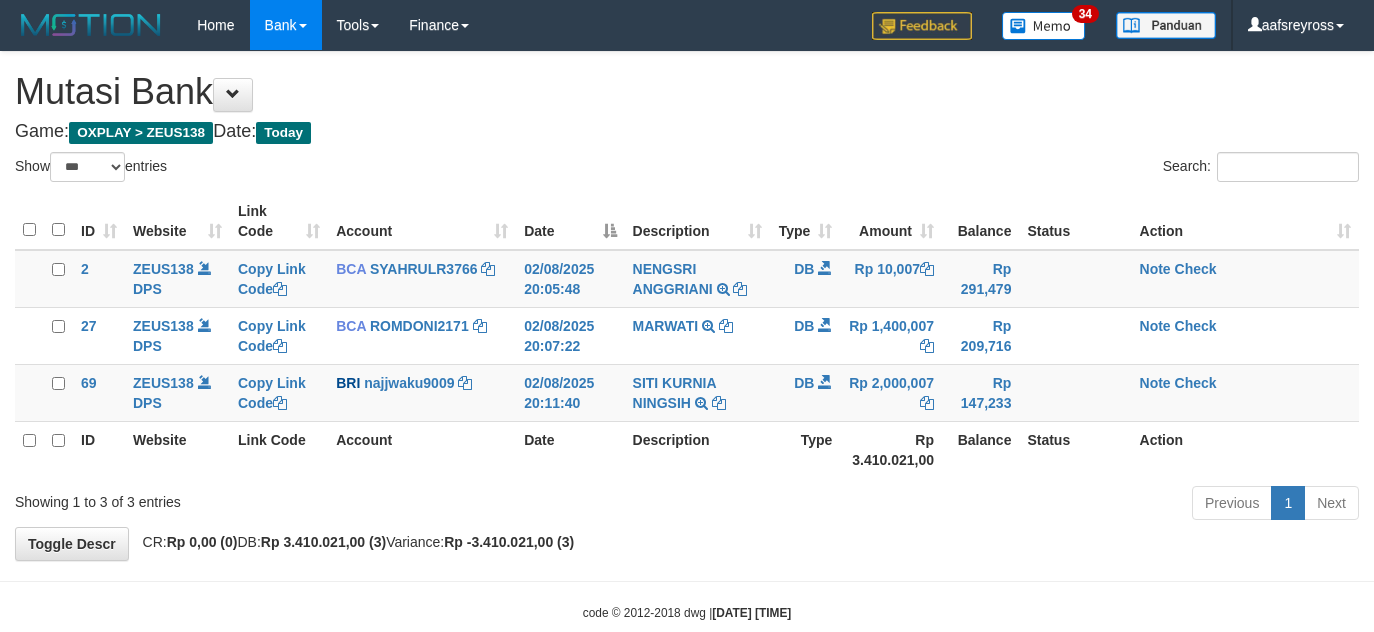 select on "***" 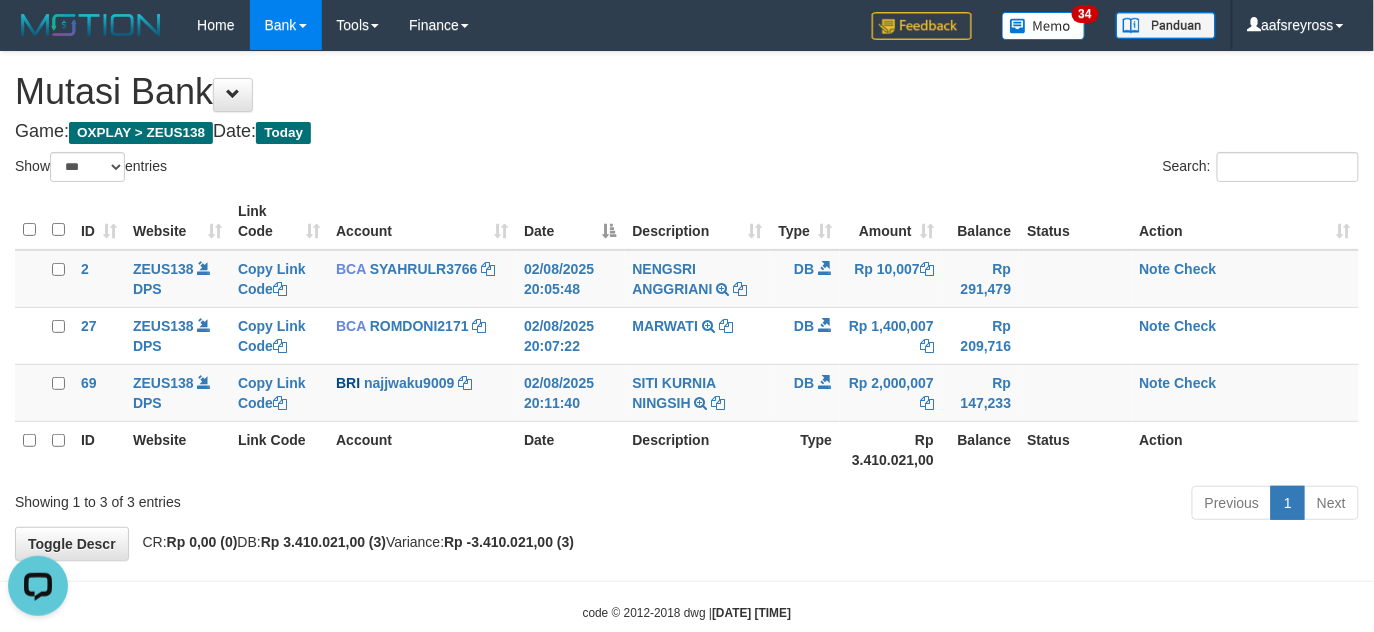 scroll, scrollTop: 0, scrollLeft: 0, axis: both 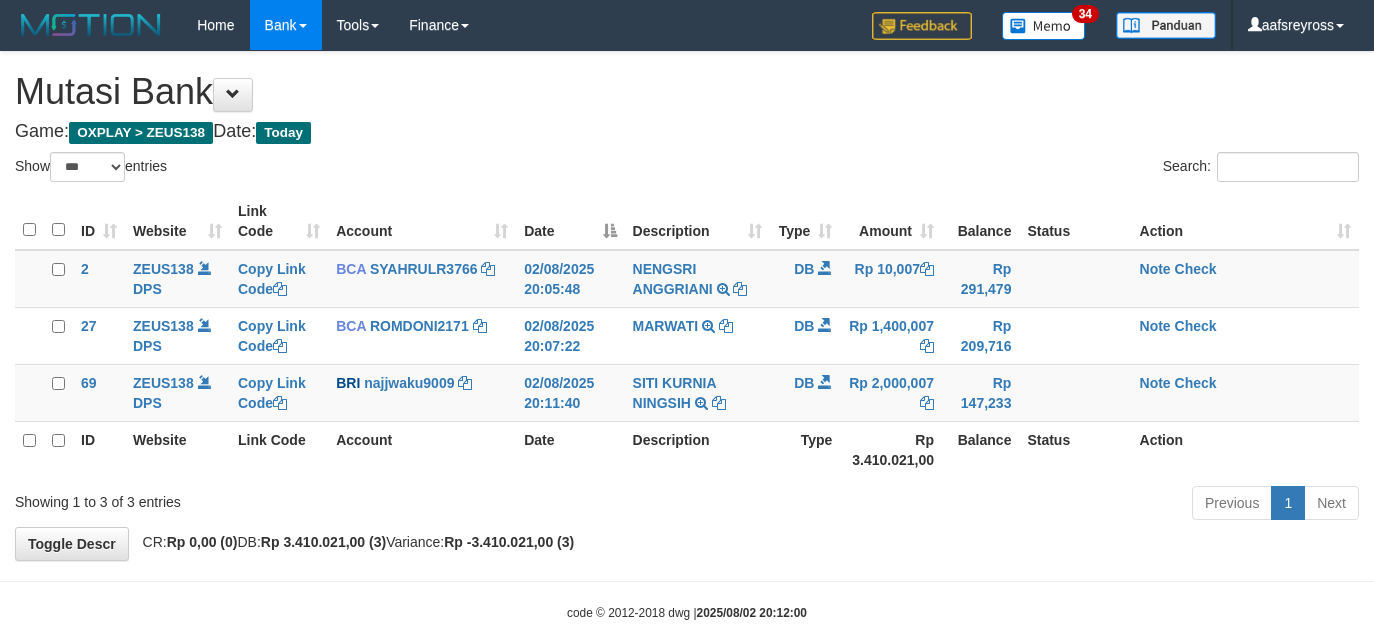 select on "***" 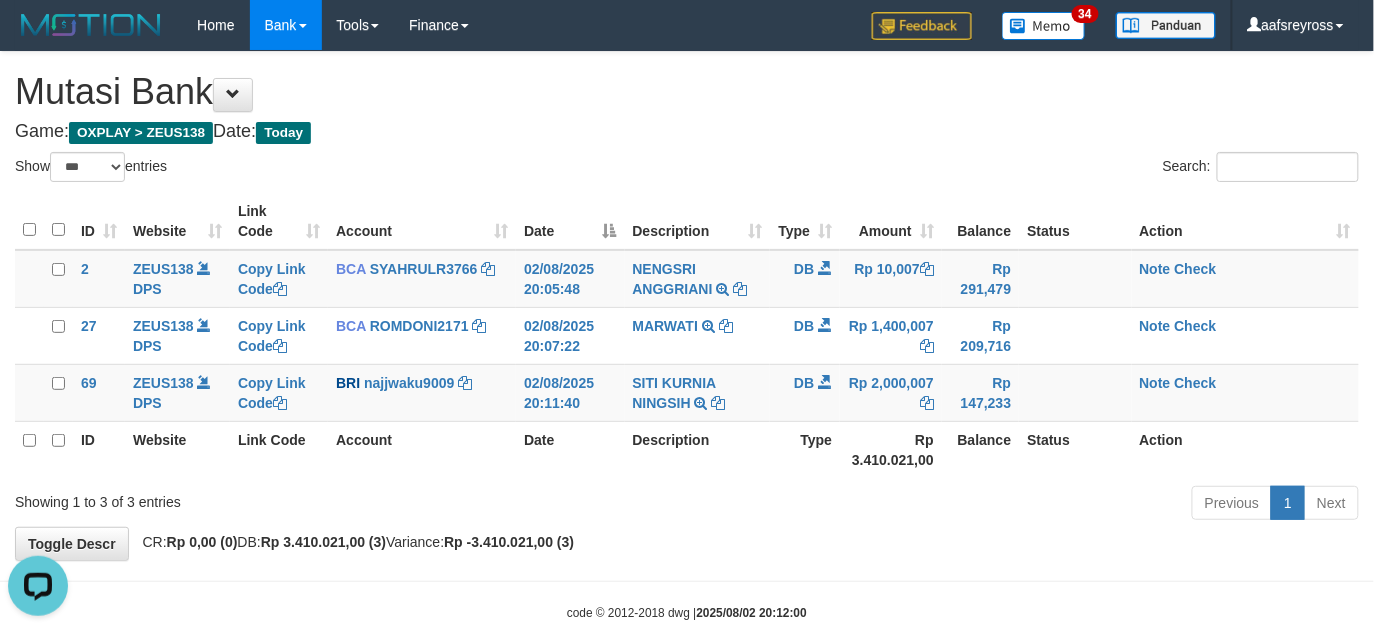 scroll, scrollTop: 0, scrollLeft: 0, axis: both 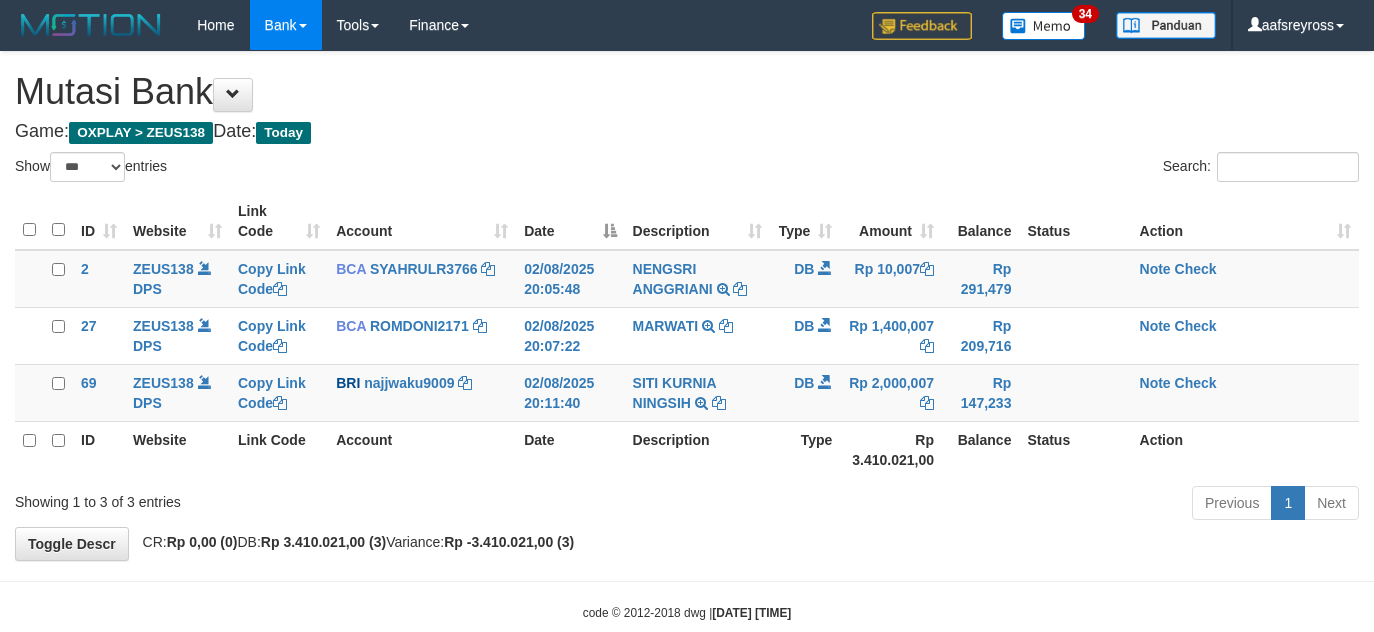 select on "***" 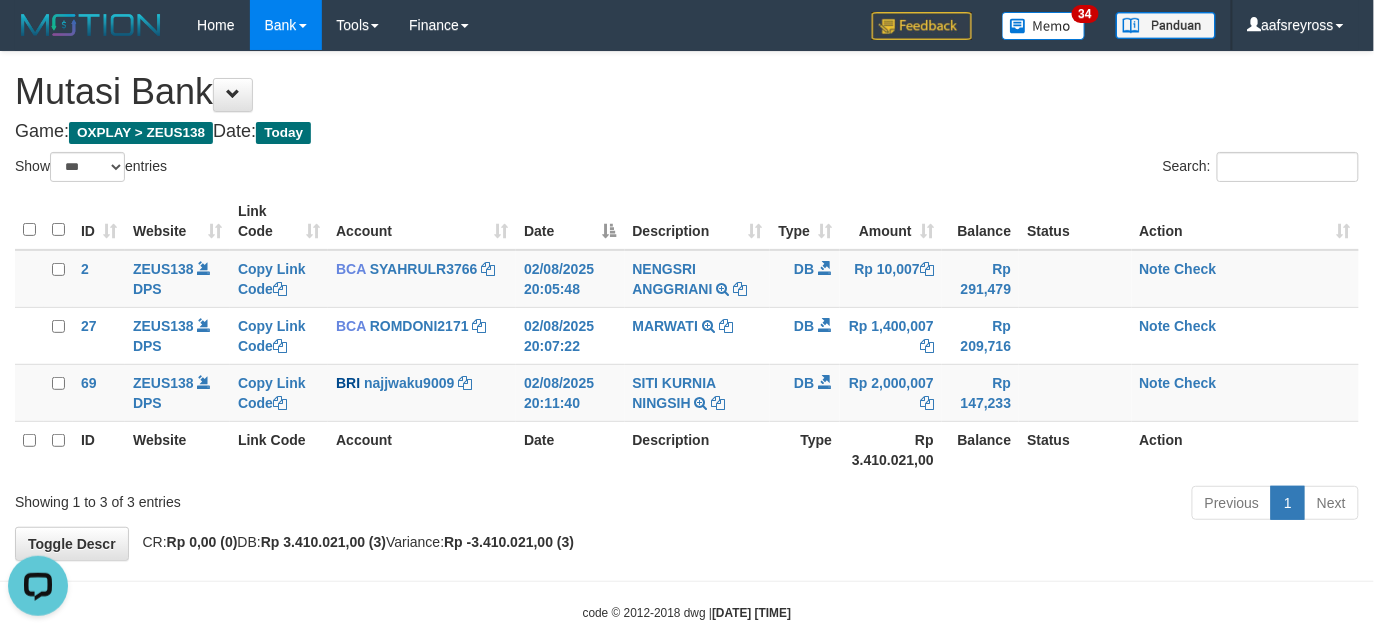 scroll, scrollTop: 0, scrollLeft: 0, axis: both 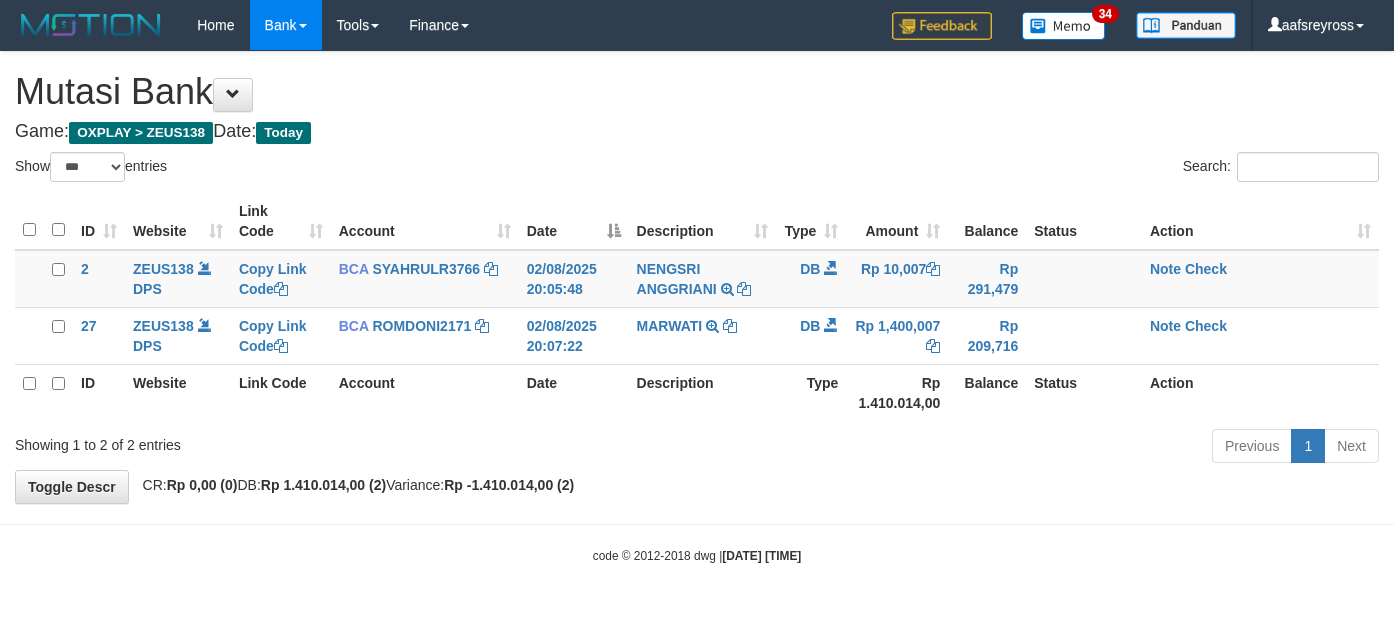 select on "***" 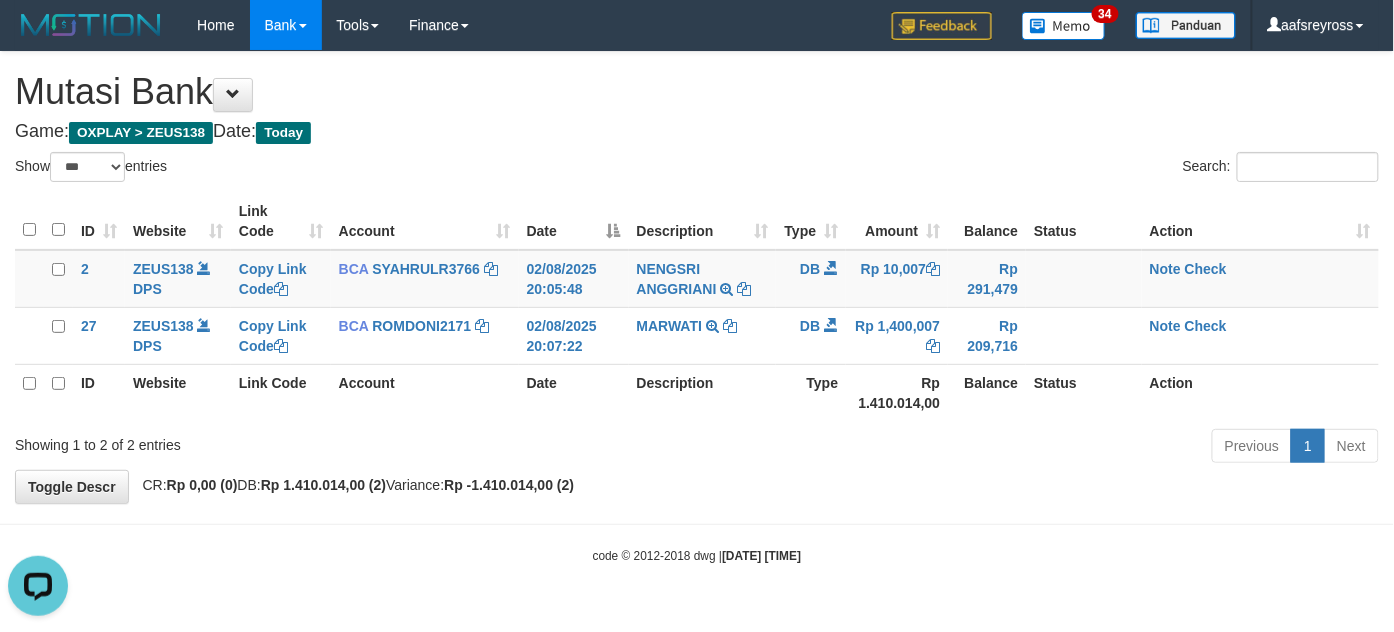 scroll, scrollTop: 0, scrollLeft: 0, axis: both 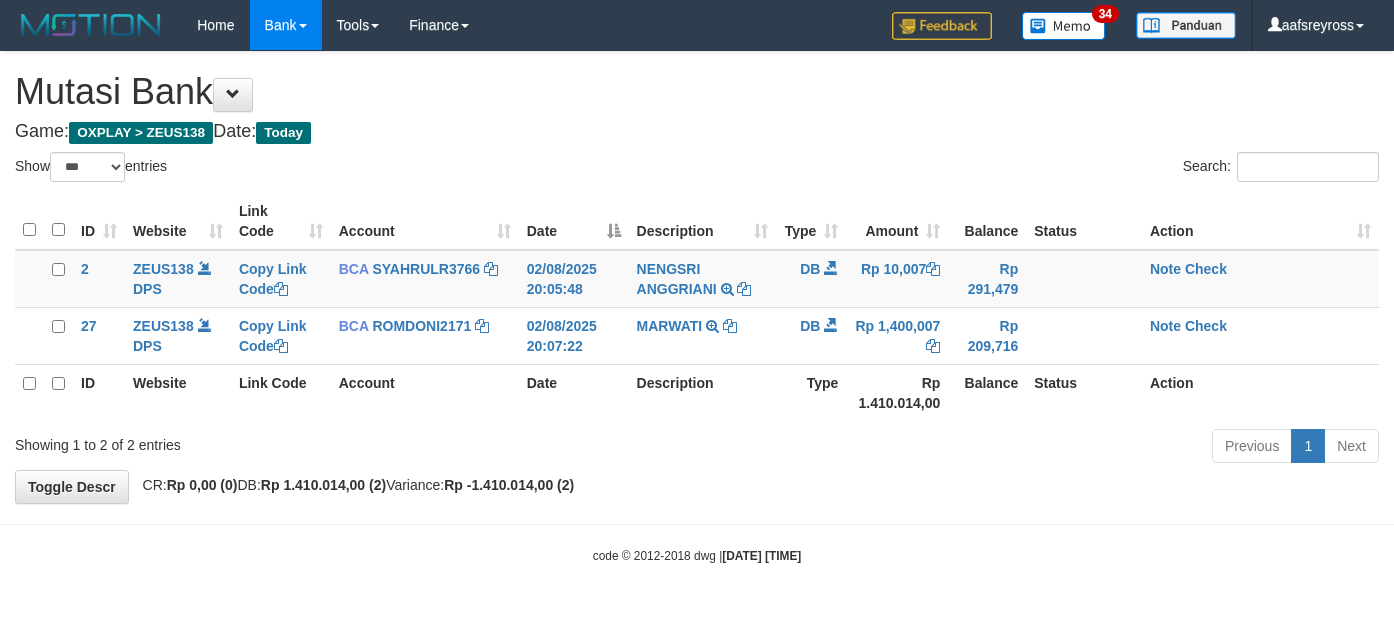 select on "***" 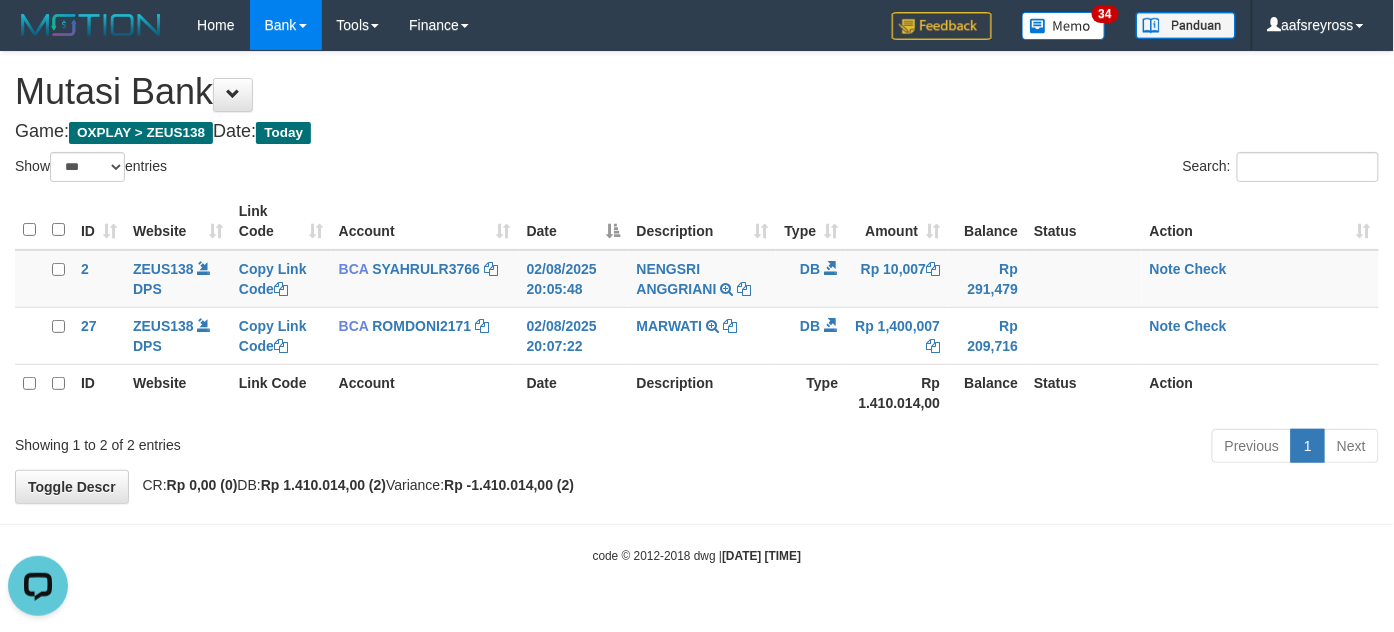 scroll, scrollTop: 0, scrollLeft: 0, axis: both 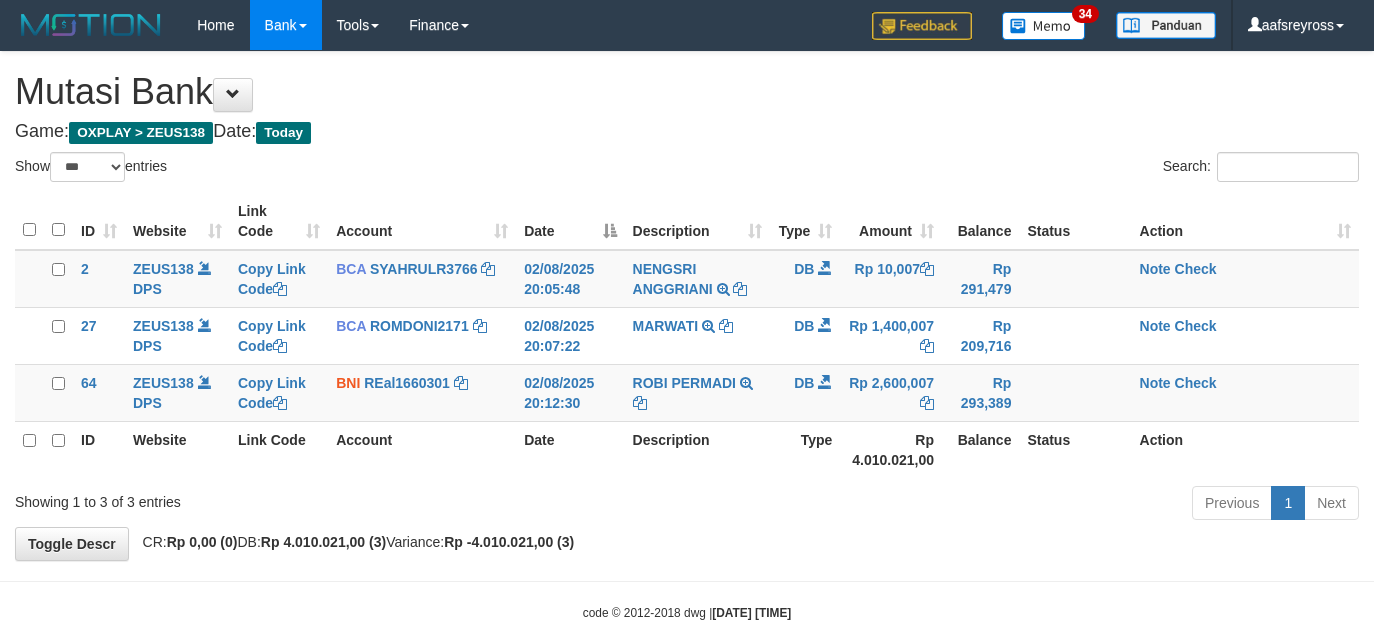 select on "***" 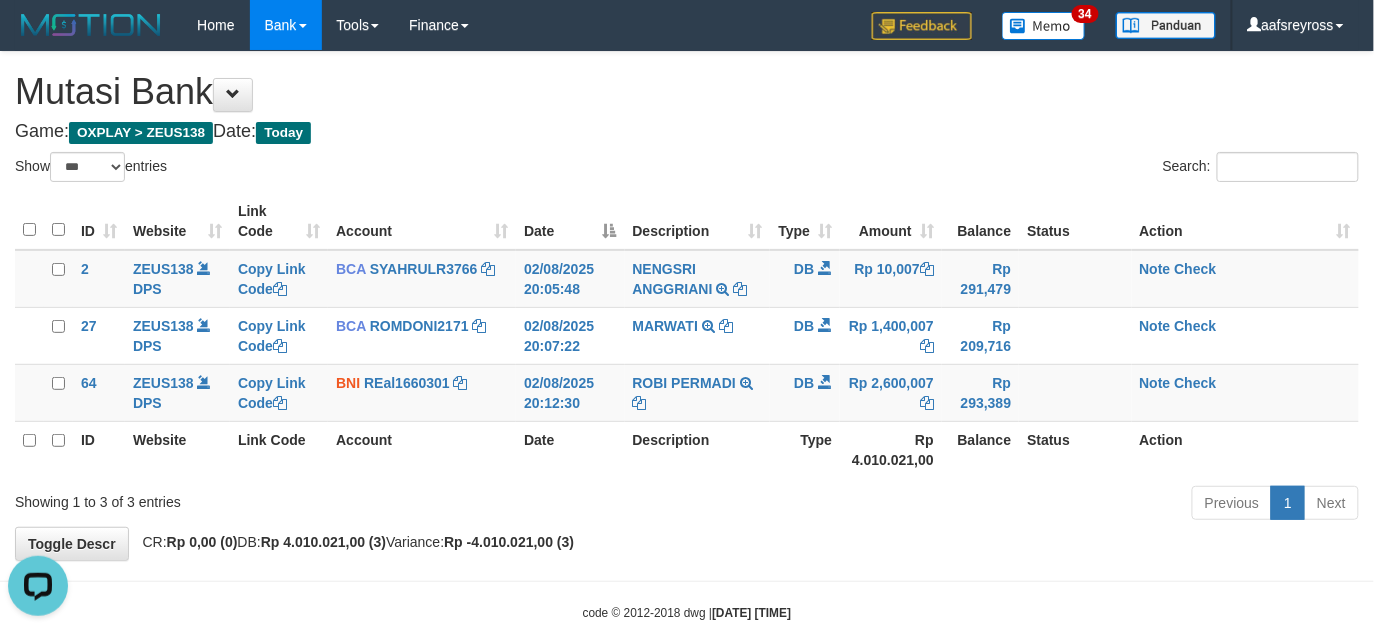 scroll, scrollTop: 0, scrollLeft: 0, axis: both 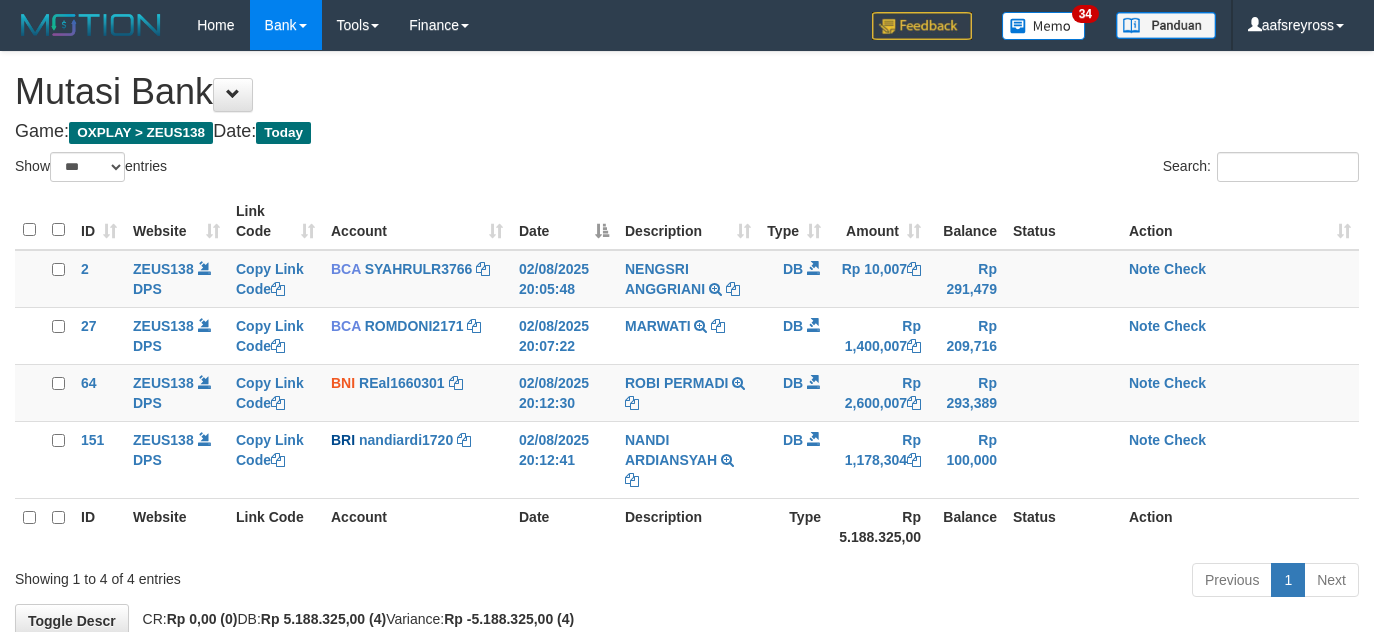 select on "***" 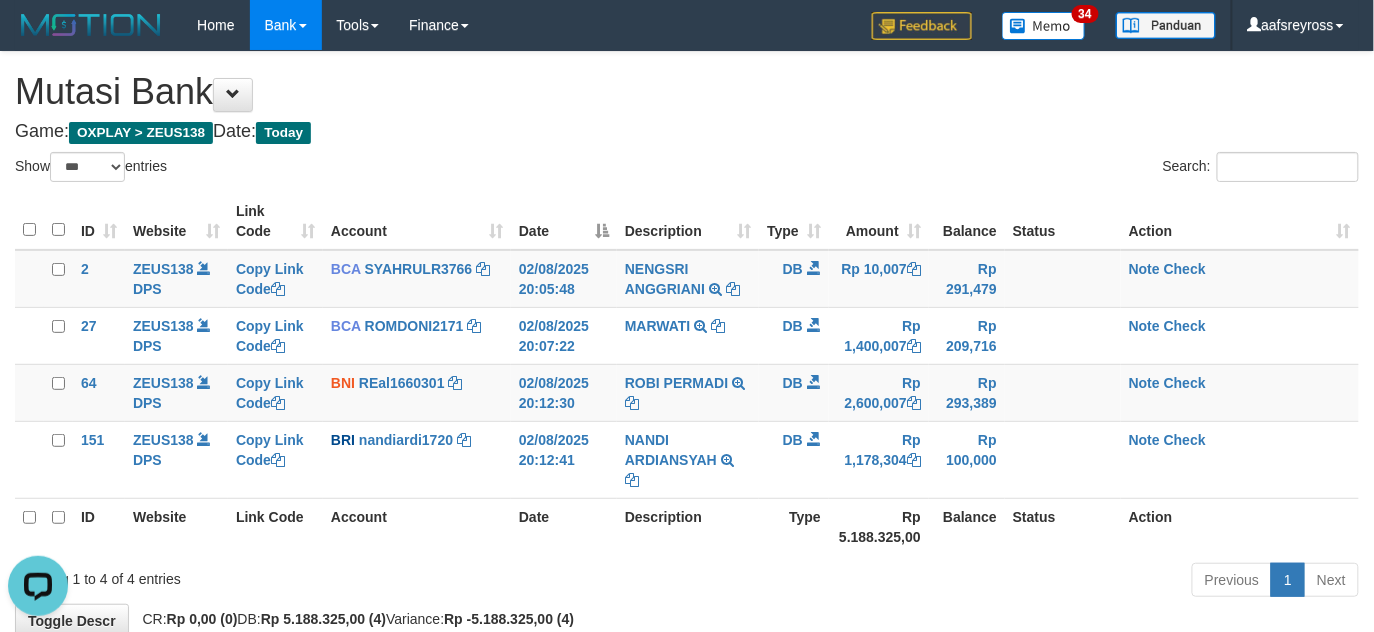 scroll, scrollTop: 0, scrollLeft: 0, axis: both 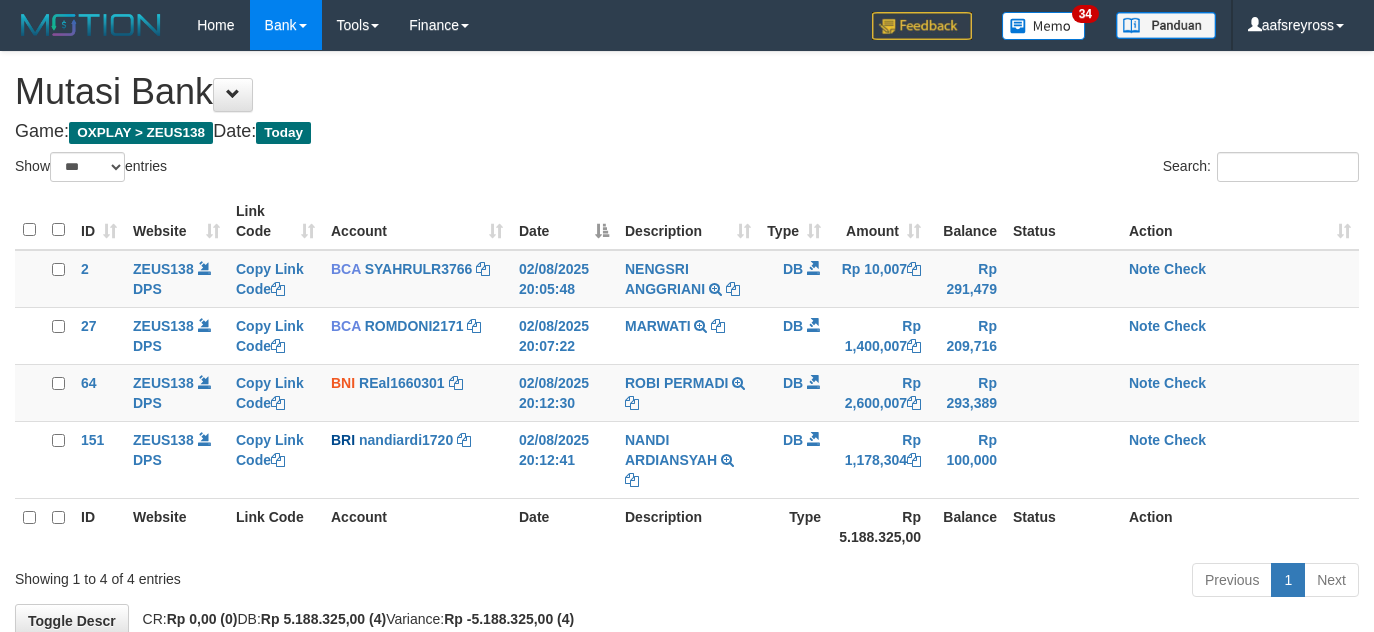 select on "***" 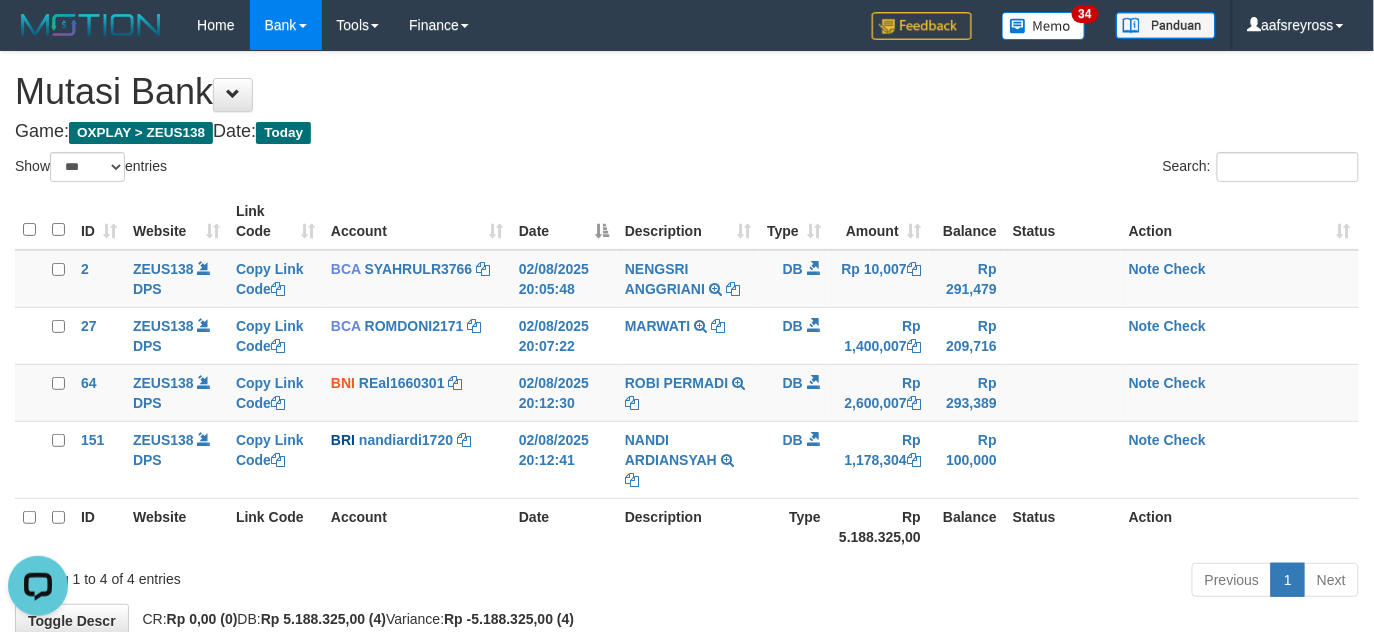 scroll, scrollTop: 0, scrollLeft: 0, axis: both 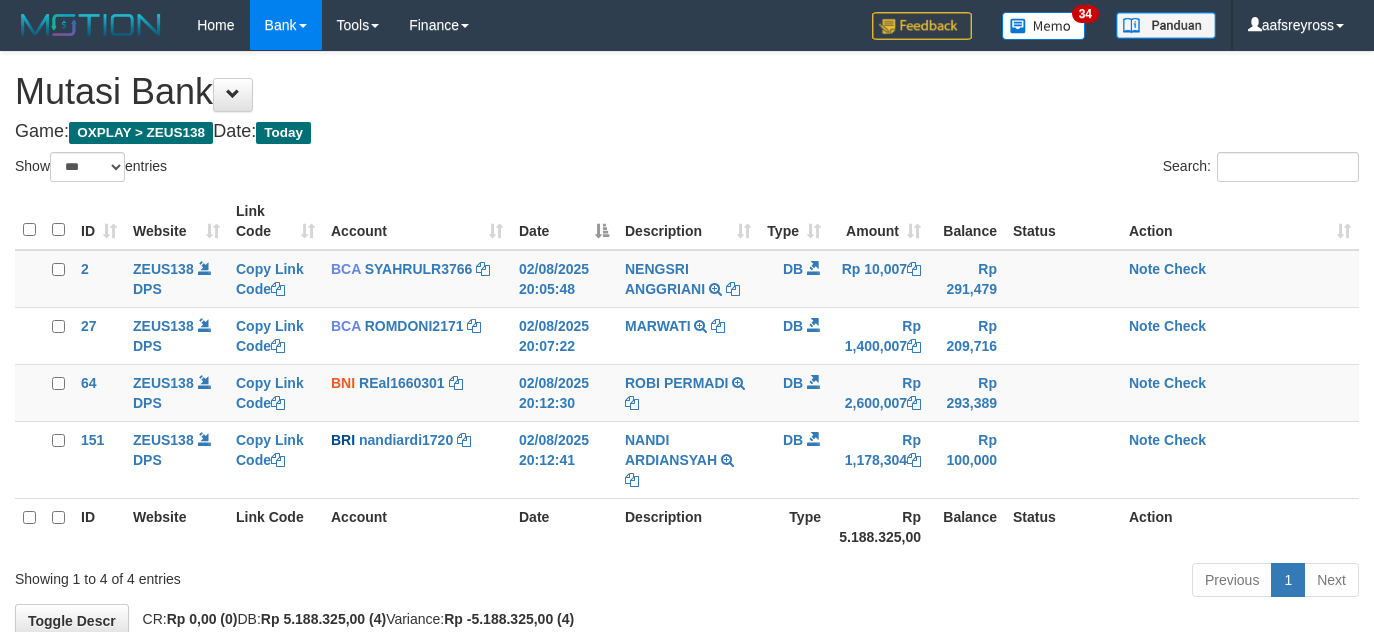 select on "***" 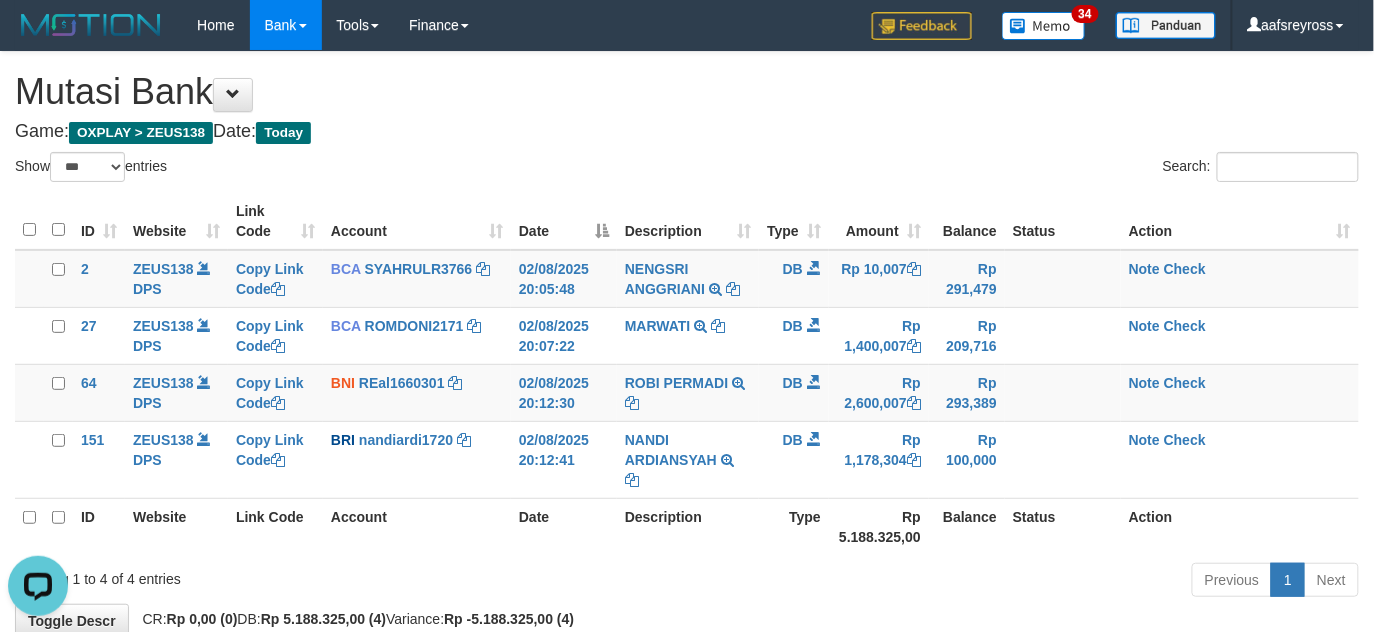 scroll, scrollTop: 0, scrollLeft: 0, axis: both 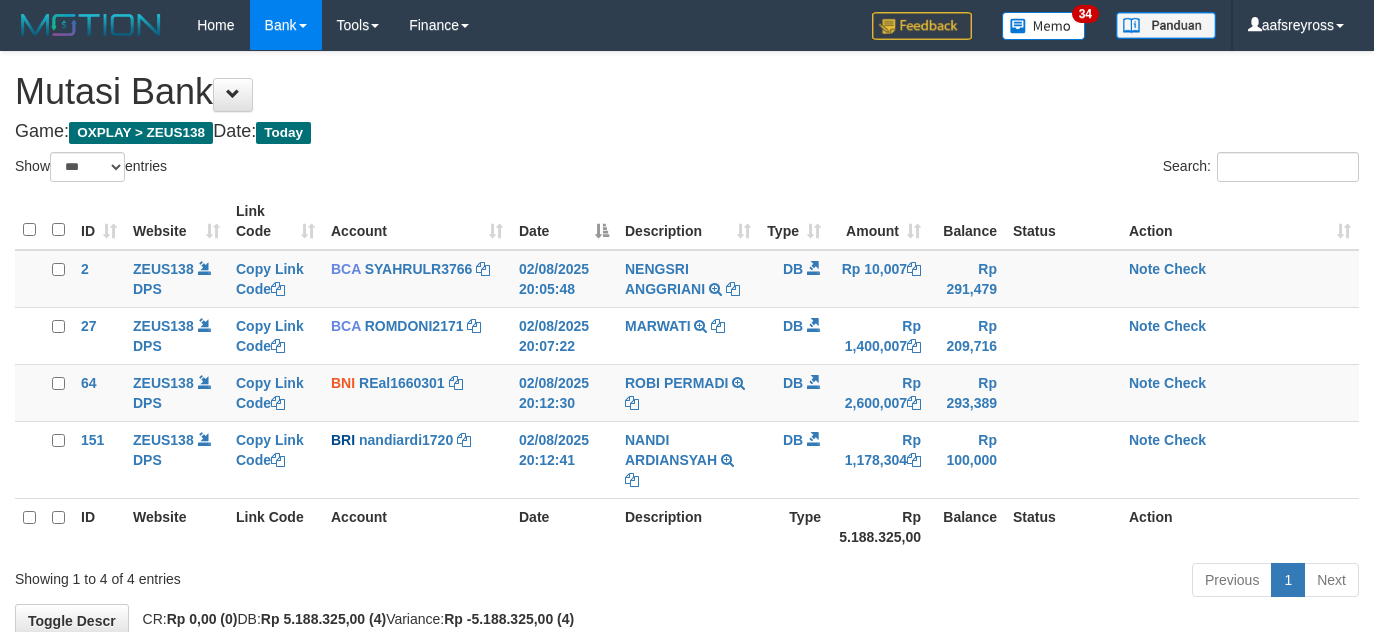 select on "***" 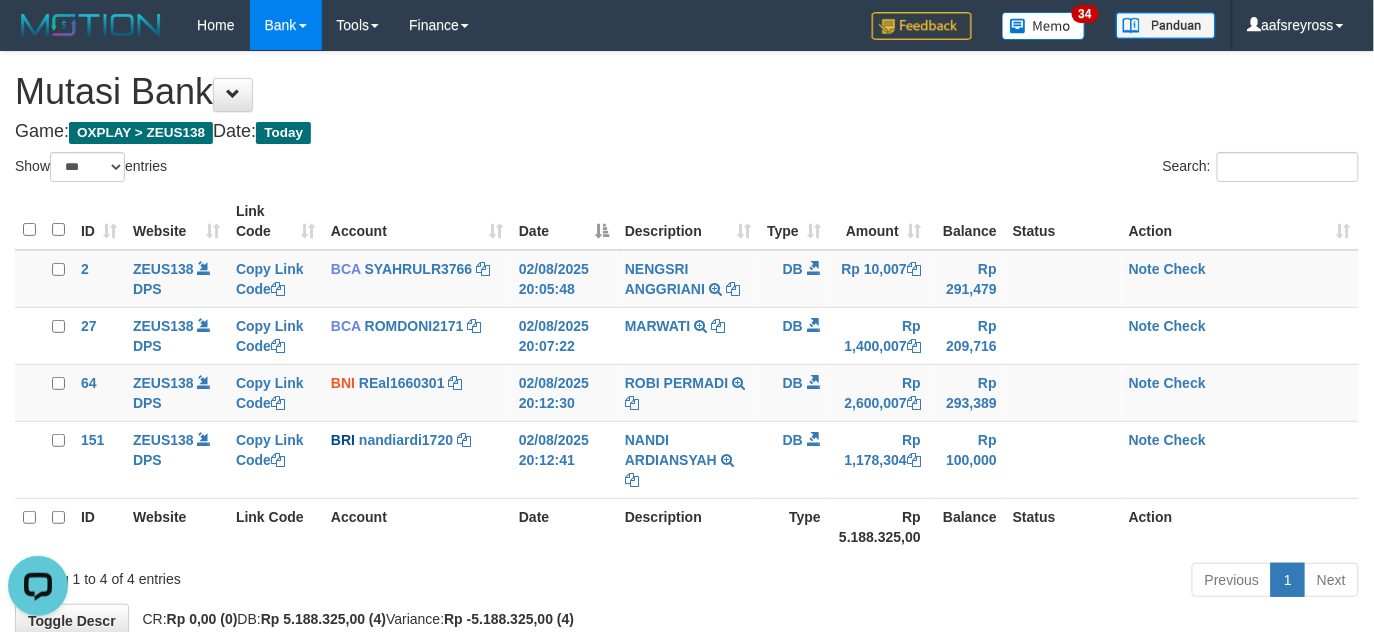 scroll, scrollTop: 0, scrollLeft: 0, axis: both 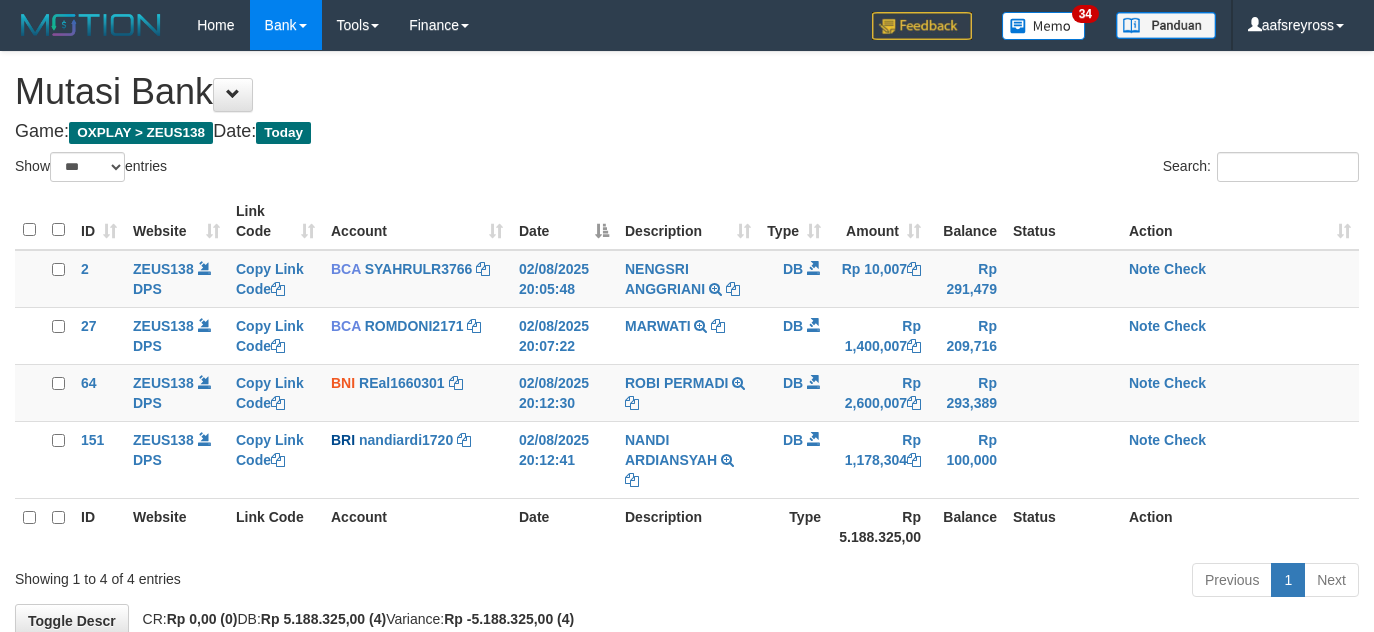 select on "***" 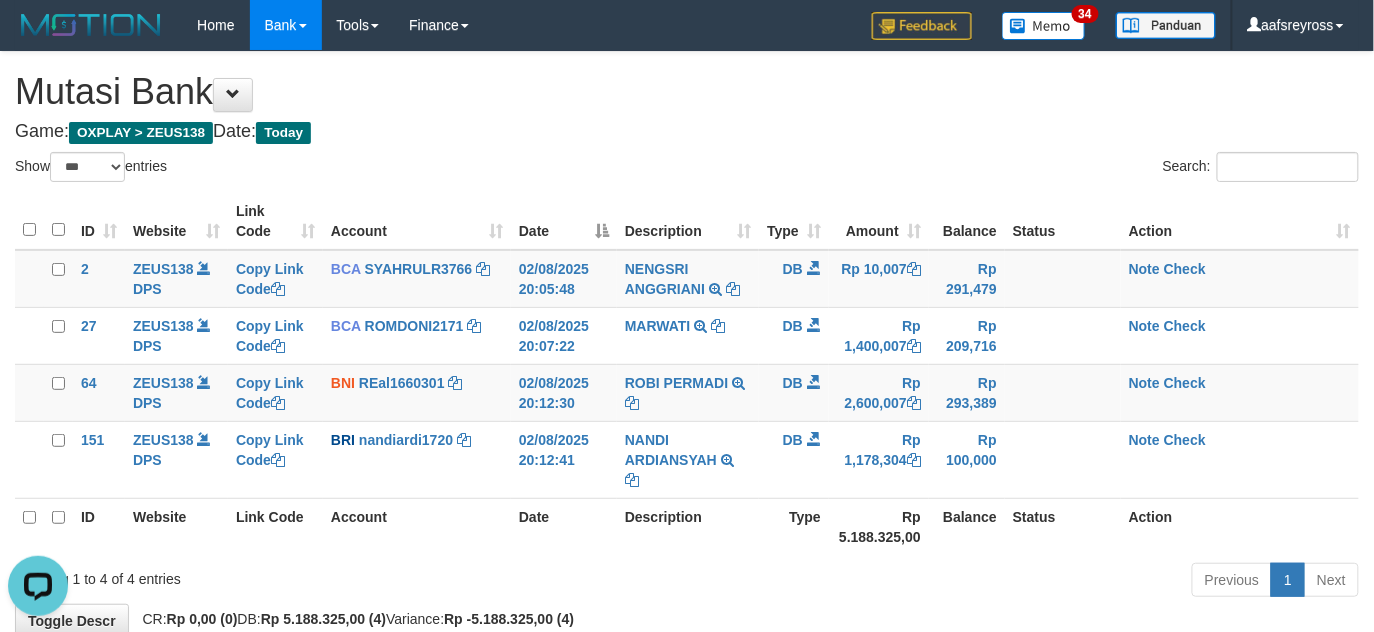 scroll, scrollTop: 0, scrollLeft: 0, axis: both 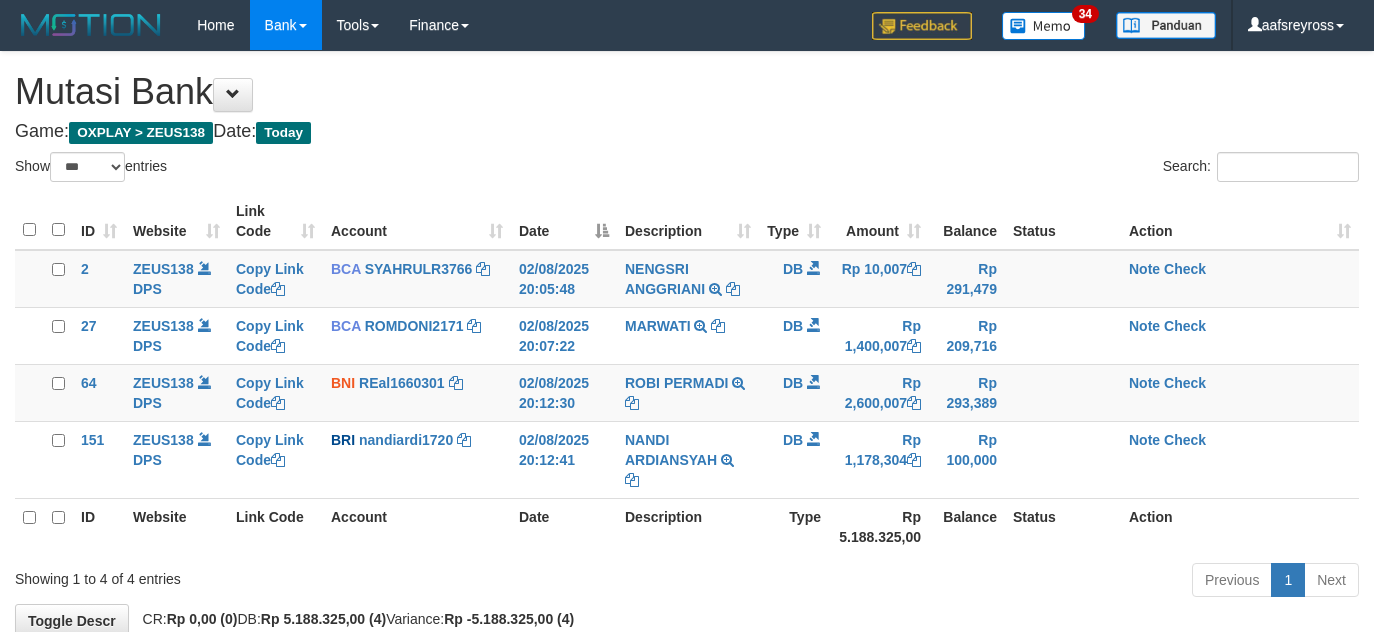 select on "***" 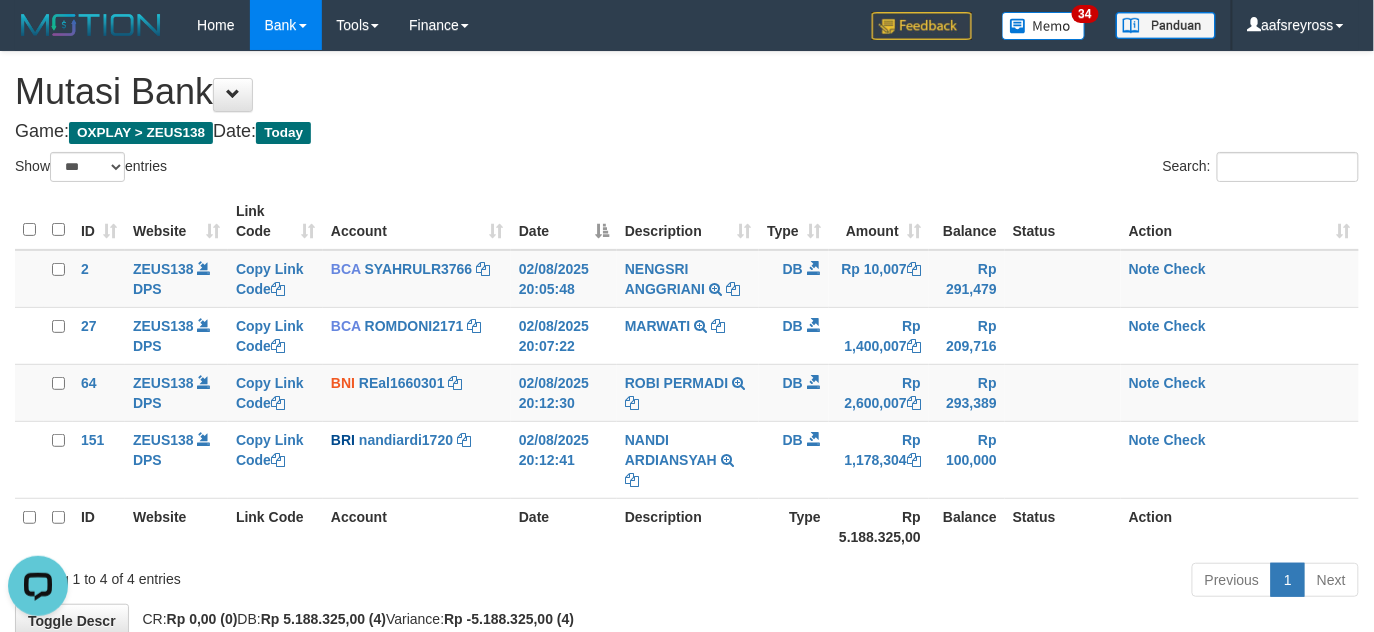 scroll, scrollTop: 0, scrollLeft: 0, axis: both 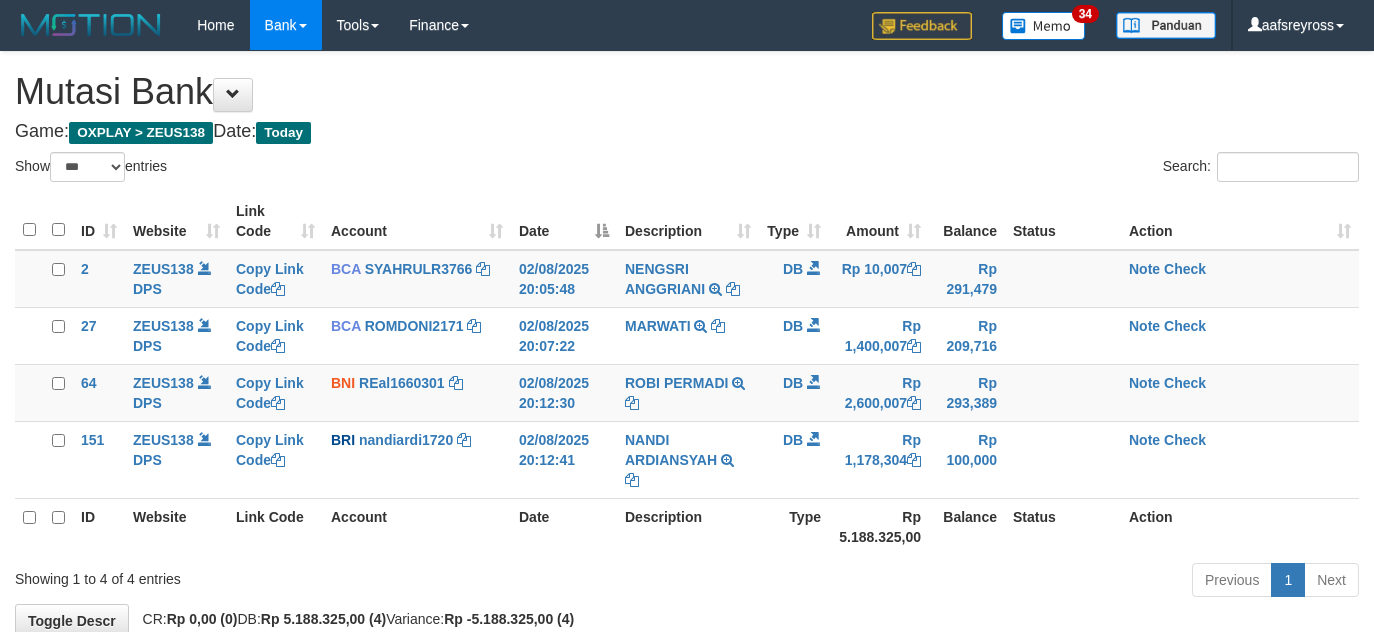 select on "***" 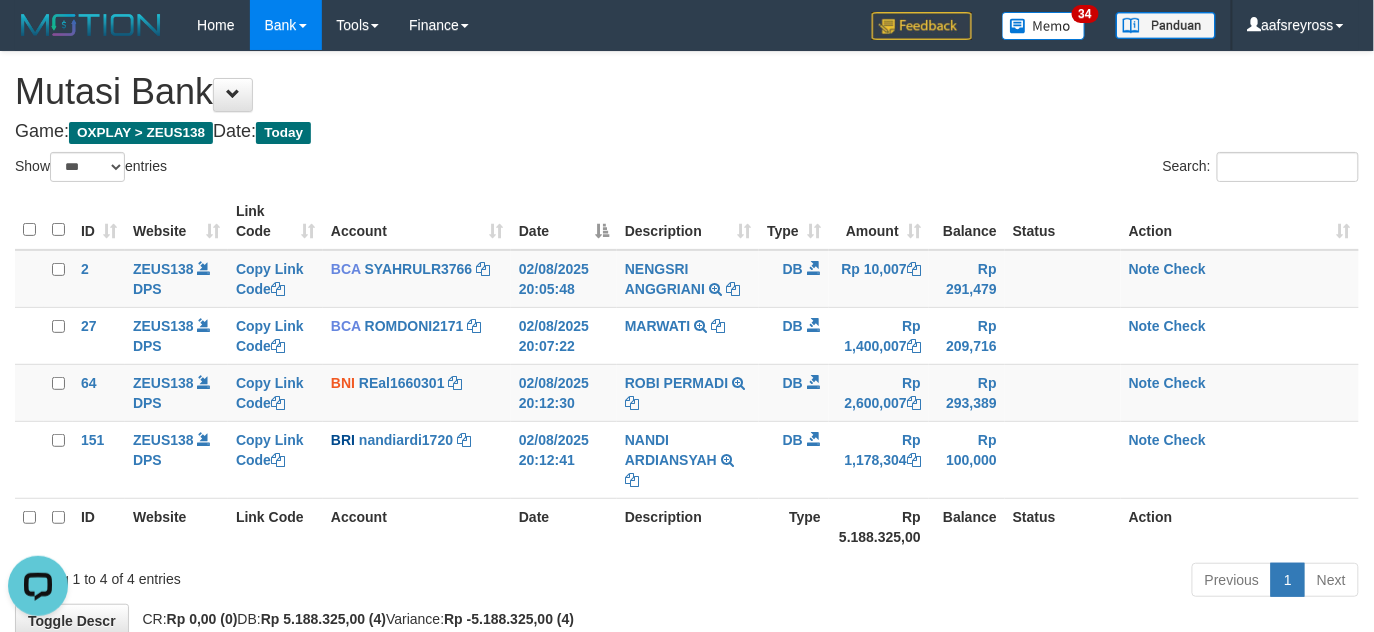 scroll, scrollTop: 0, scrollLeft: 0, axis: both 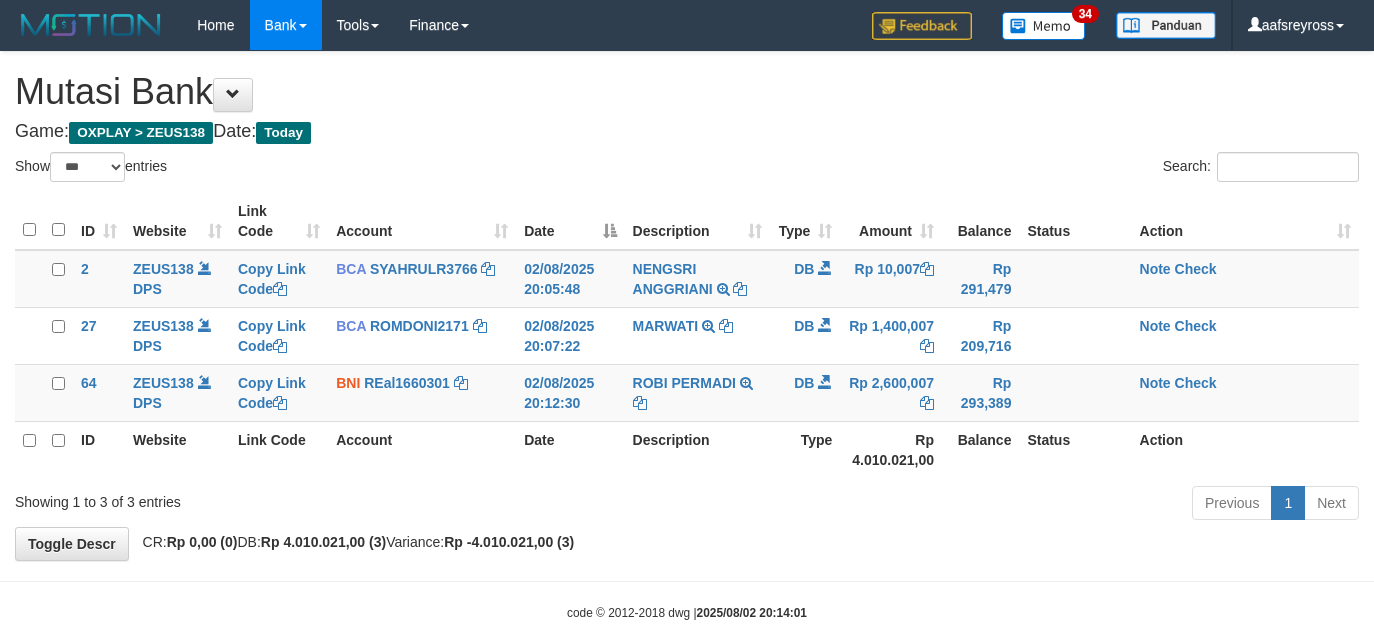 select on "***" 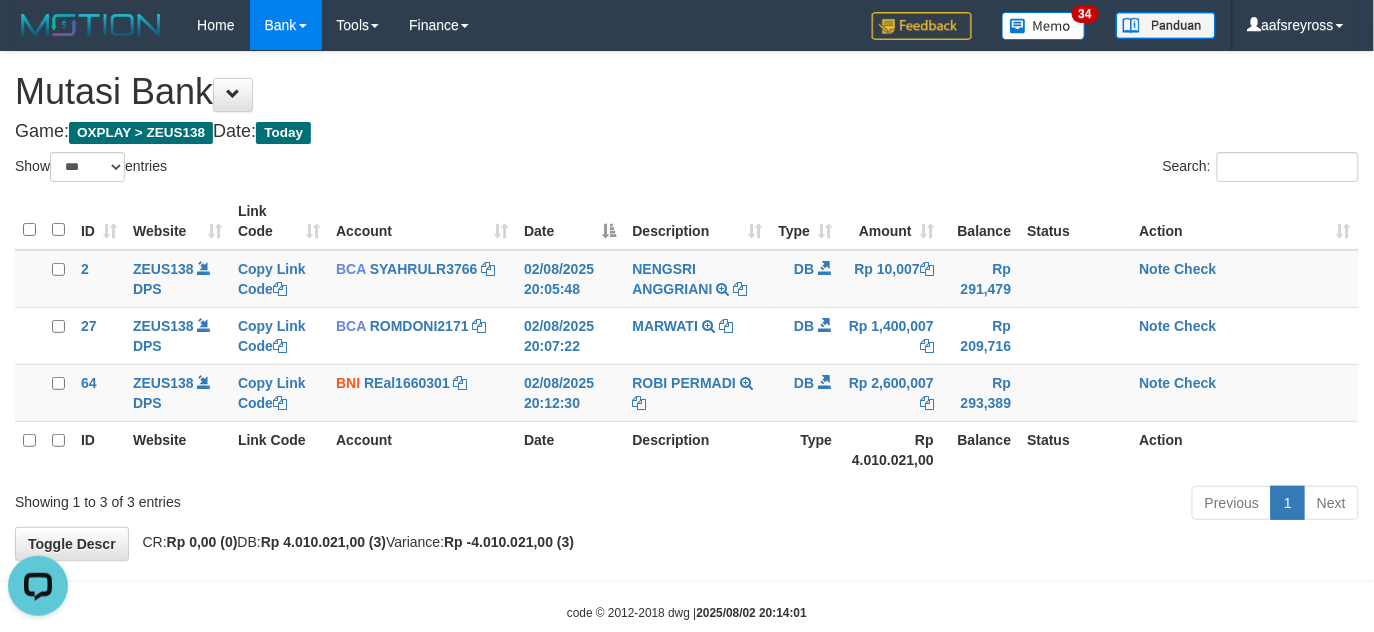 scroll, scrollTop: 0, scrollLeft: 0, axis: both 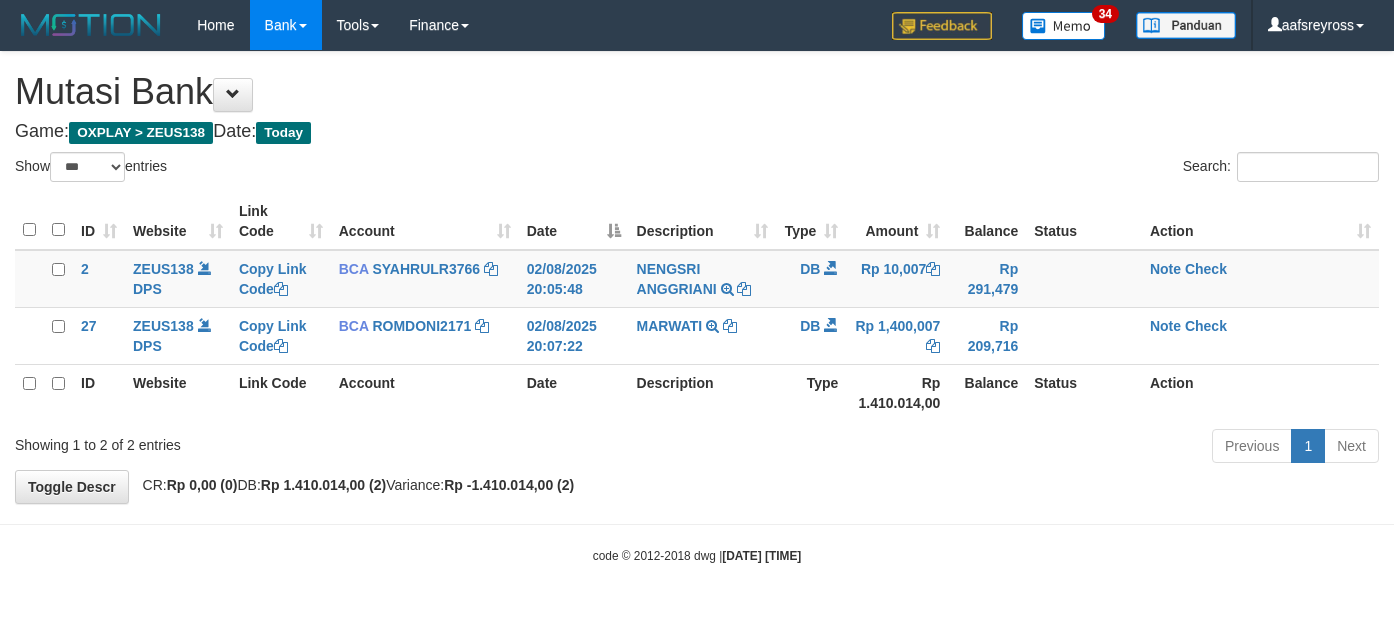 select on "***" 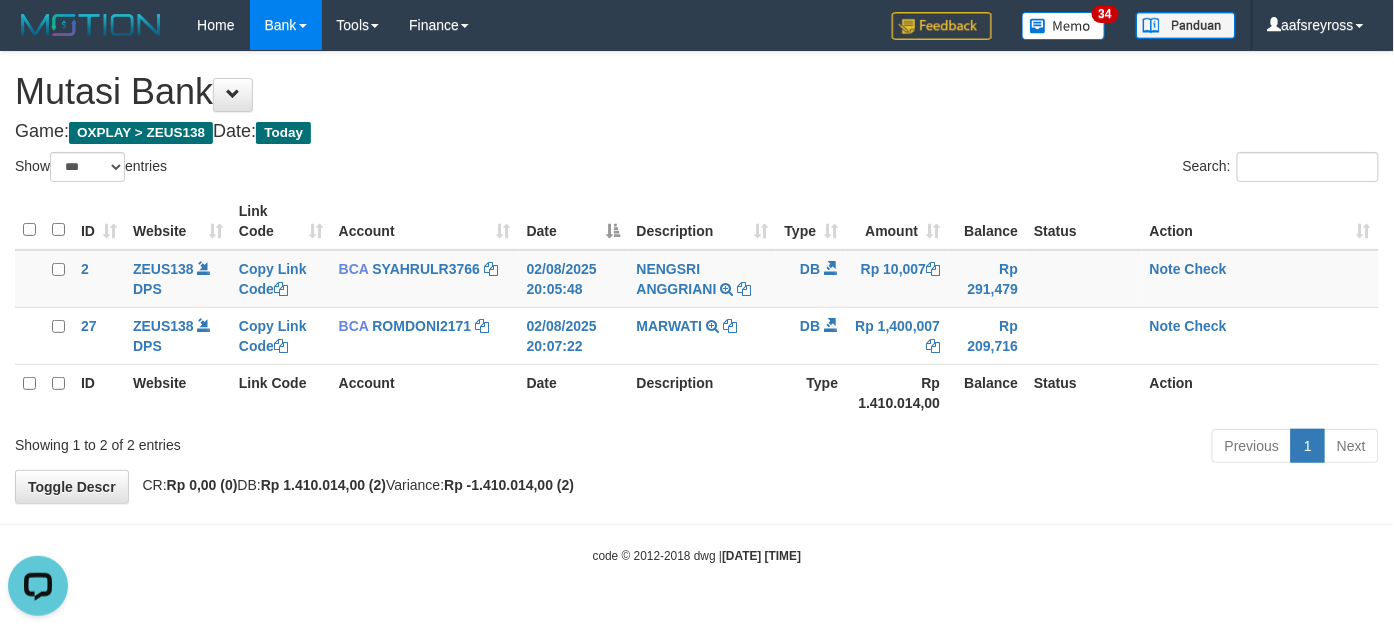 scroll, scrollTop: 0, scrollLeft: 0, axis: both 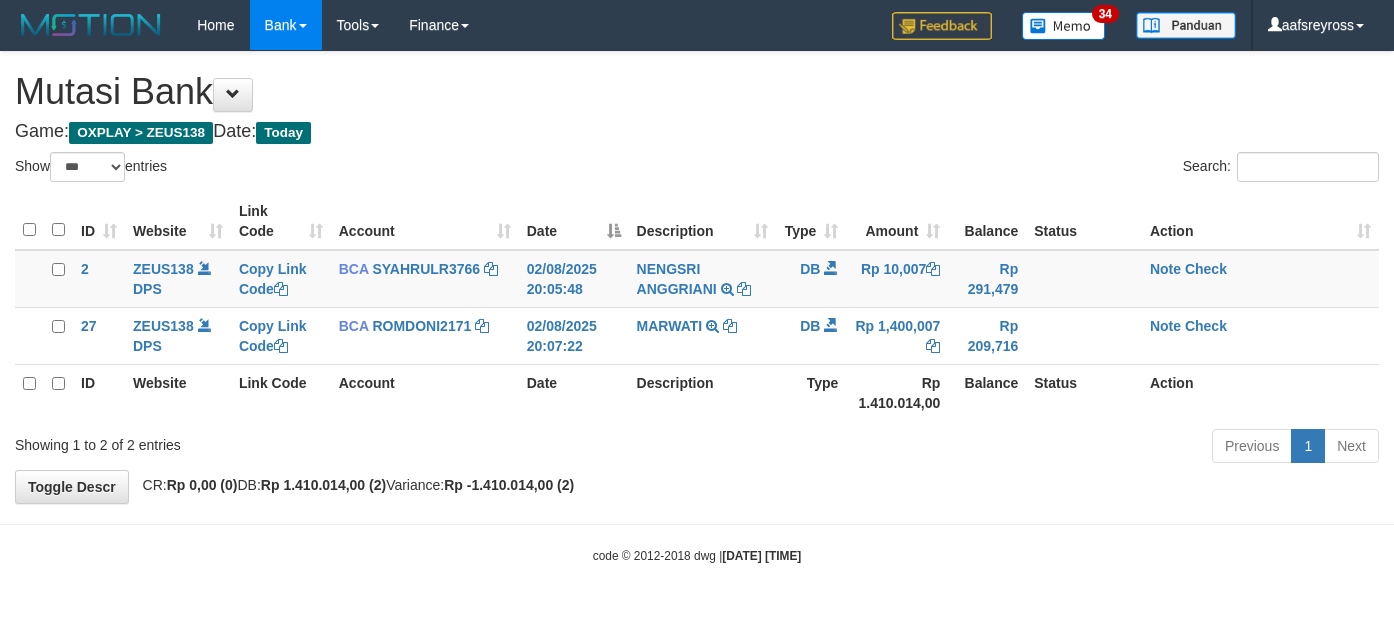 select on "***" 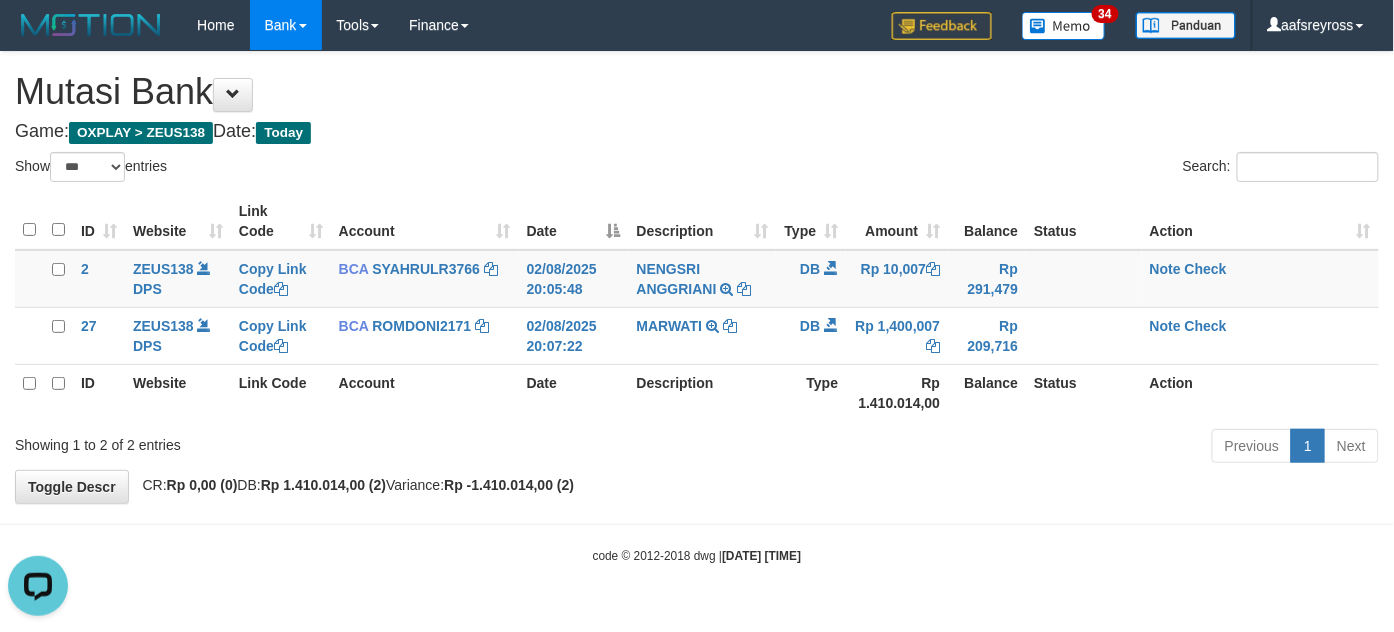 scroll, scrollTop: 0, scrollLeft: 0, axis: both 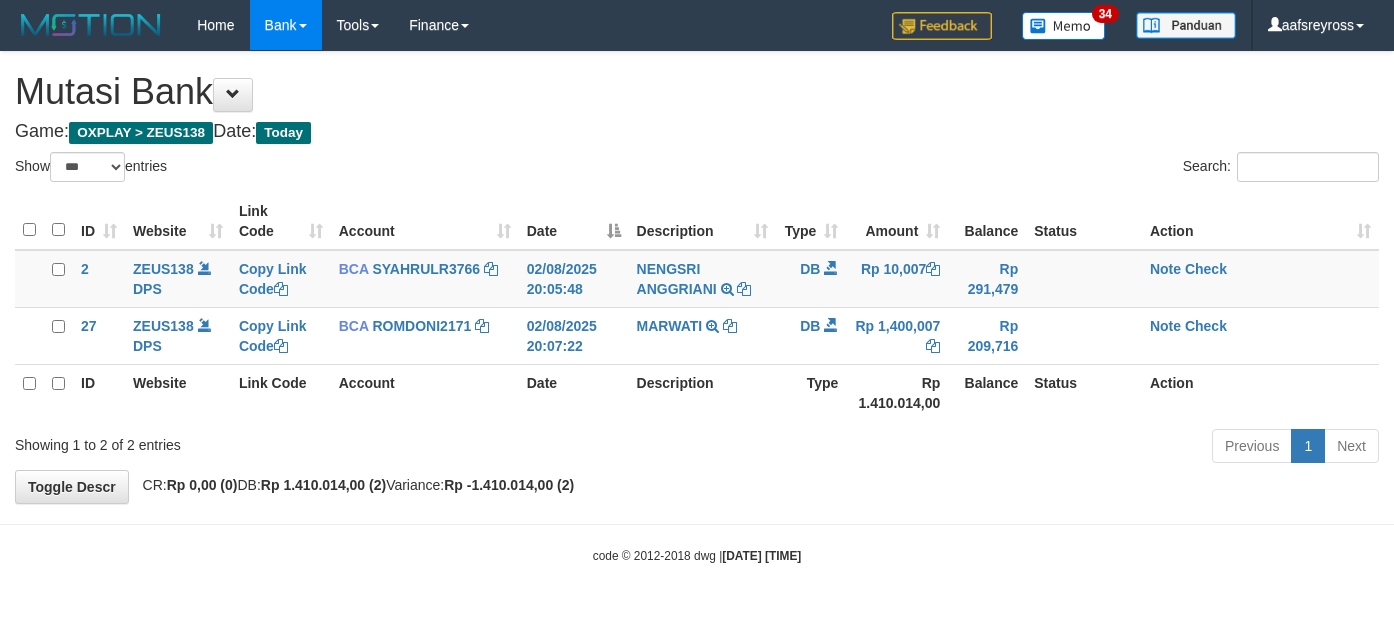 select on "***" 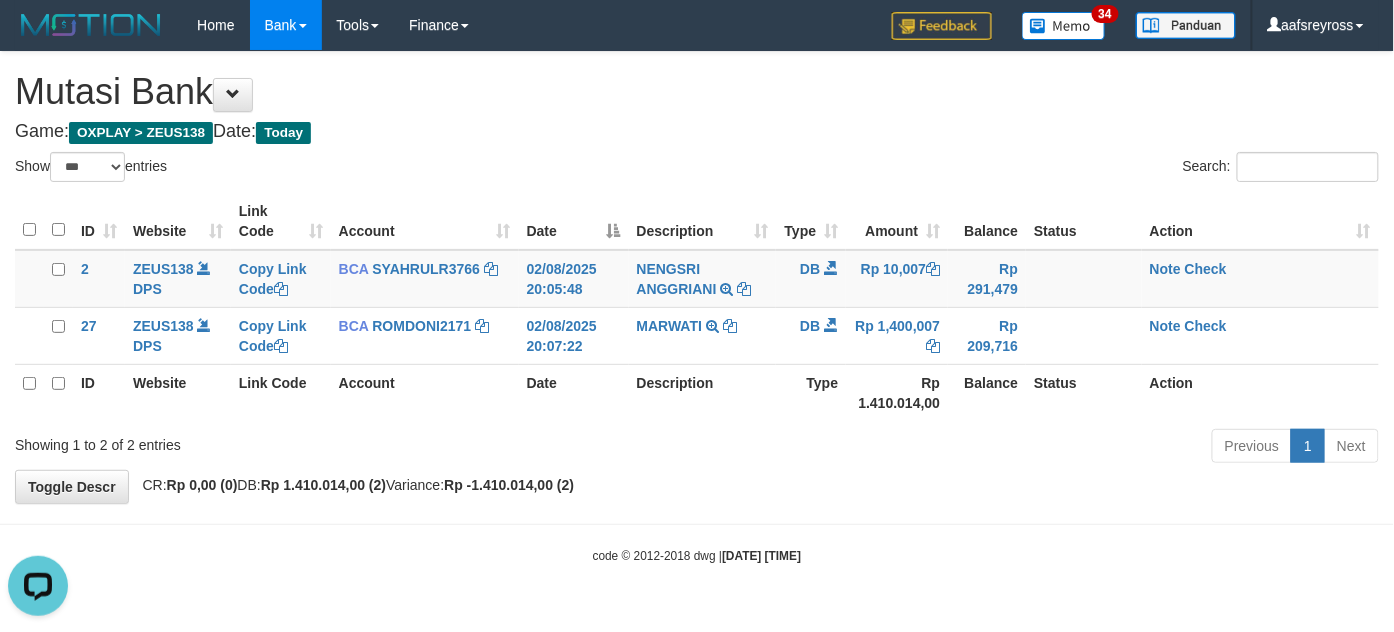 scroll, scrollTop: 0, scrollLeft: 0, axis: both 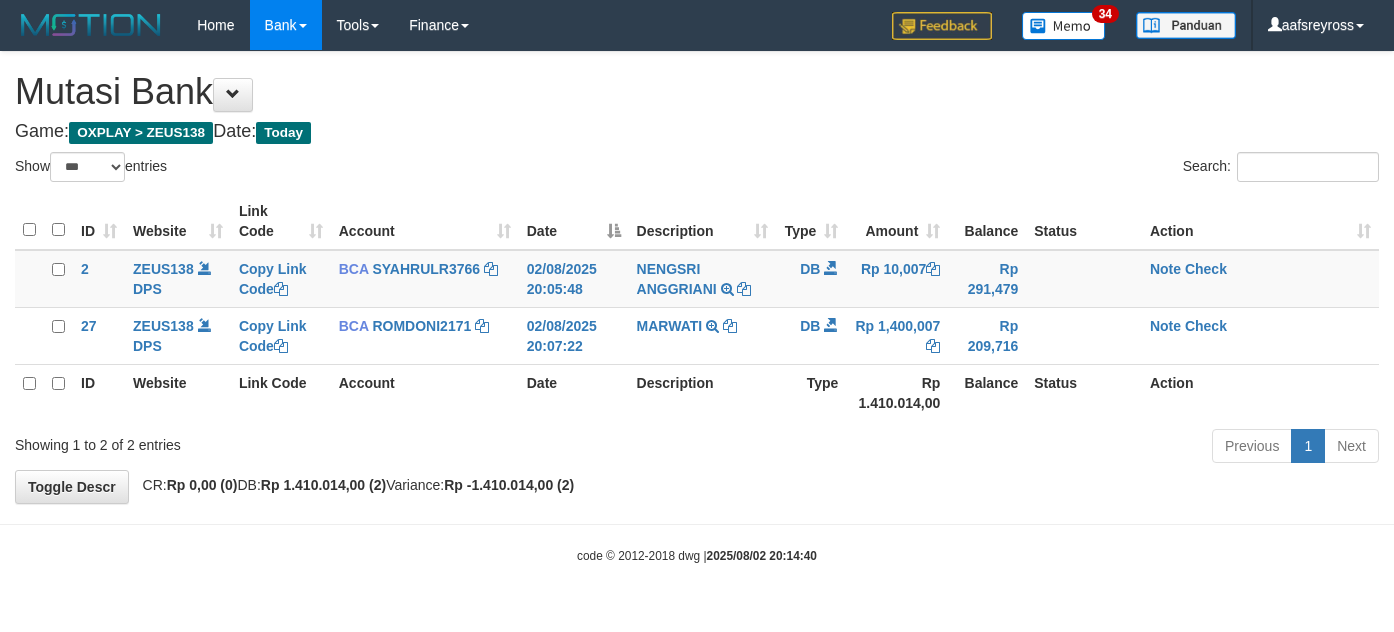 select on "***" 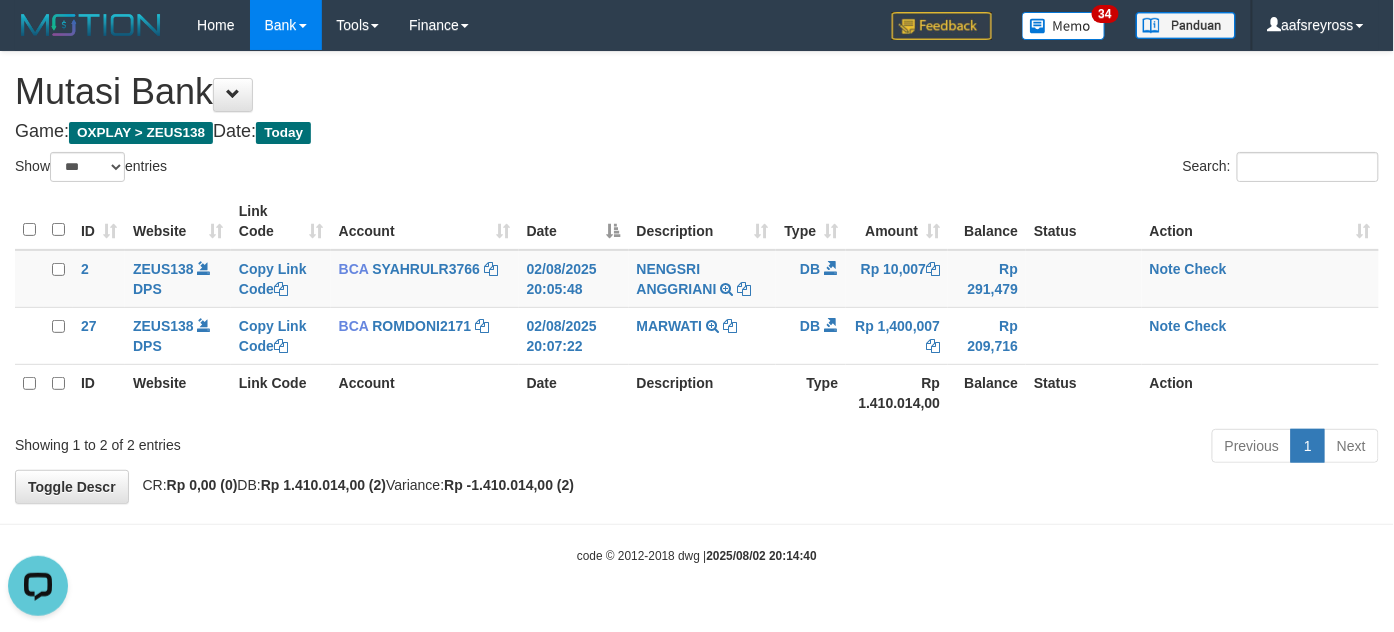 scroll, scrollTop: 0, scrollLeft: 0, axis: both 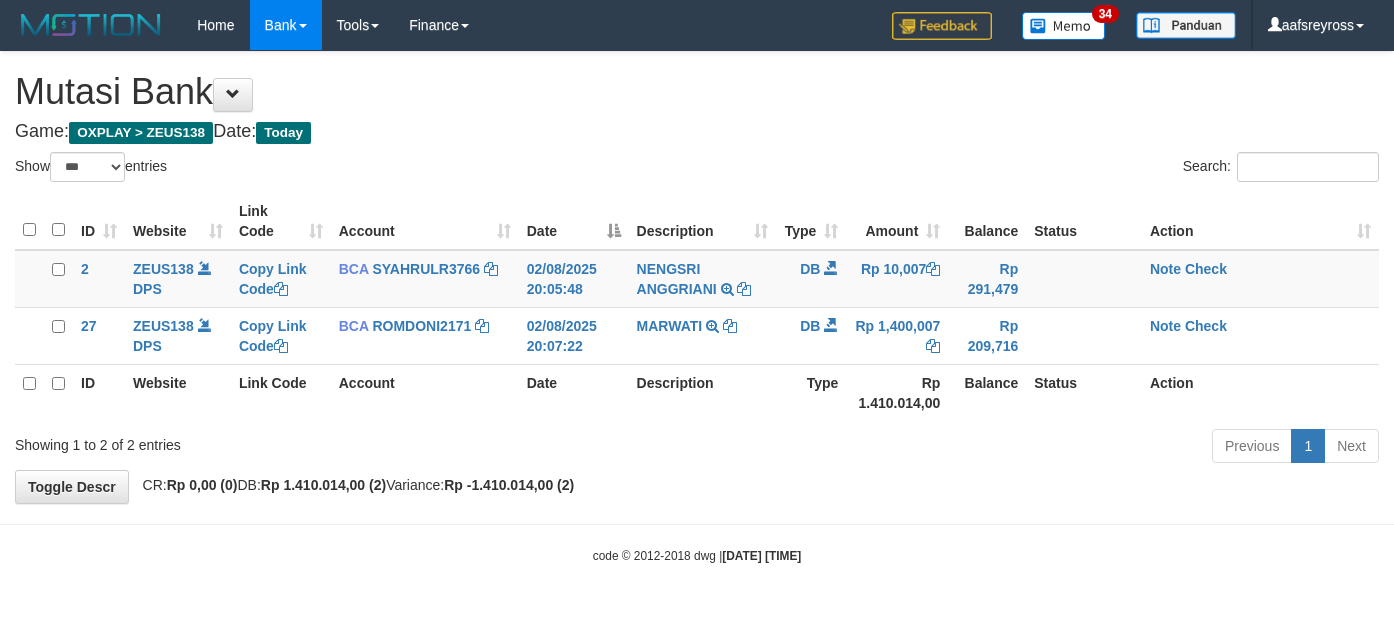 select on "***" 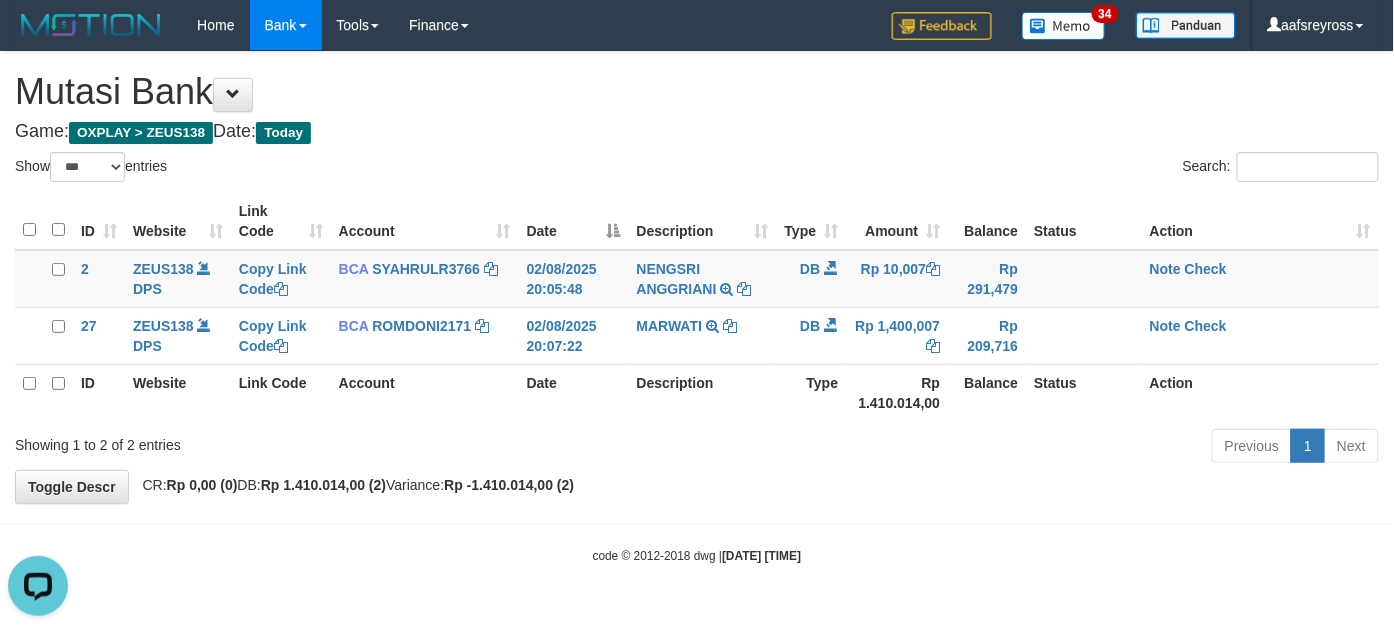scroll, scrollTop: 0, scrollLeft: 0, axis: both 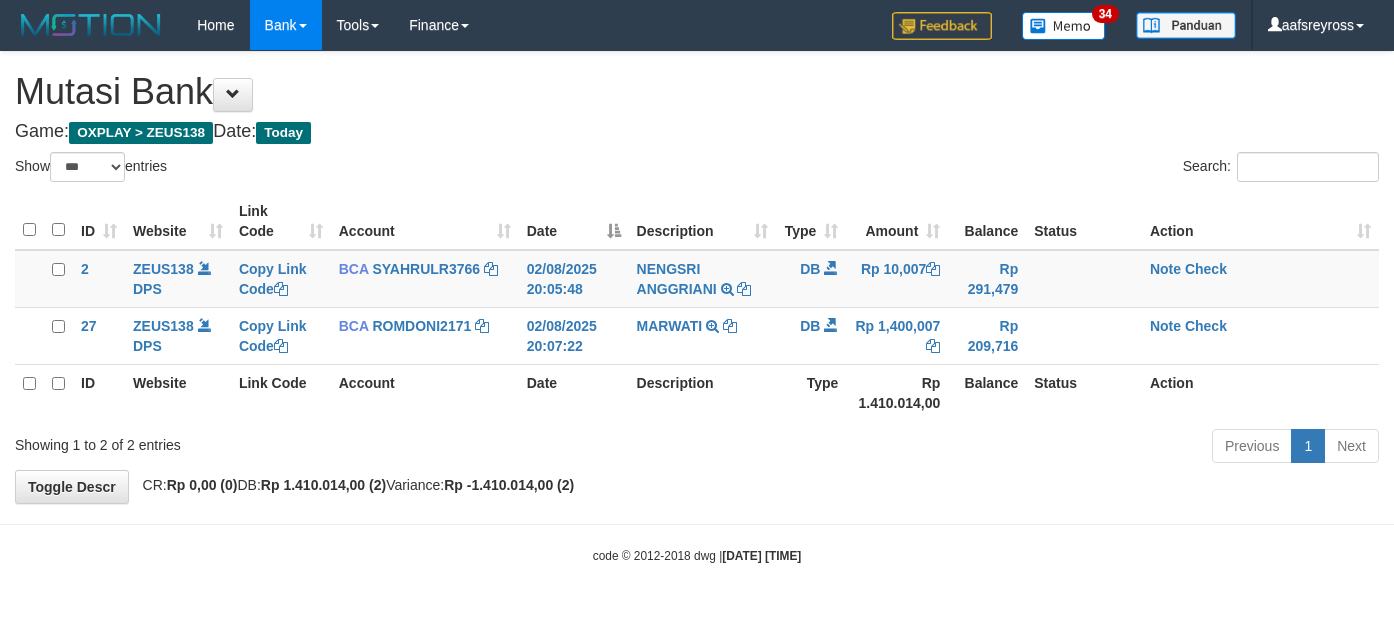 select on "***" 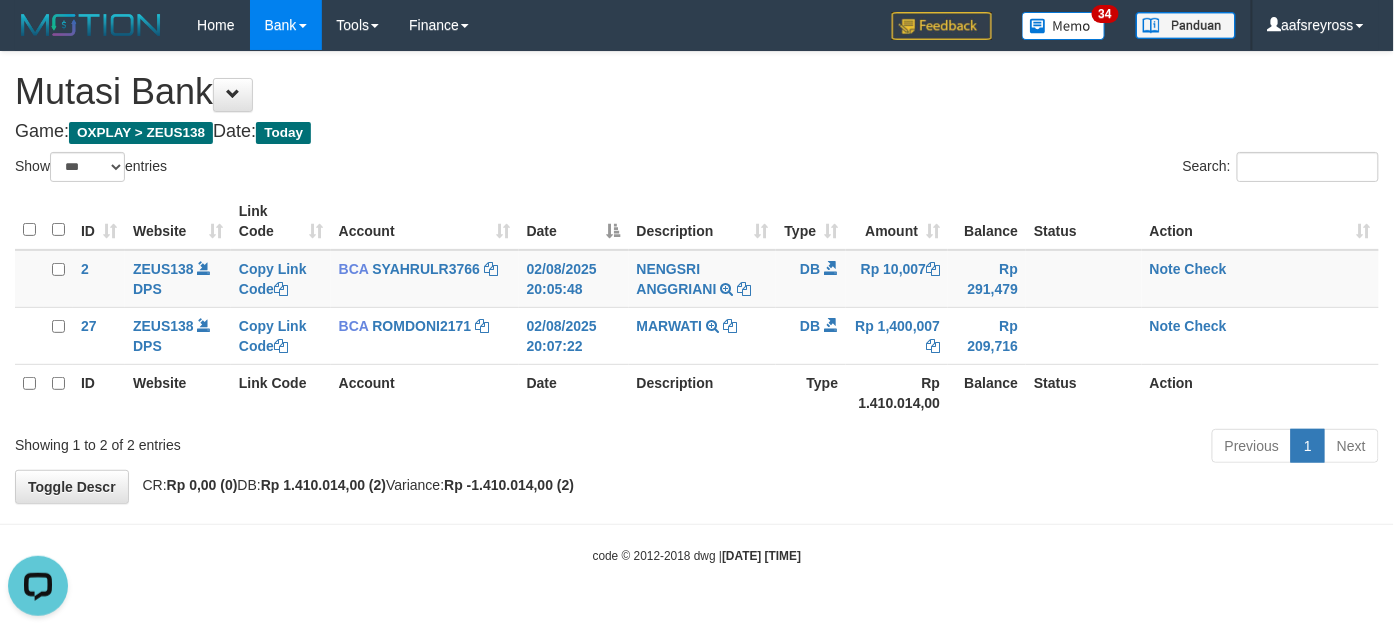 scroll, scrollTop: 0, scrollLeft: 0, axis: both 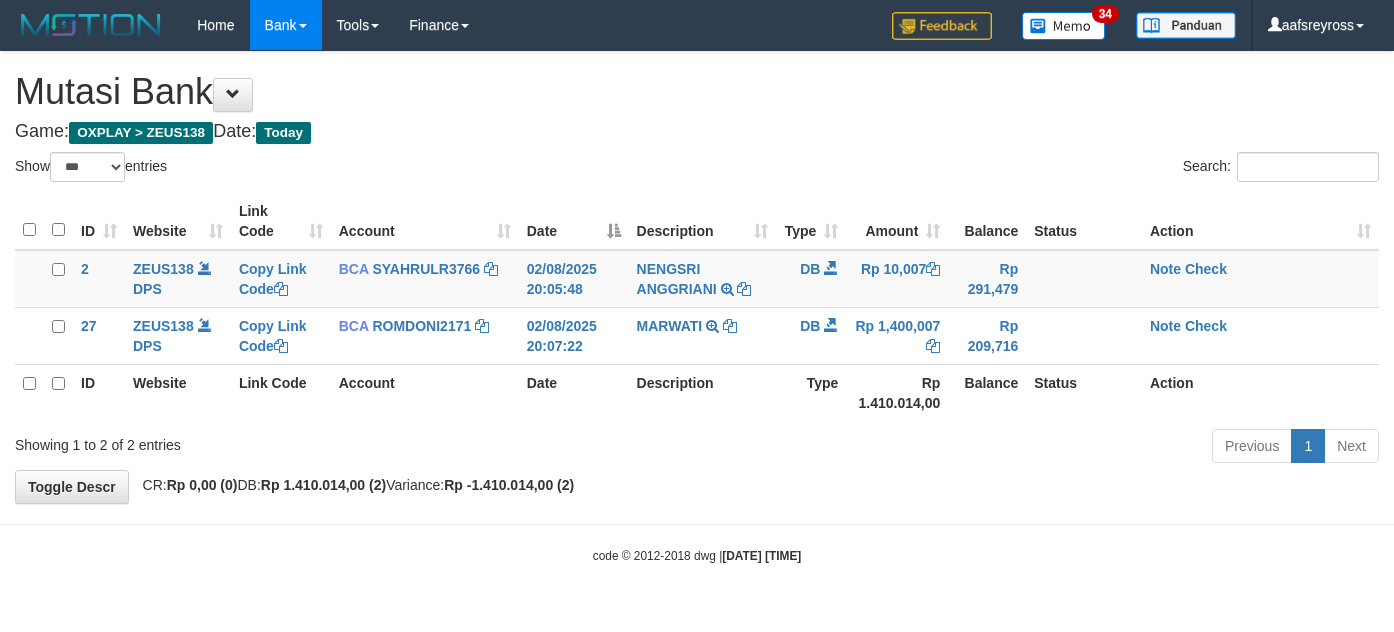 select on "***" 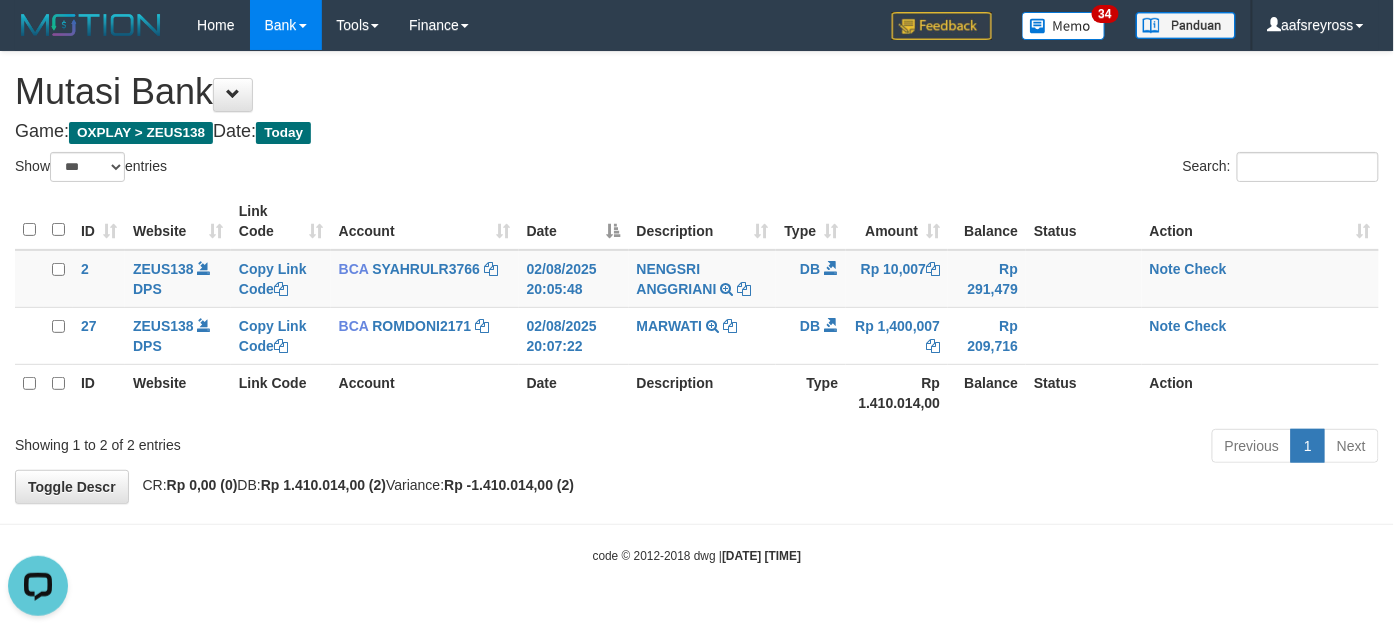 scroll, scrollTop: 0, scrollLeft: 0, axis: both 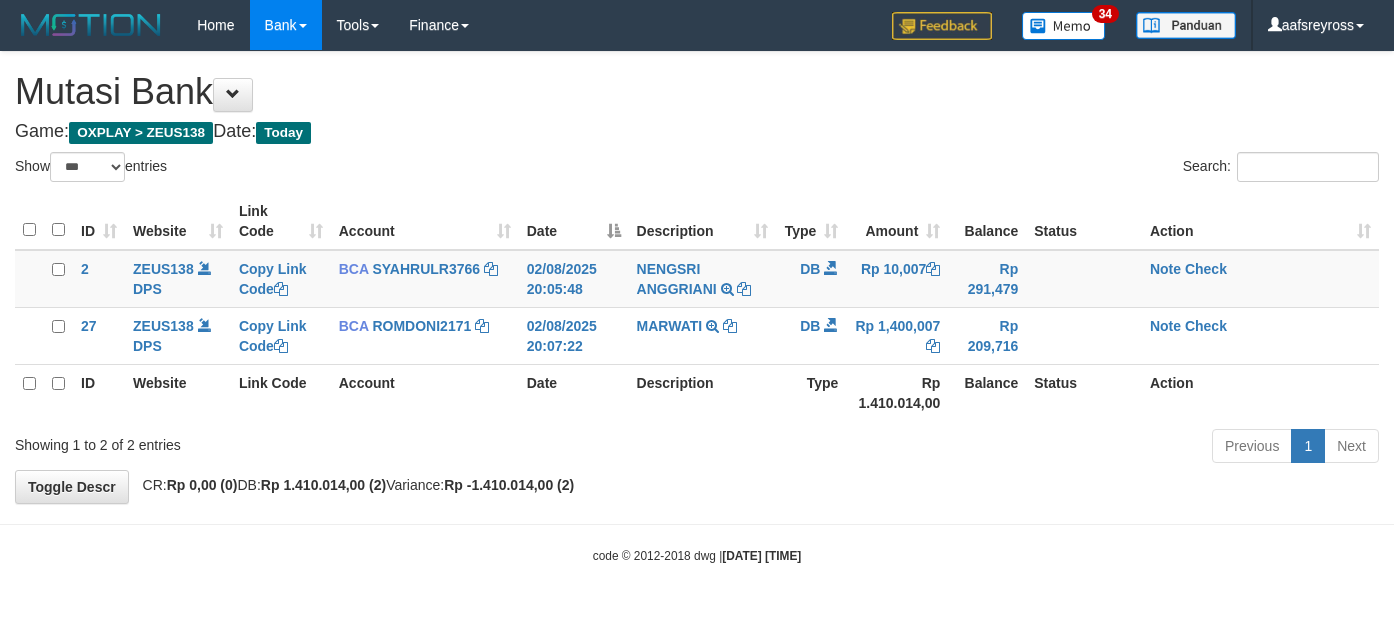 select on "***" 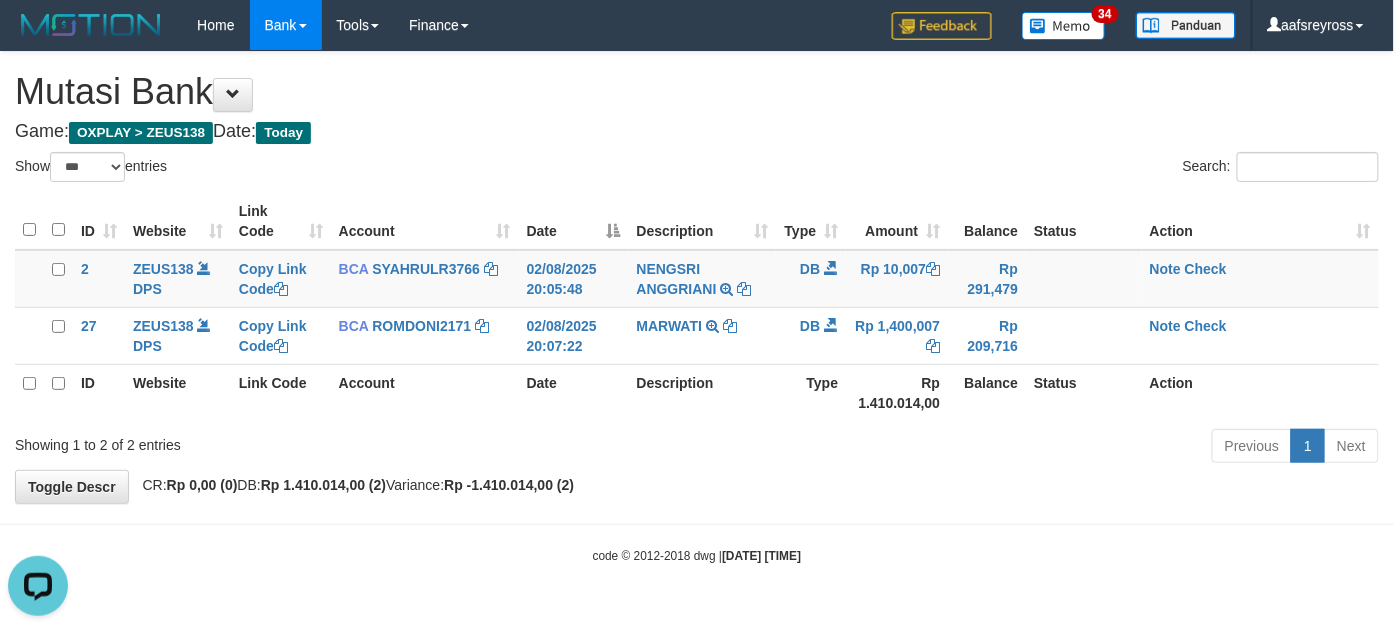 scroll, scrollTop: 0, scrollLeft: 0, axis: both 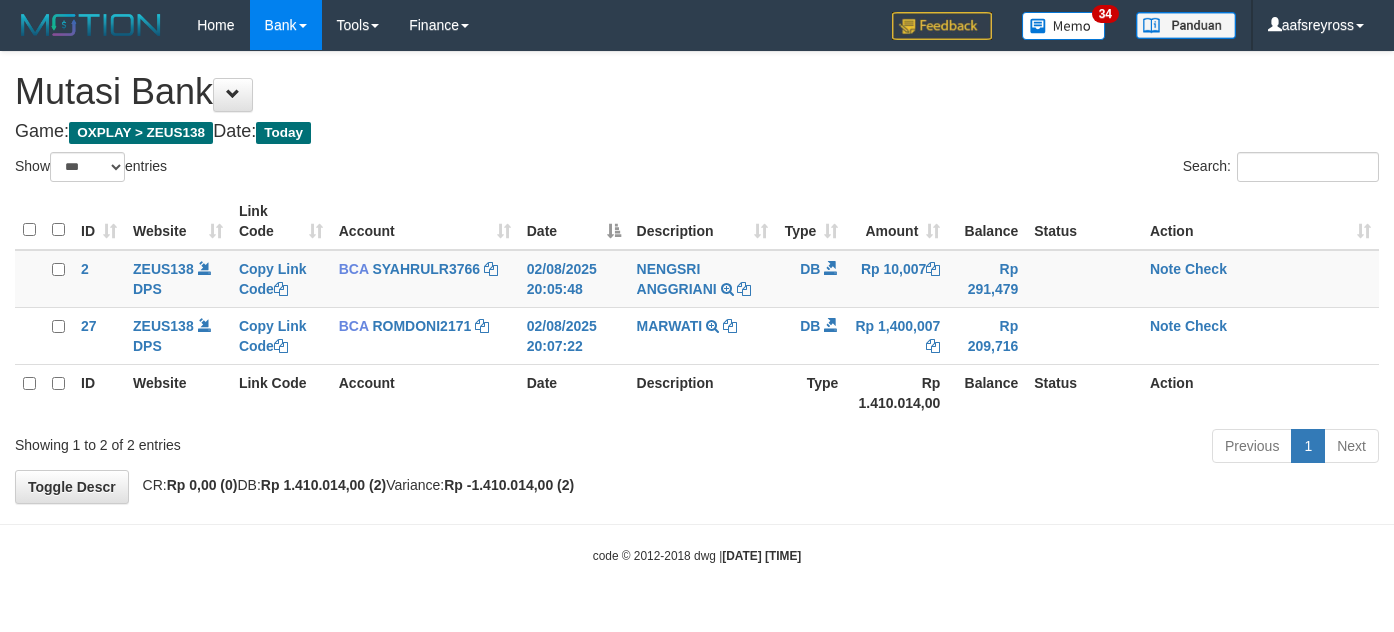 select on "***" 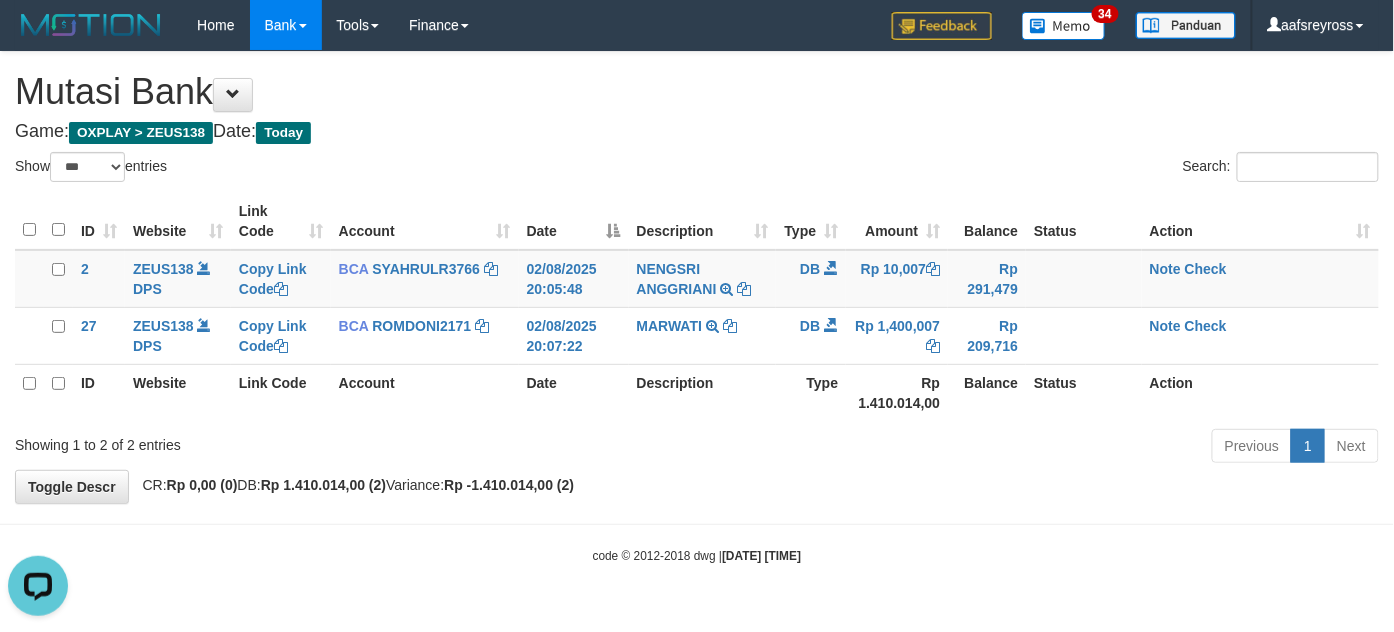 scroll, scrollTop: 0, scrollLeft: 0, axis: both 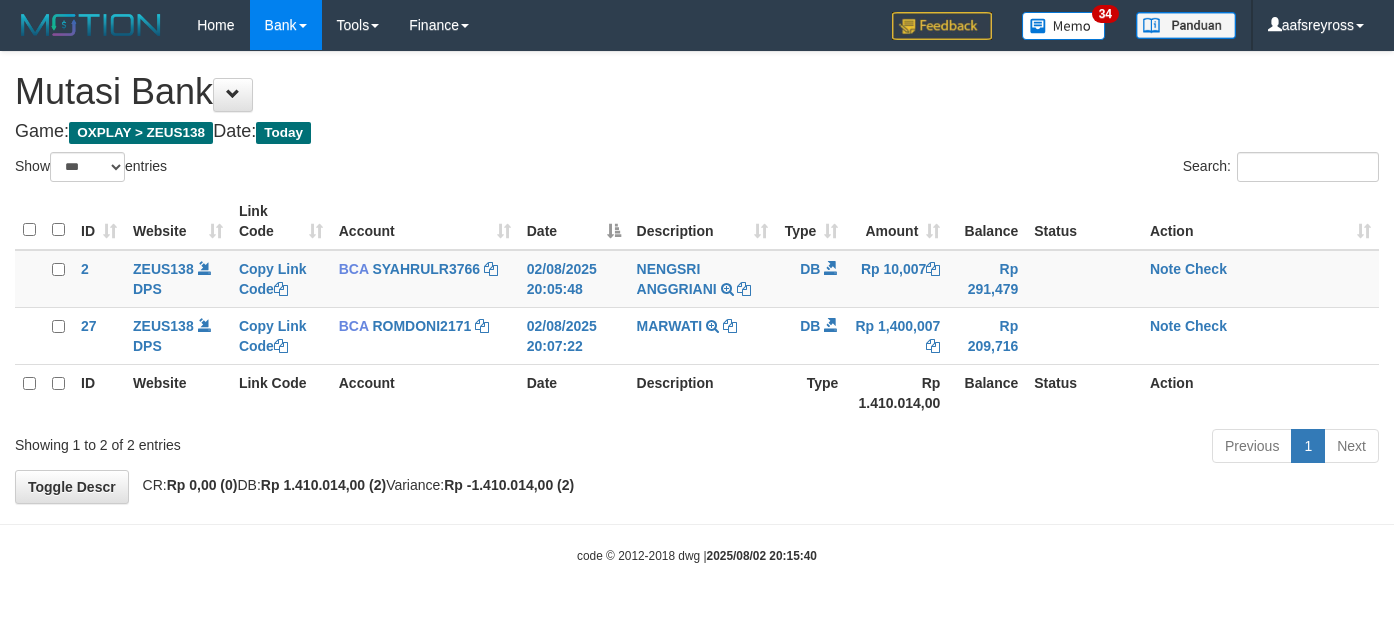 select on "***" 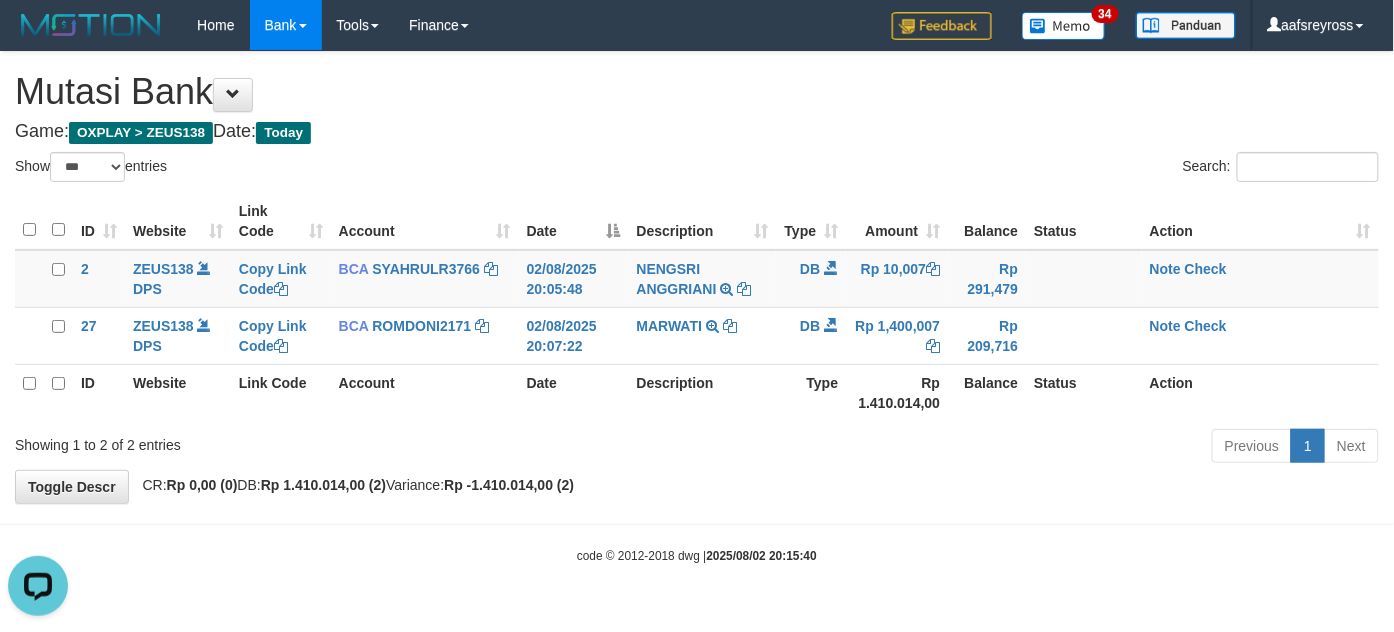 scroll, scrollTop: 0, scrollLeft: 0, axis: both 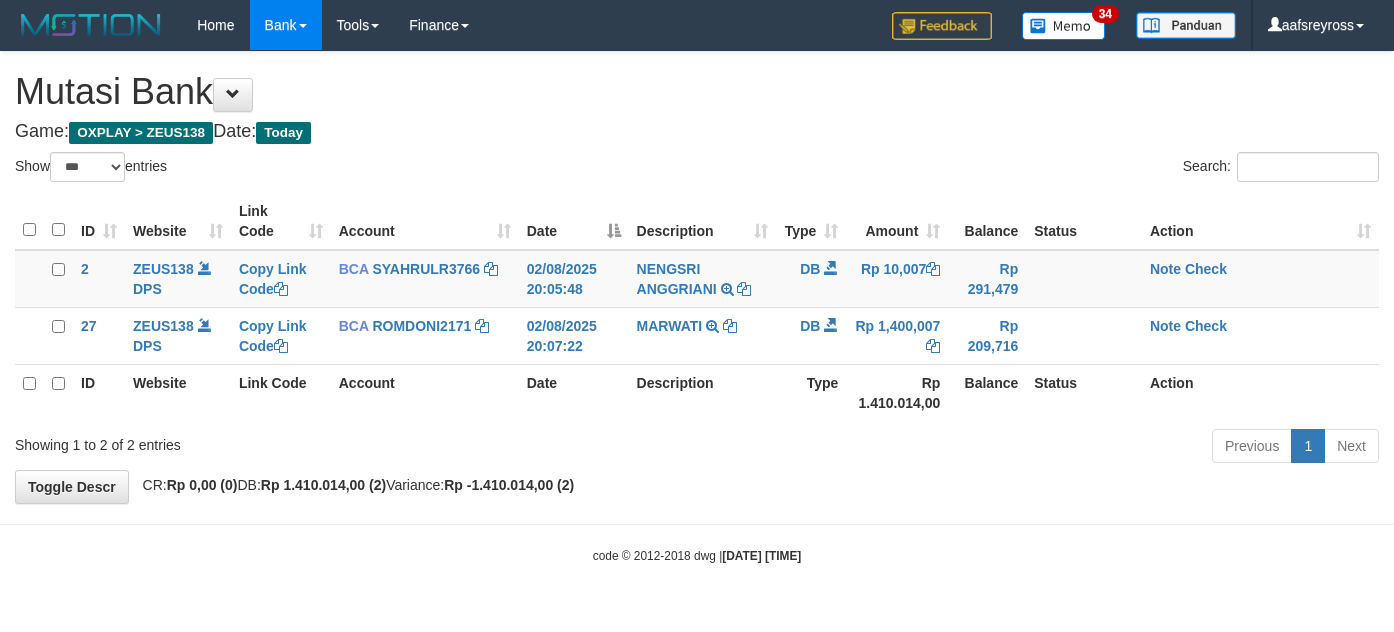 select on "***" 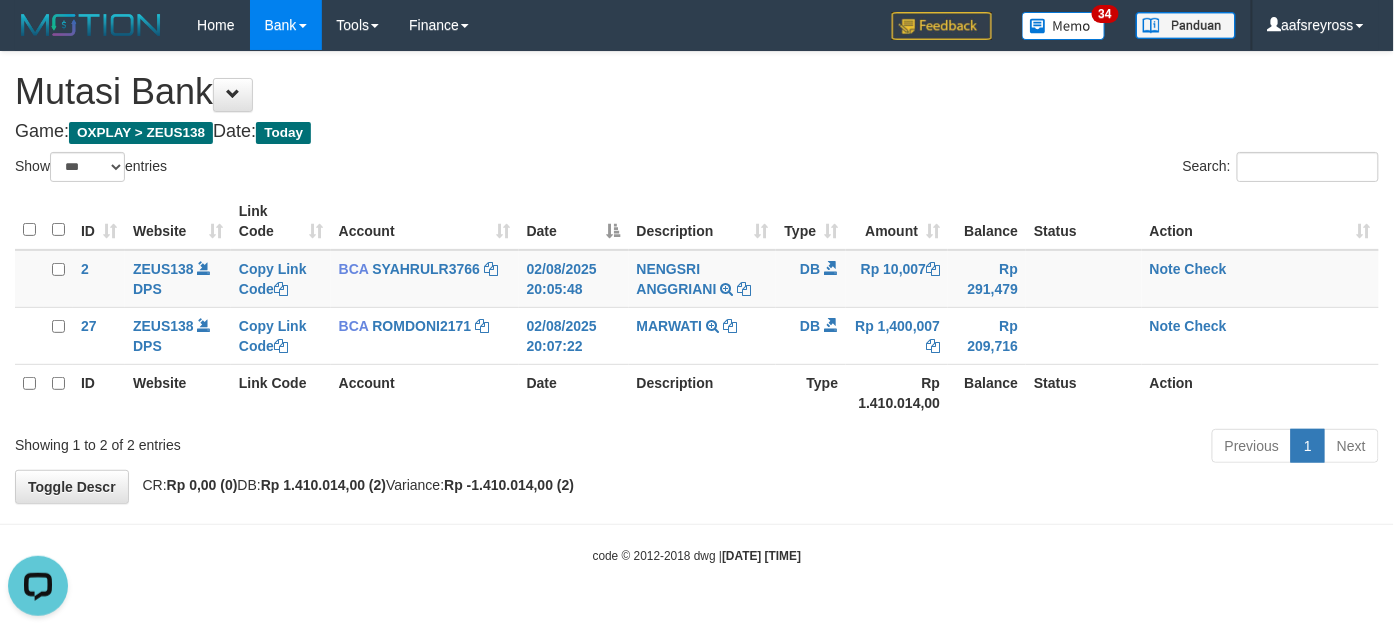 scroll, scrollTop: 0, scrollLeft: 0, axis: both 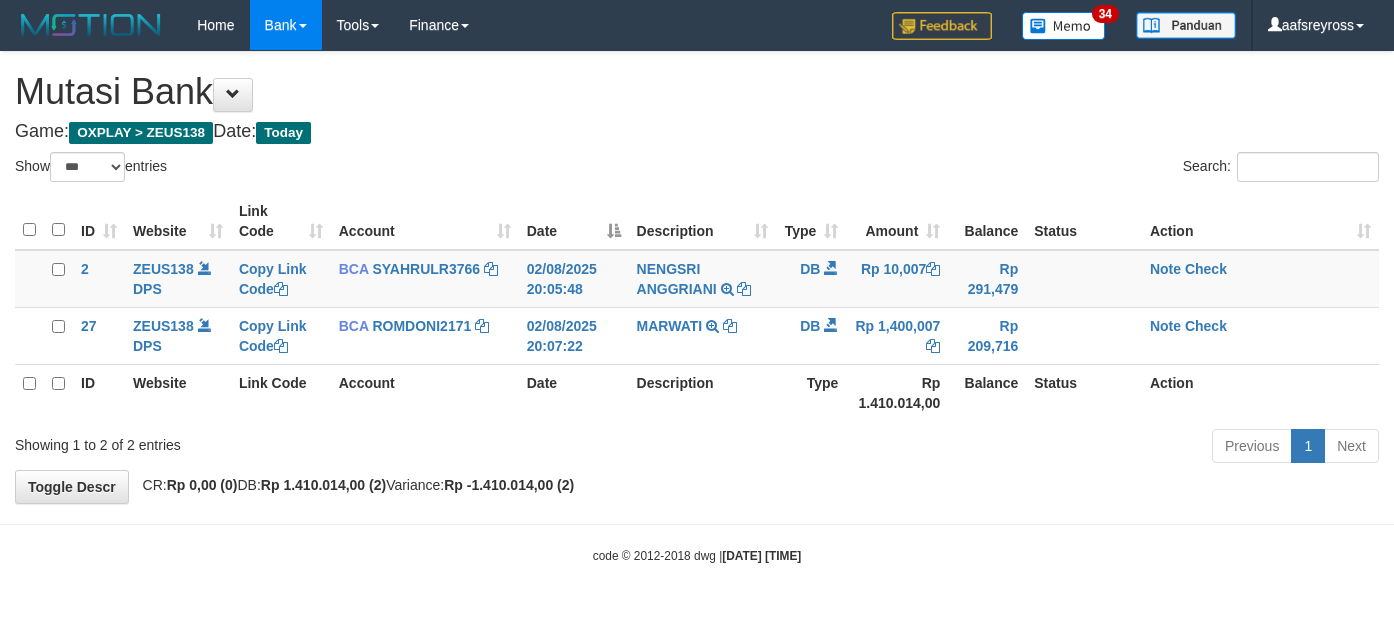 select on "***" 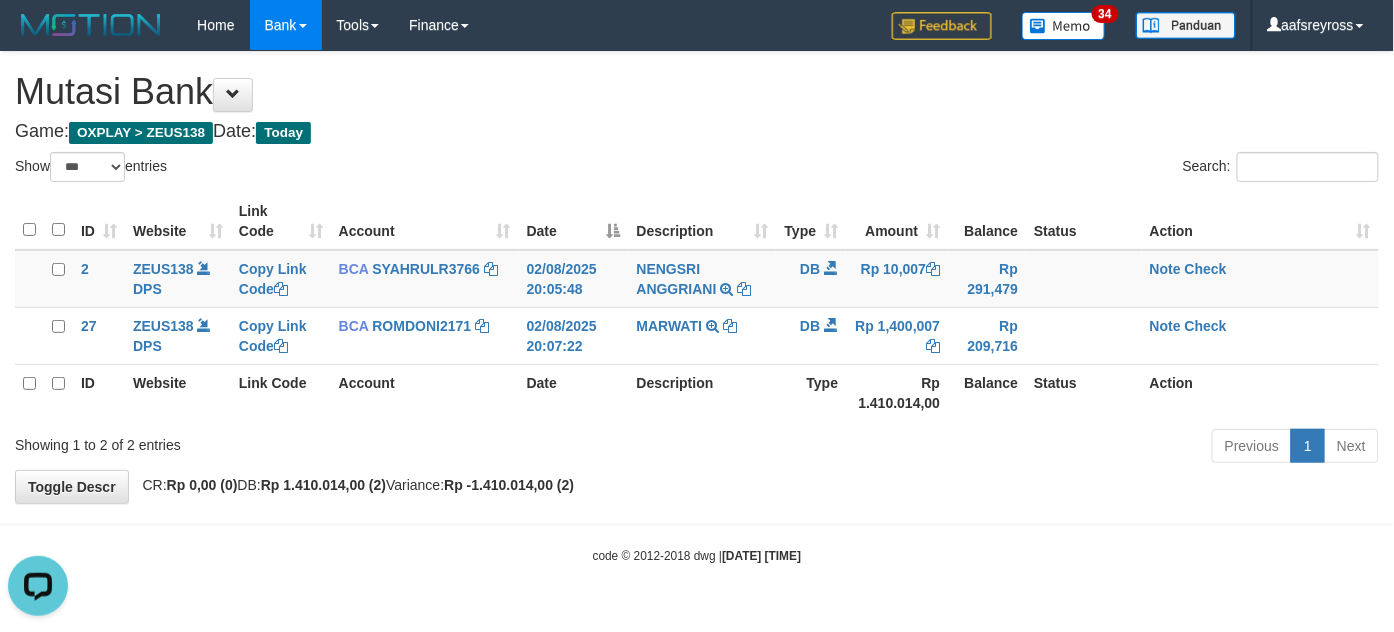 scroll, scrollTop: 0, scrollLeft: 0, axis: both 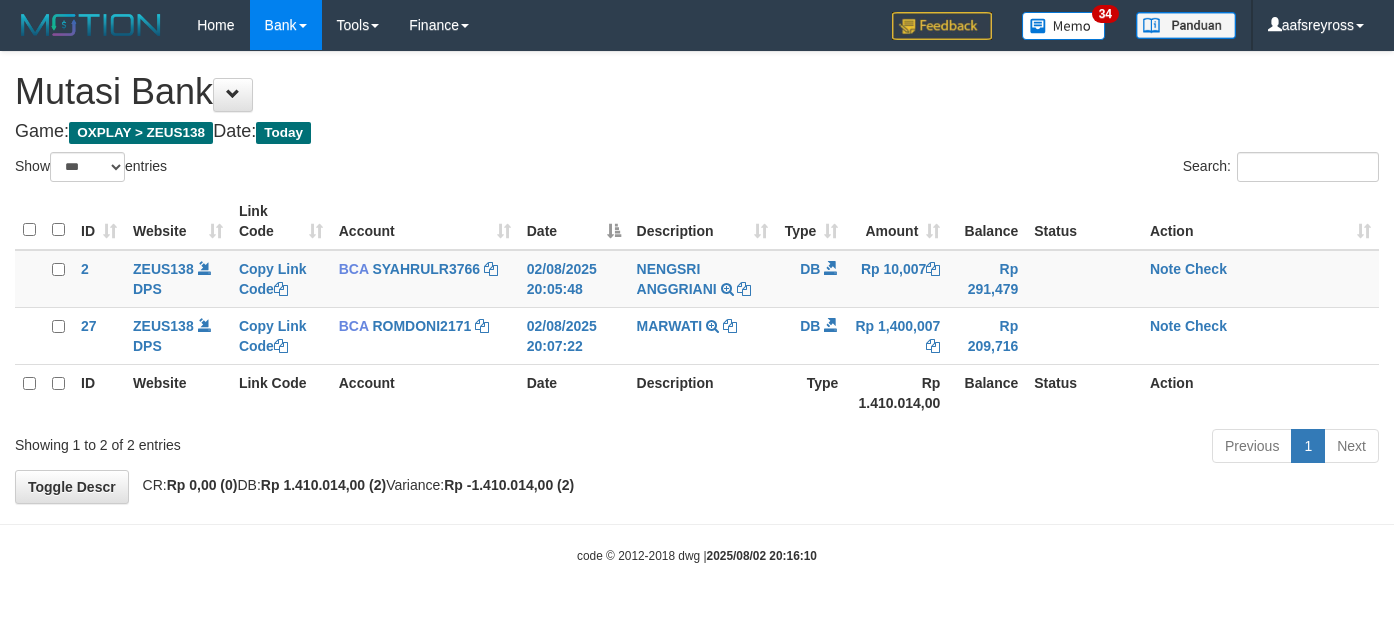 select on "***" 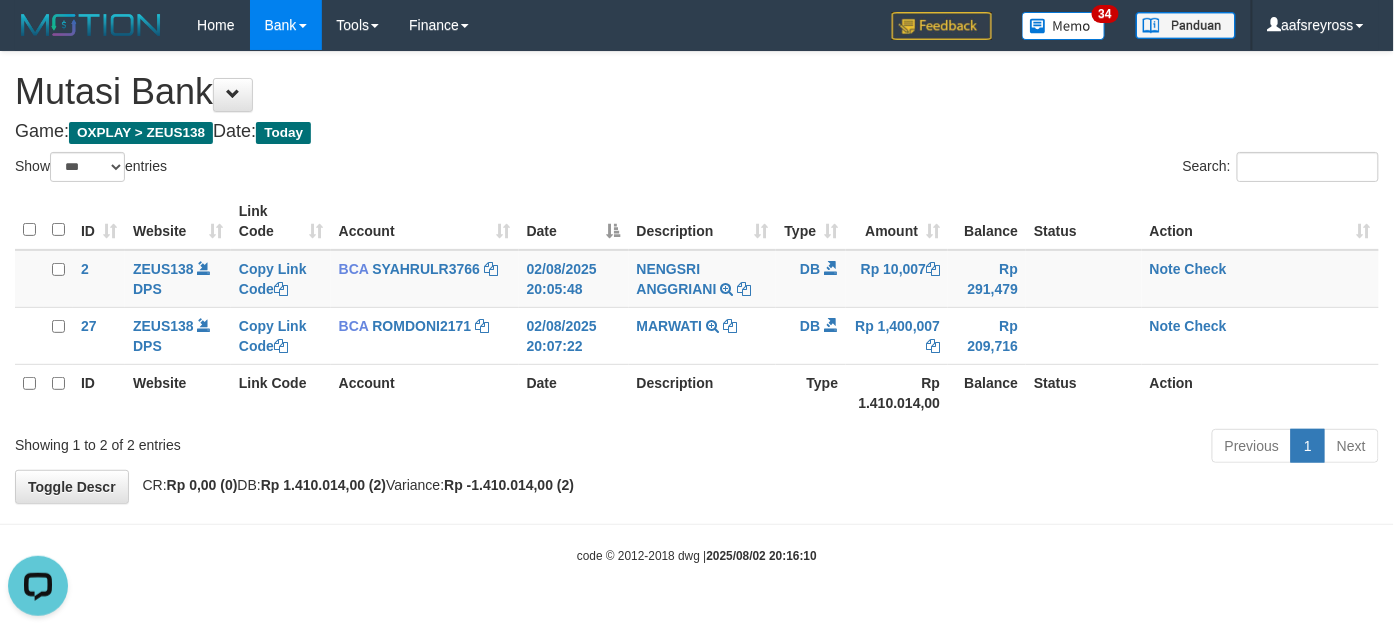 scroll, scrollTop: 0, scrollLeft: 0, axis: both 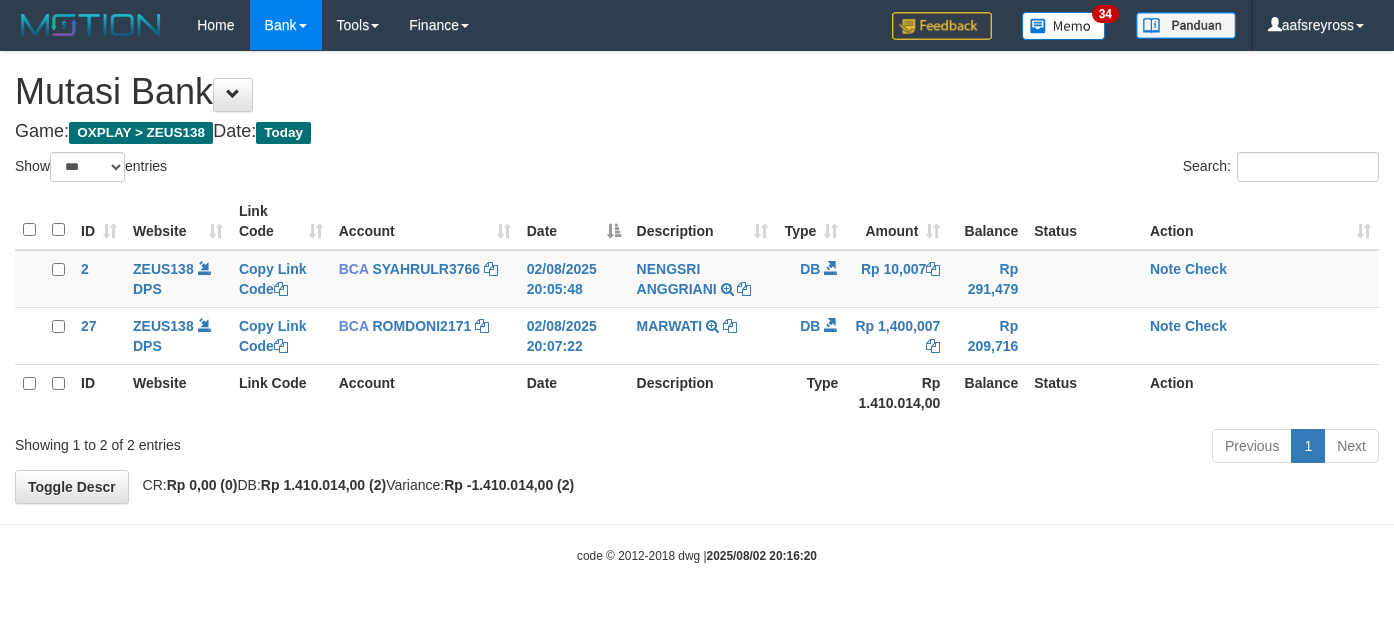 select on "***" 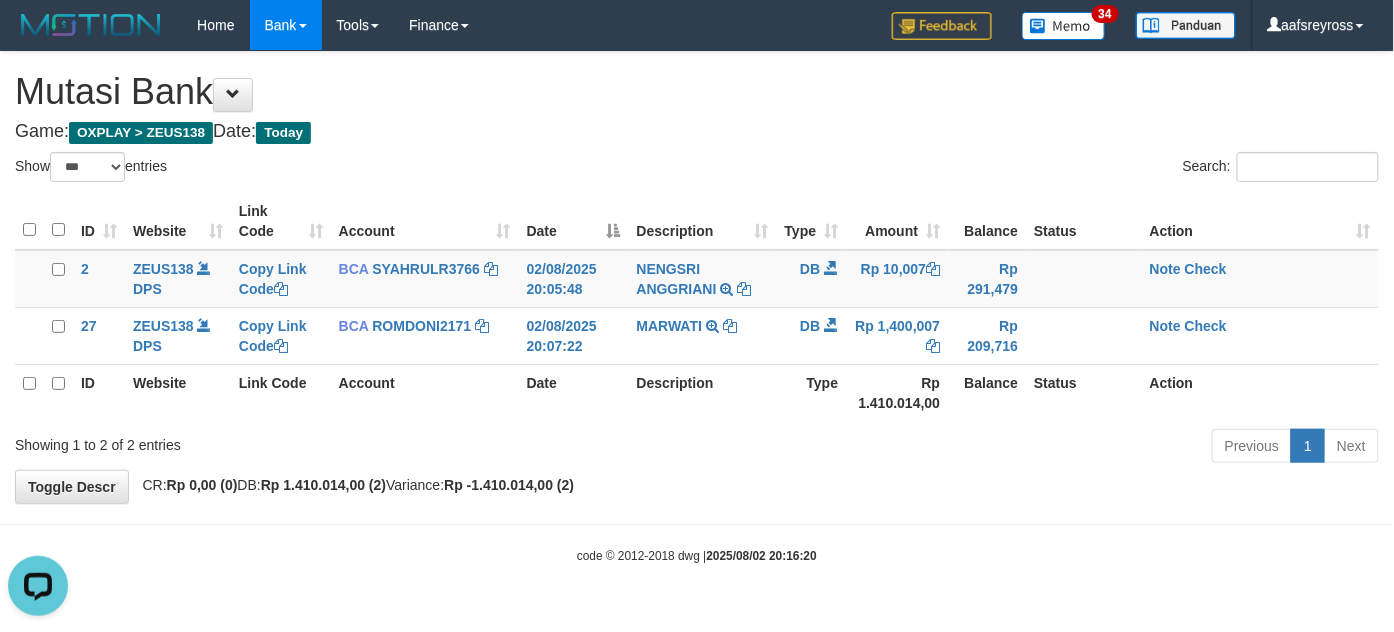 scroll, scrollTop: 0, scrollLeft: 0, axis: both 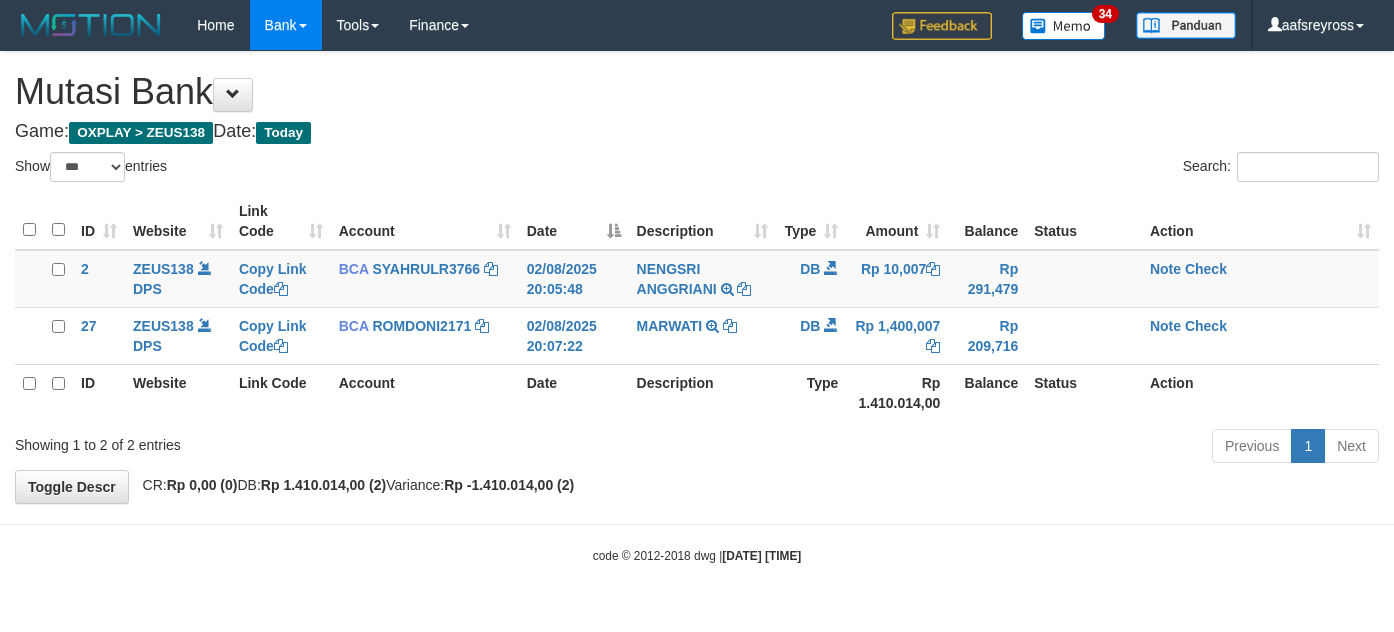 select on "***" 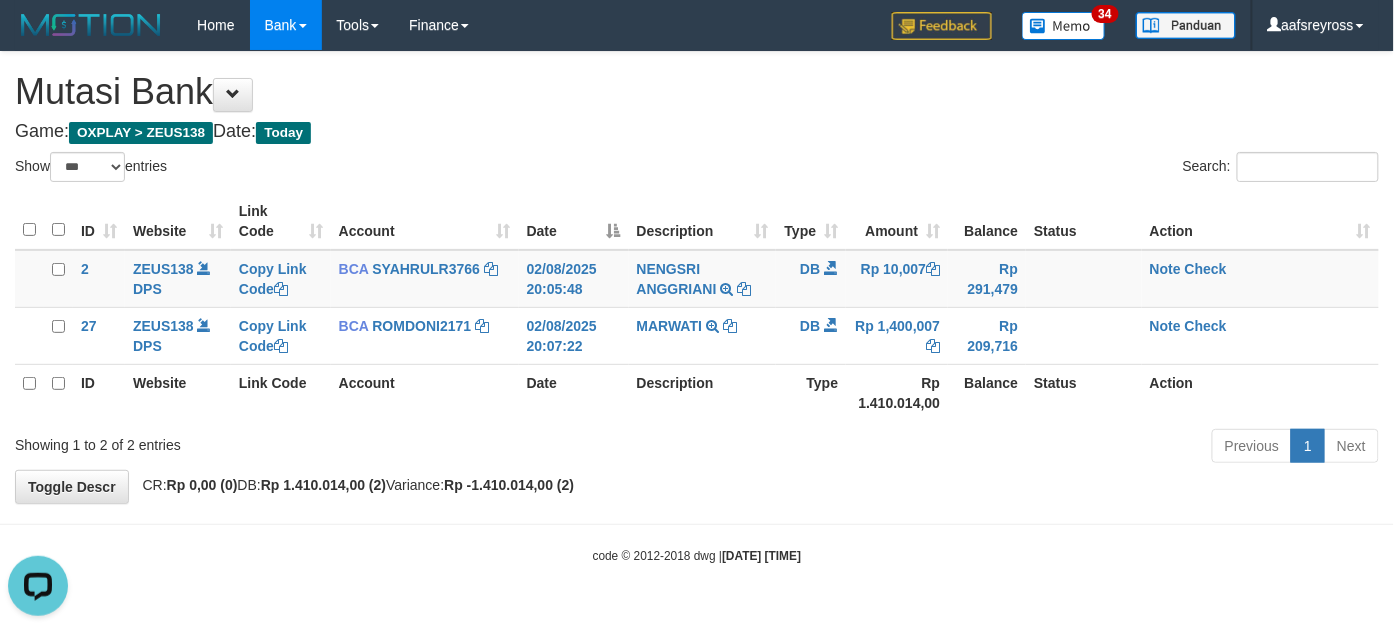 scroll, scrollTop: 0, scrollLeft: 0, axis: both 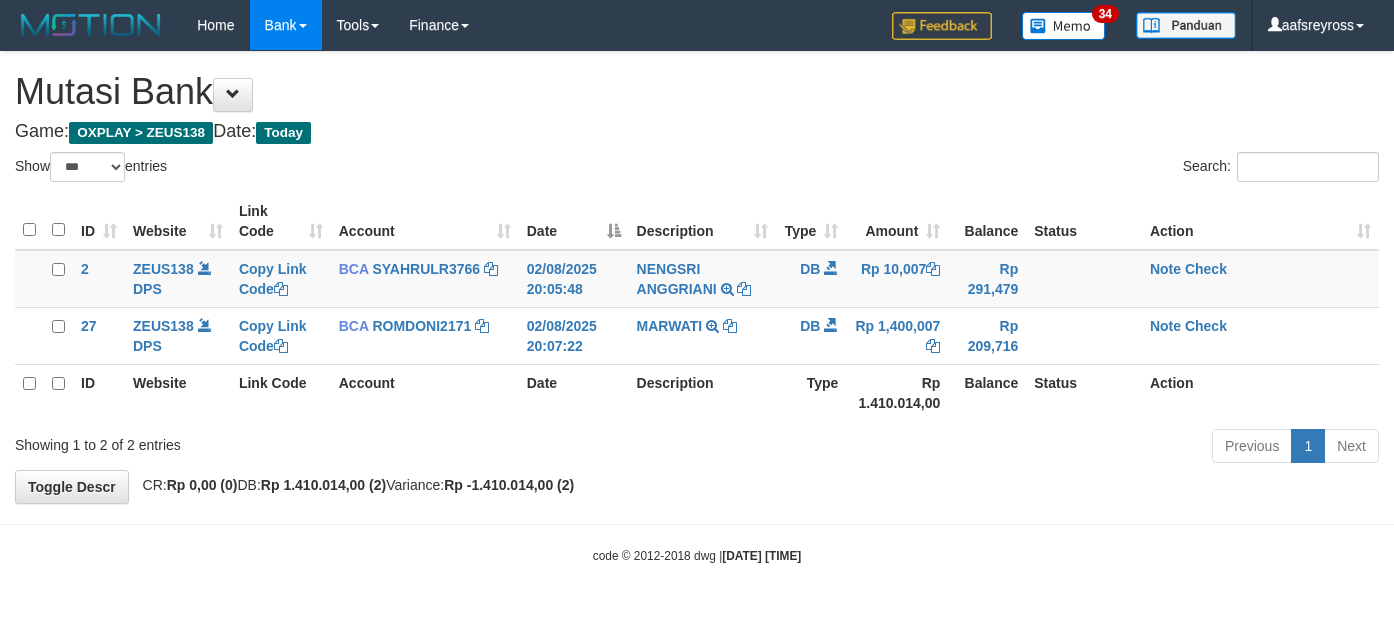 select on "***" 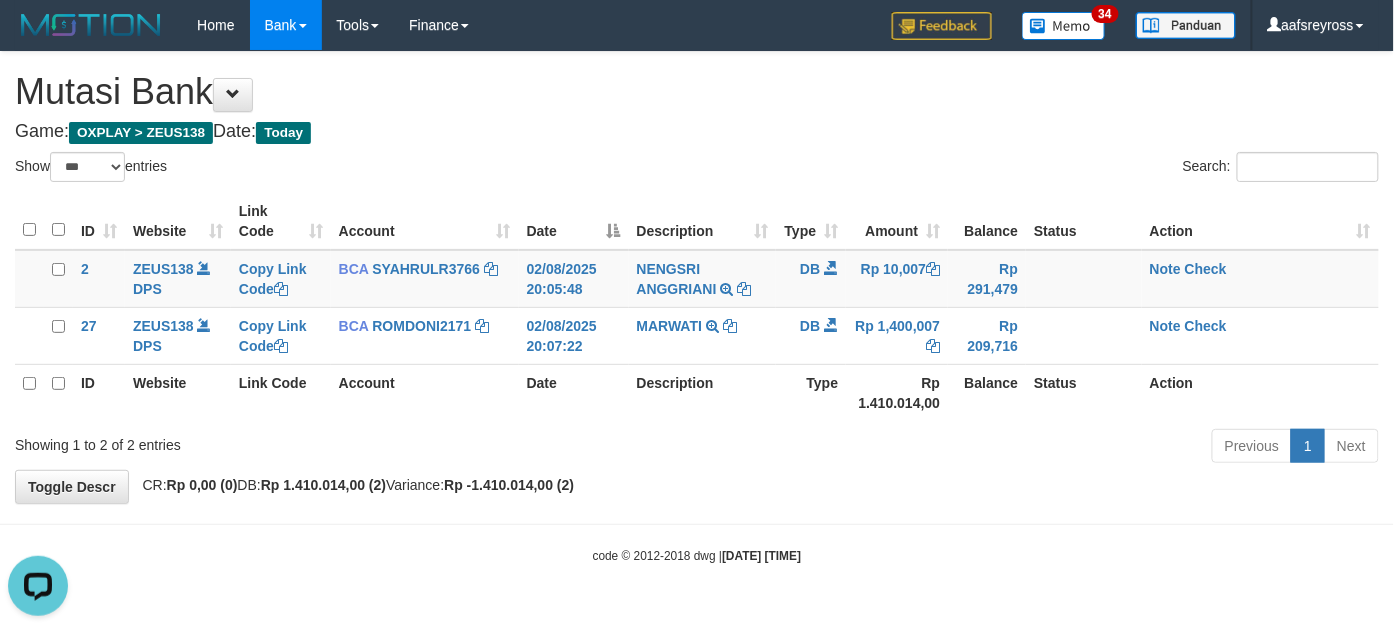 scroll, scrollTop: 0, scrollLeft: 0, axis: both 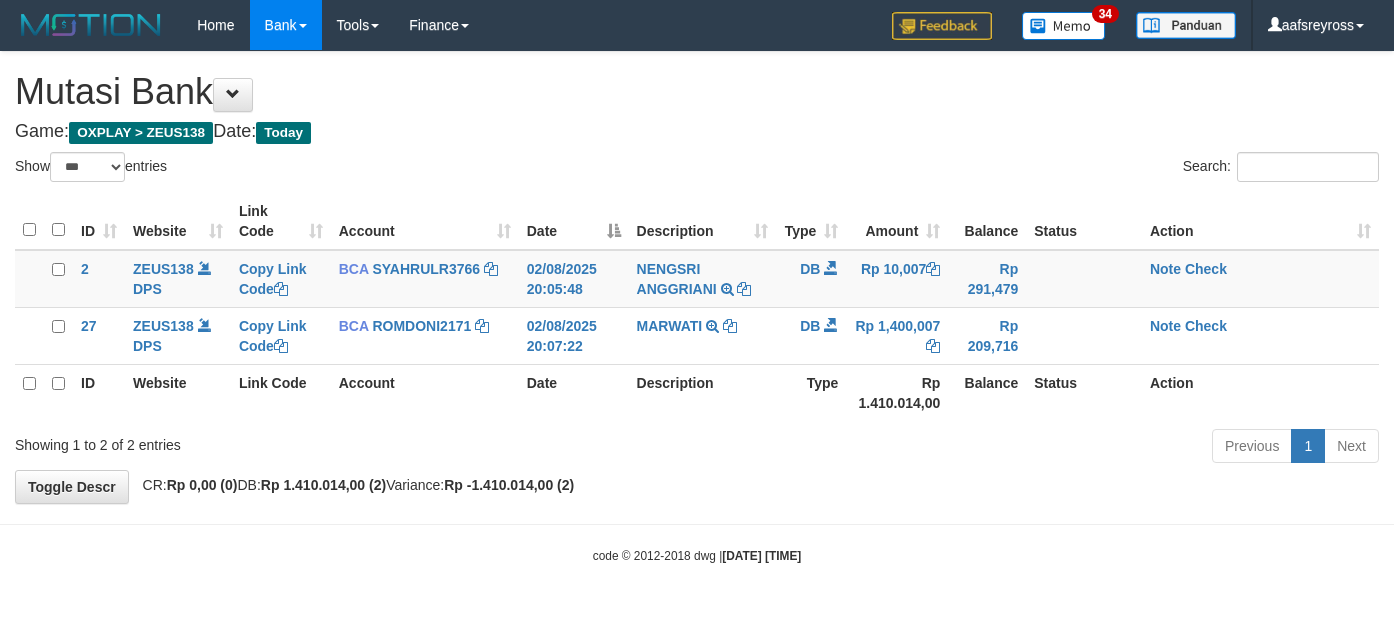 select on "***" 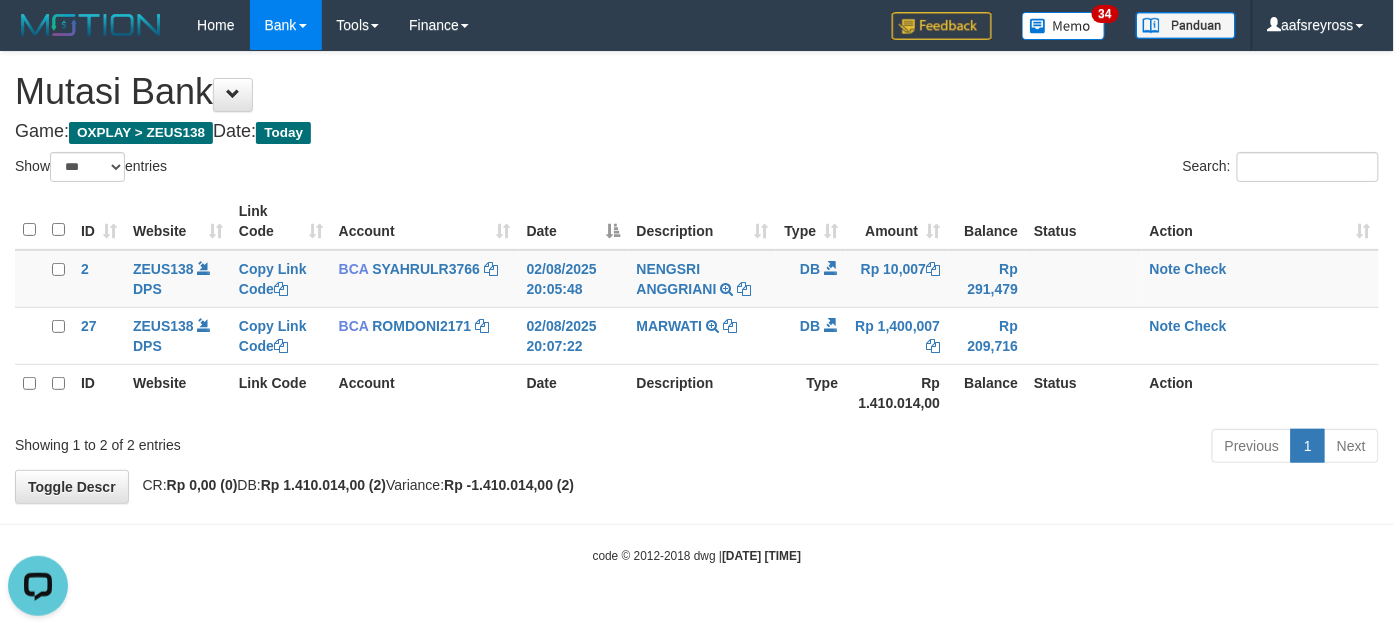 scroll, scrollTop: 0, scrollLeft: 0, axis: both 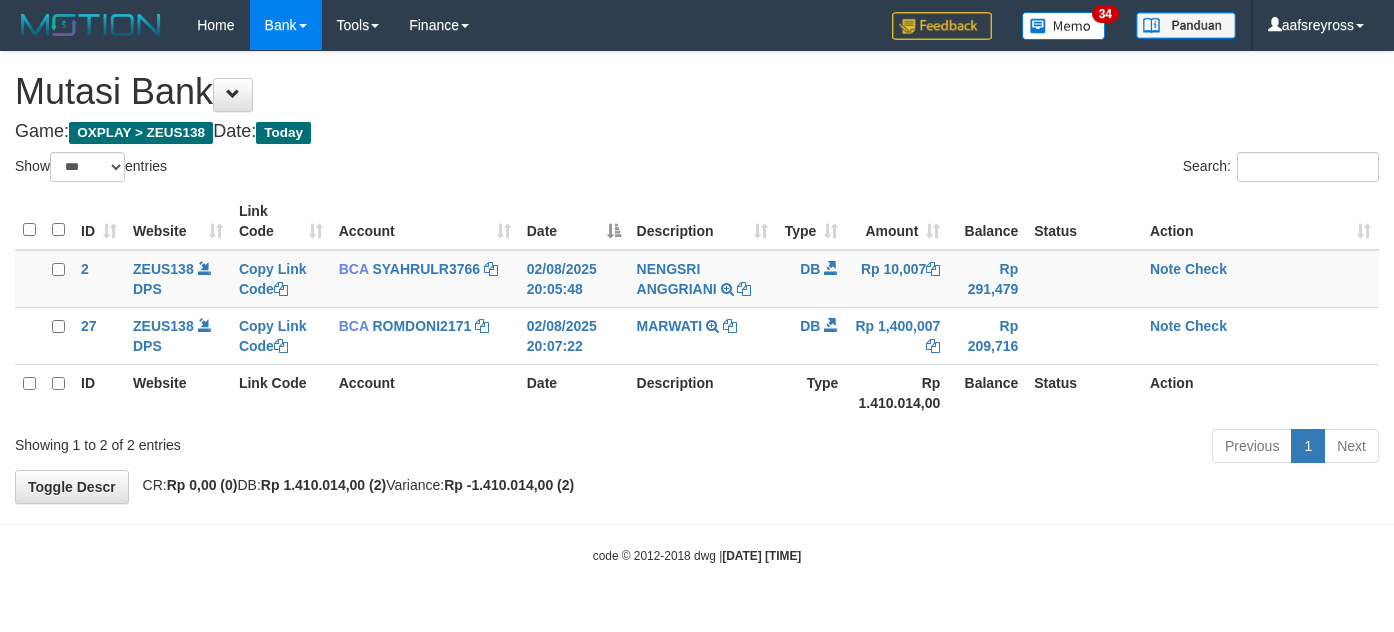 select on "***" 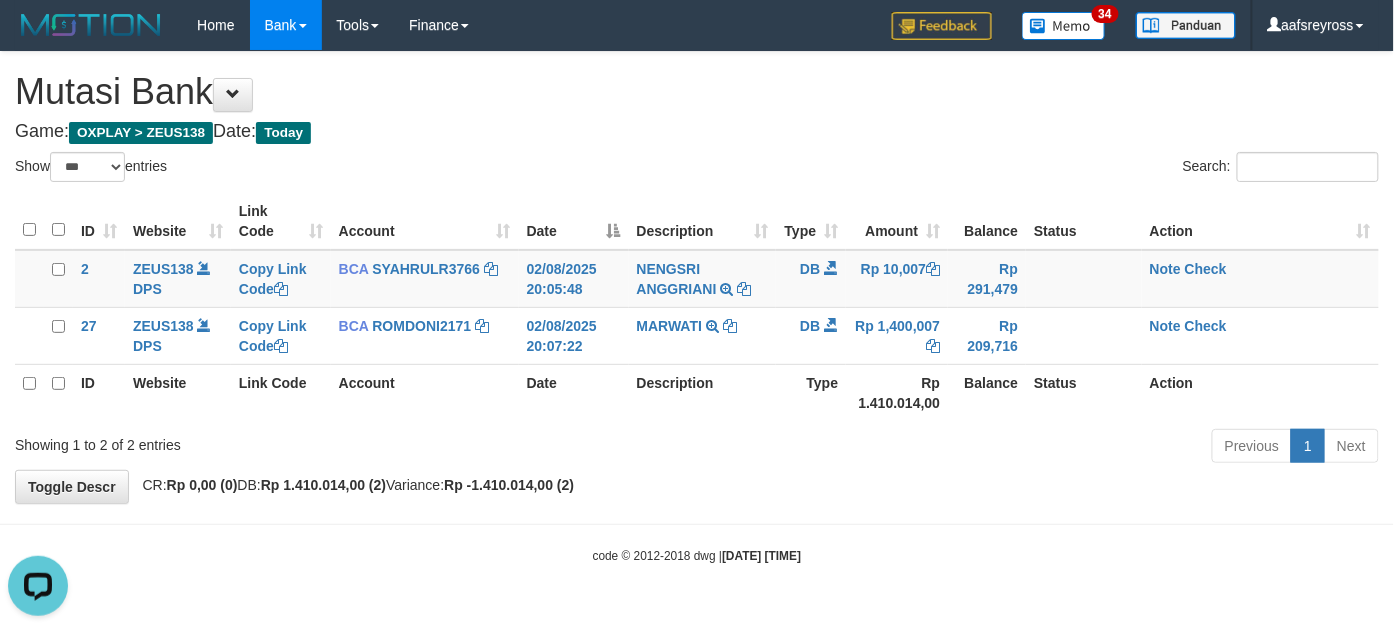 scroll, scrollTop: 0, scrollLeft: 0, axis: both 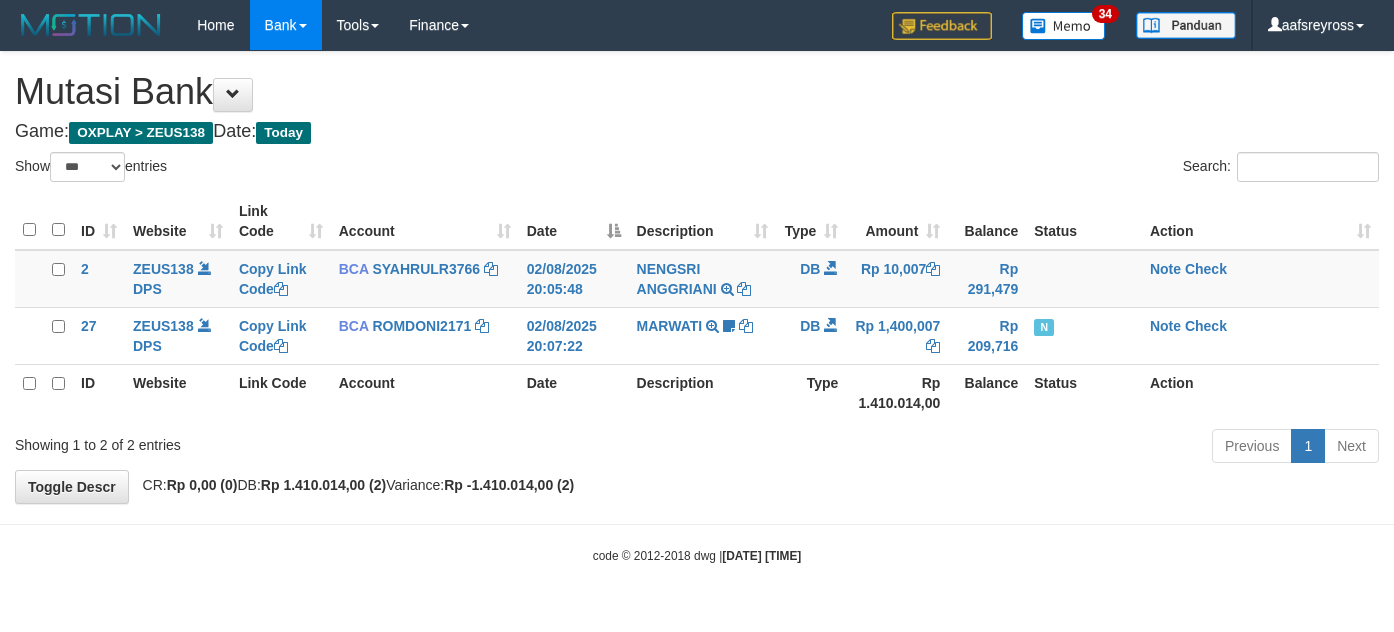 select on "***" 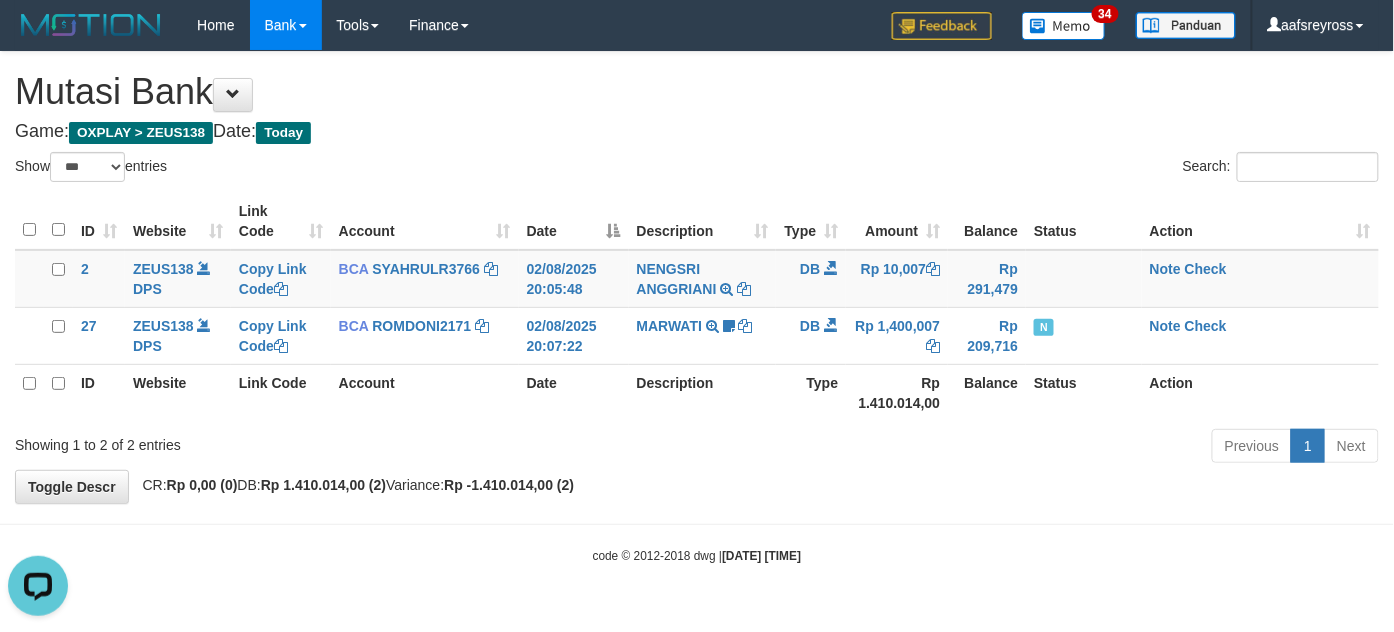 scroll, scrollTop: 0, scrollLeft: 0, axis: both 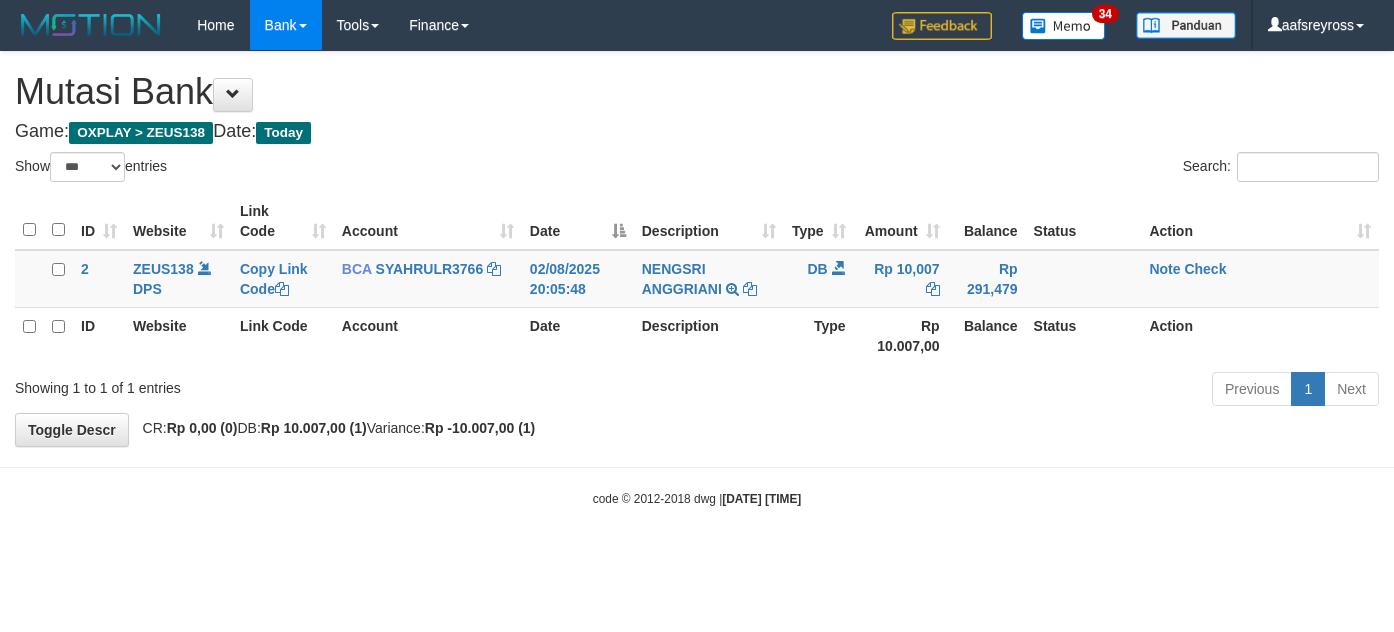 select on "***" 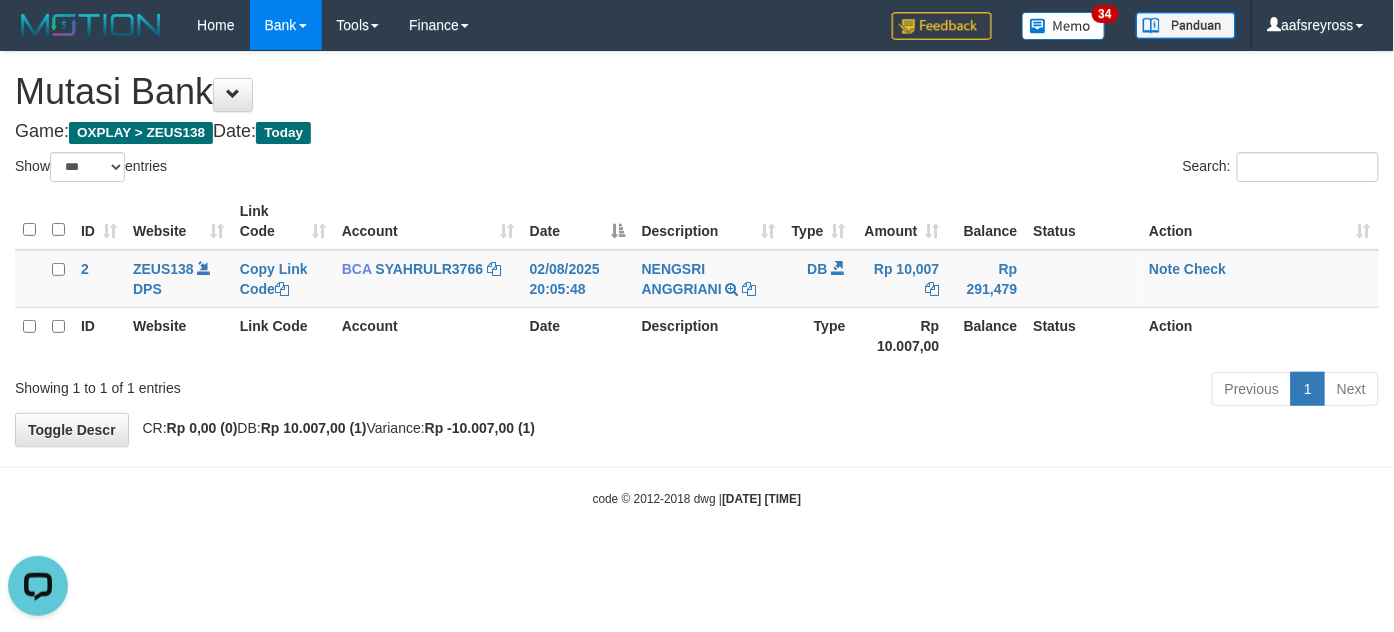 scroll, scrollTop: 0, scrollLeft: 0, axis: both 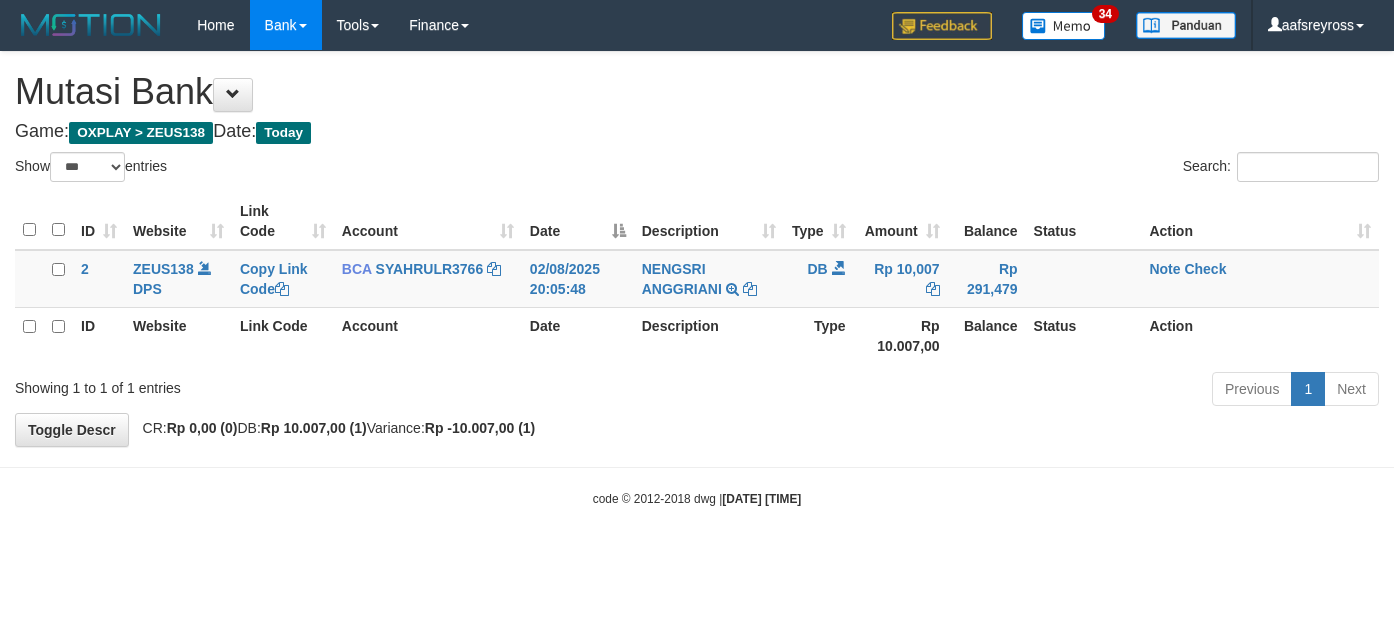 select on "***" 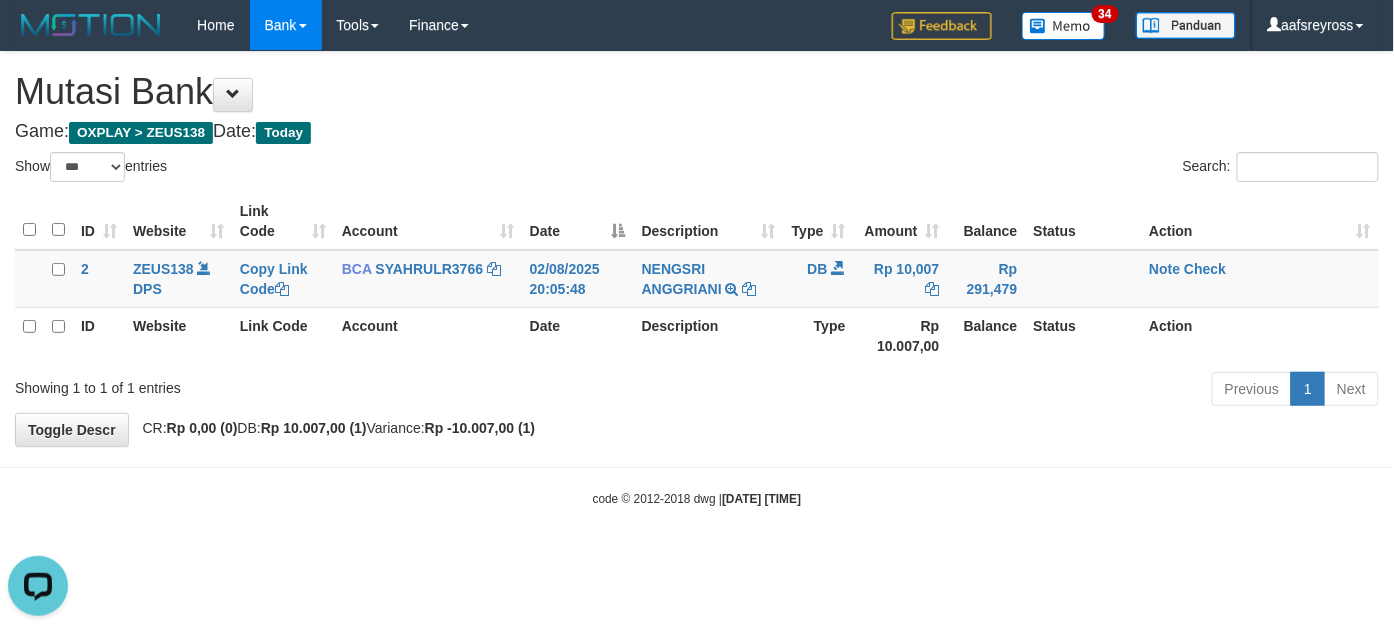 scroll, scrollTop: 0, scrollLeft: 0, axis: both 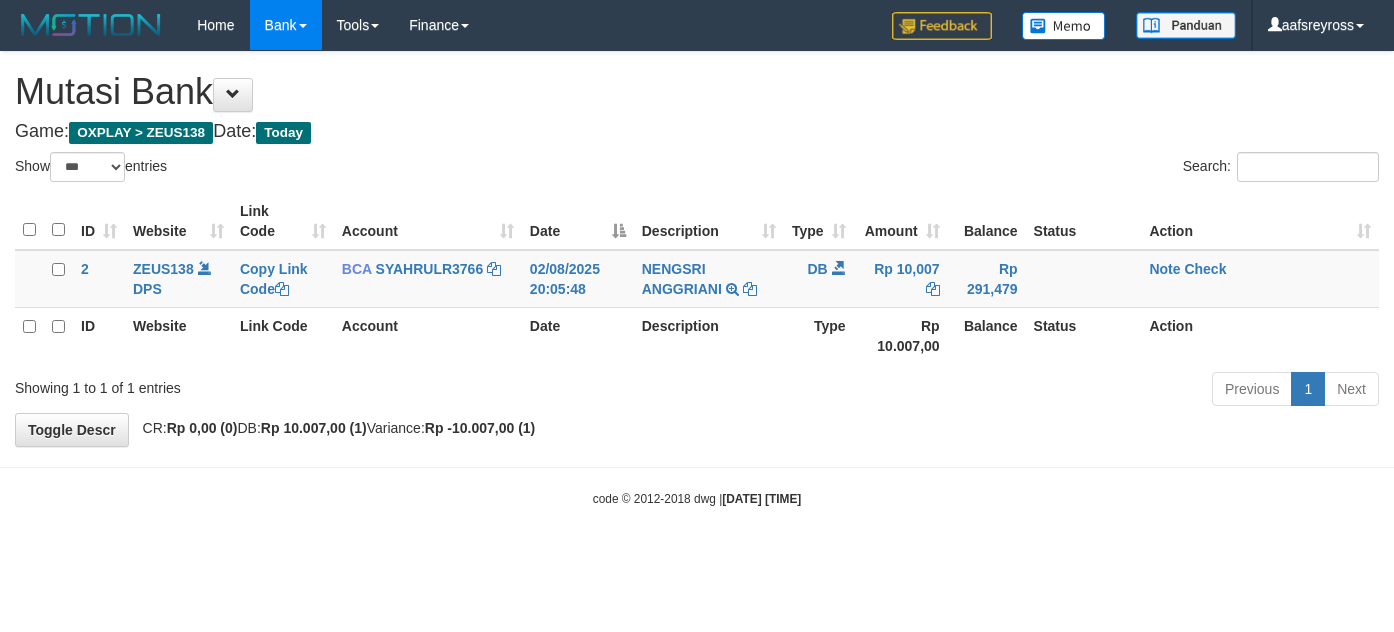 select on "***" 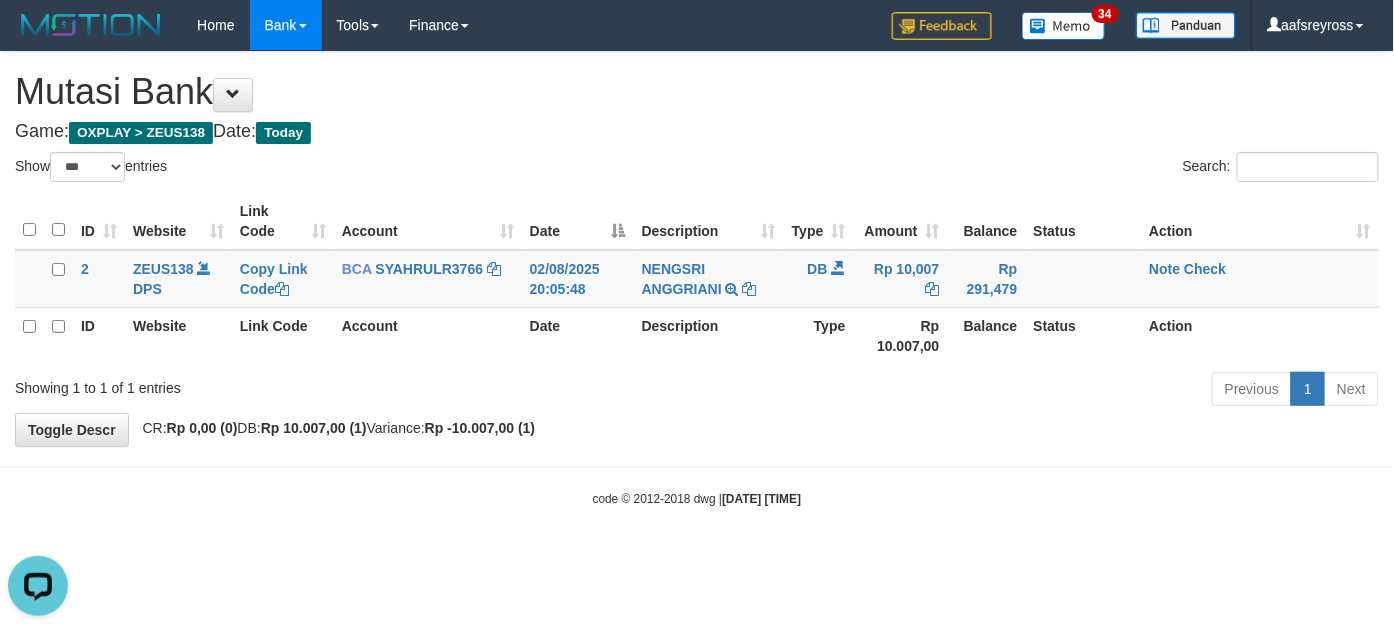 scroll, scrollTop: 0, scrollLeft: 0, axis: both 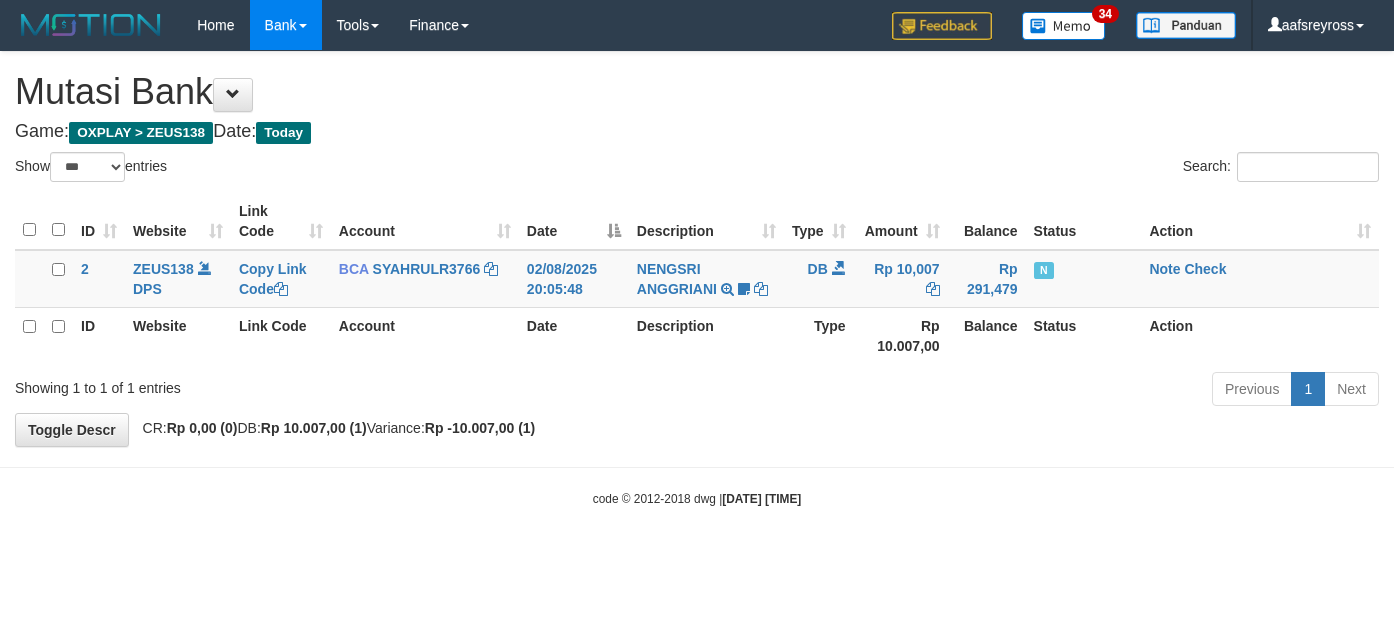 select on "***" 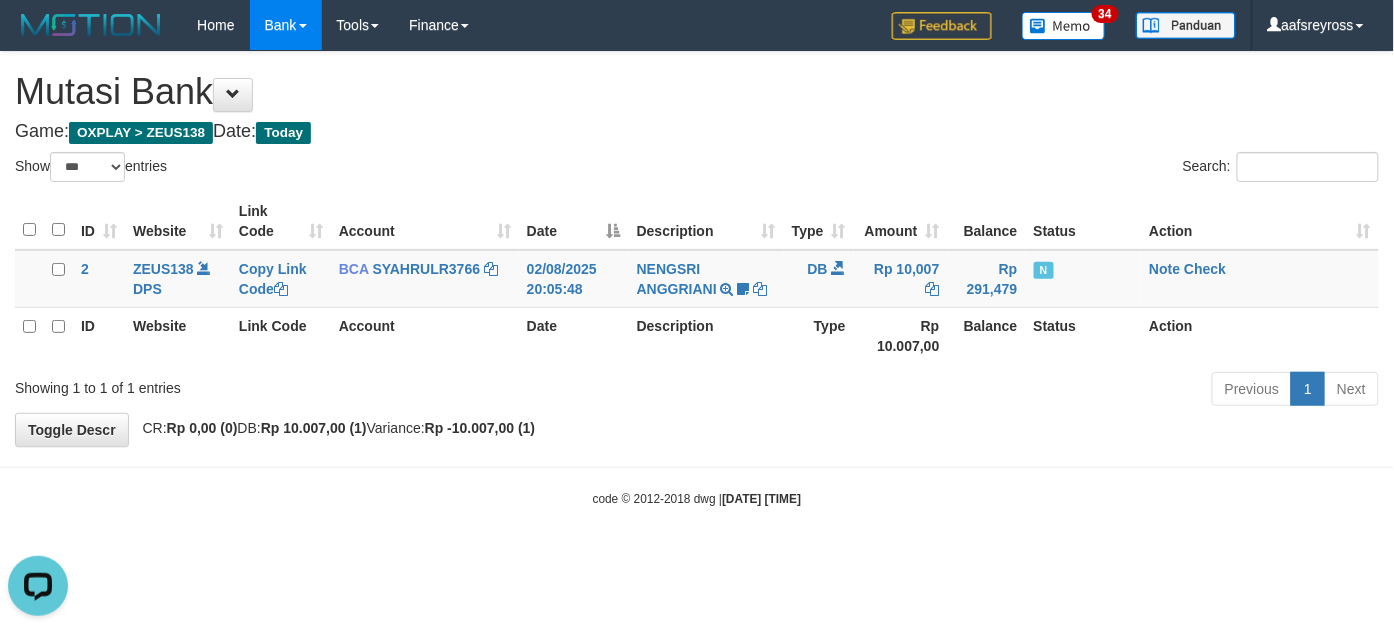 scroll, scrollTop: 0, scrollLeft: 0, axis: both 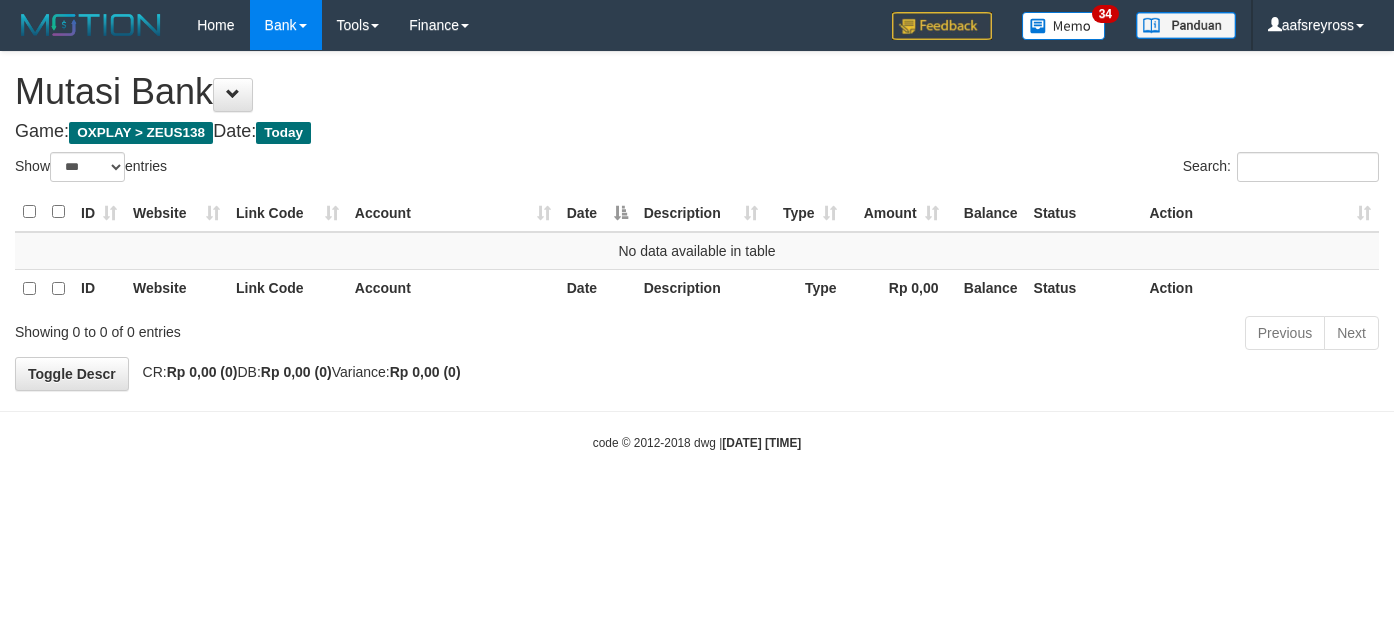 select on "***" 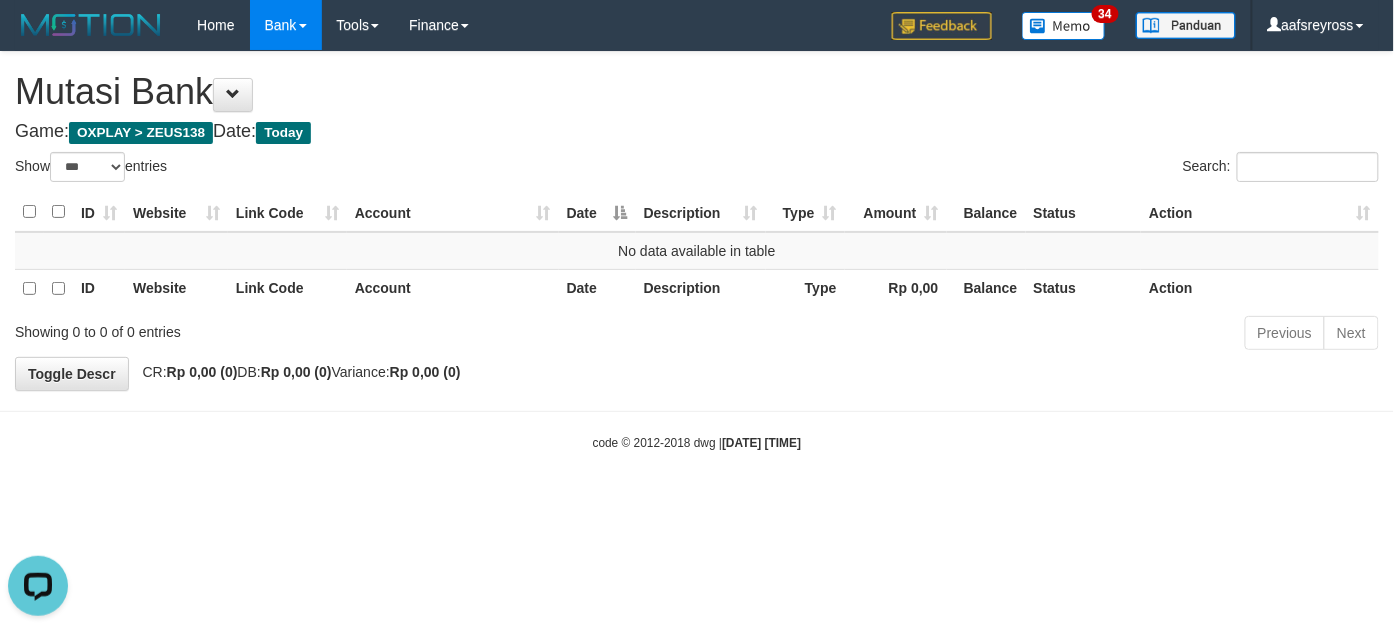 scroll, scrollTop: 0, scrollLeft: 0, axis: both 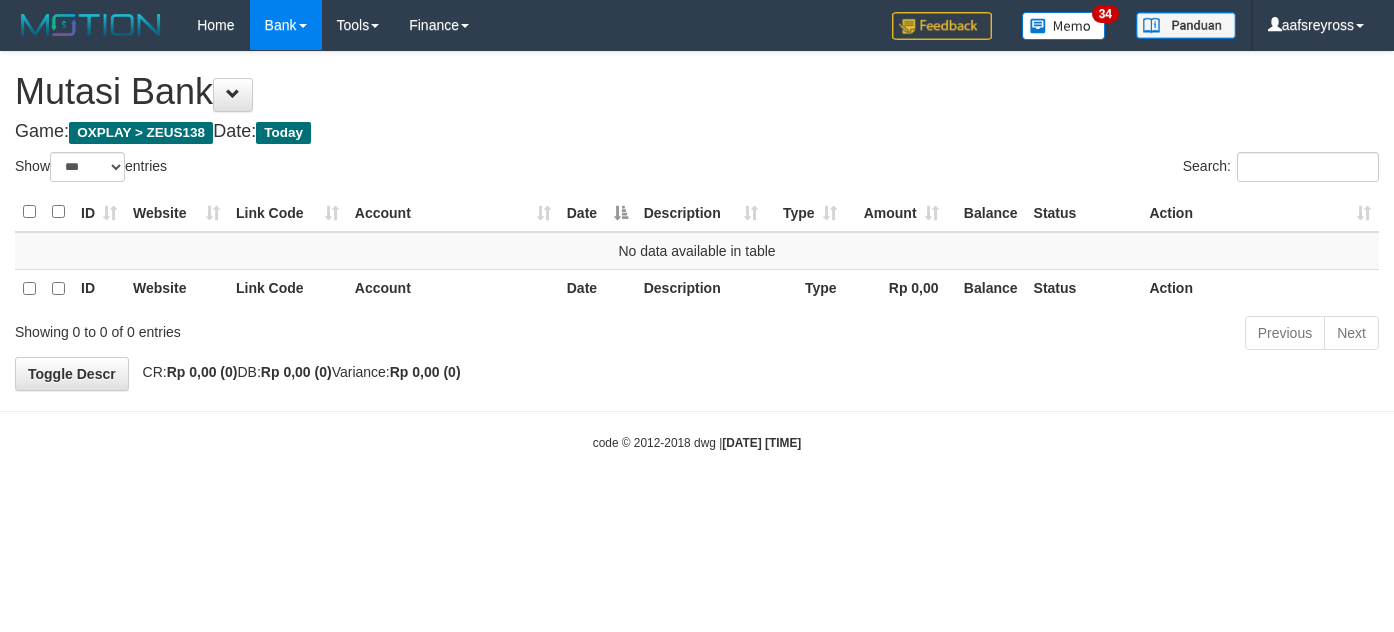select on "***" 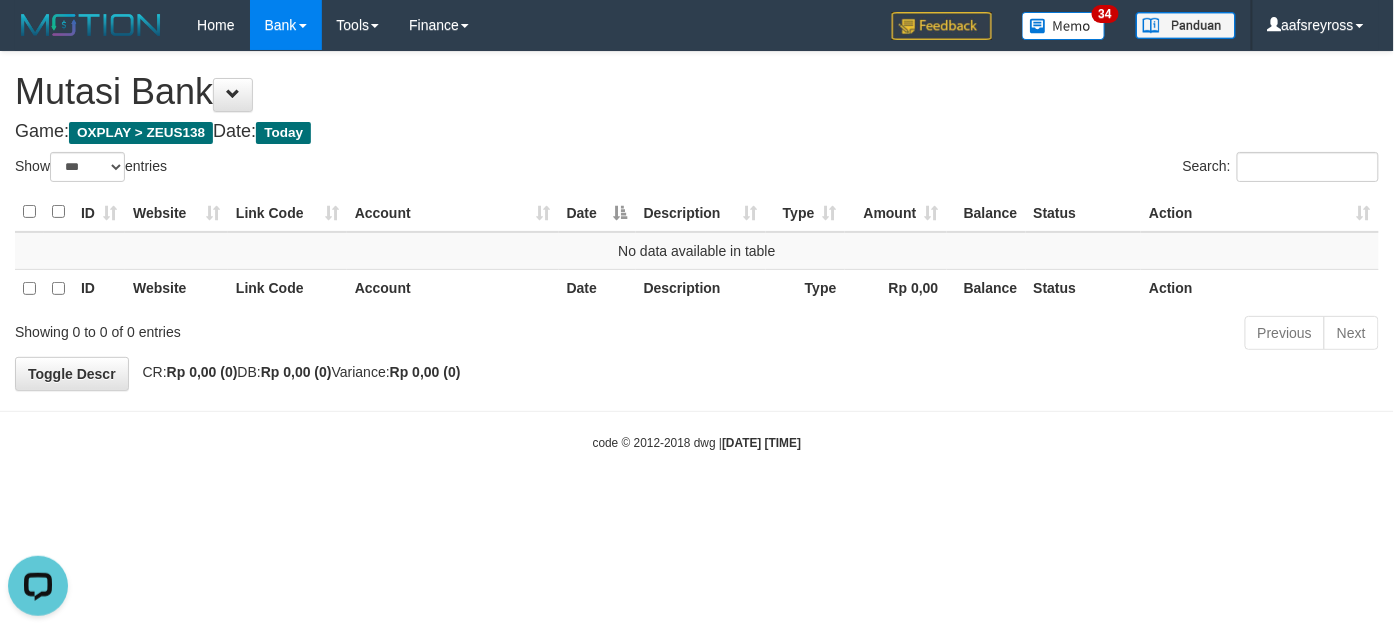 scroll, scrollTop: 0, scrollLeft: 0, axis: both 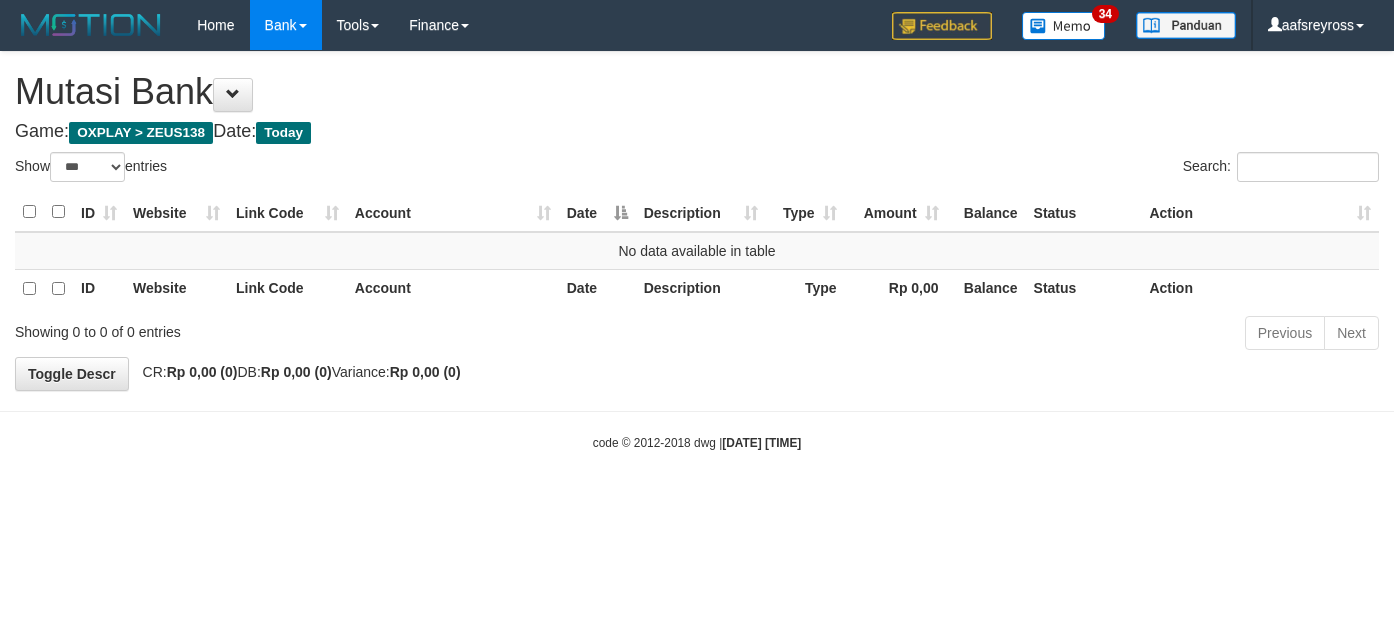 select on "***" 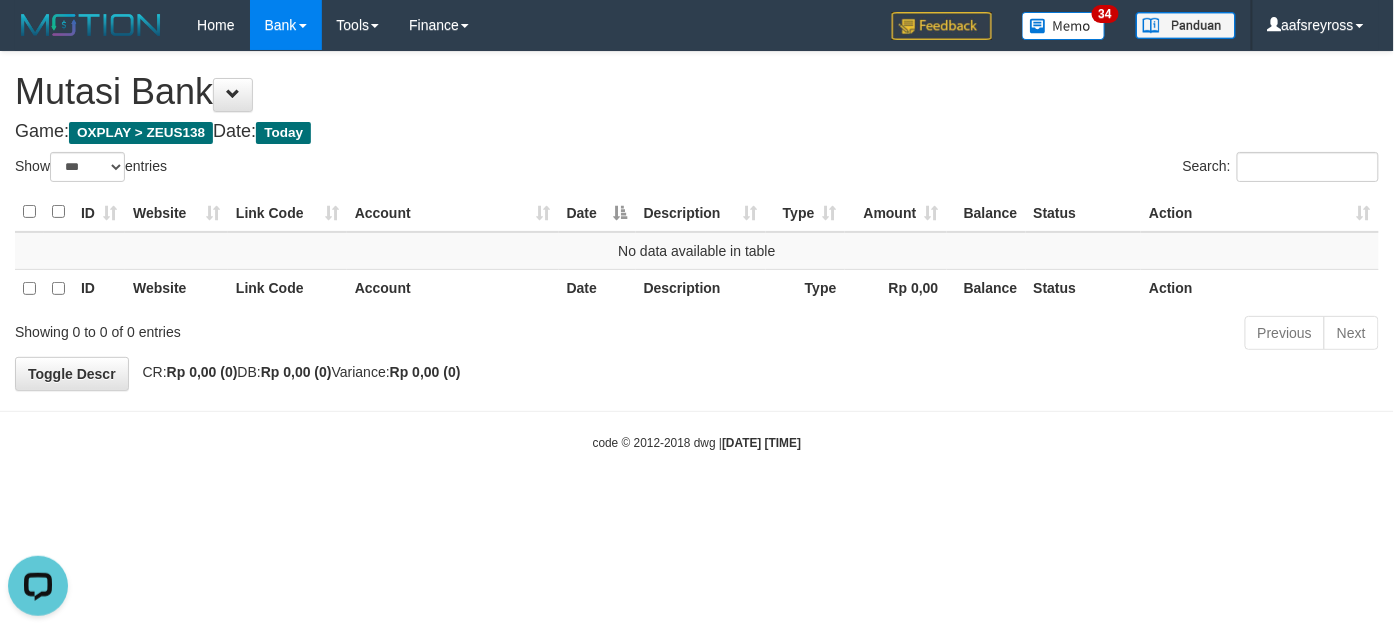 scroll, scrollTop: 0, scrollLeft: 0, axis: both 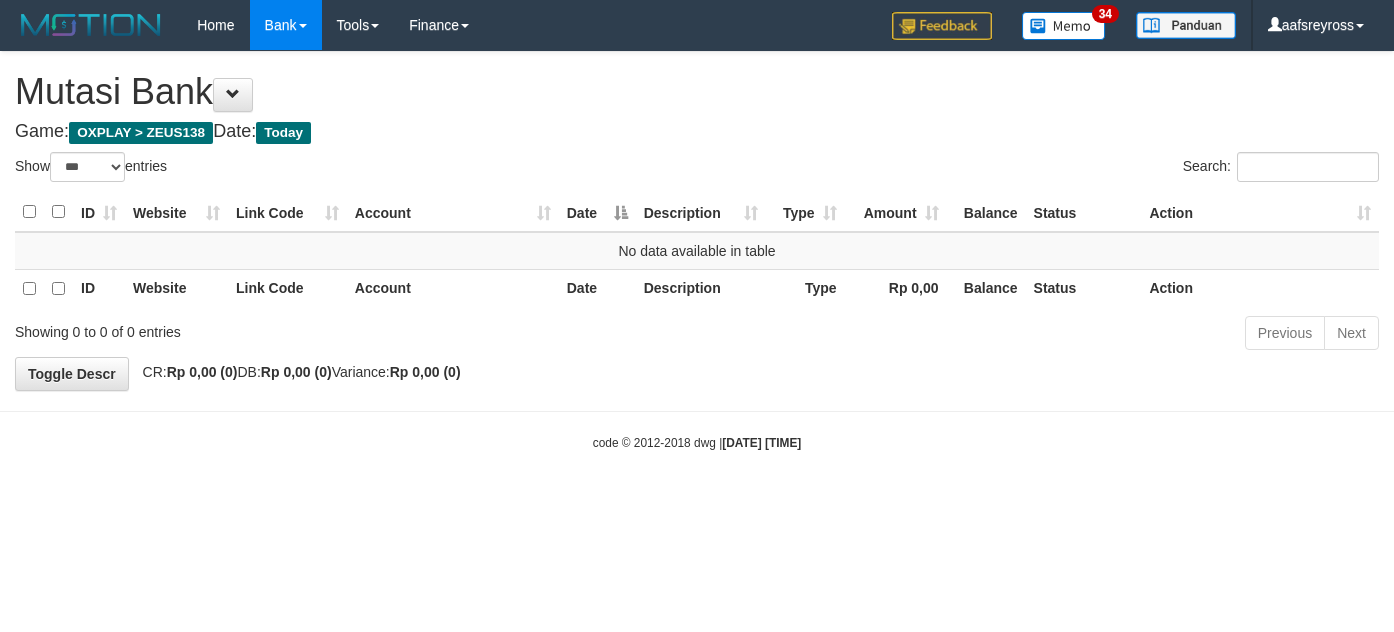 select on "***" 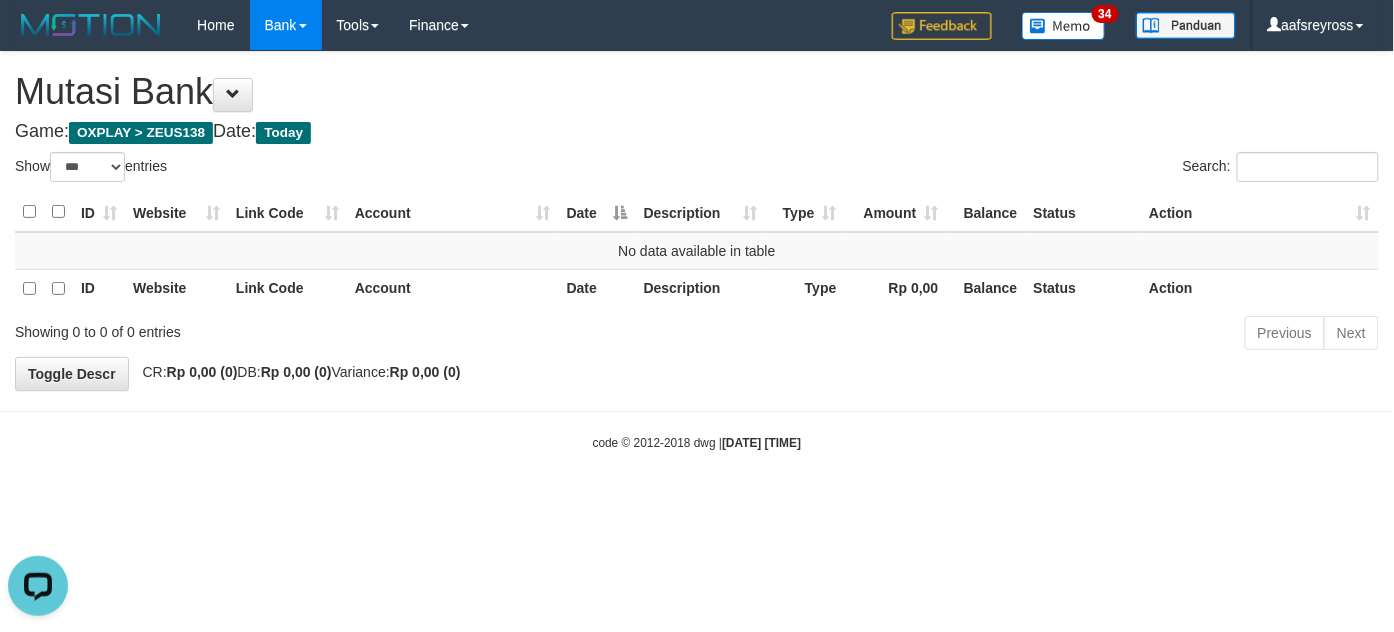 scroll, scrollTop: 0, scrollLeft: 0, axis: both 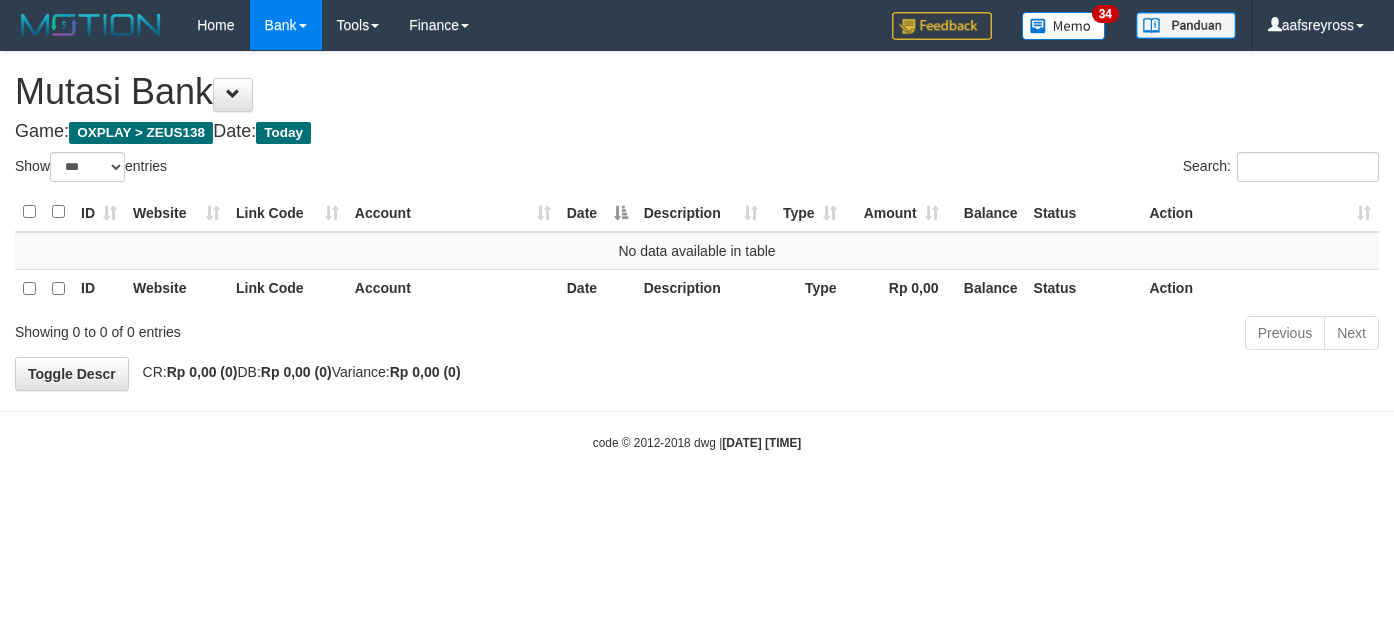 select on "***" 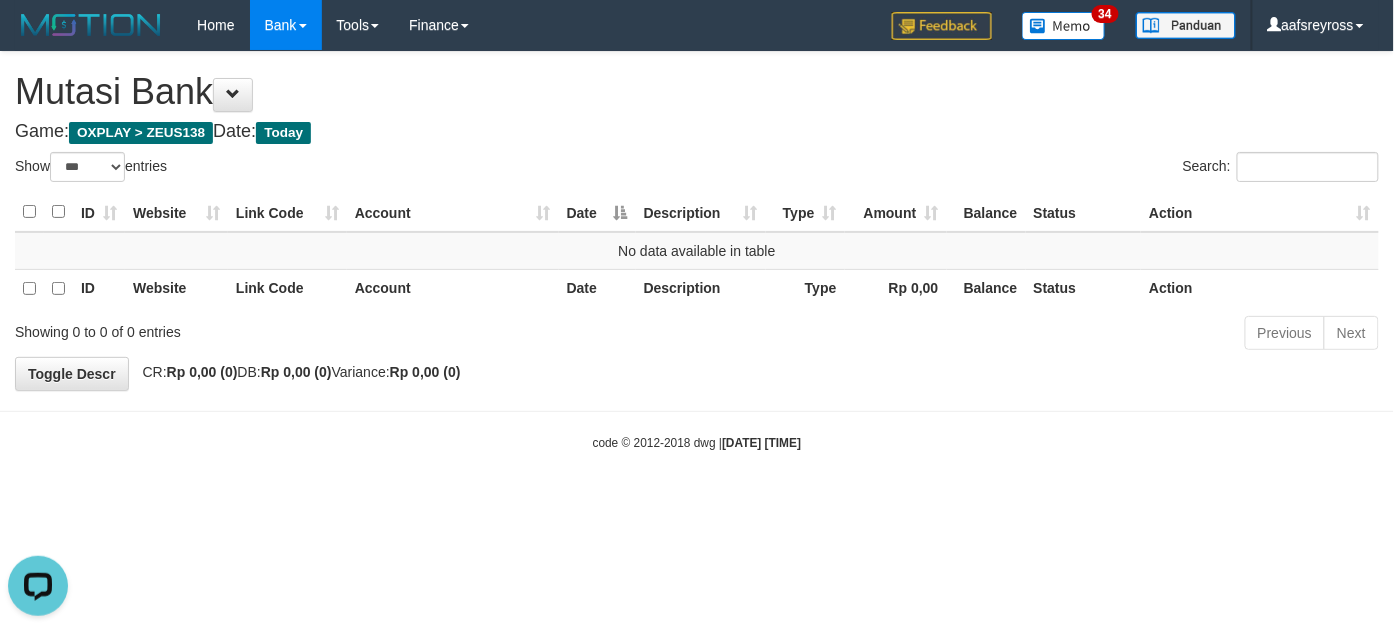 scroll, scrollTop: 0, scrollLeft: 0, axis: both 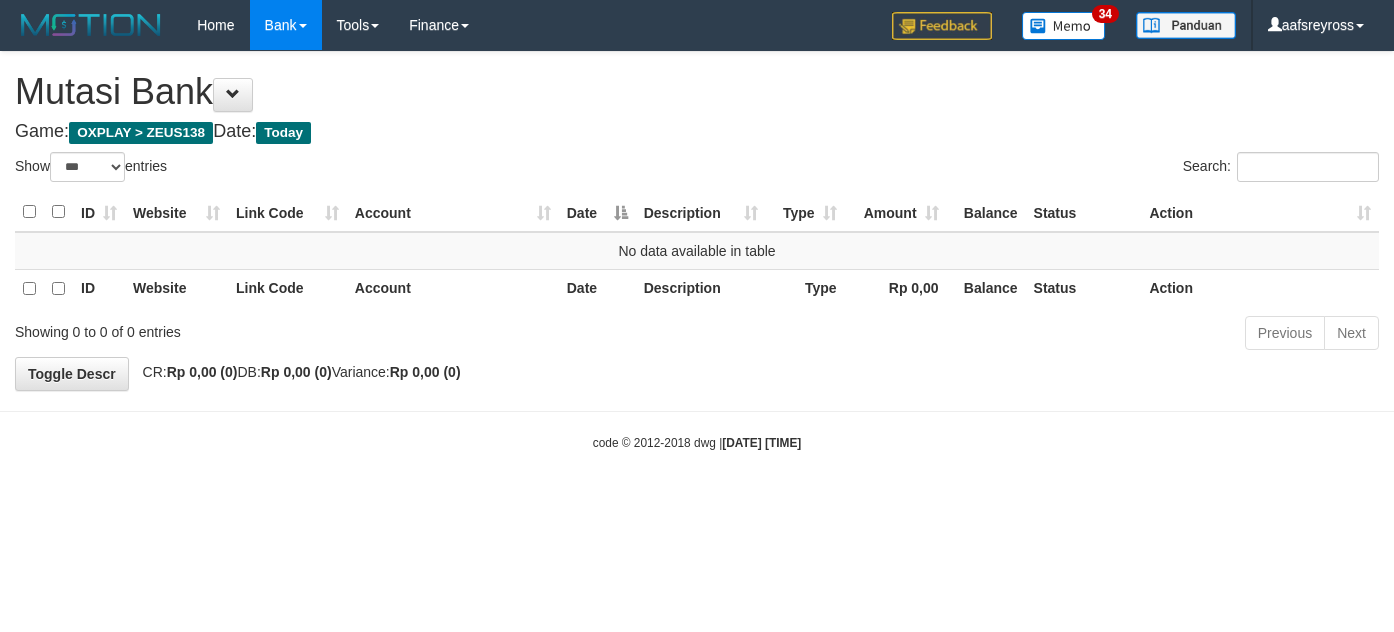 select on "***" 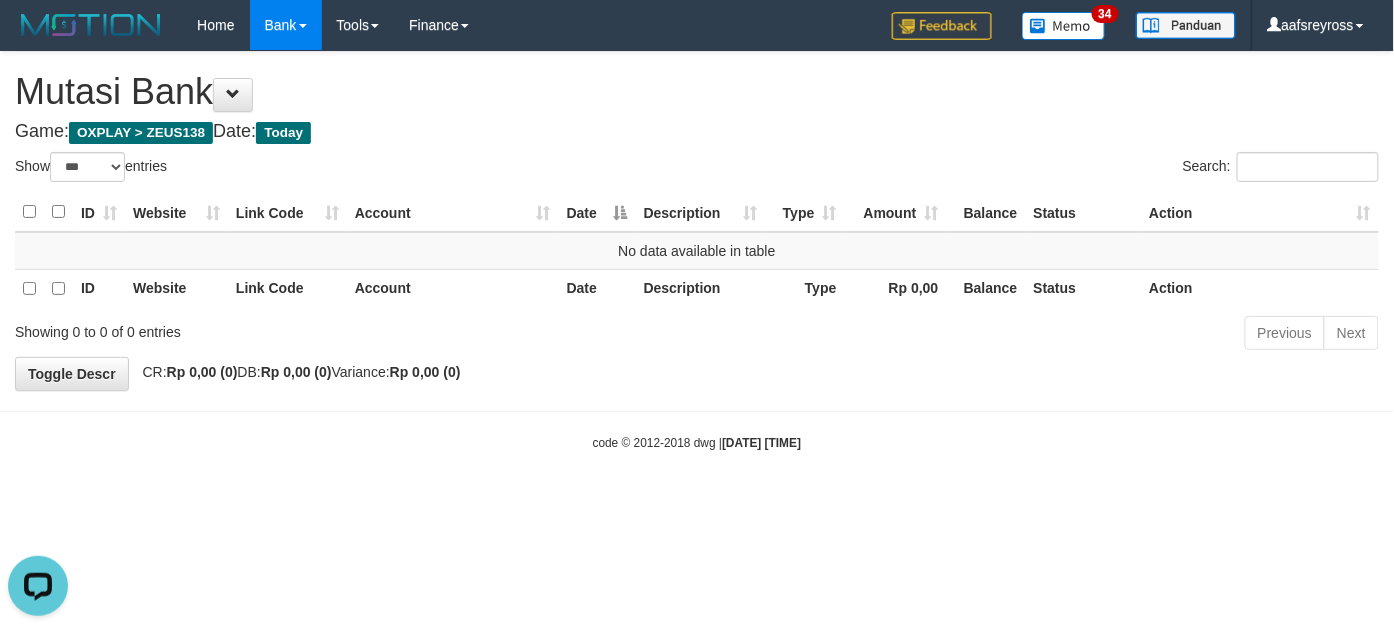 scroll, scrollTop: 0, scrollLeft: 0, axis: both 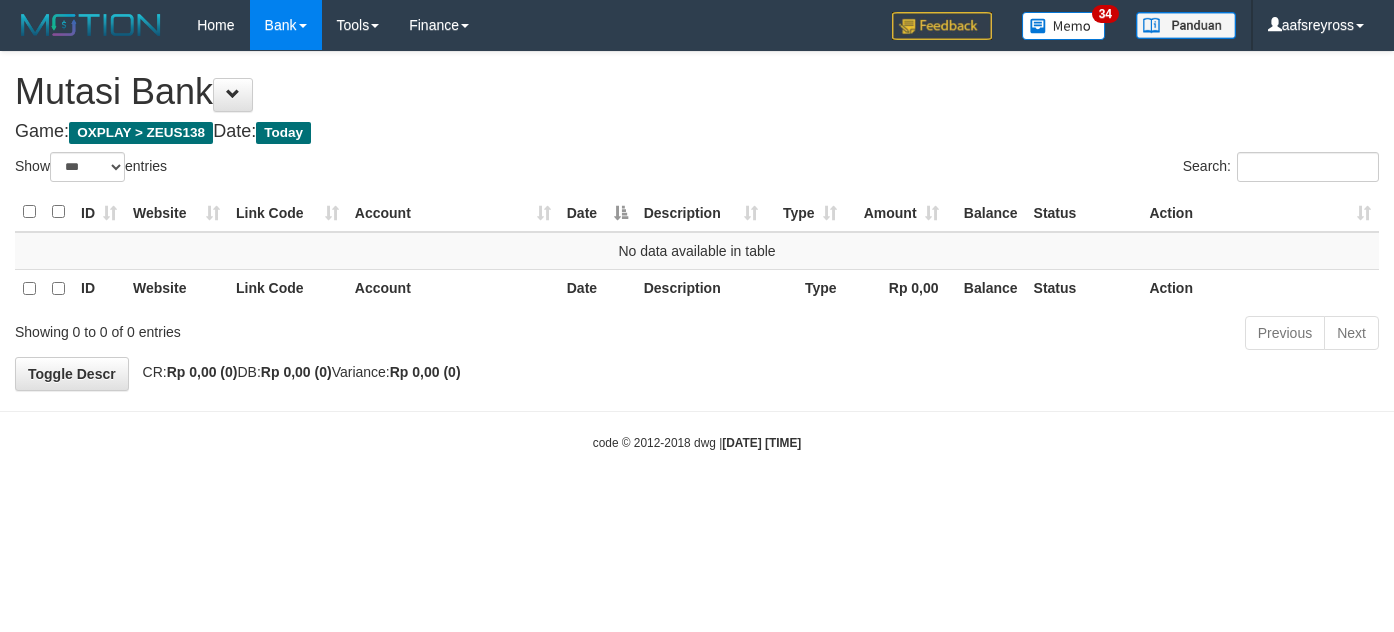 select on "***" 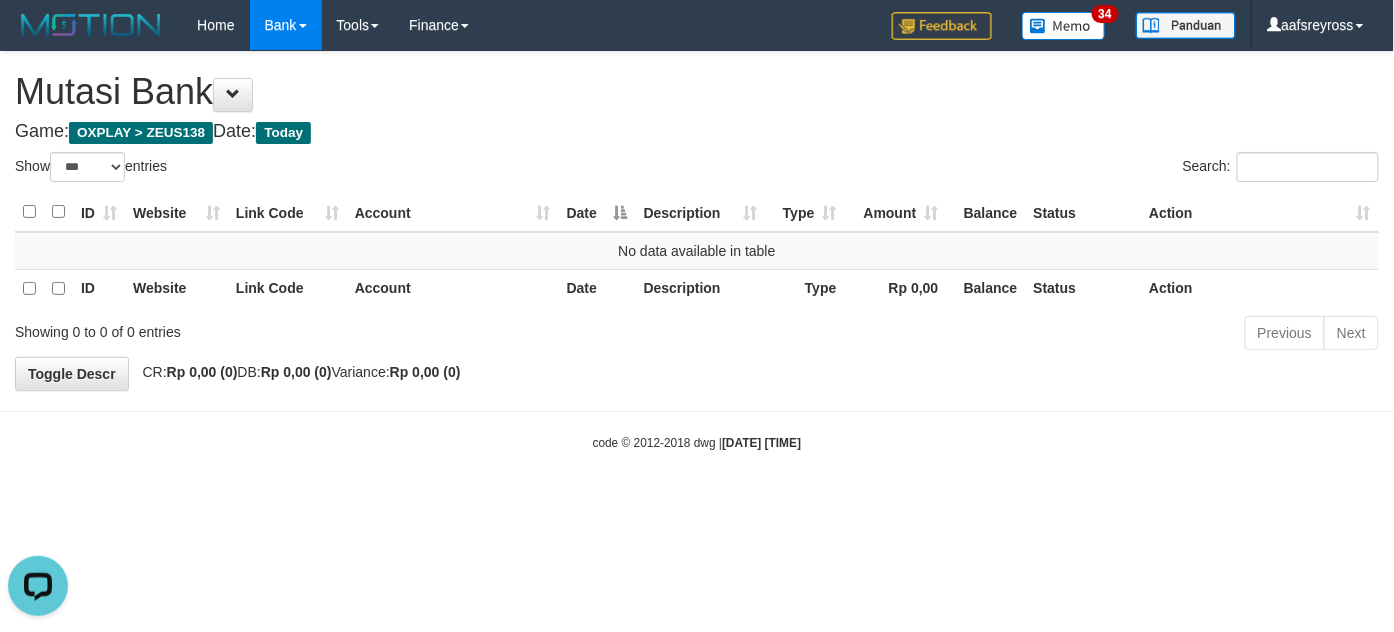 scroll, scrollTop: 0, scrollLeft: 0, axis: both 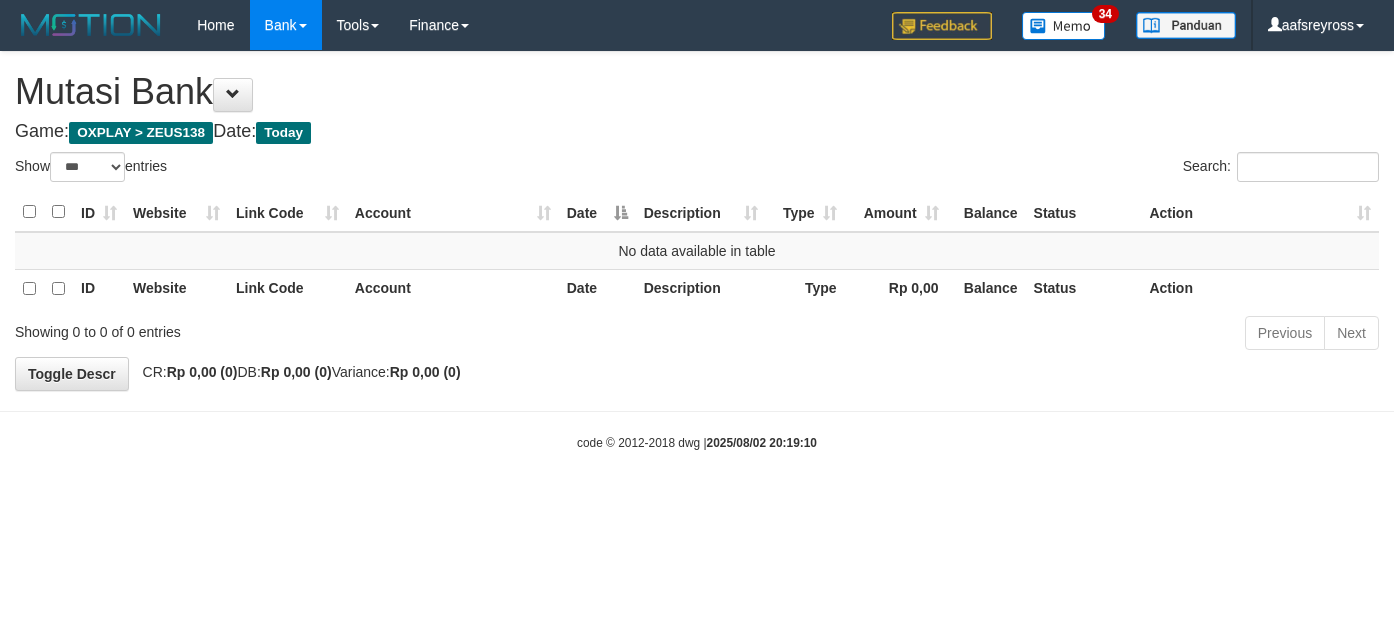 select on "***" 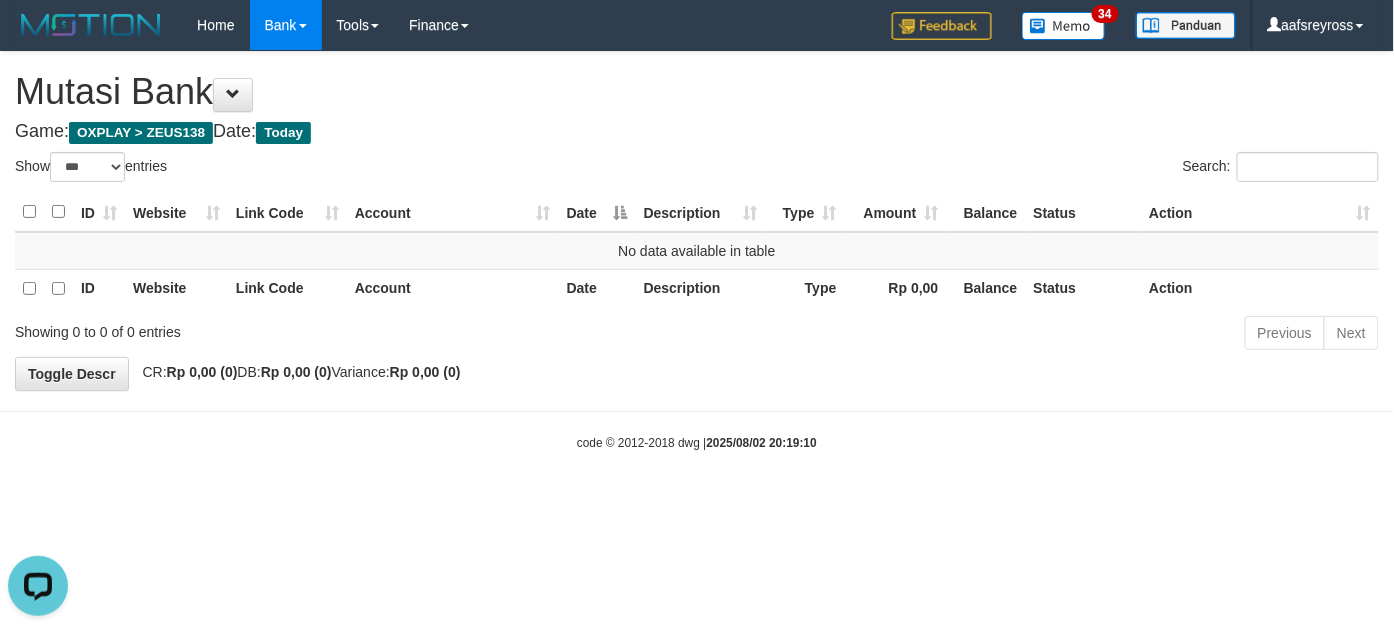 scroll, scrollTop: 0, scrollLeft: 0, axis: both 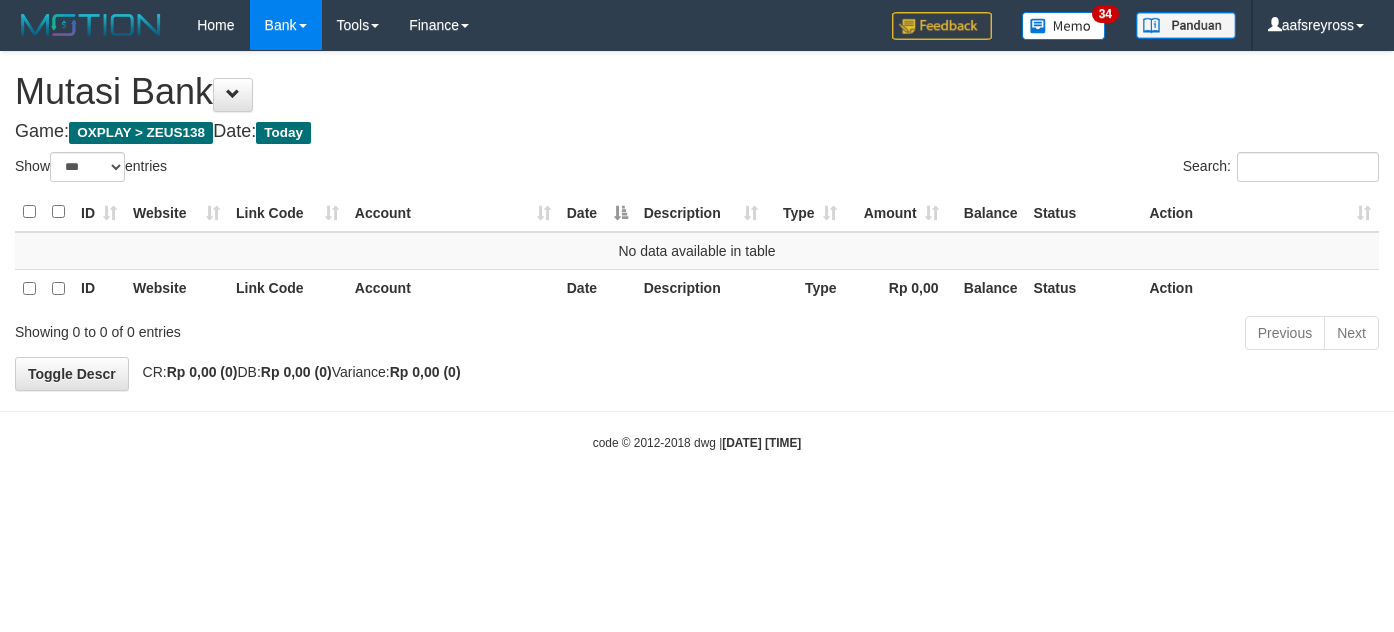 select on "***" 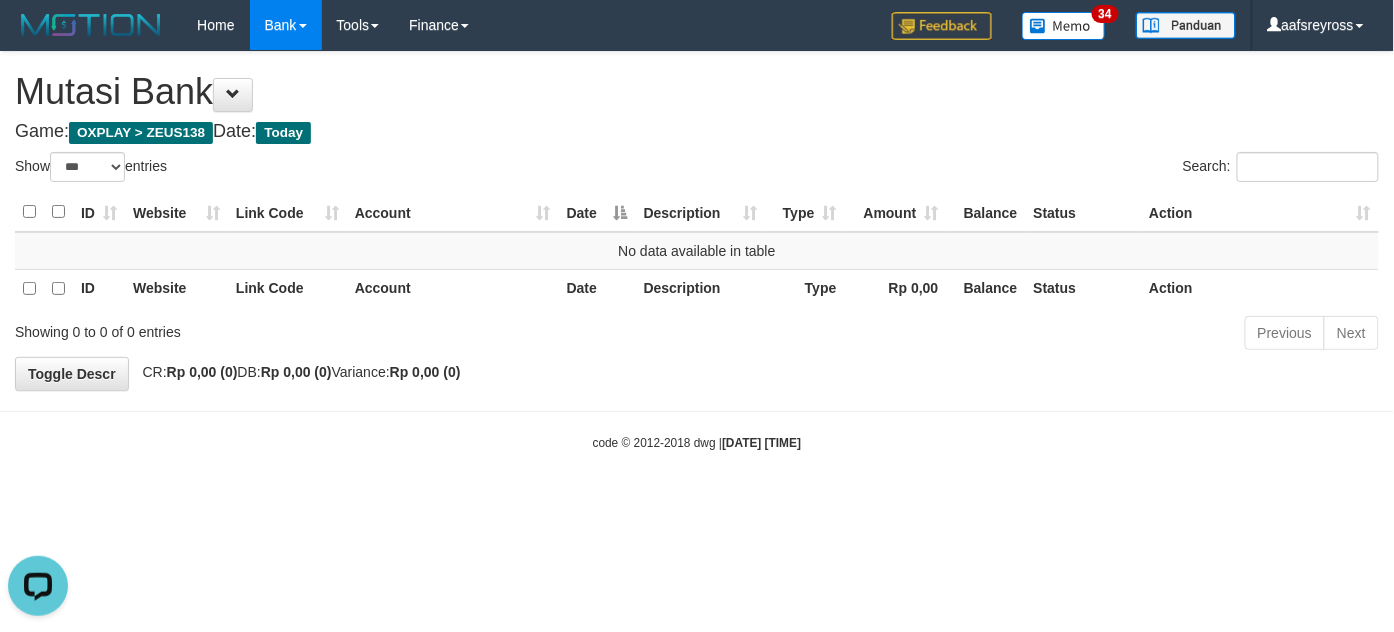 scroll, scrollTop: 0, scrollLeft: 0, axis: both 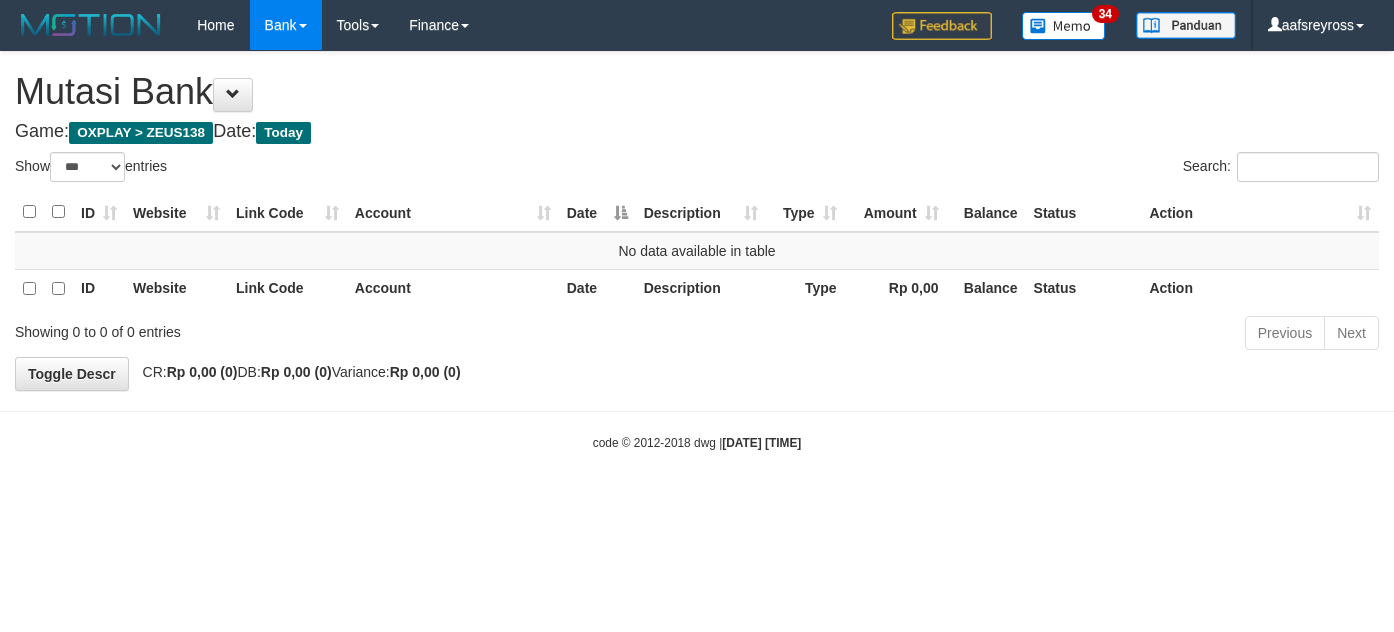 select on "***" 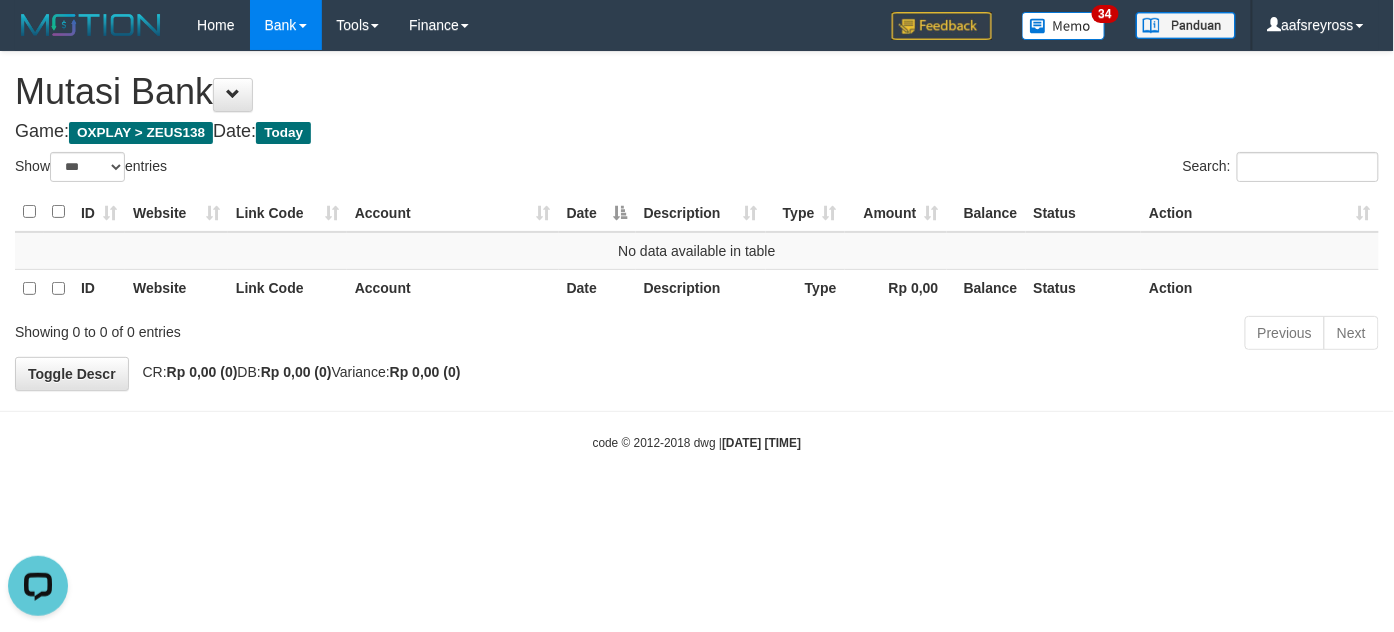 scroll, scrollTop: 0, scrollLeft: 0, axis: both 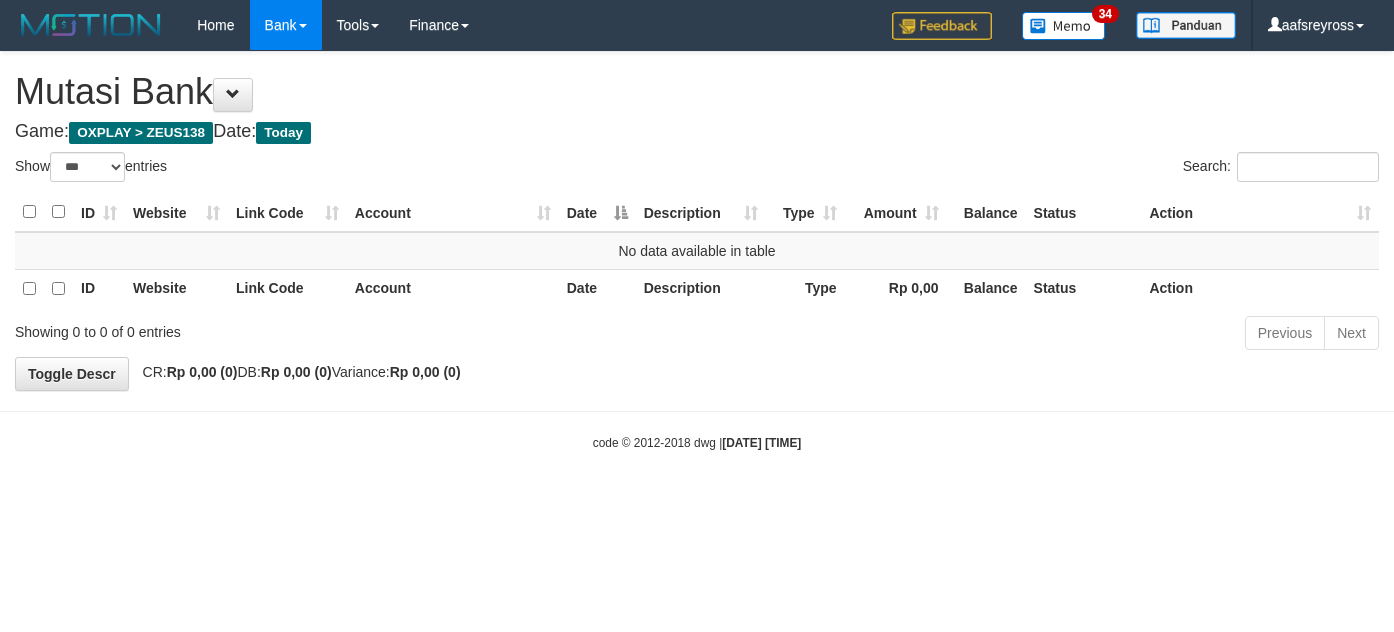 select on "***" 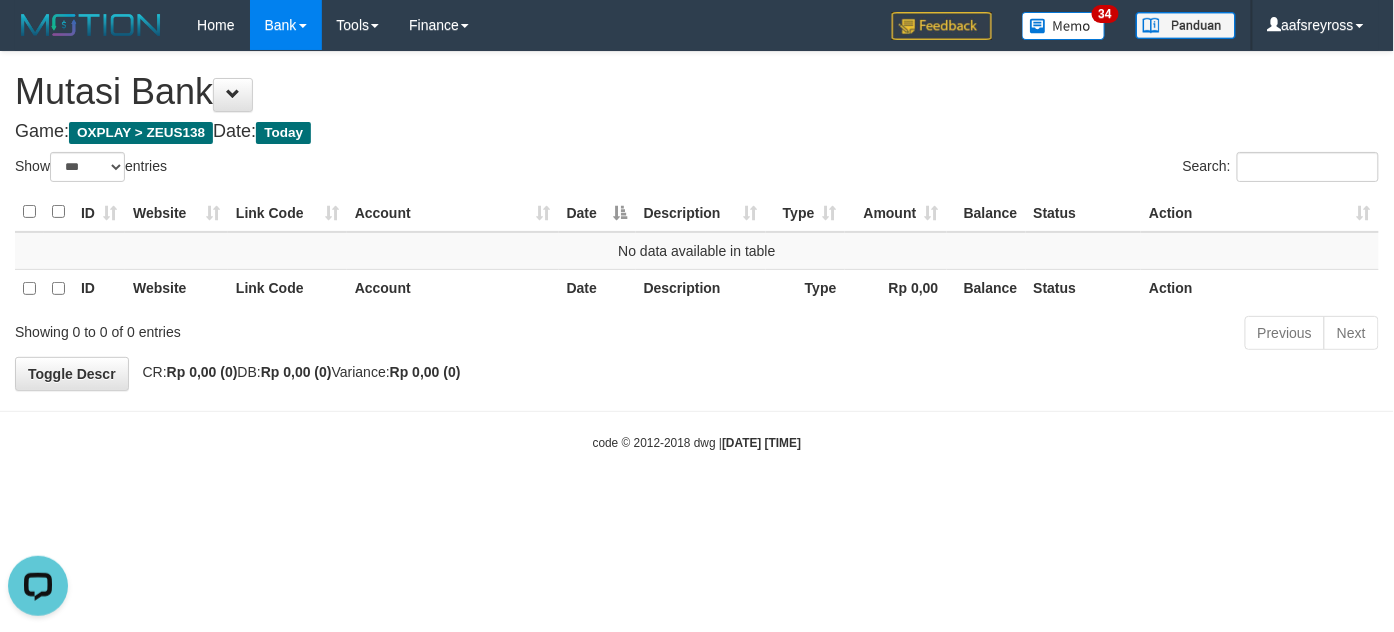 scroll, scrollTop: 0, scrollLeft: 0, axis: both 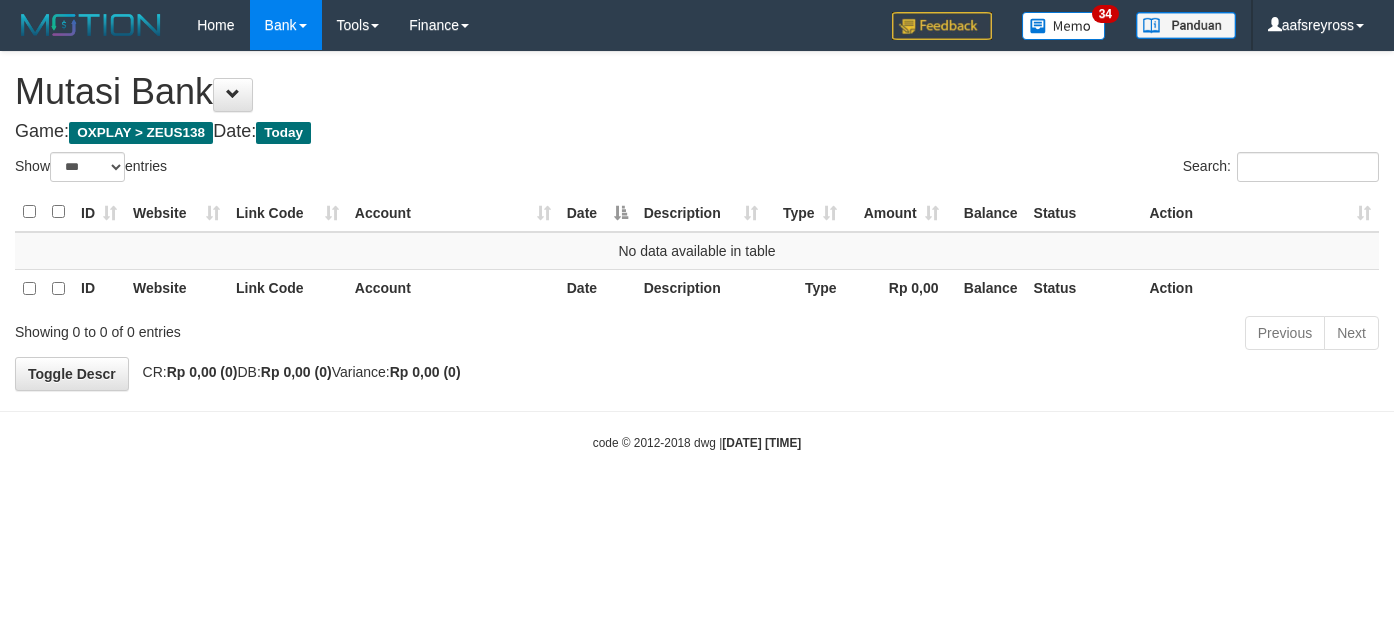 select on "***" 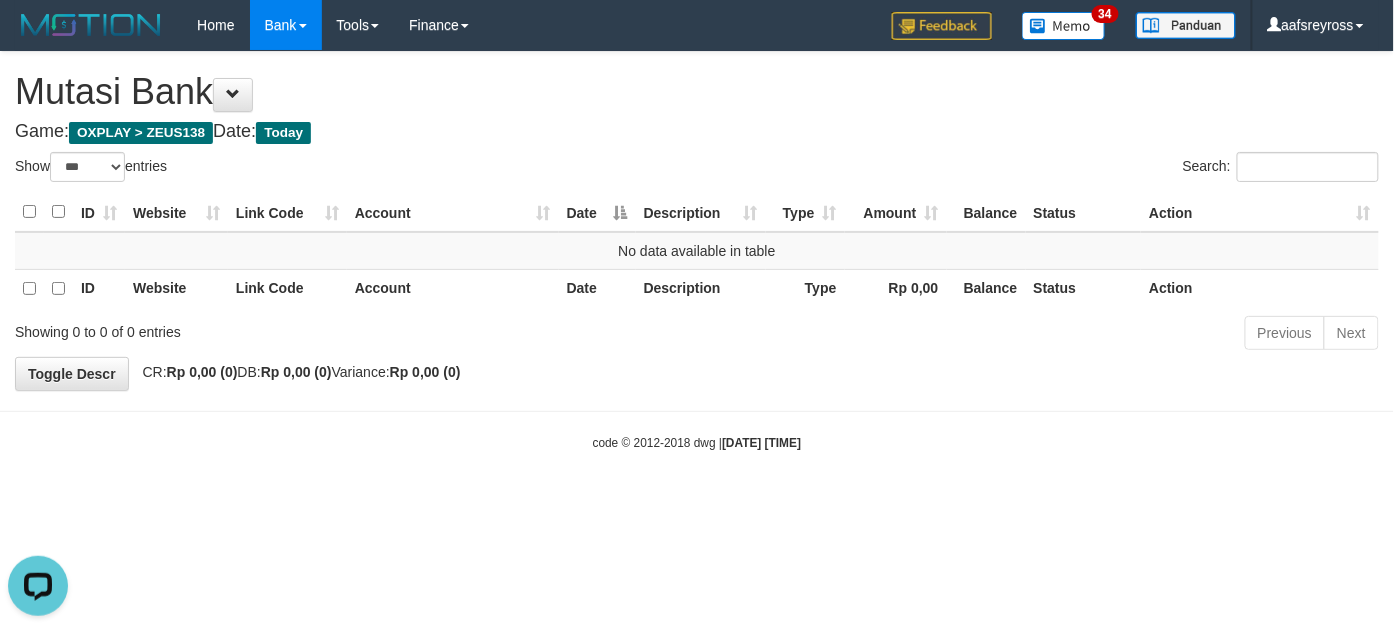 scroll, scrollTop: 0, scrollLeft: 0, axis: both 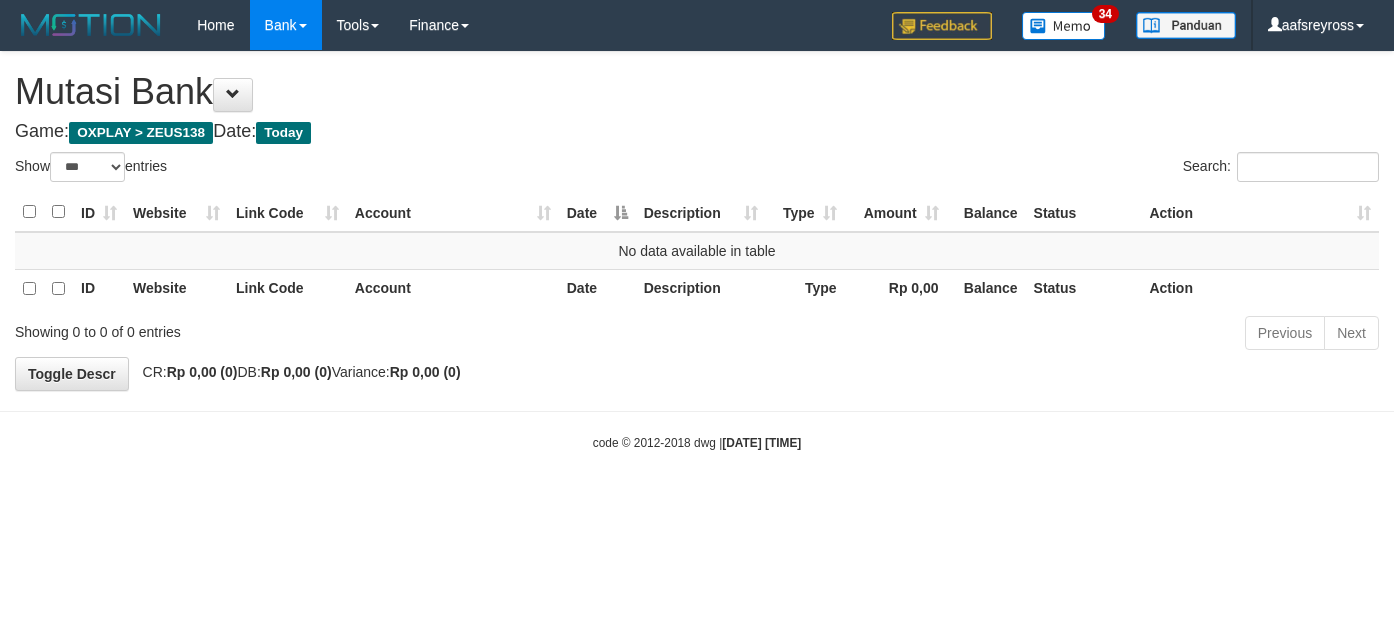 select on "***" 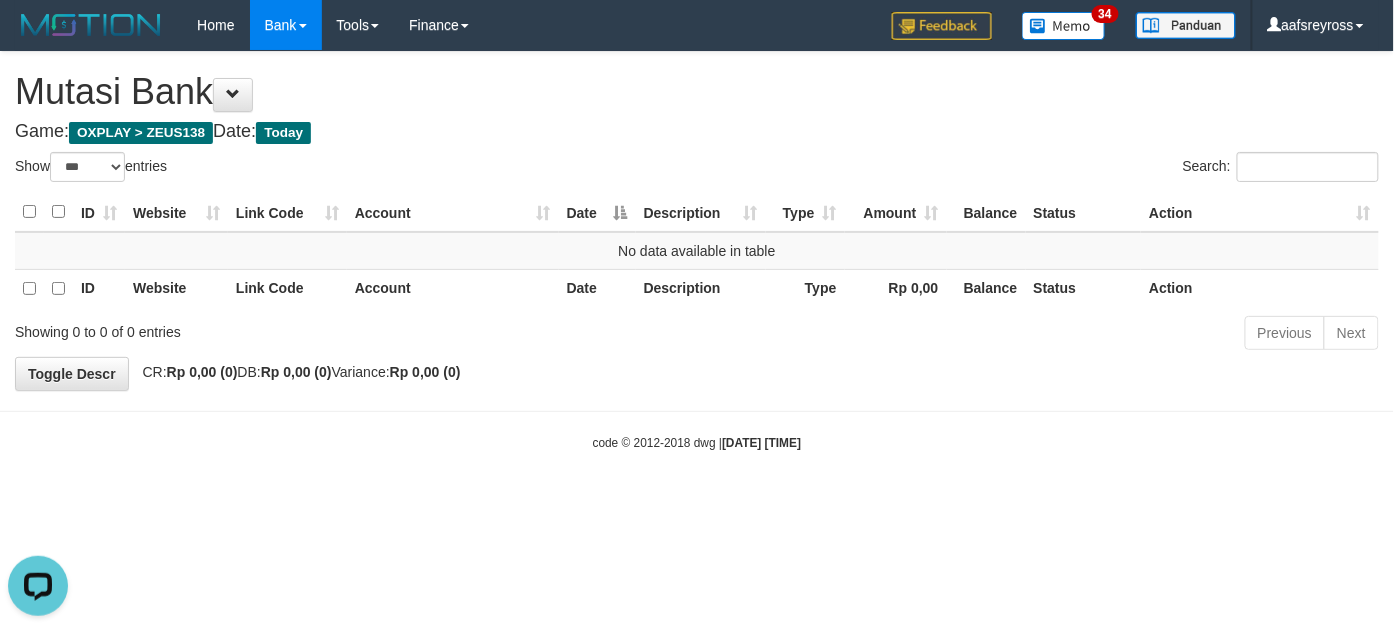 scroll, scrollTop: 0, scrollLeft: 0, axis: both 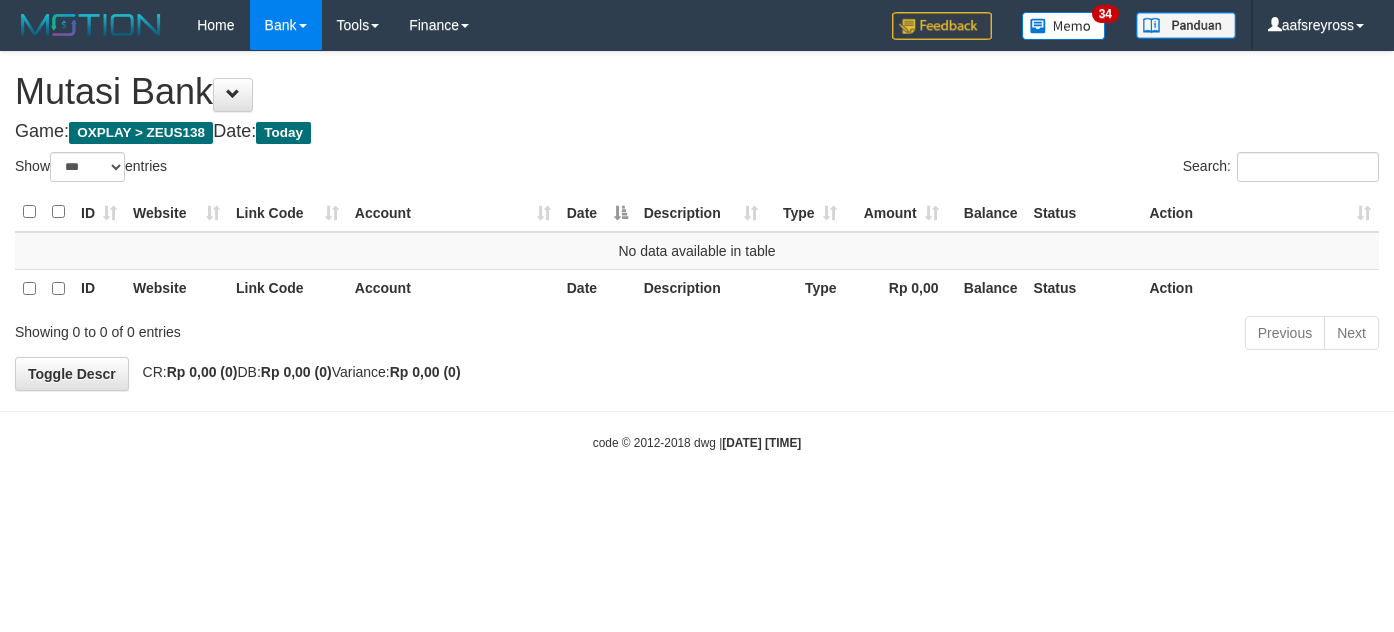 select on "***" 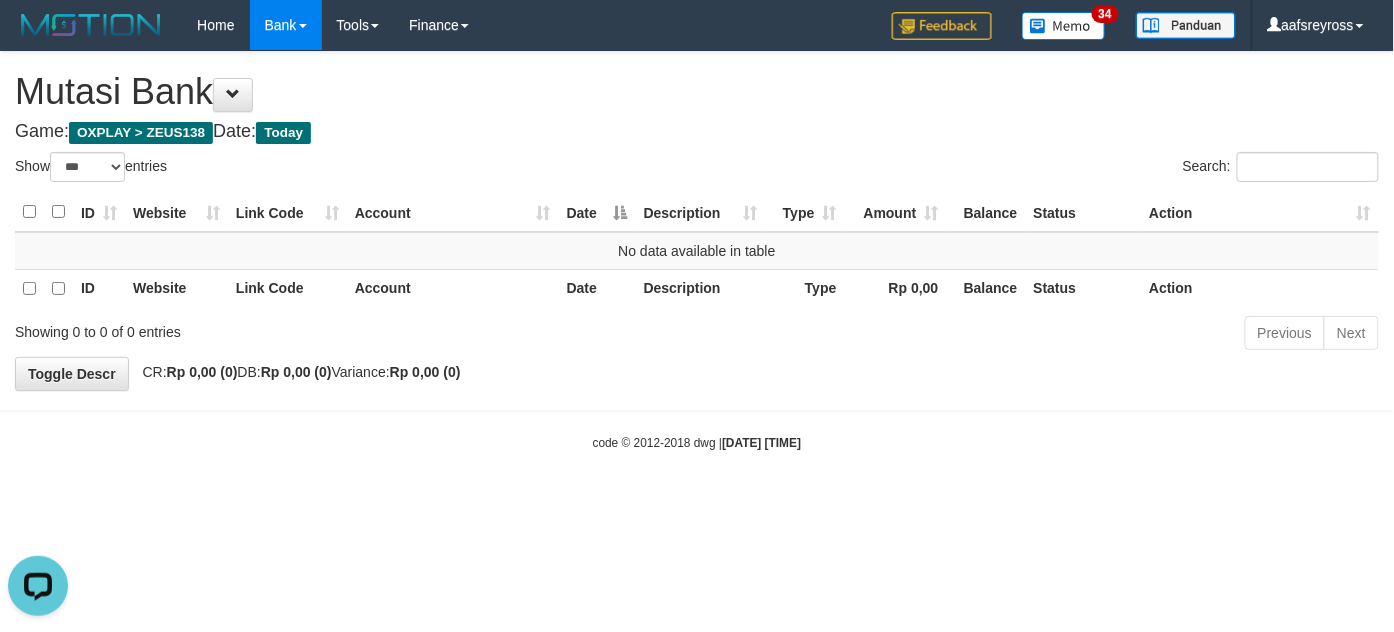 scroll, scrollTop: 0, scrollLeft: 0, axis: both 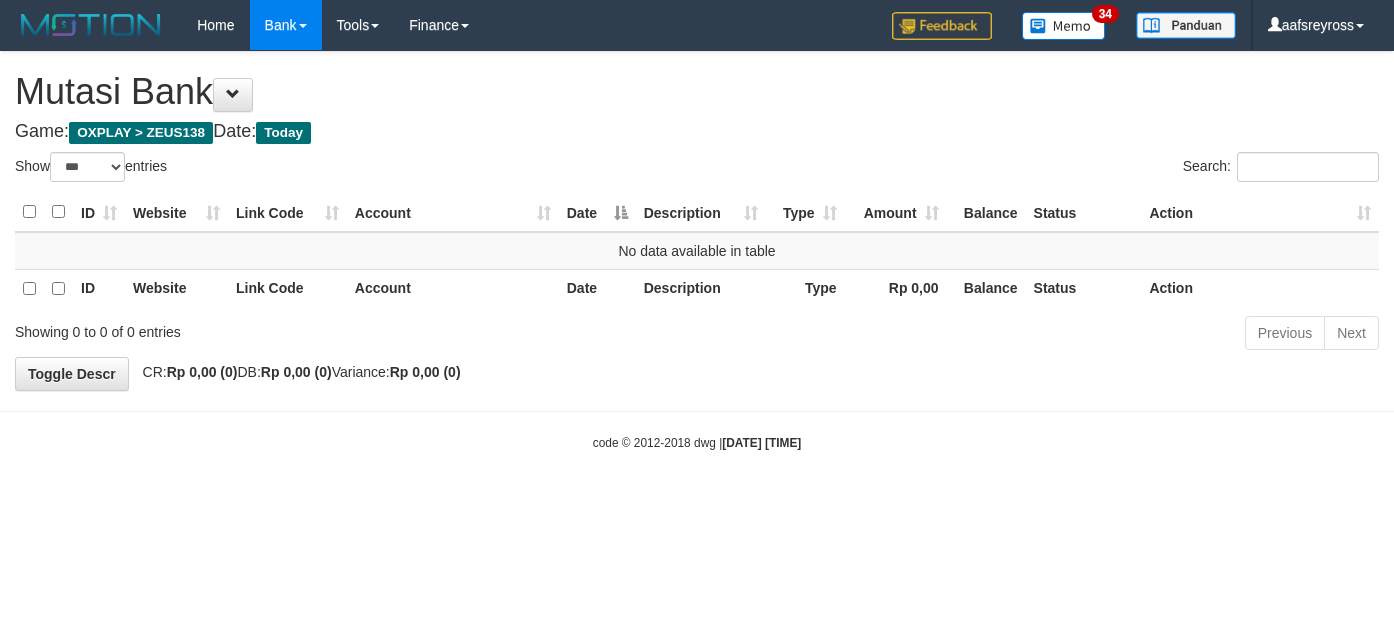 select on "***" 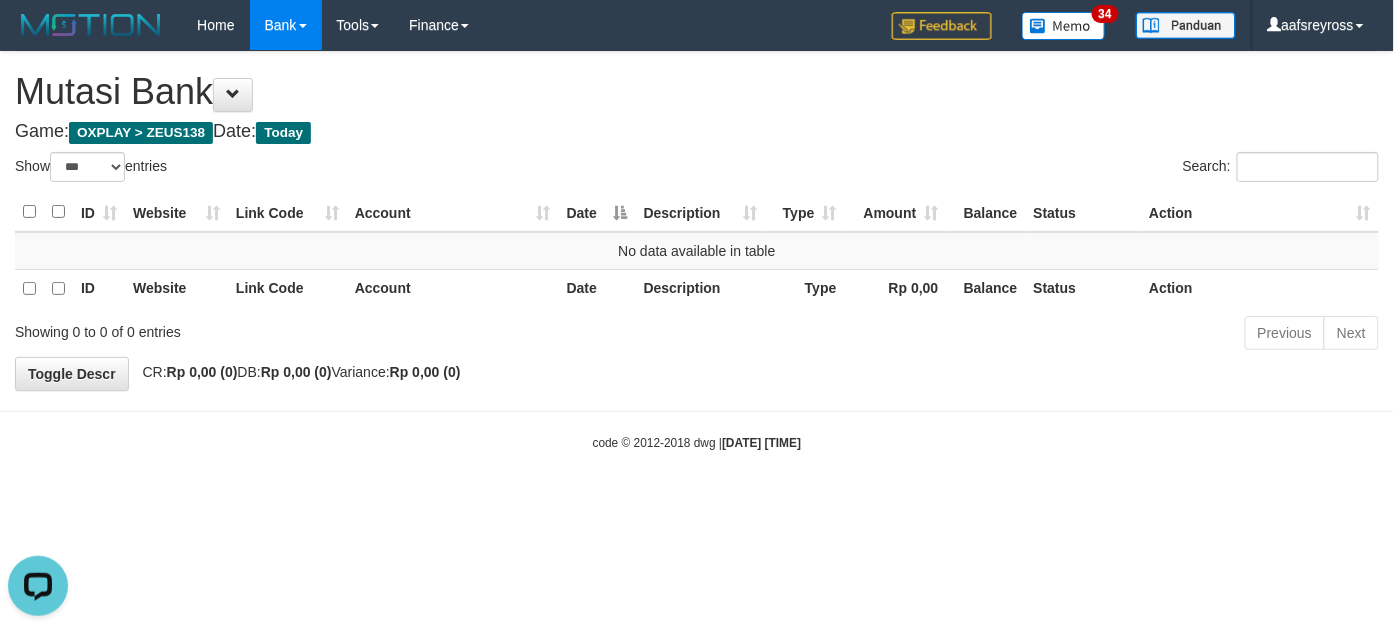 scroll, scrollTop: 0, scrollLeft: 0, axis: both 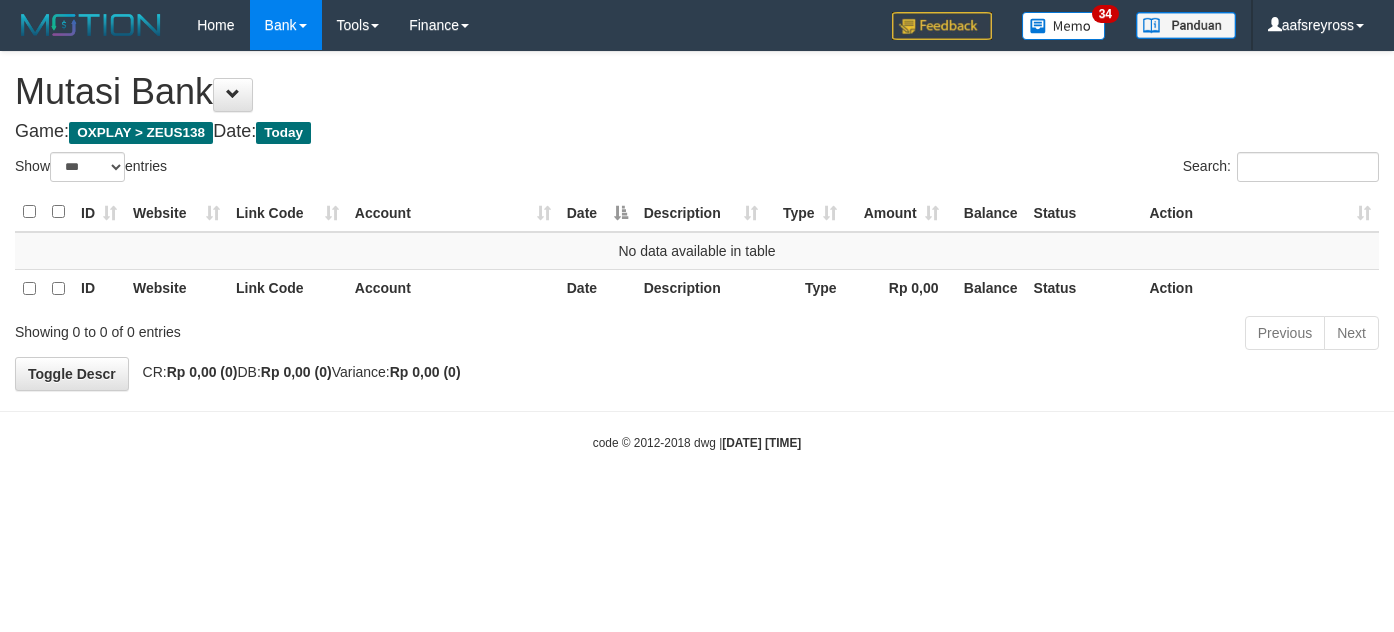 select on "***" 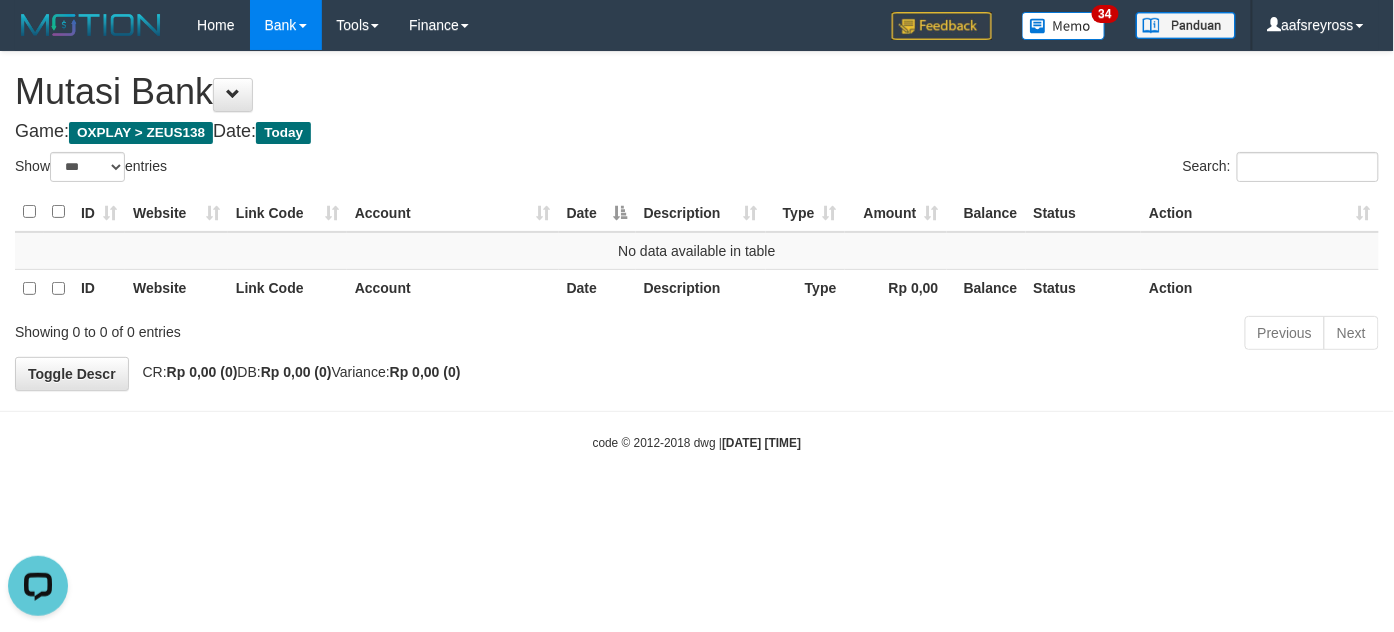 scroll, scrollTop: 0, scrollLeft: 0, axis: both 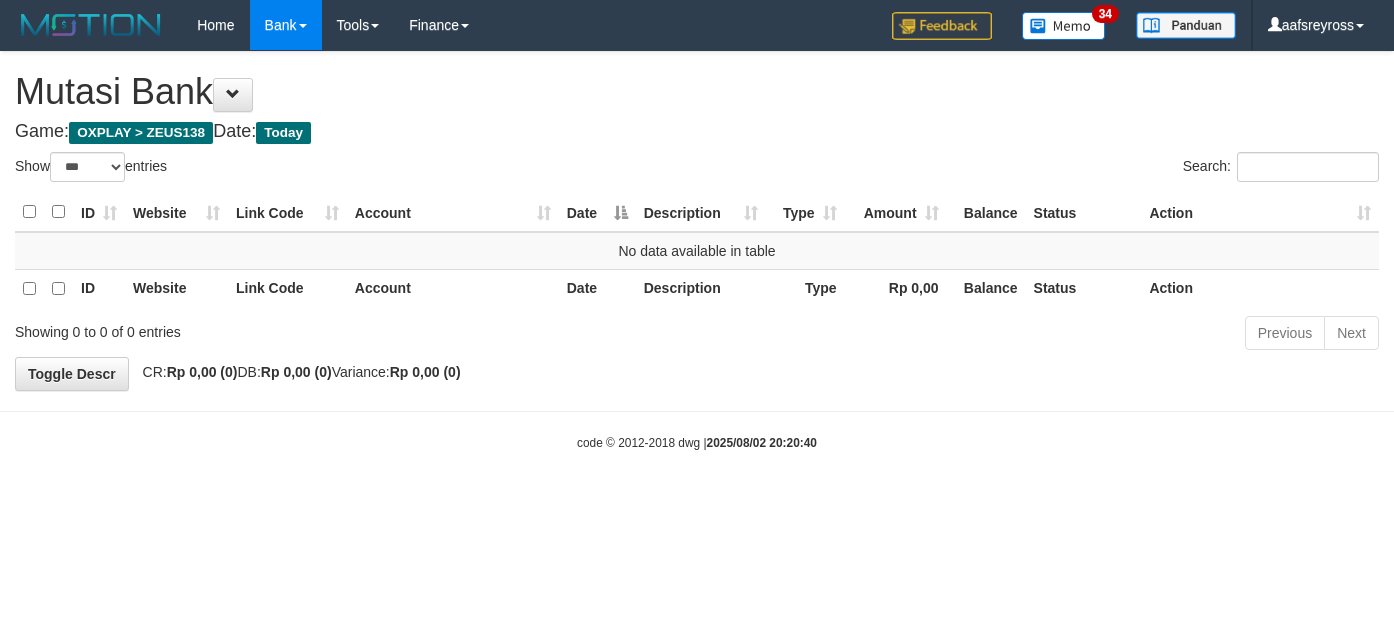 select on "***" 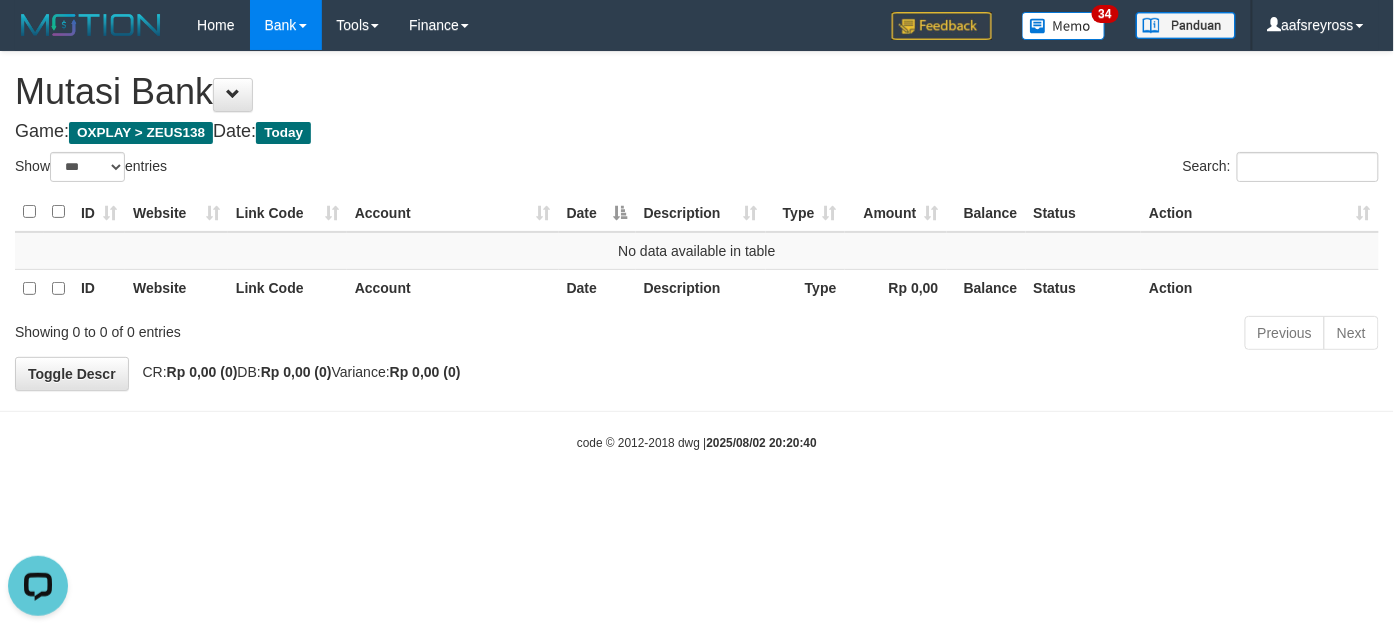 scroll, scrollTop: 0, scrollLeft: 0, axis: both 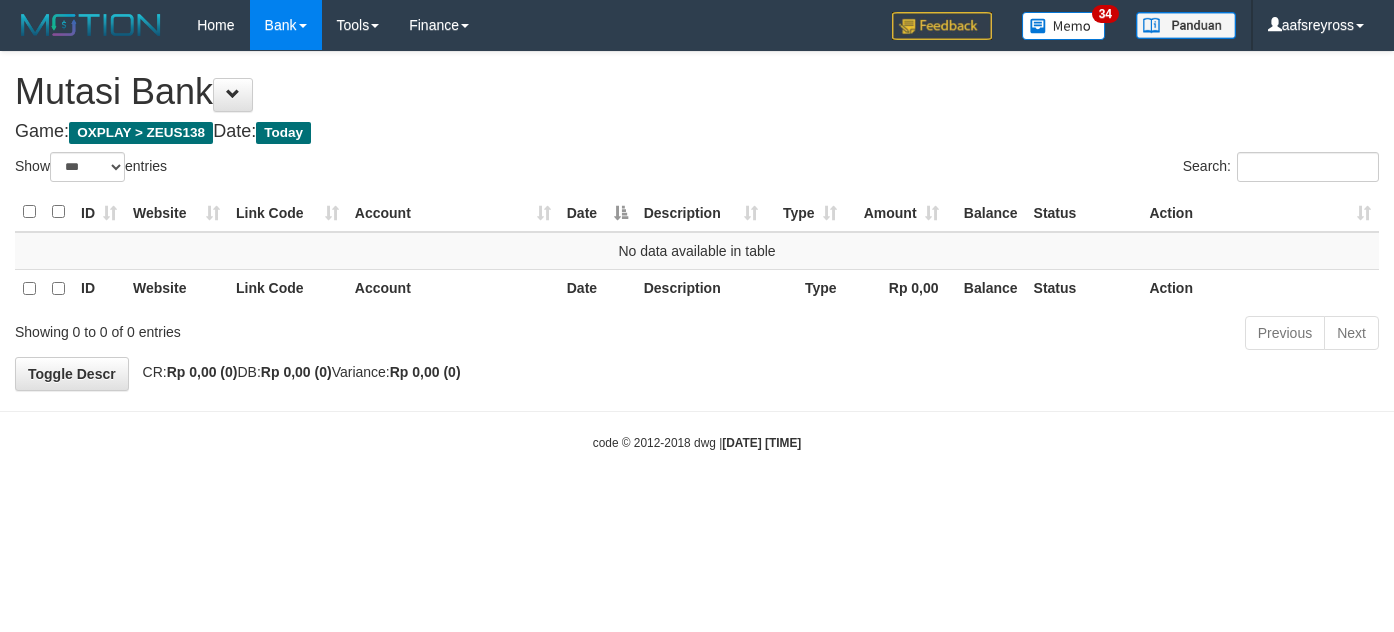 select on "***" 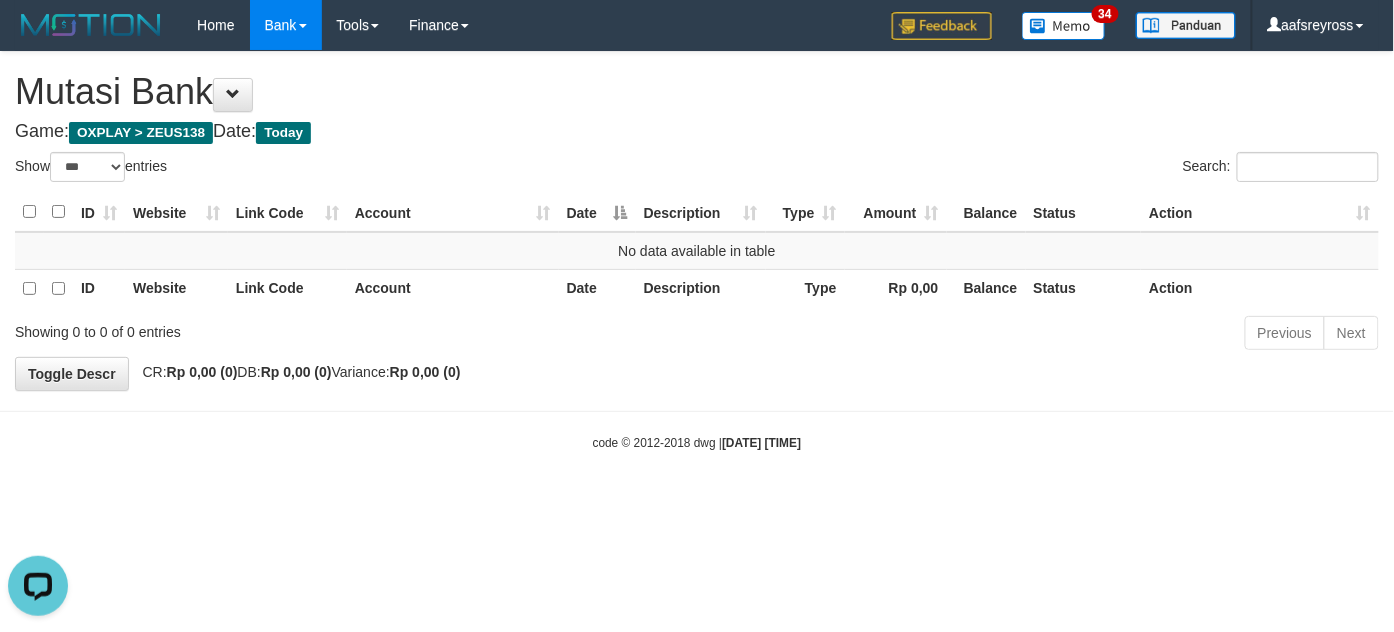 scroll, scrollTop: 0, scrollLeft: 0, axis: both 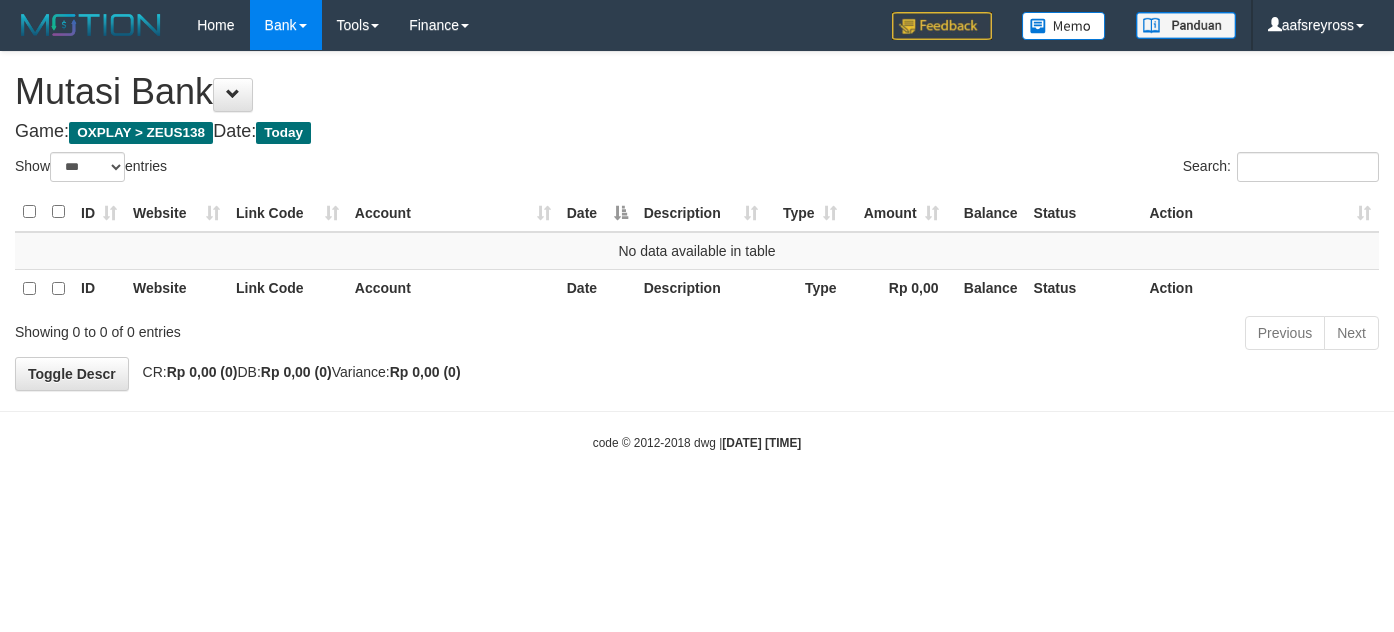 select on "***" 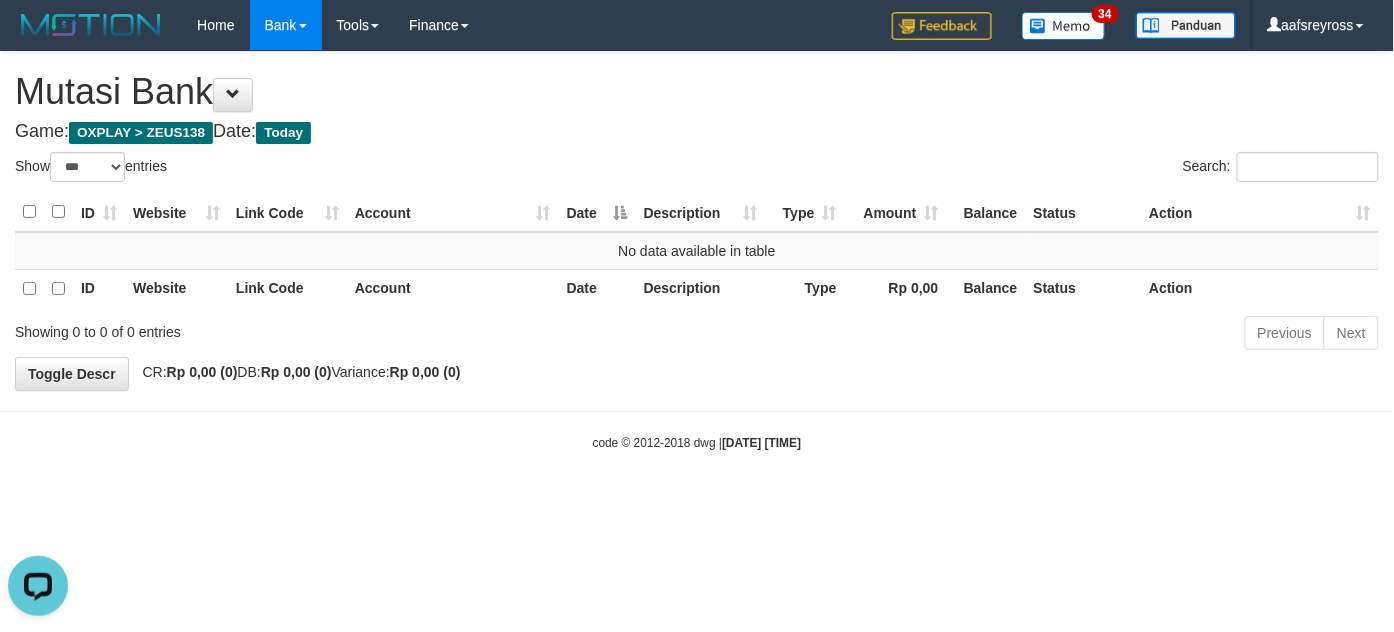 scroll, scrollTop: 0, scrollLeft: 0, axis: both 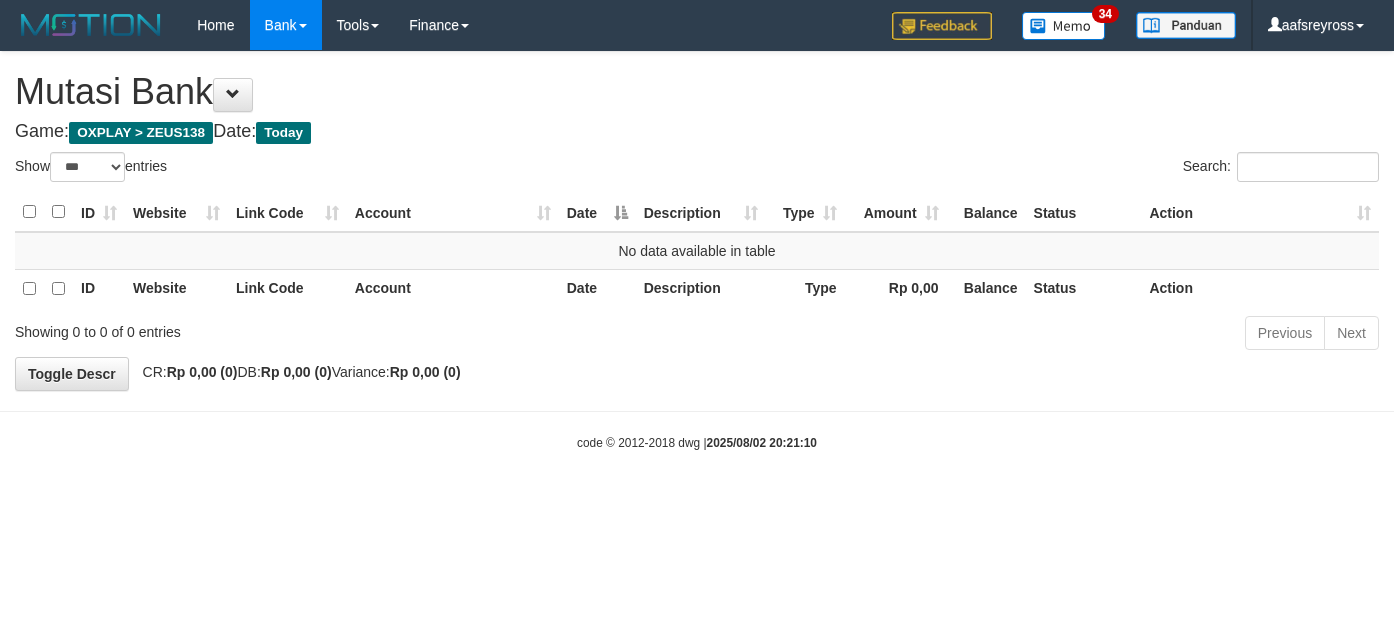 select on "***" 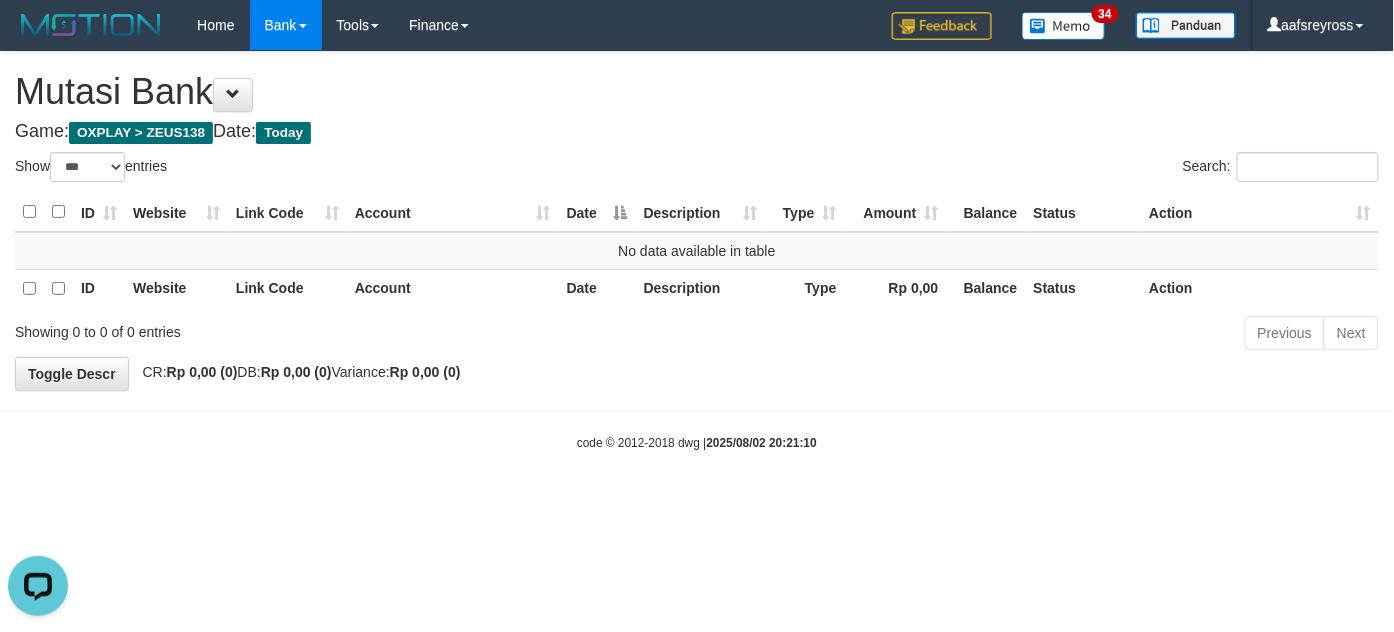 scroll, scrollTop: 0, scrollLeft: 0, axis: both 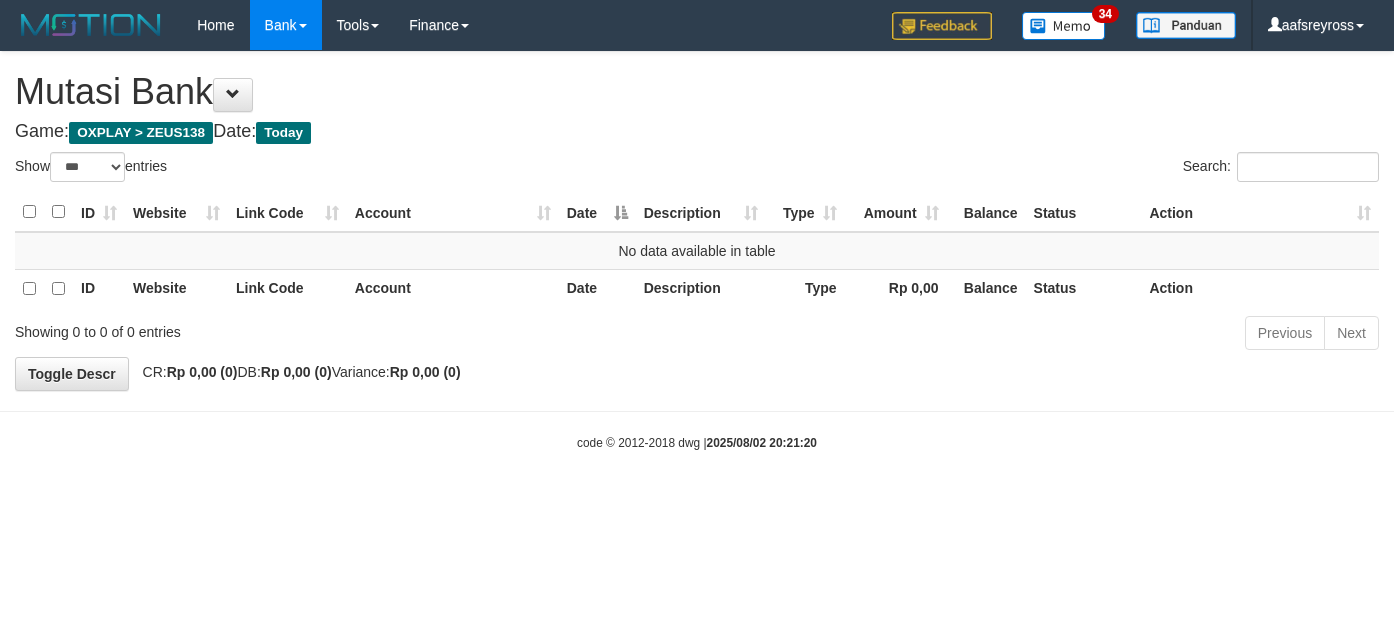 select on "***" 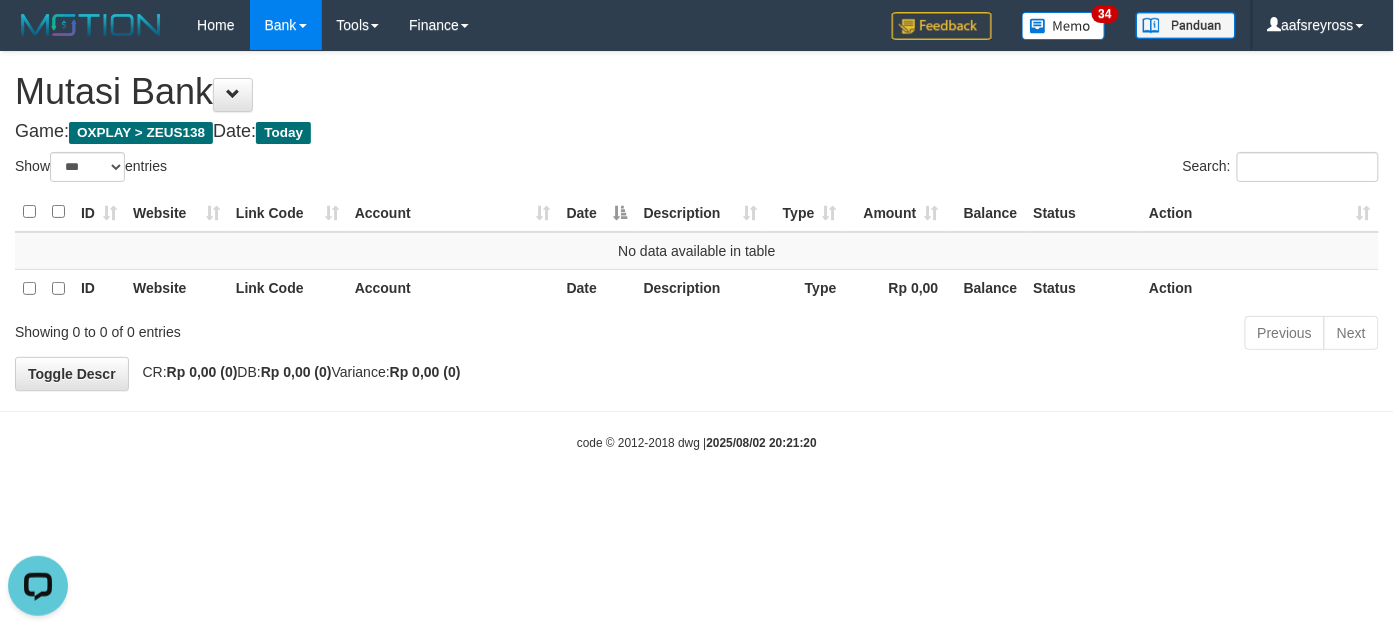 scroll, scrollTop: 0, scrollLeft: 0, axis: both 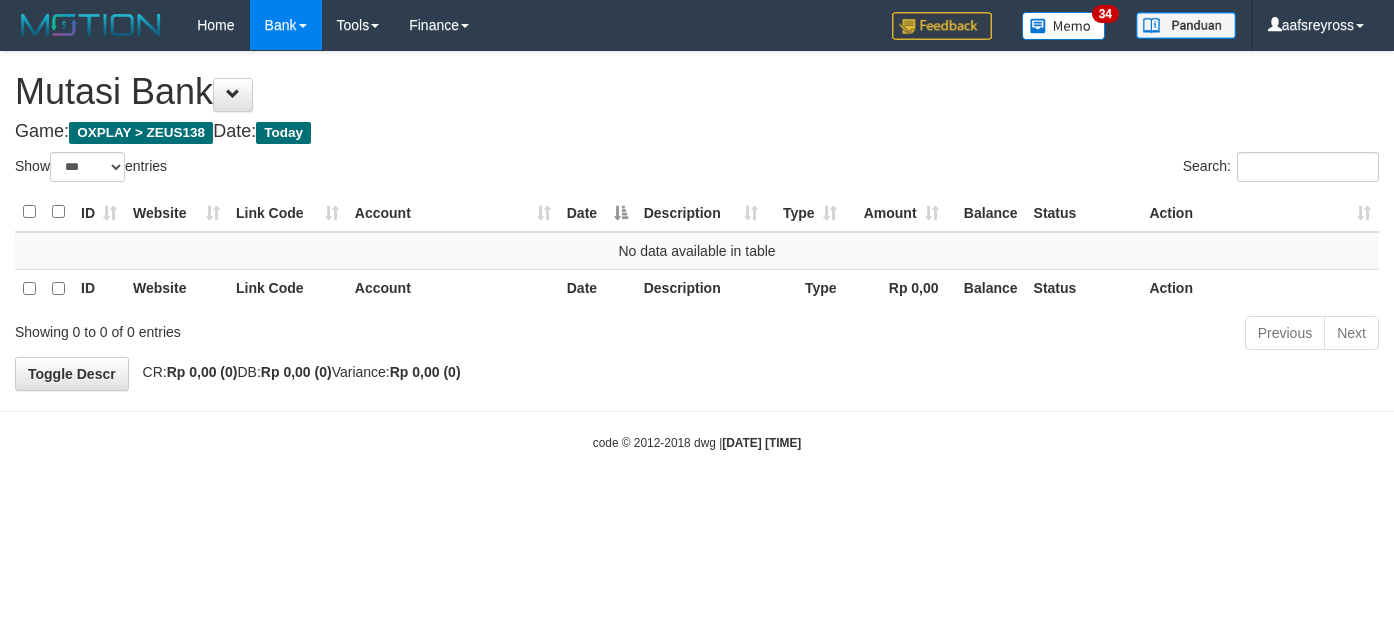 select on "***" 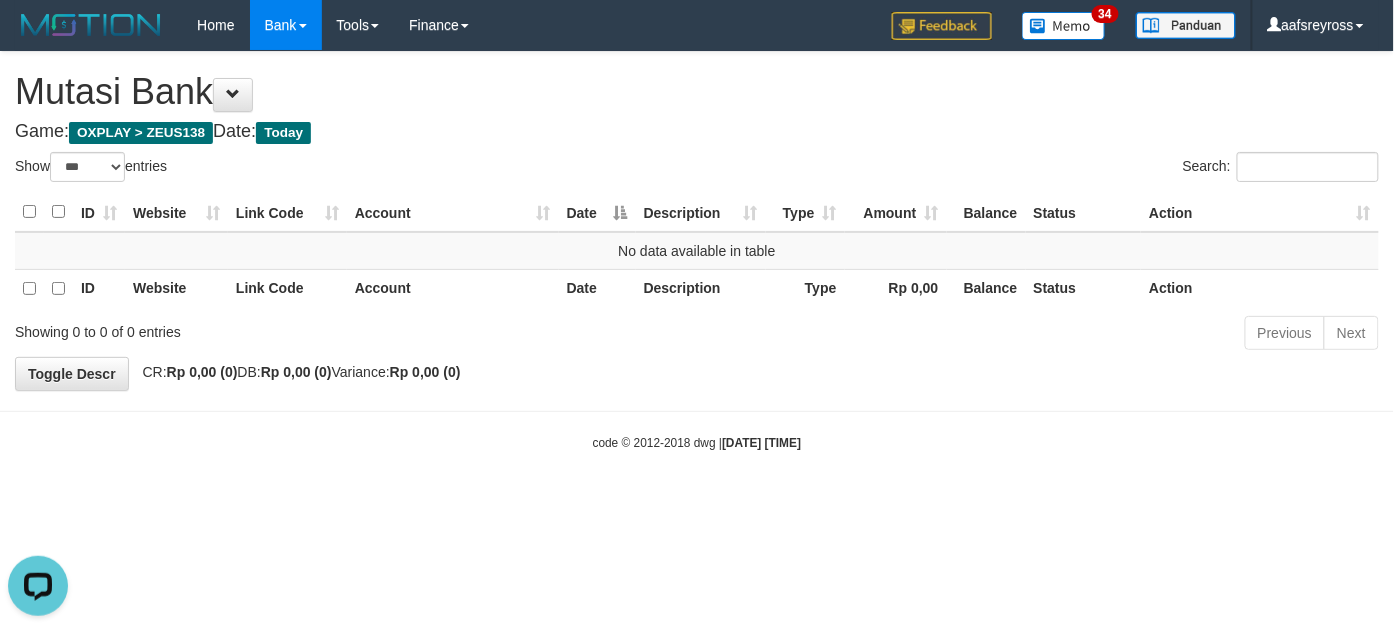 scroll, scrollTop: 0, scrollLeft: 0, axis: both 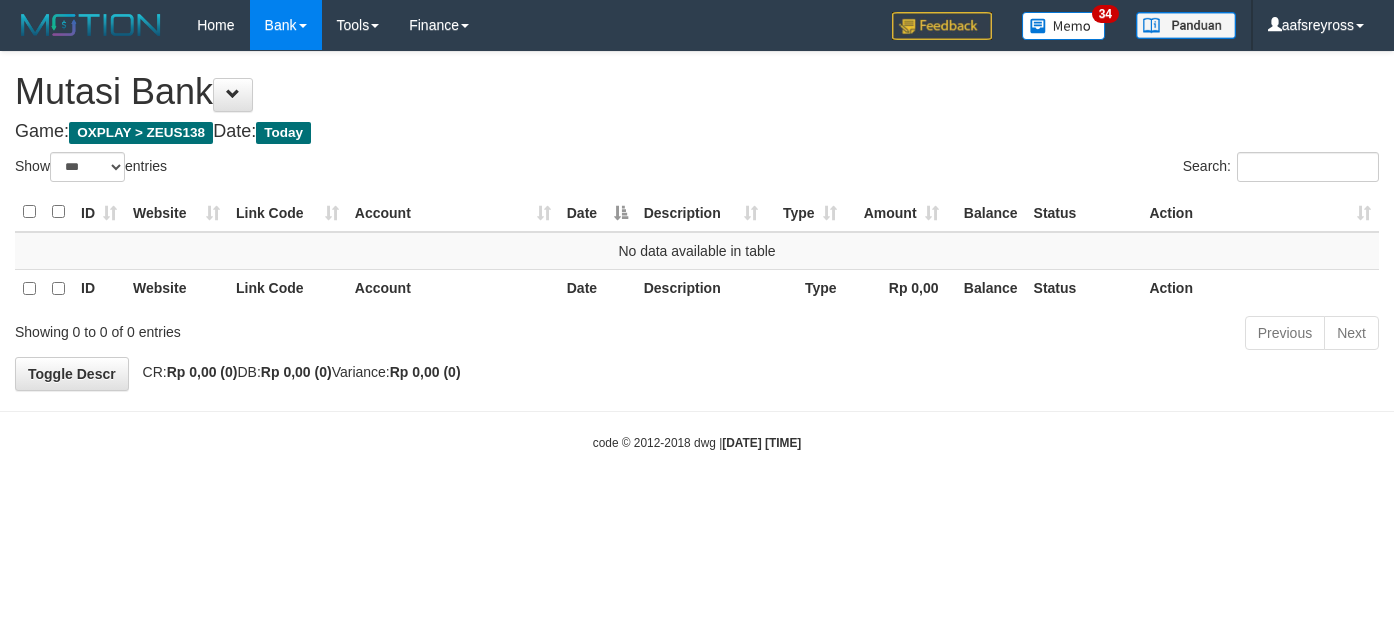 select on "***" 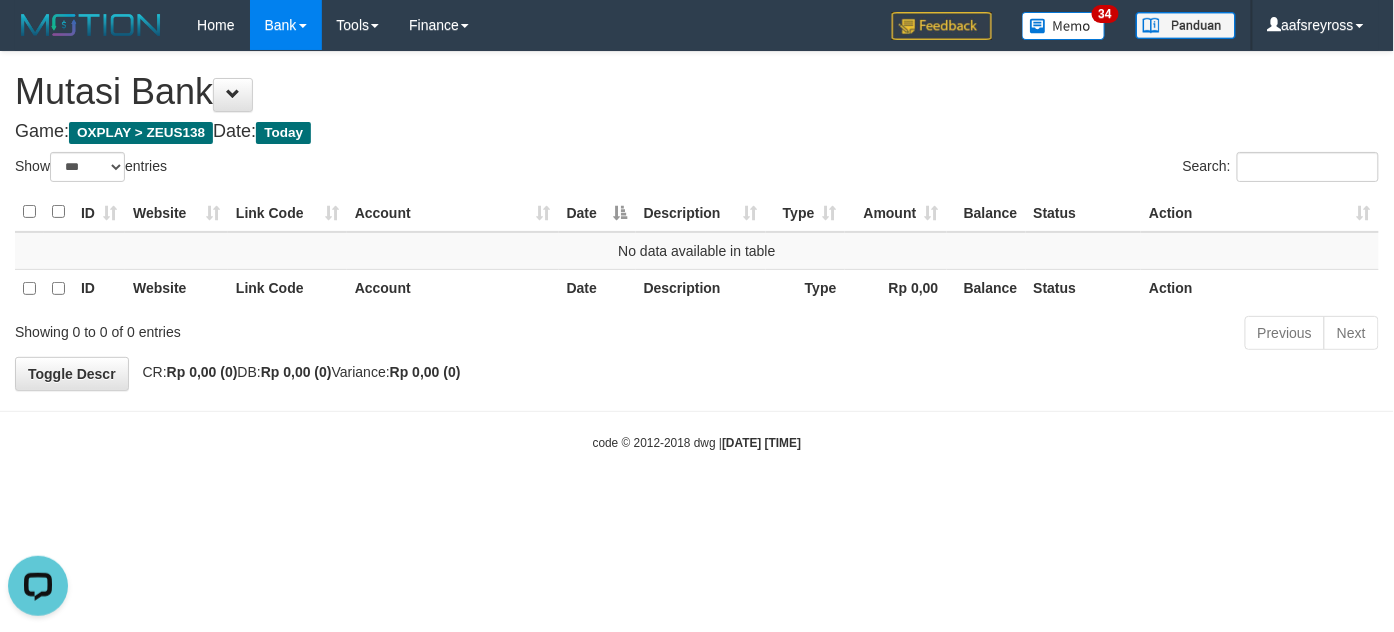 scroll, scrollTop: 0, scrollLeft: 0, axis: both 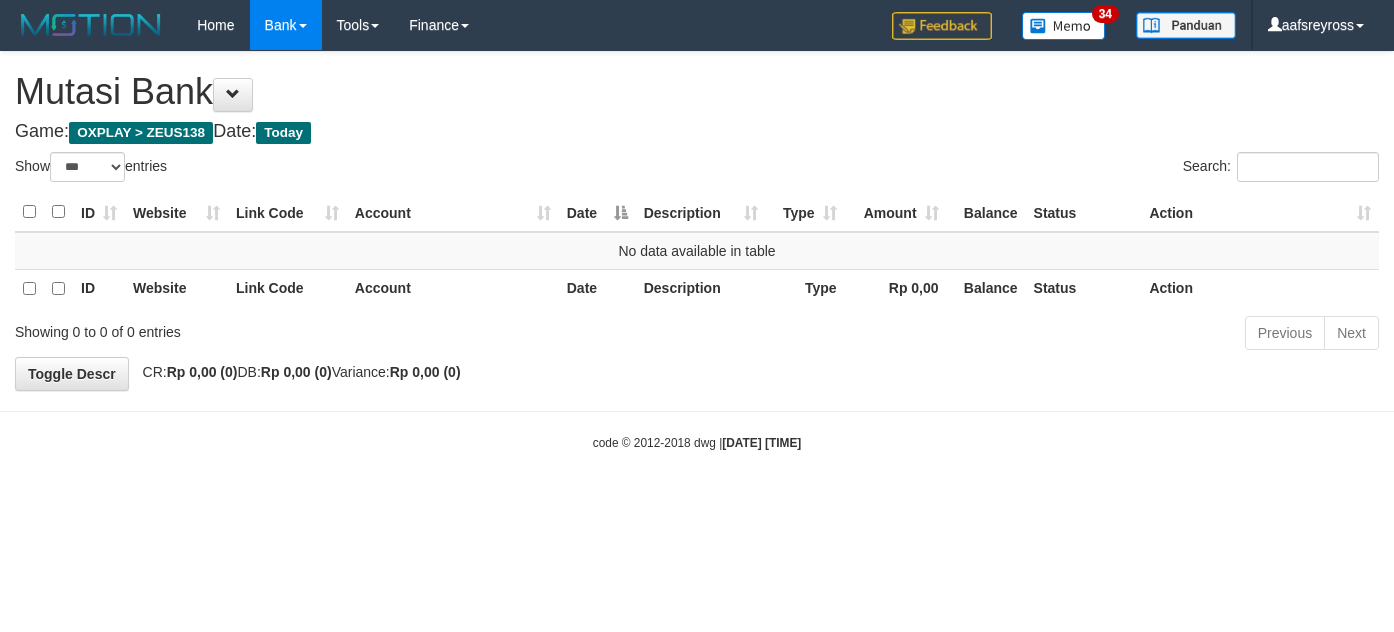 select on "***" 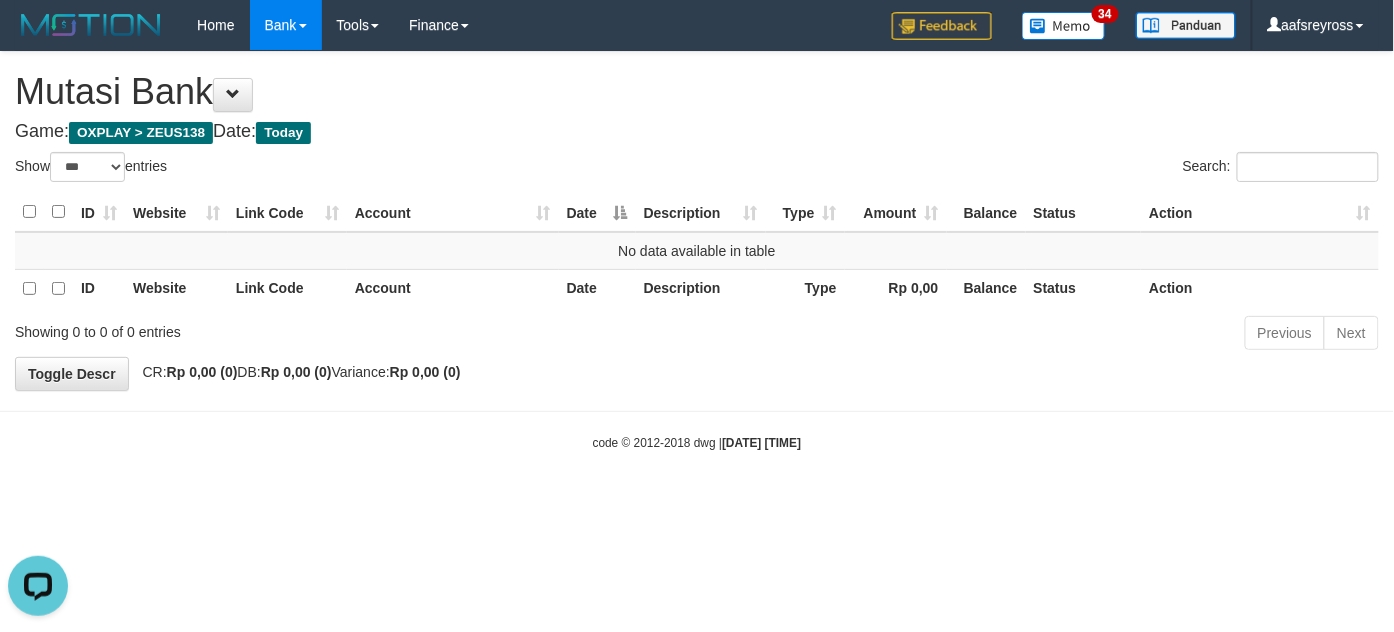 scroll, scrollTop: 0, scrollLeft: 0, axis: both 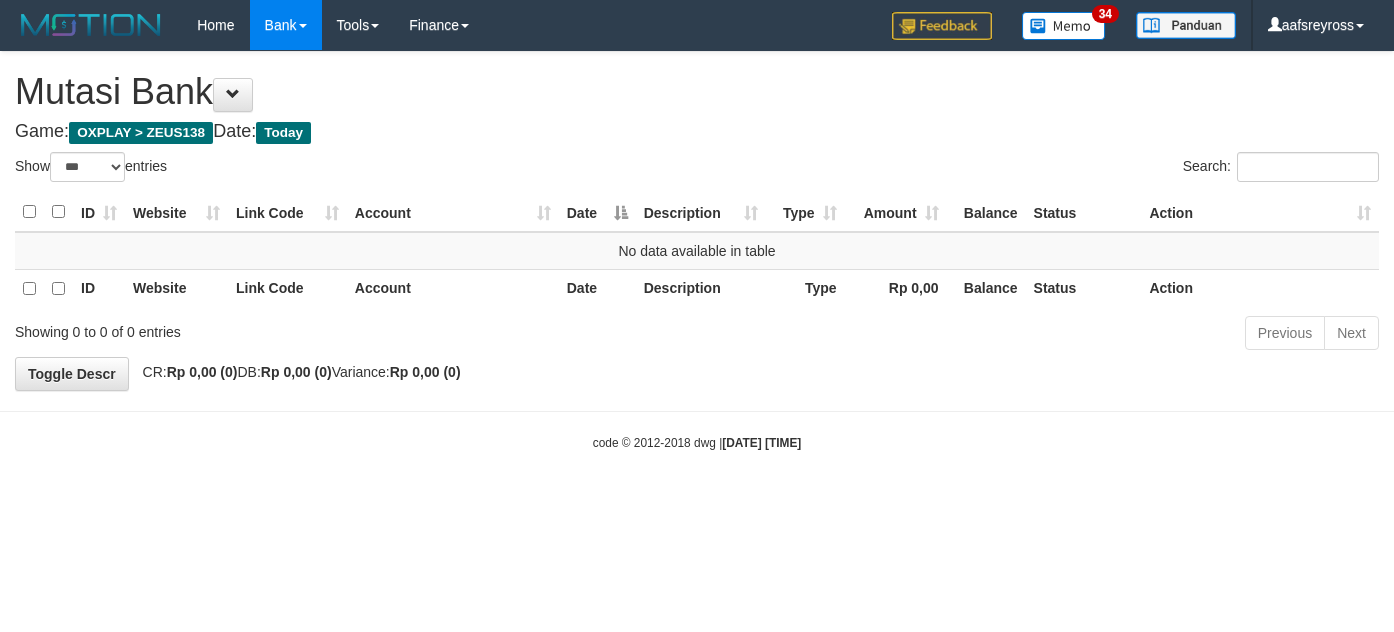 select on "***" 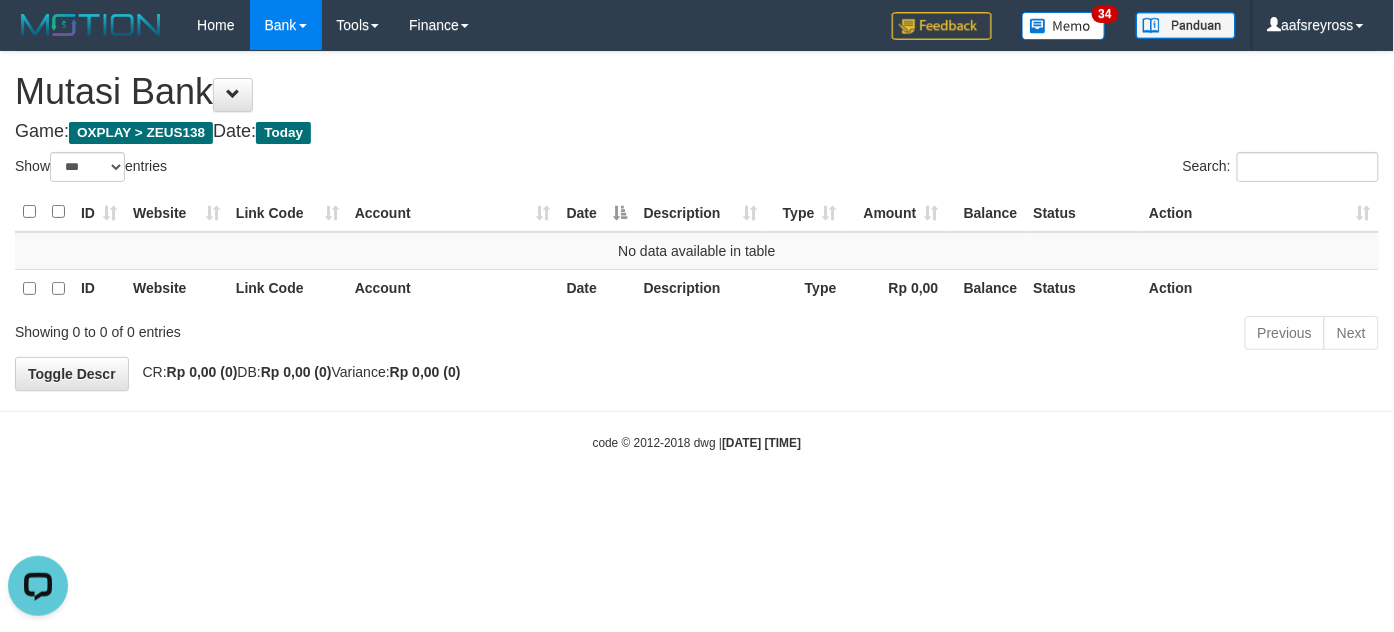 scroll, scrollTop: 0, scrollLeft: 0, axis: both 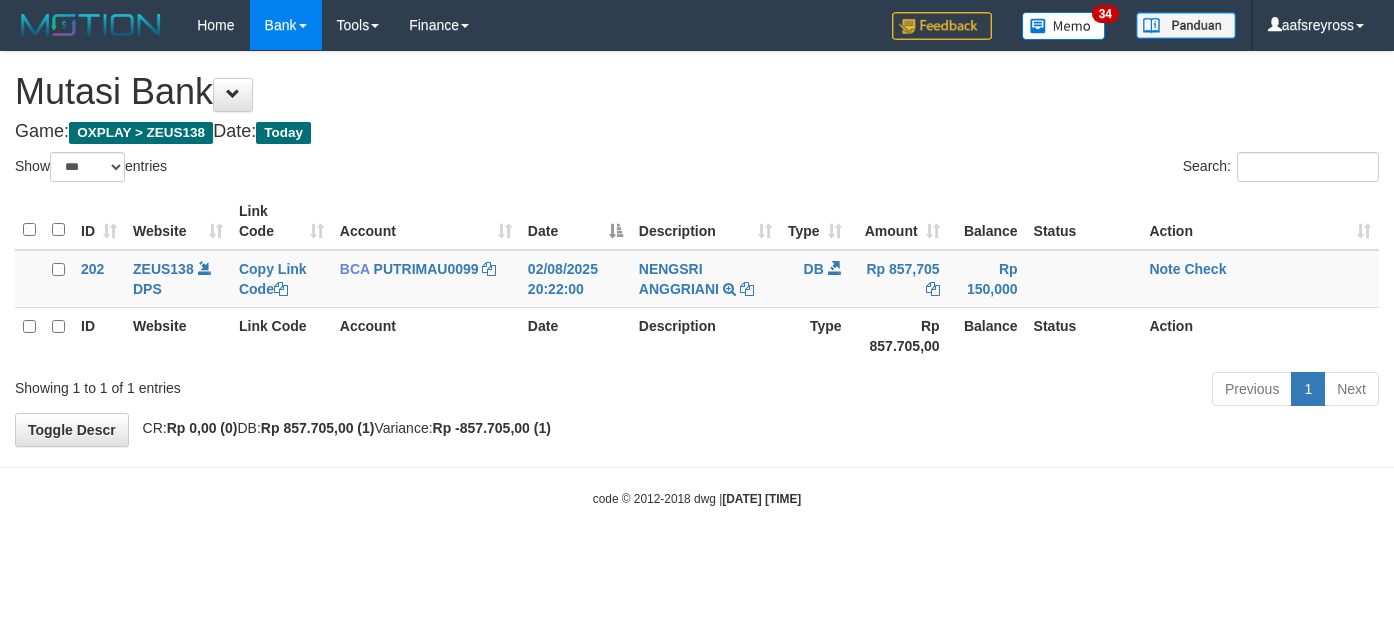 select on "***" 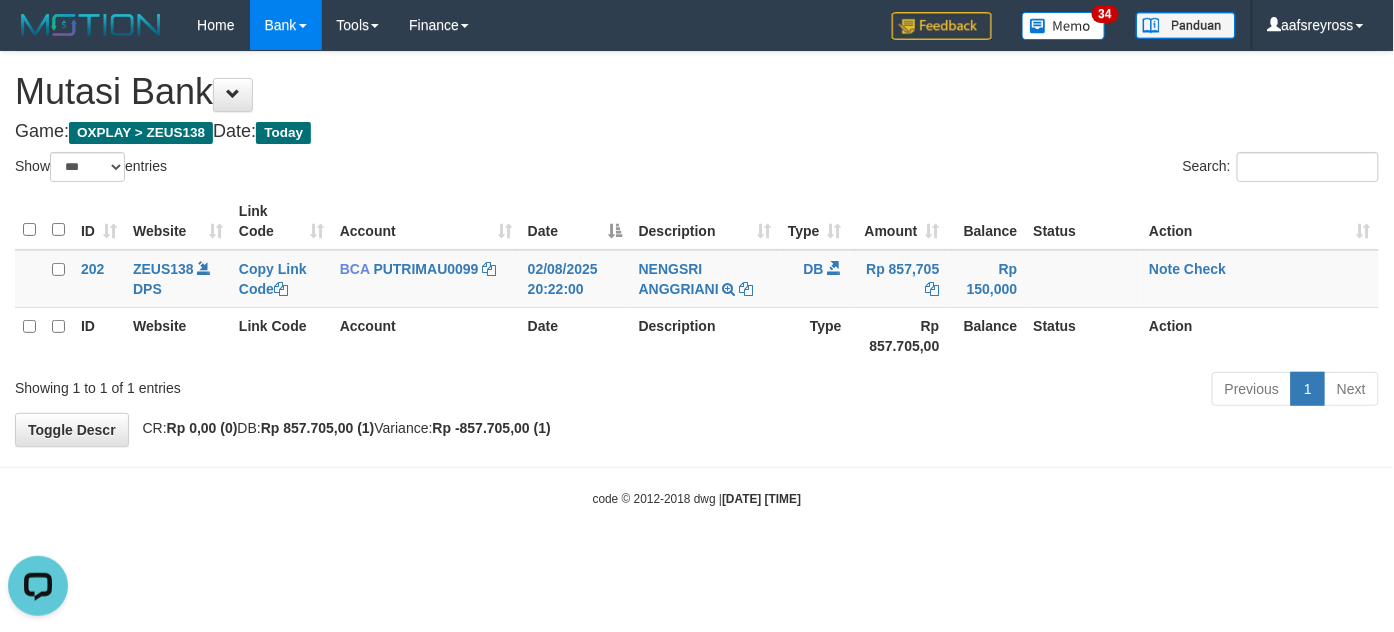 scroll, scrollTop: 0, scrollLeft: 0, axis: both 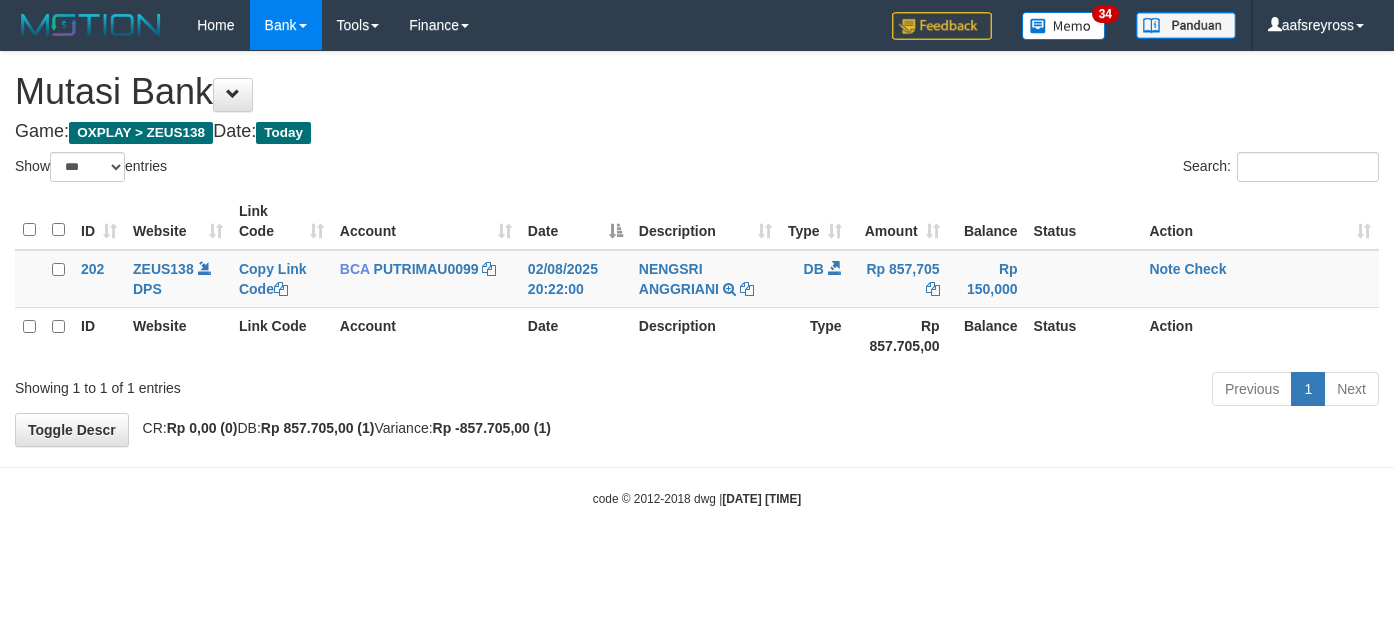 select on "***" 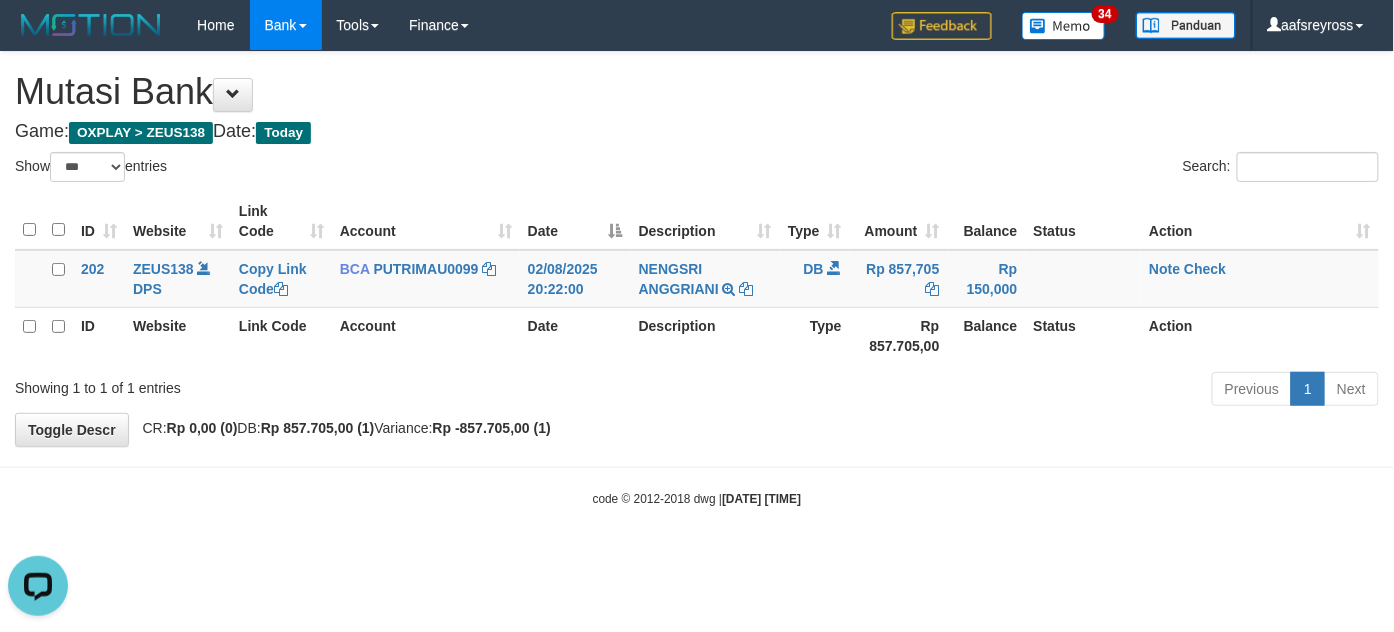 scroll, scrollTop: 0, scrollLeft: 0, axis: both 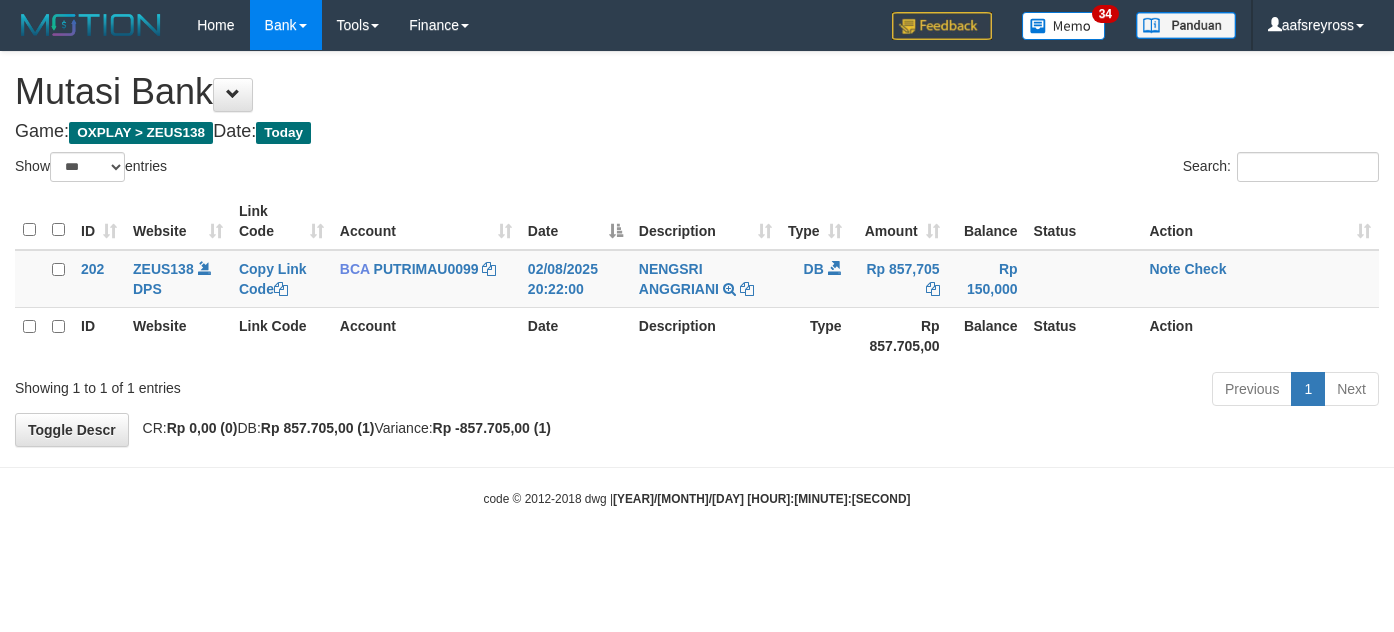 select on "***" 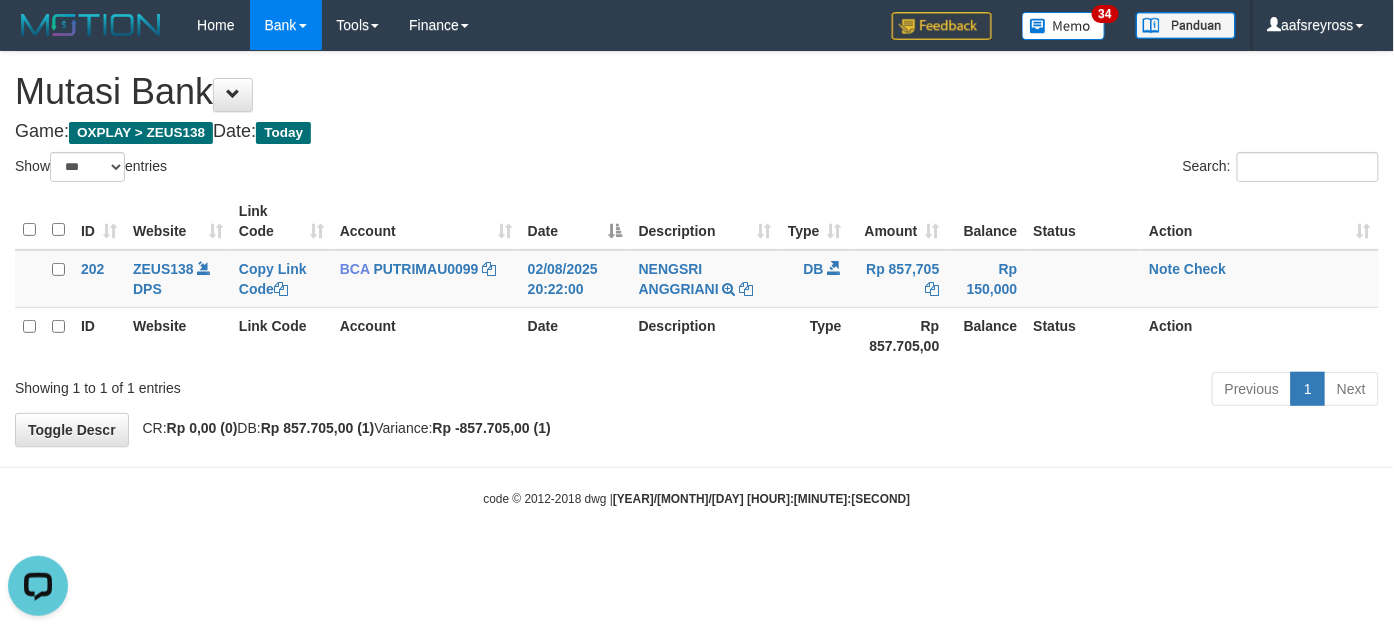 scroll, scrollTop: 0, scrollLeft: 0, axis: both 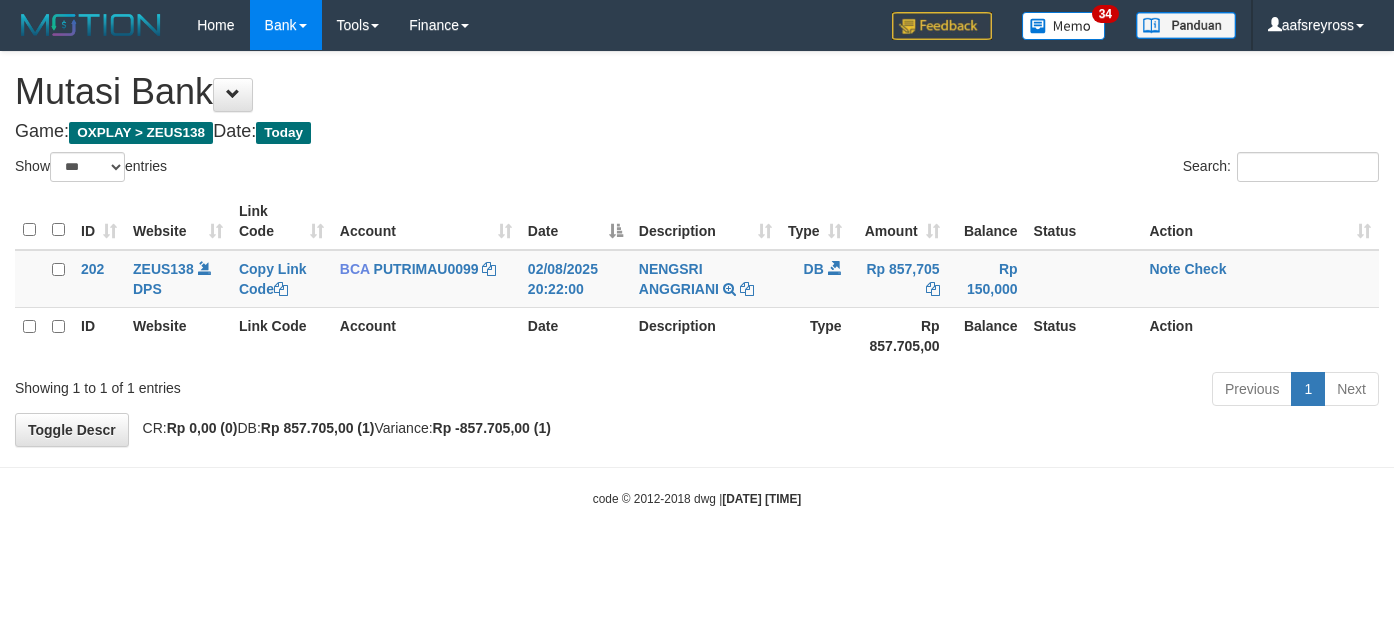 select on "***" 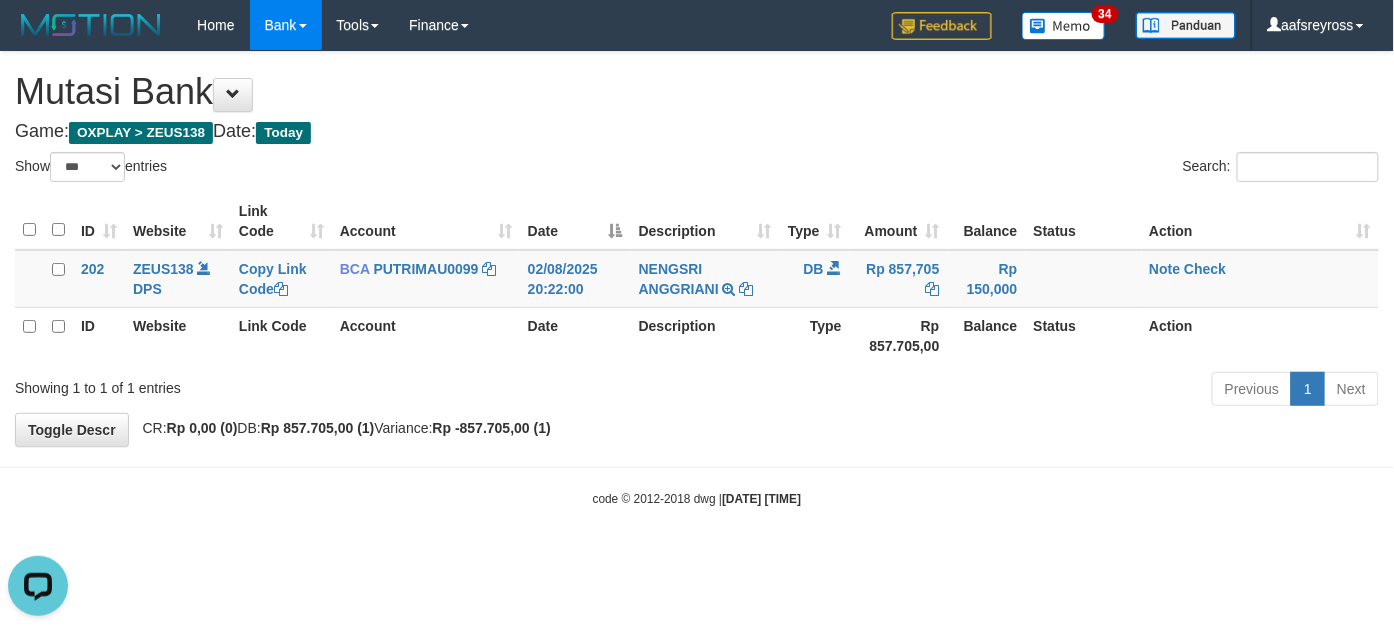 scroll, scrollTop: 0, scrollLeft: 0, axis: both 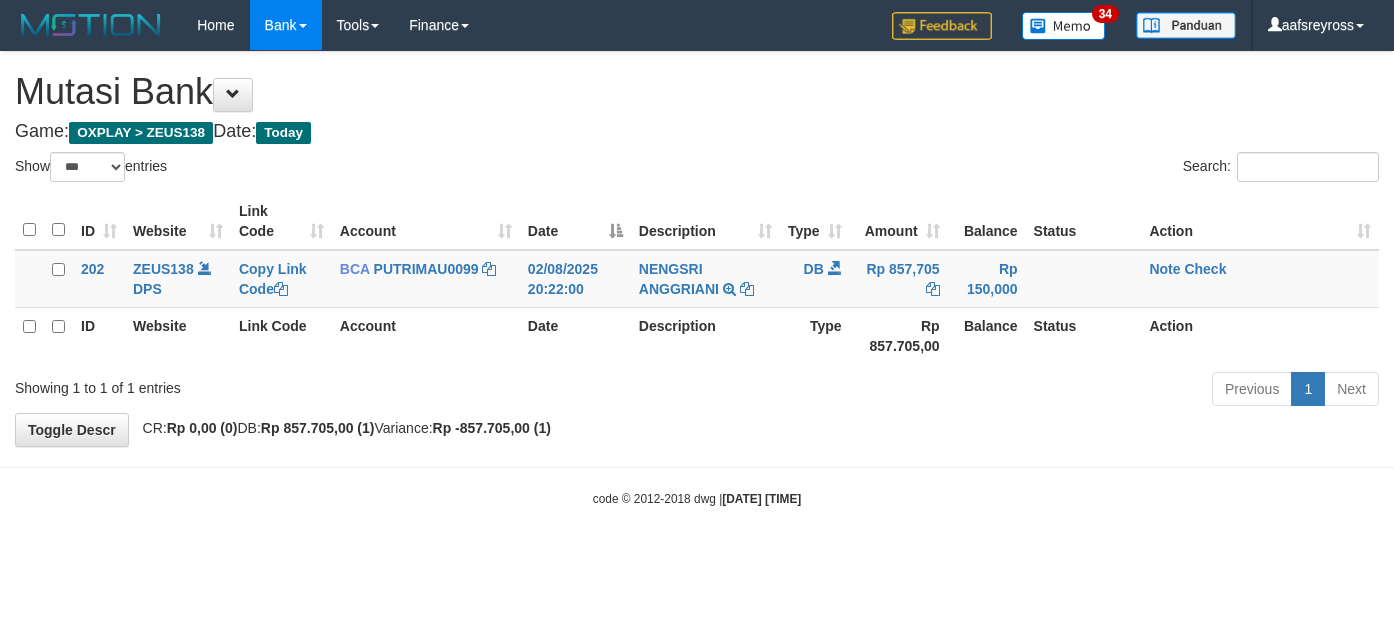 select on "***" 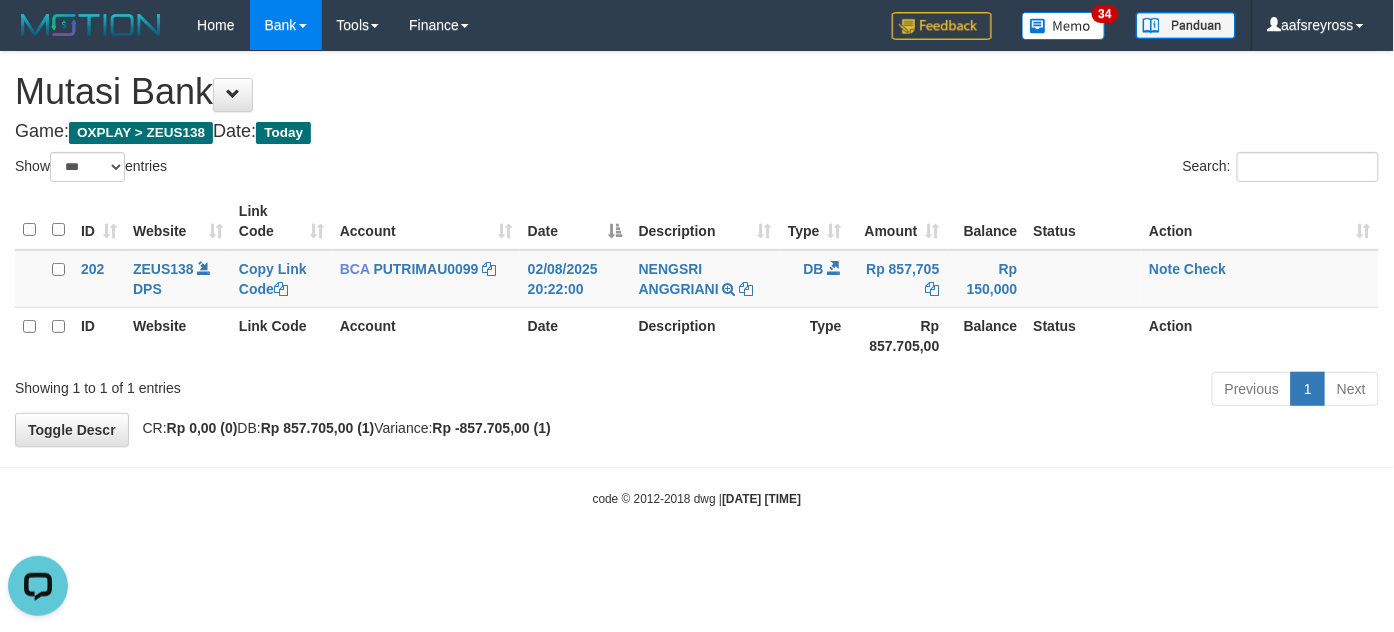 scroll, scrollTop: 0, scrollLeft: 0, axis: both 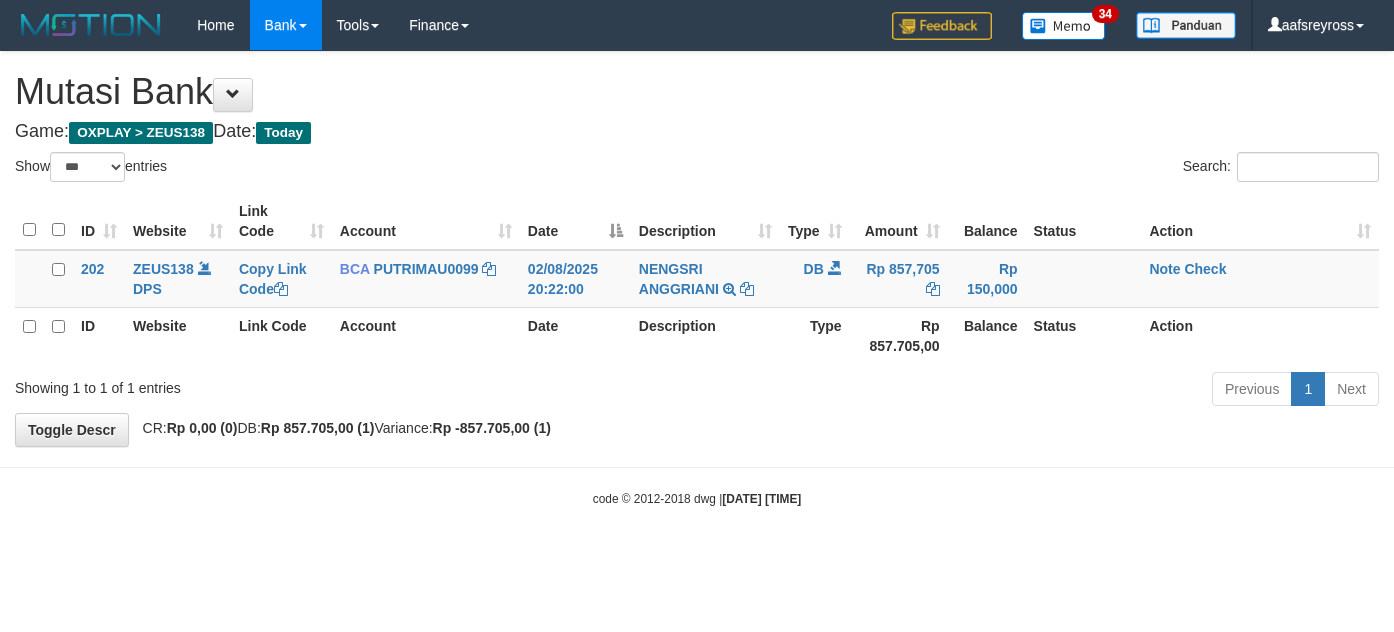 select on "***" 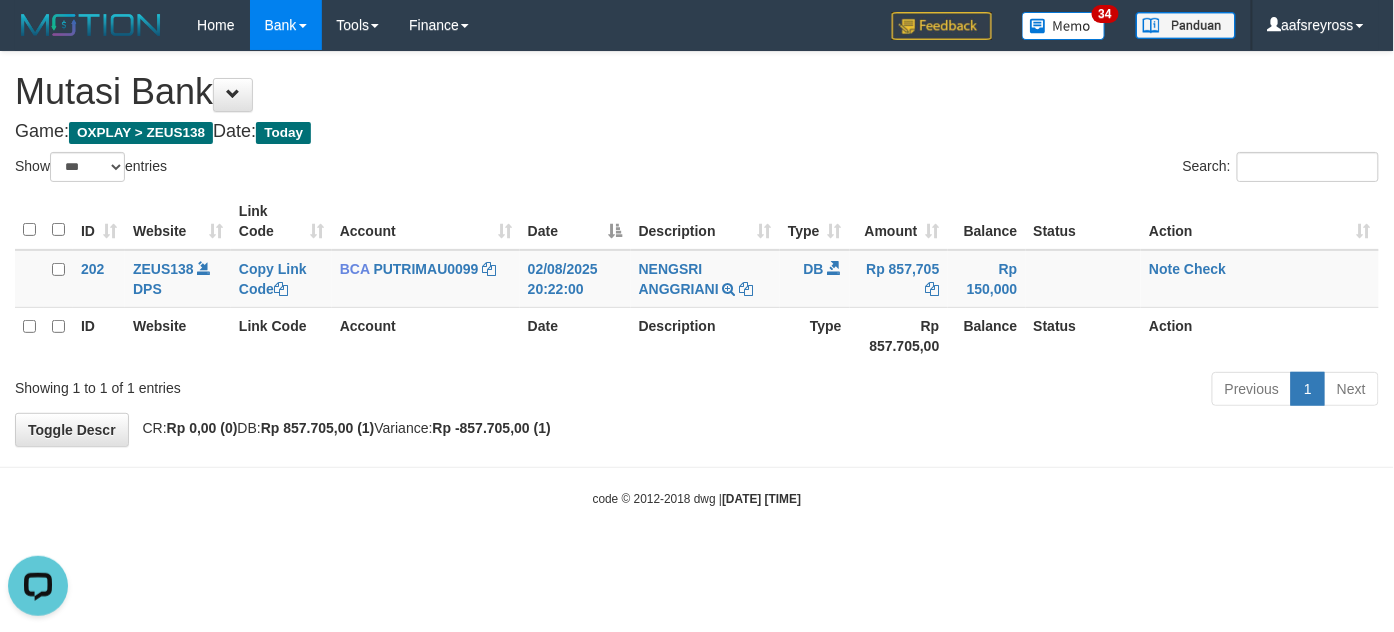 scroll, scrollTop: 0, scrollLeft: 0, axis: both 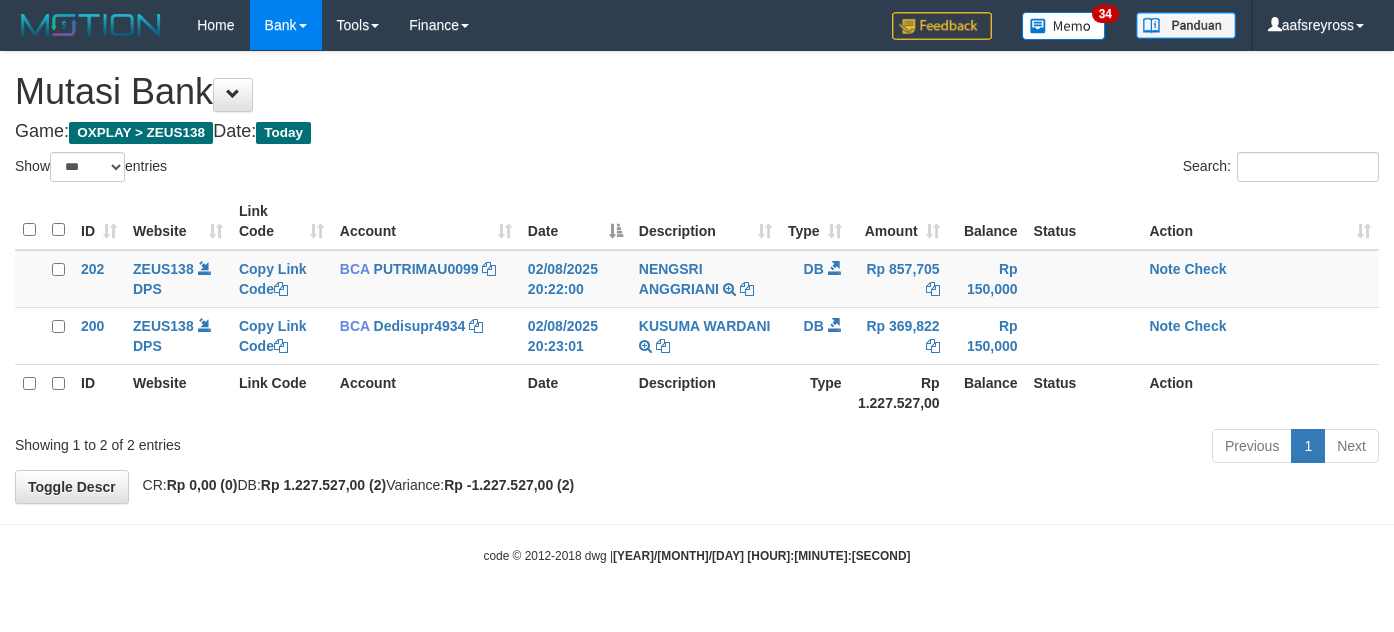 select on "***" 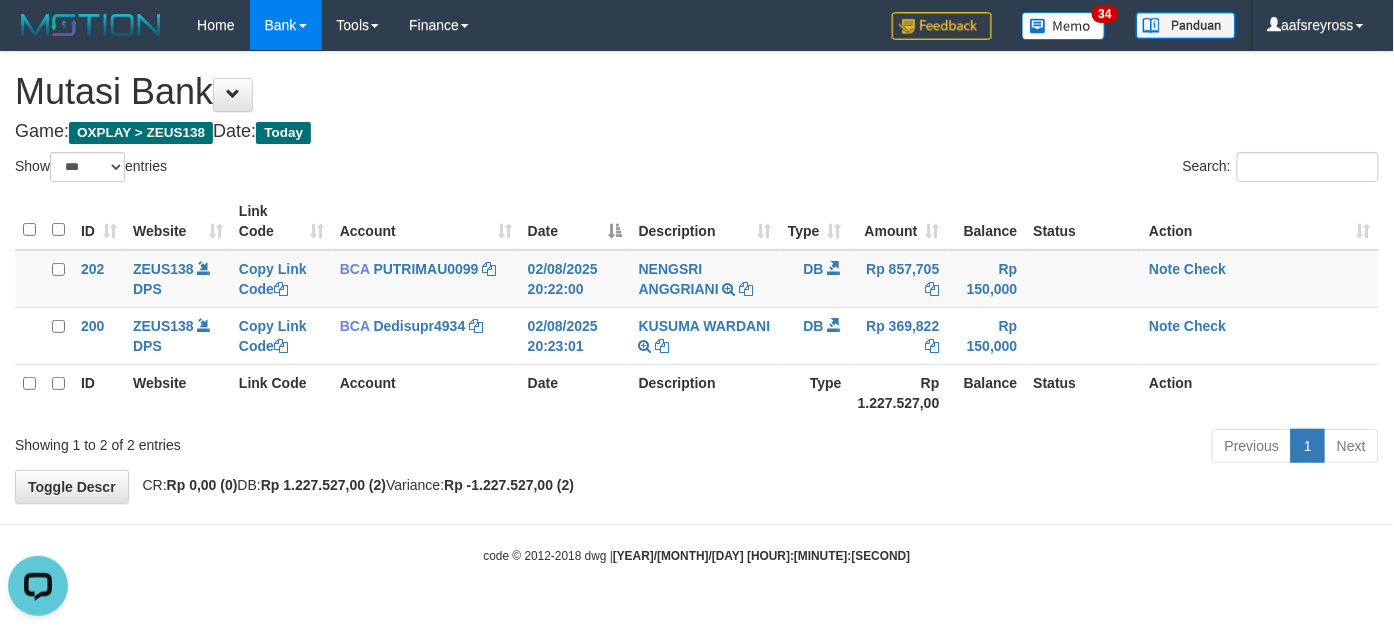 scroll, scrollTop: 0, scrollLeft: 0, axis: both 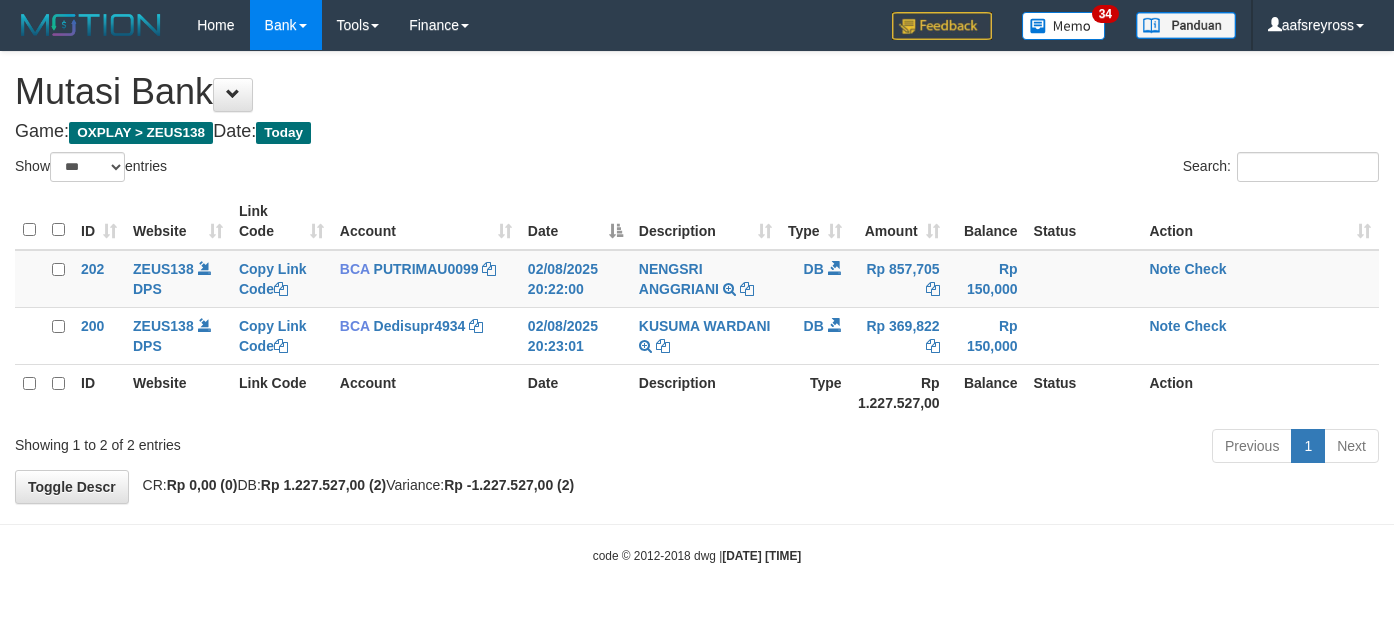 select on "***" 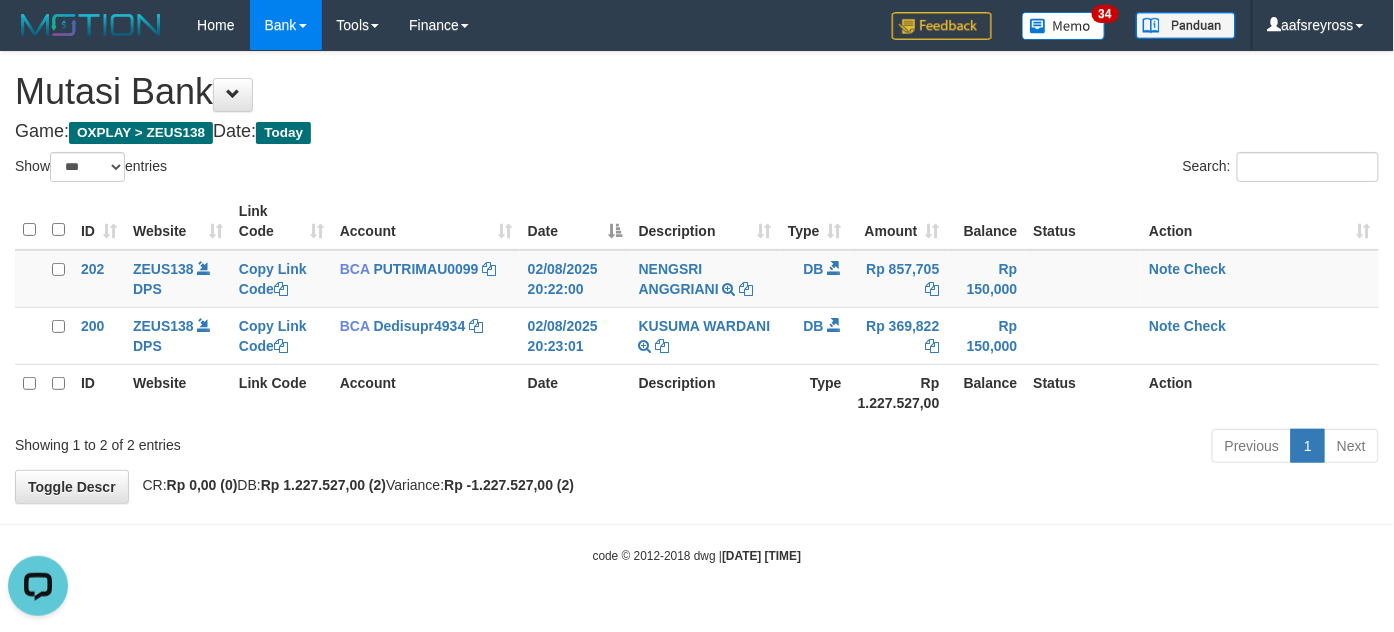 scroll, scrollTop: 0, scrollLeft: 0, axis: both 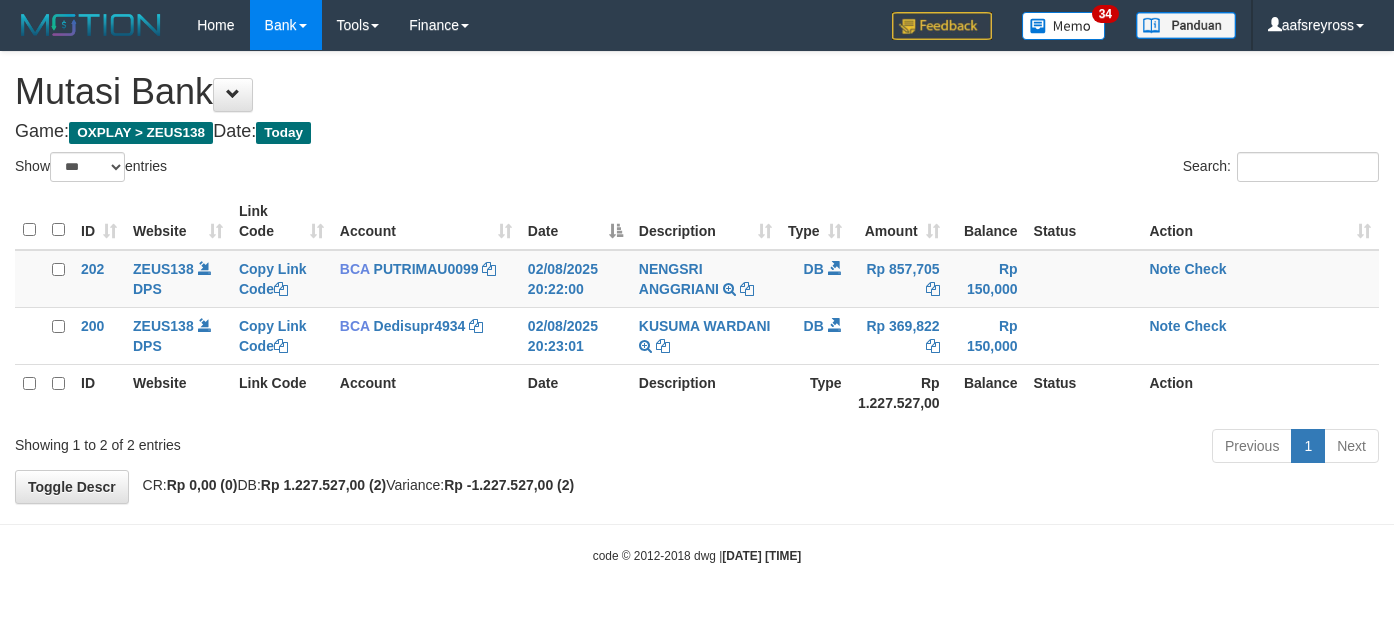 select on "***" 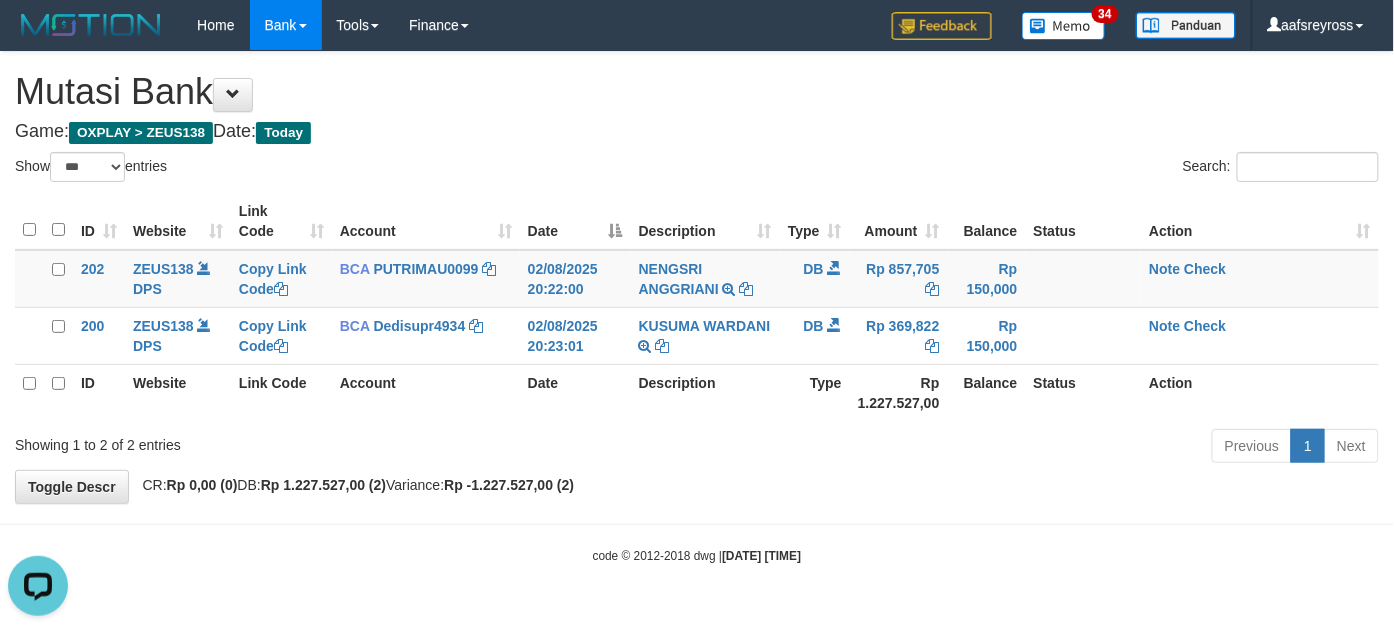 scroll, scrollTop: 0, scrollLeft: 0, axis: both 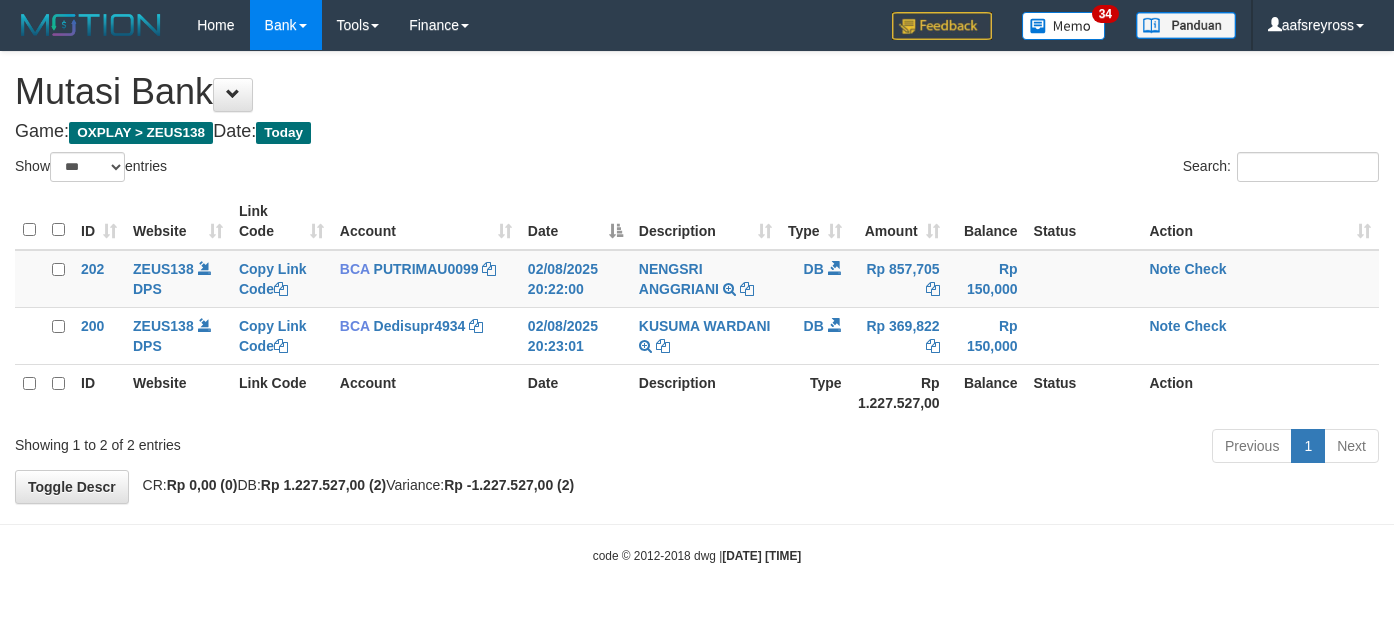 select on "***" 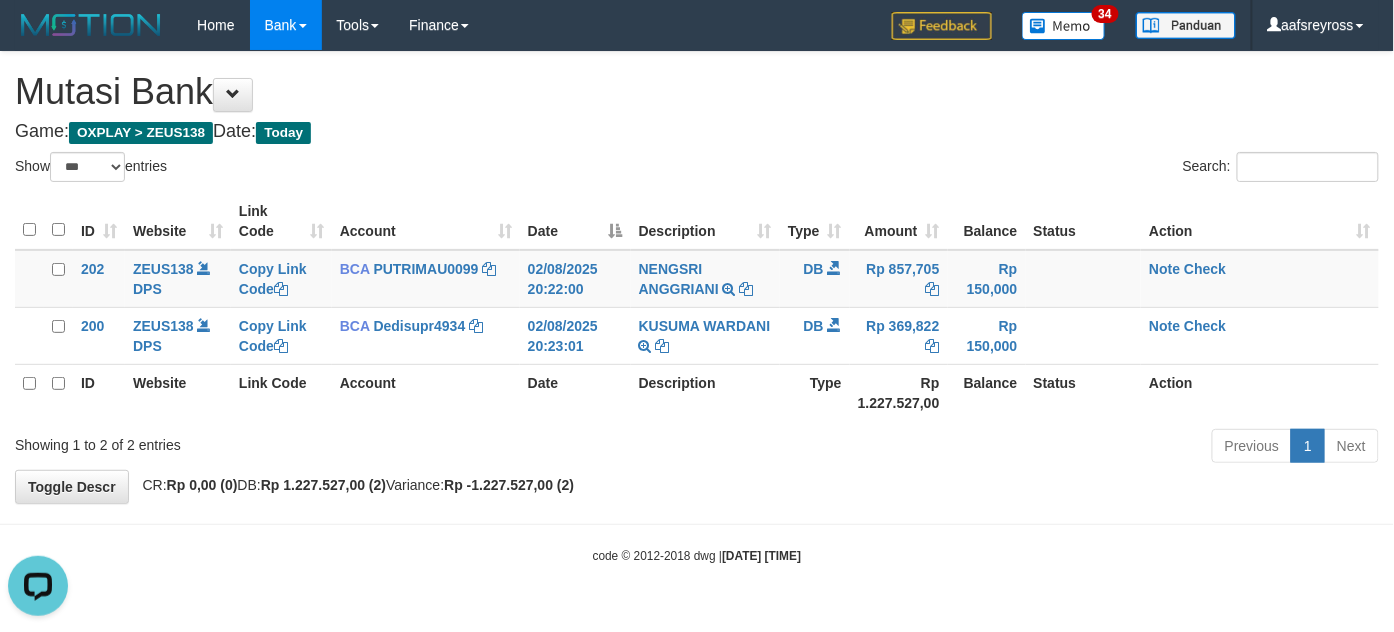 scroll, scrollTop: 0, scrollLeft: 0, axis: both 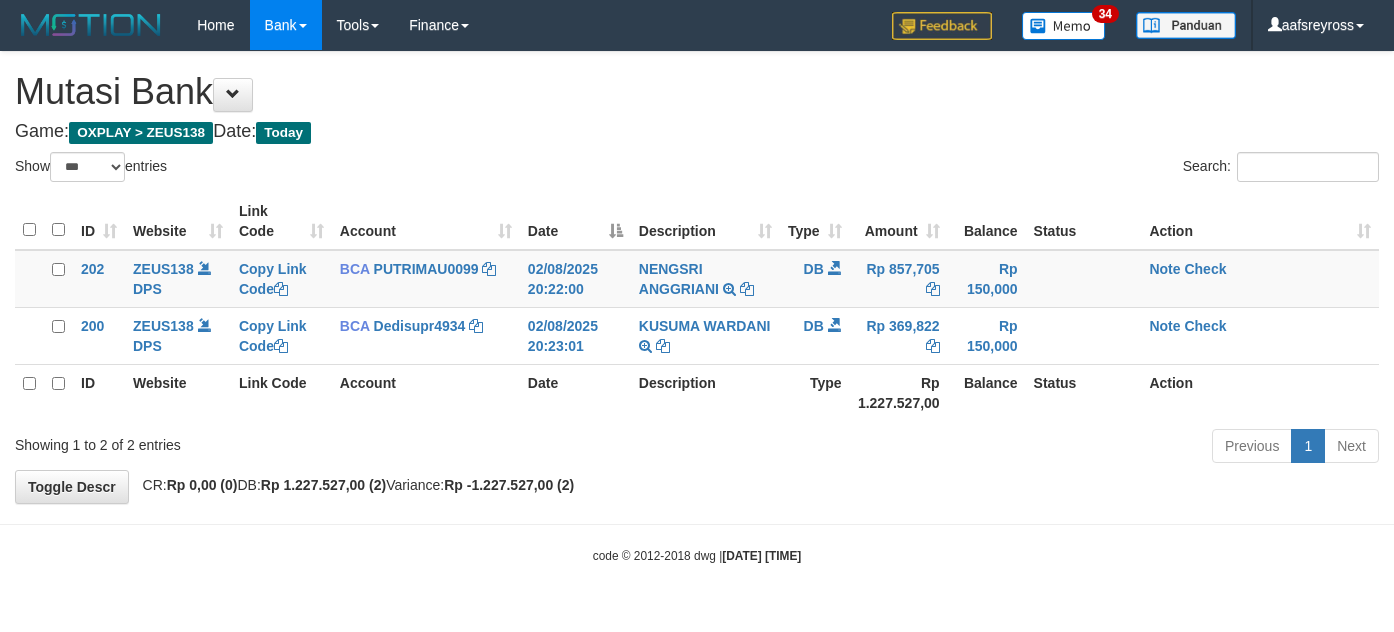 select on "***" 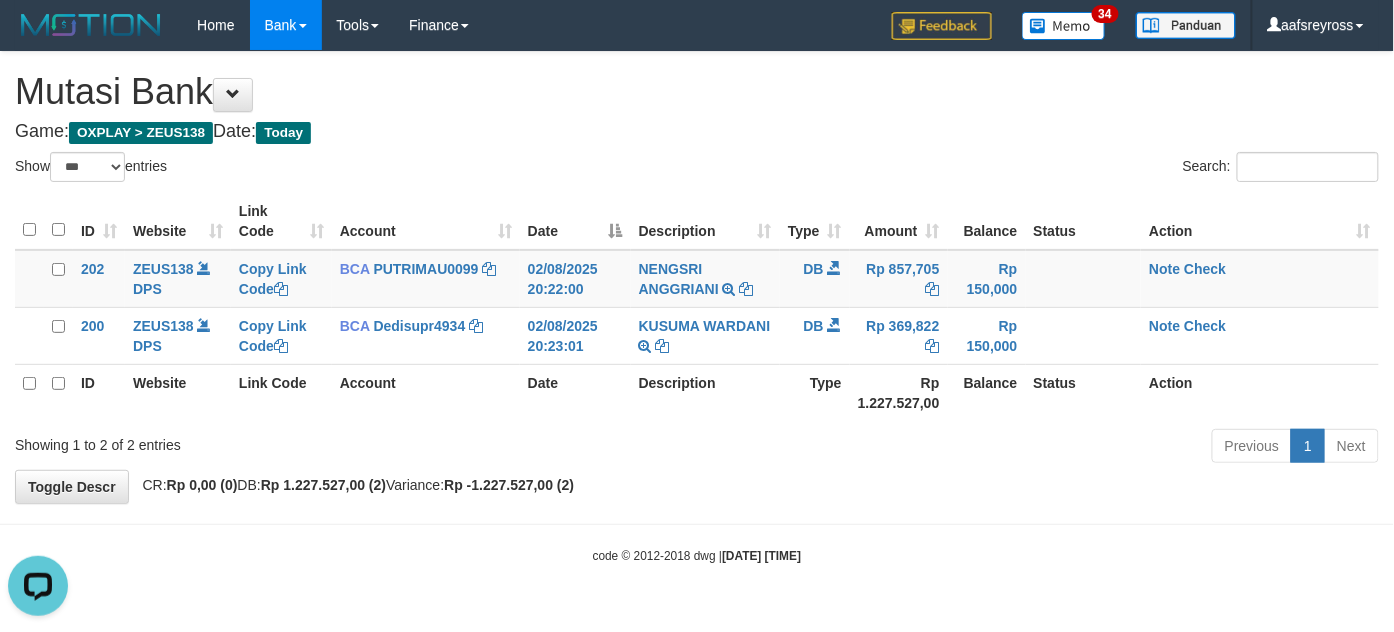 scroll, scrollTop: 0, scrollLeft: 0, axis: both 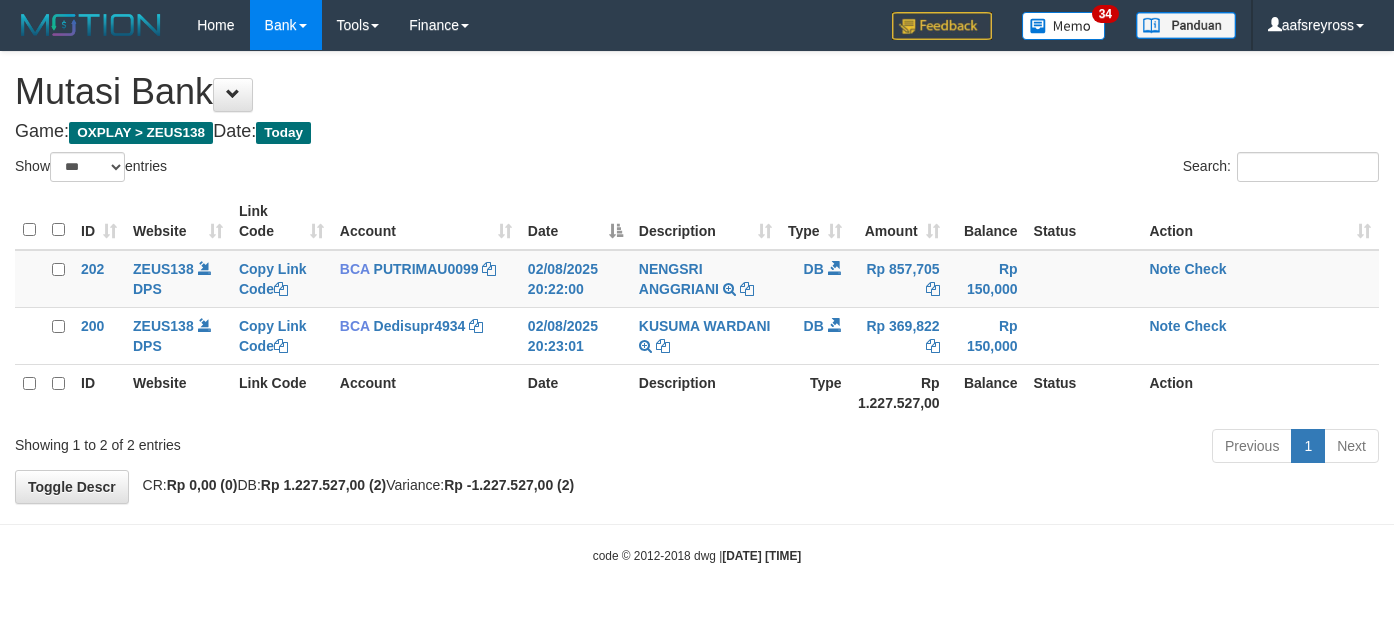 select on "***" 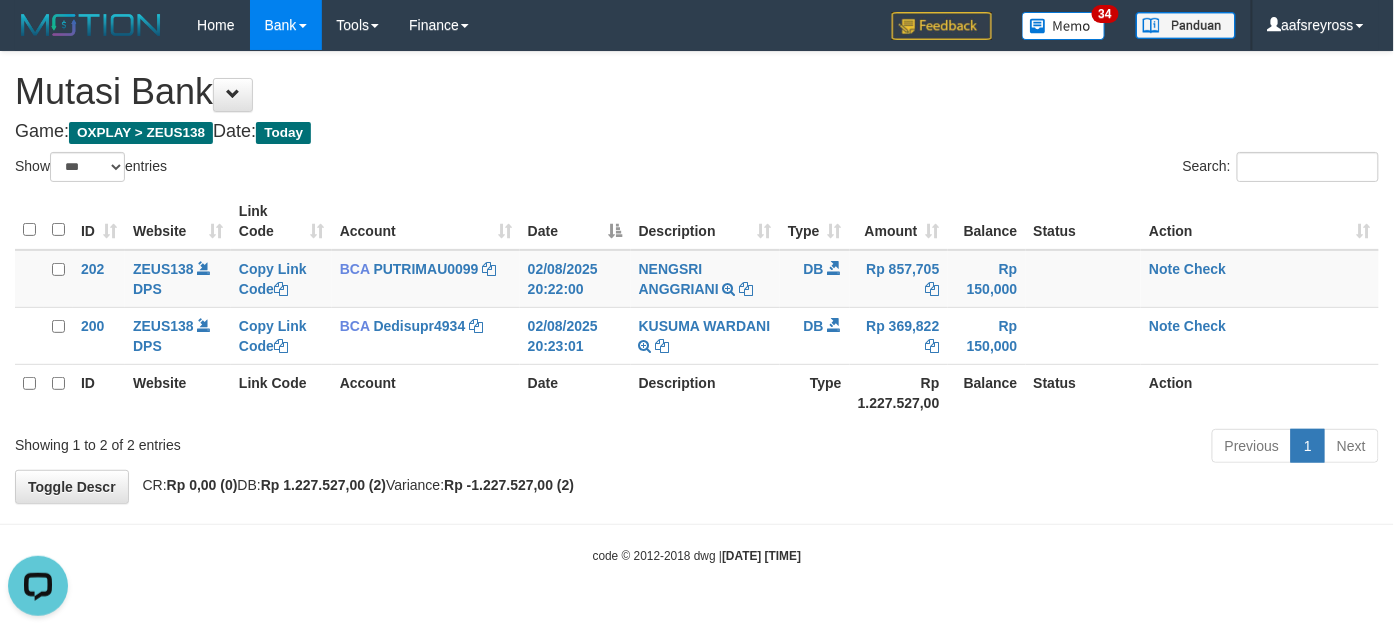 scroll, scrollTop: 0, scrollLeft: 0, axis: both 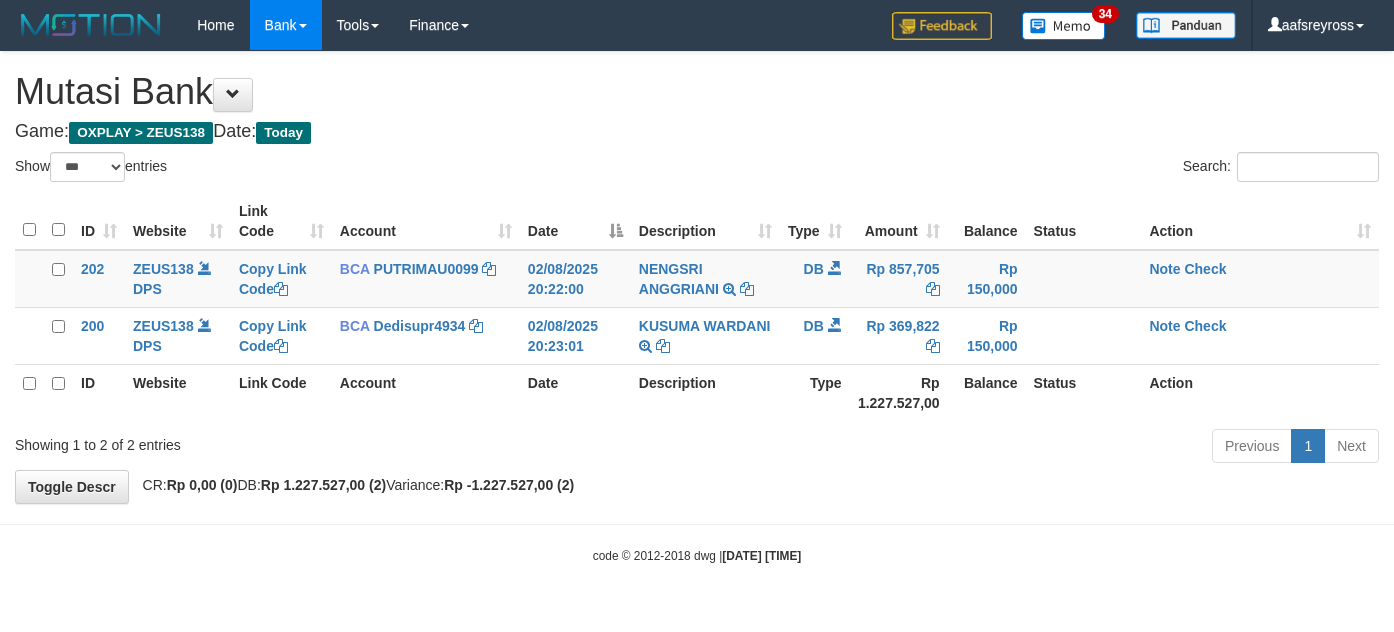 select on "***" 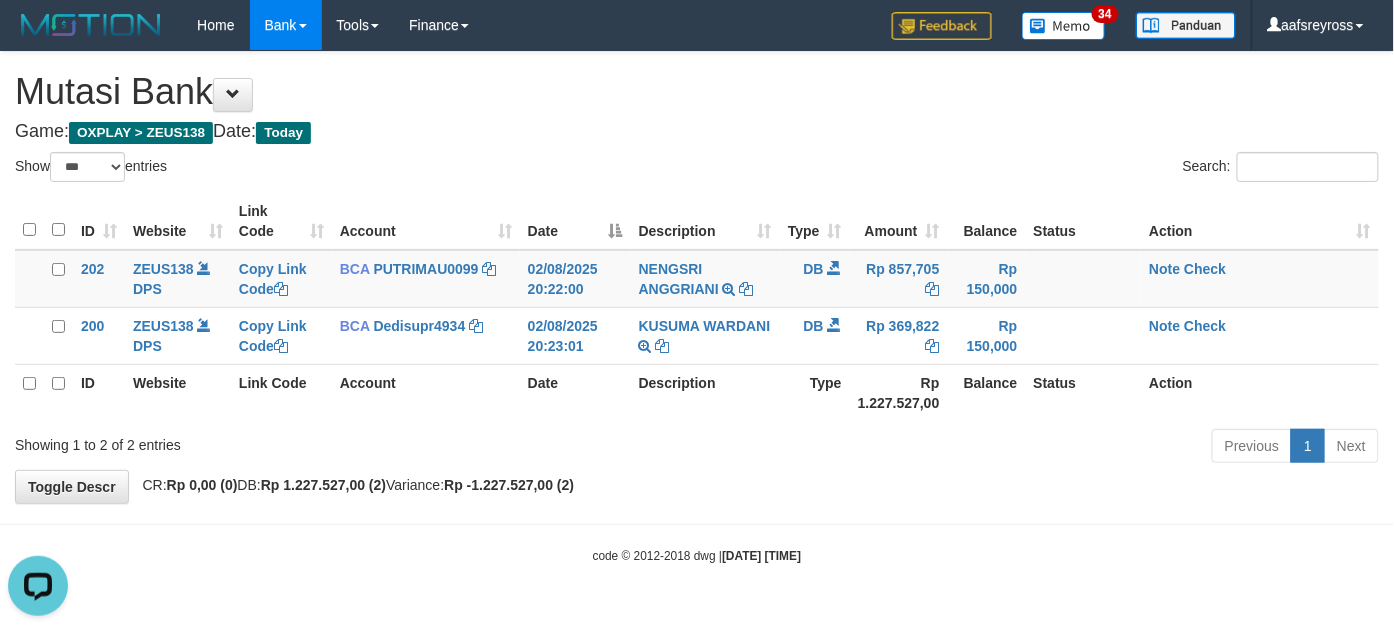 scroll, scrollTop: 0, scrollLeft: 0, axis: both 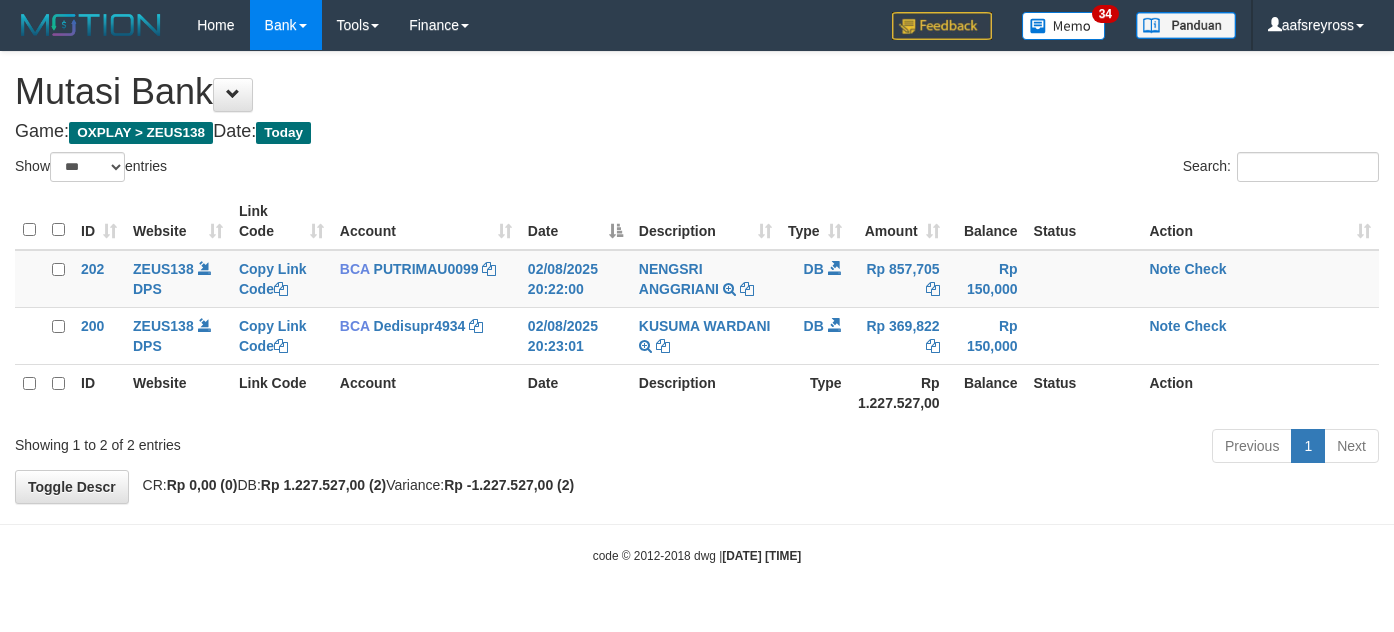 select on "***" 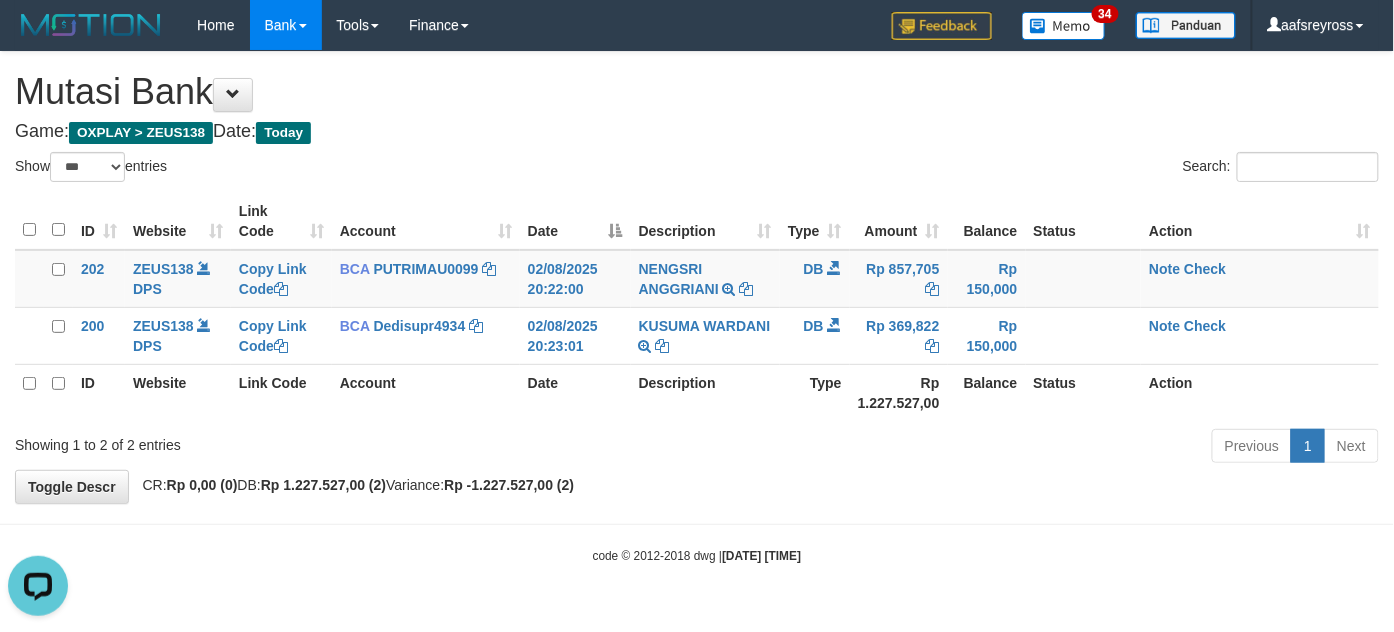 scroll, scrollTop: 0, scrollLeft: 0, axis: both 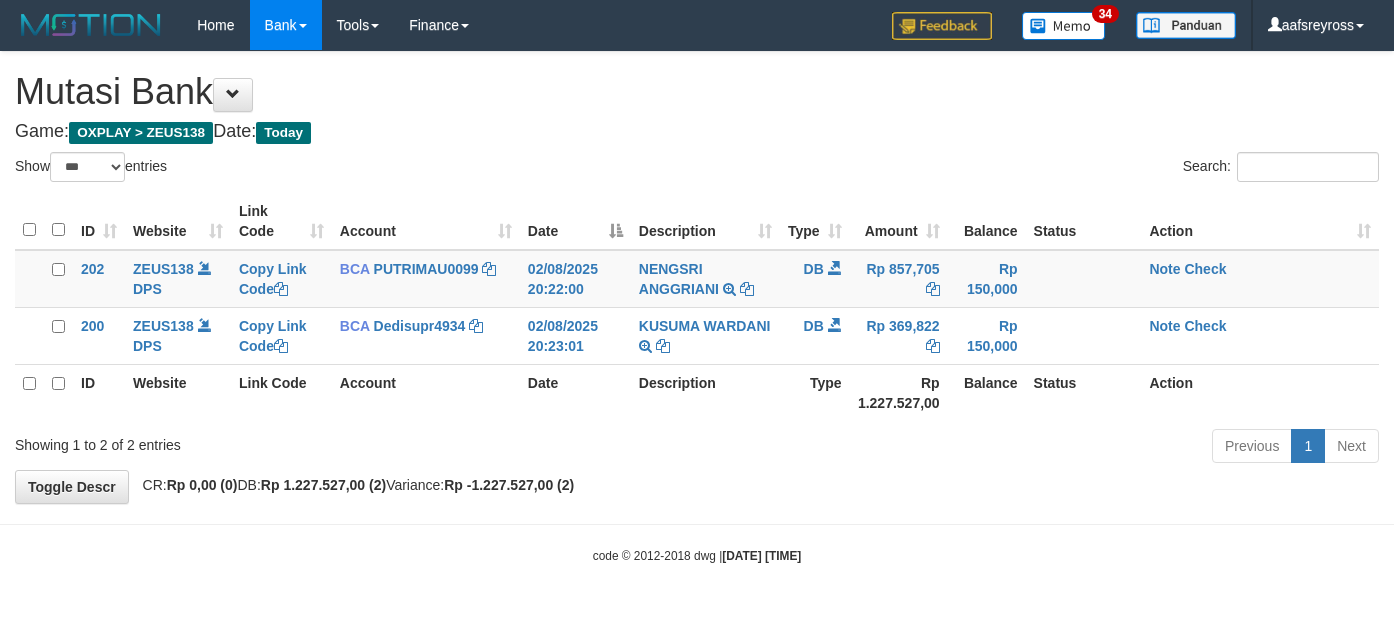 select on "***" 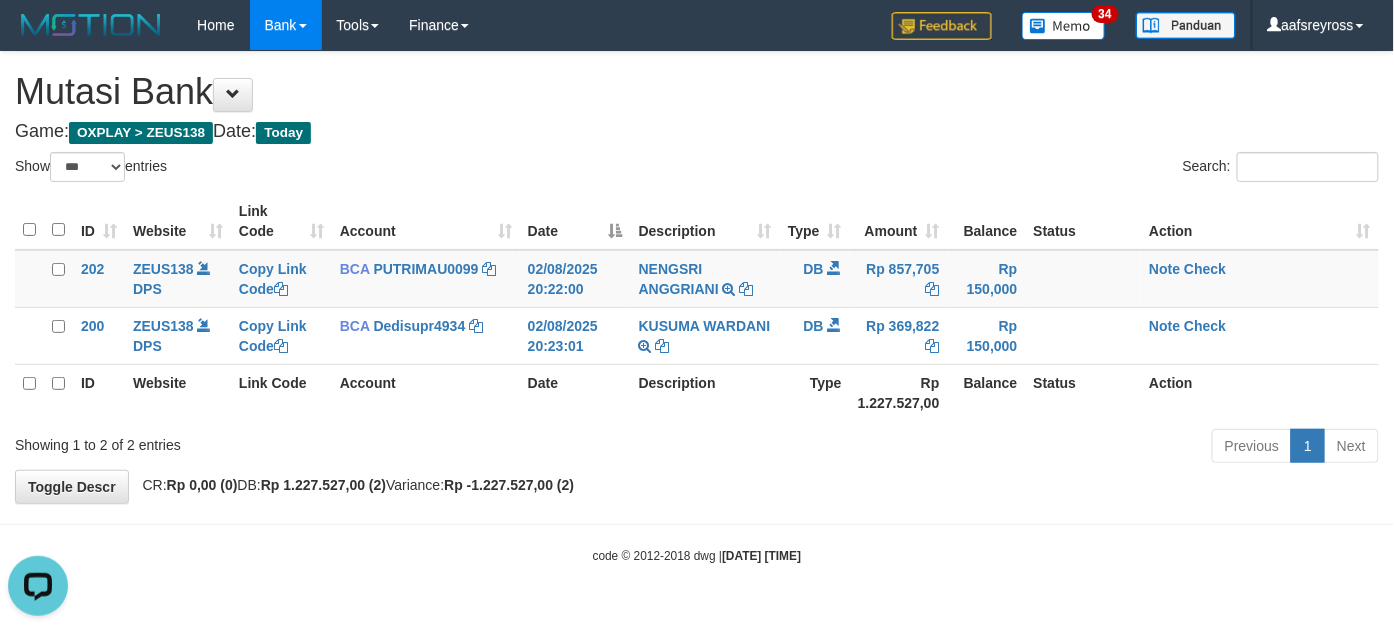 scroll, scrollTop: 0, scrollLeft: 0, axis: both 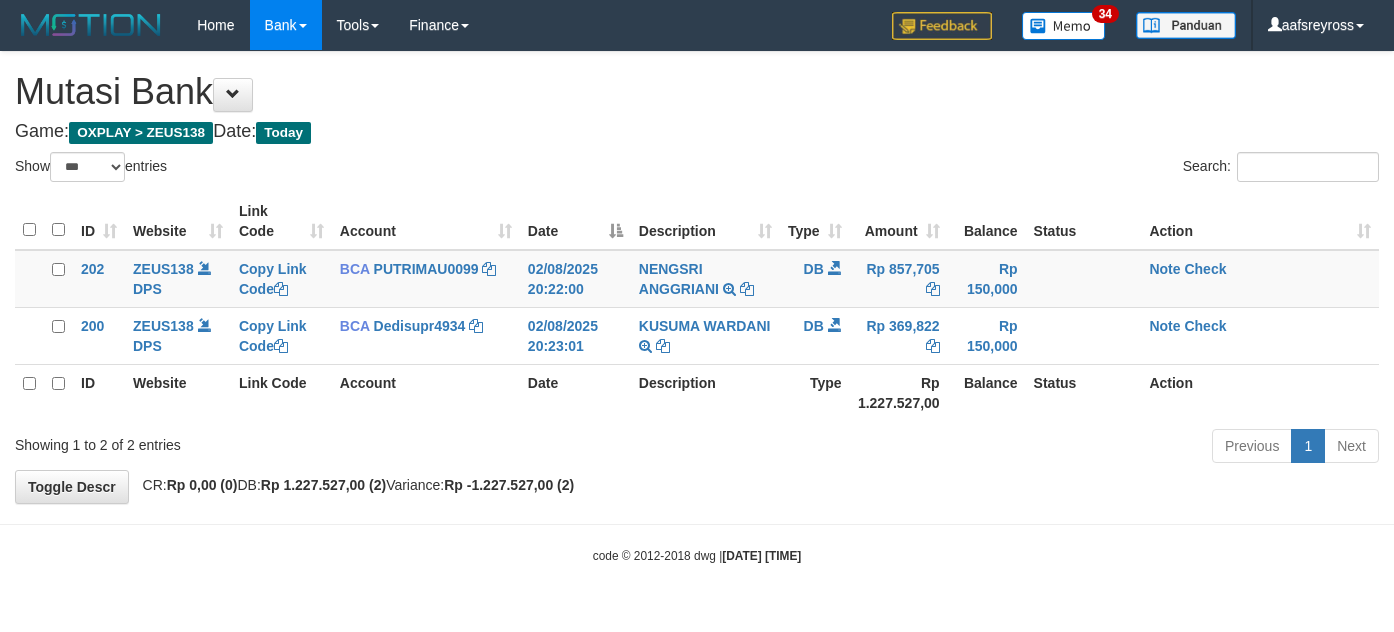select on "***" 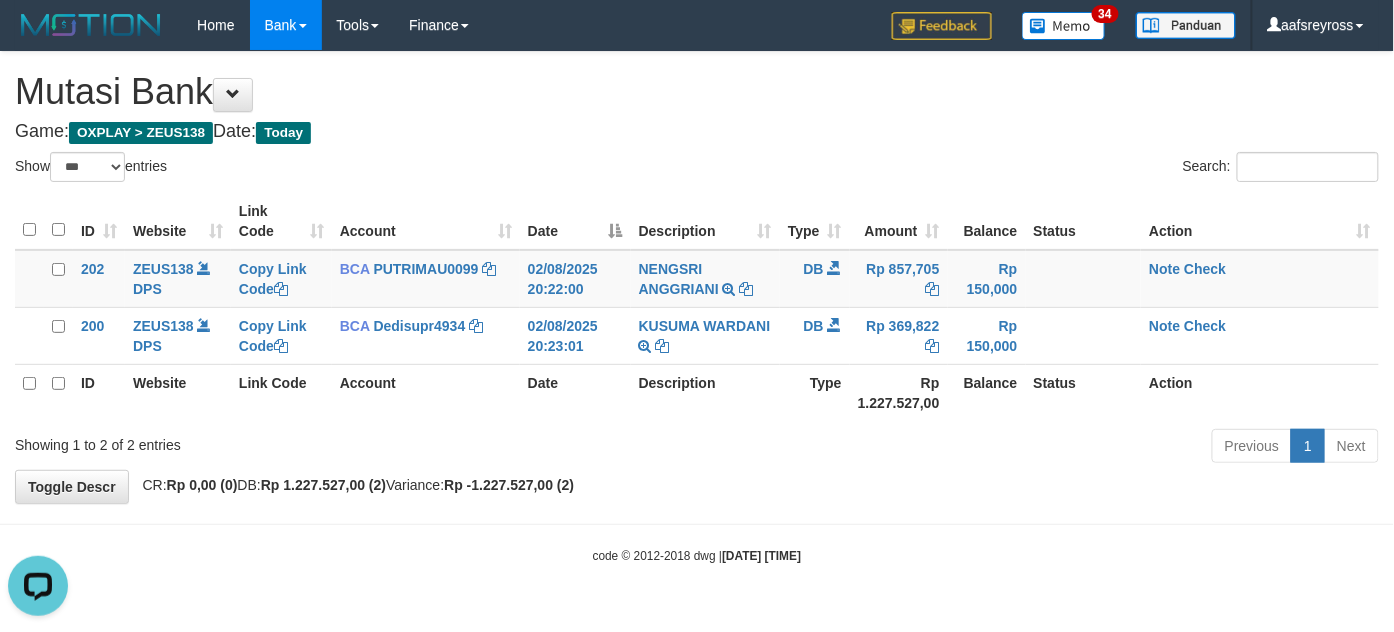 scroll, scrollTop: 0, scrollLeft: 0, axis: both 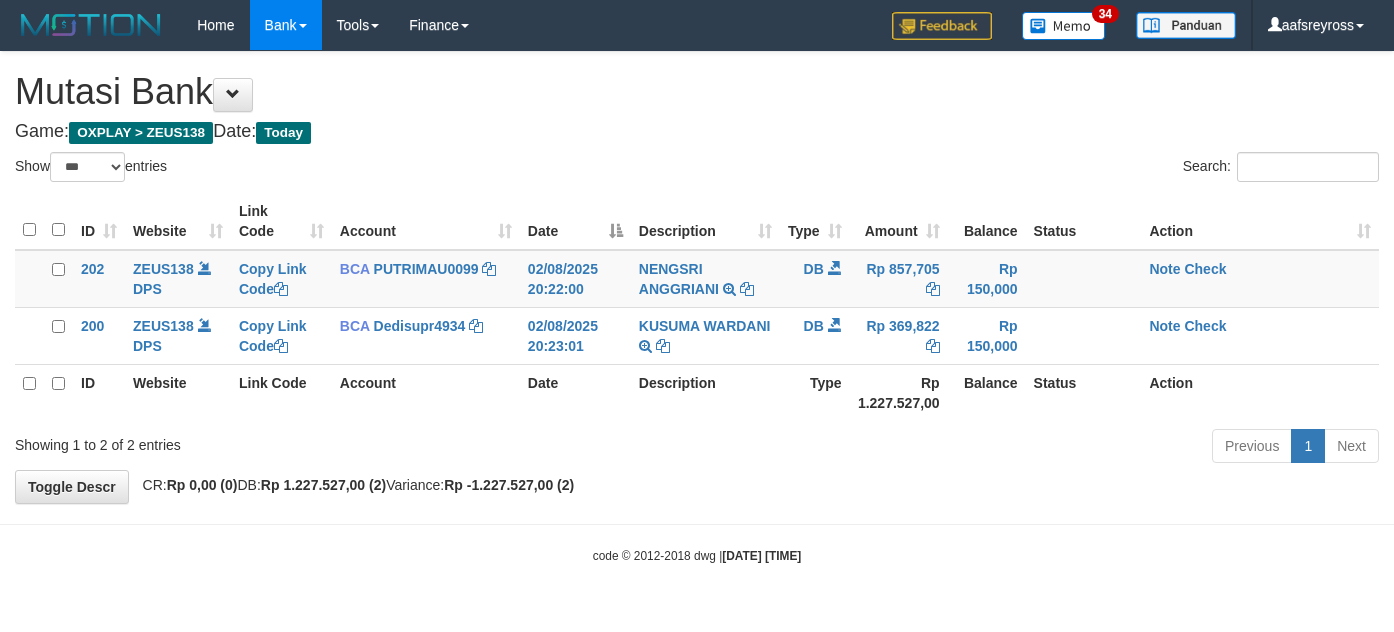 select on "***" 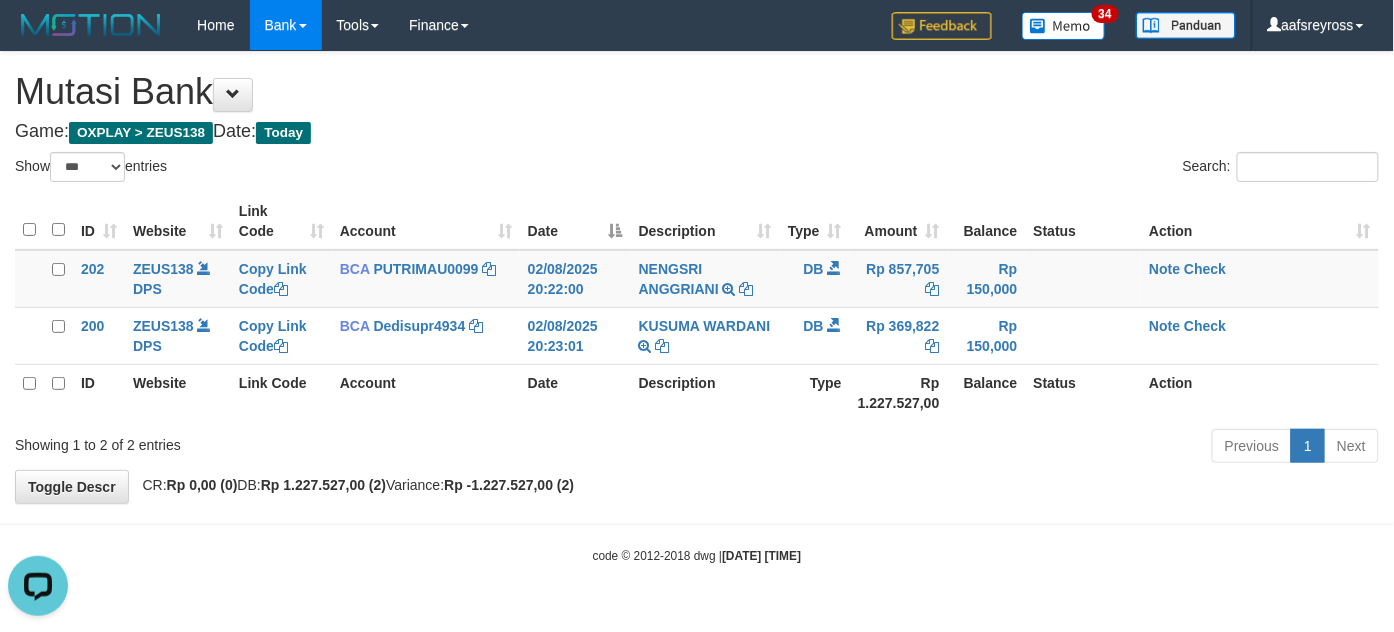 scroll, scrollTop: 0, scrollLeft: 0, axis: both 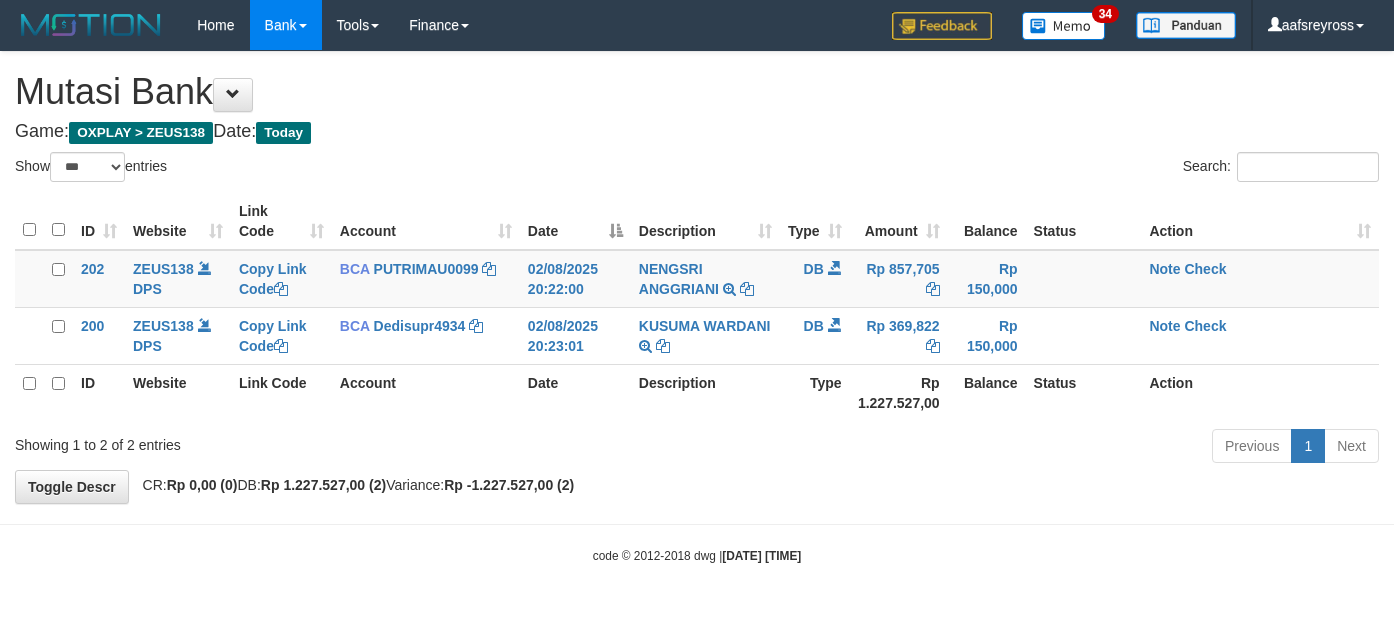 select on "***" 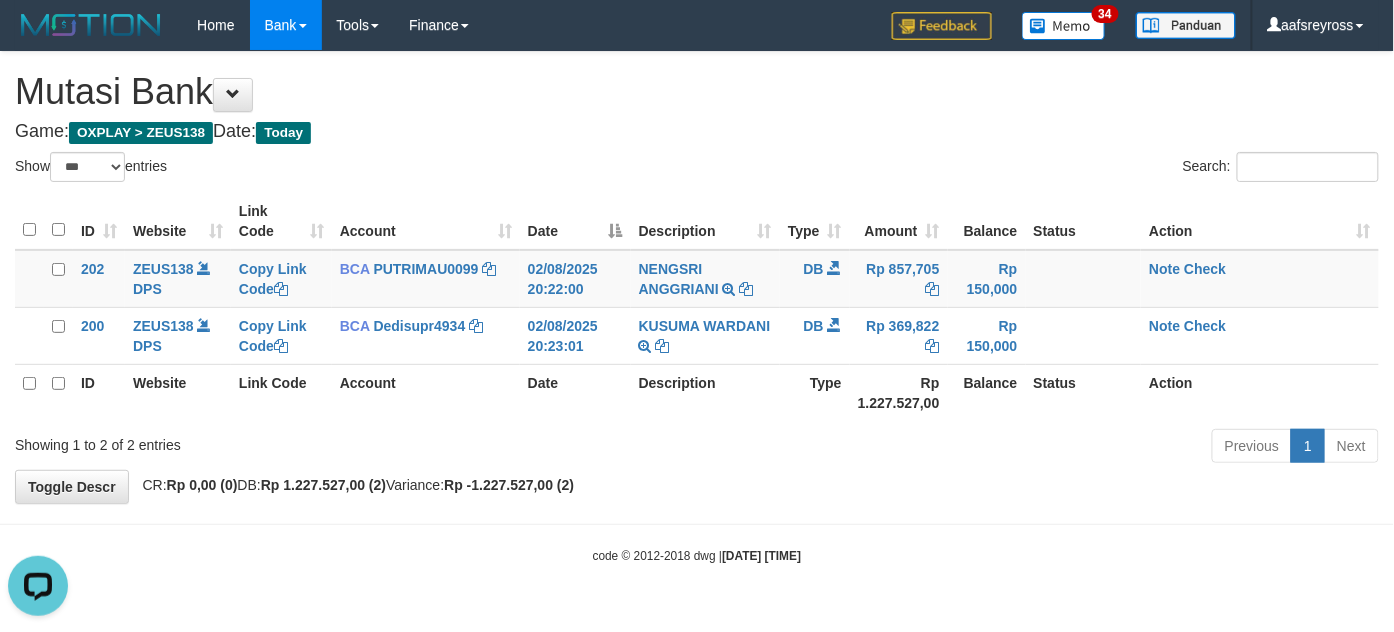scroll, scrollTop: 0, scrollLeft: 0, axis: both 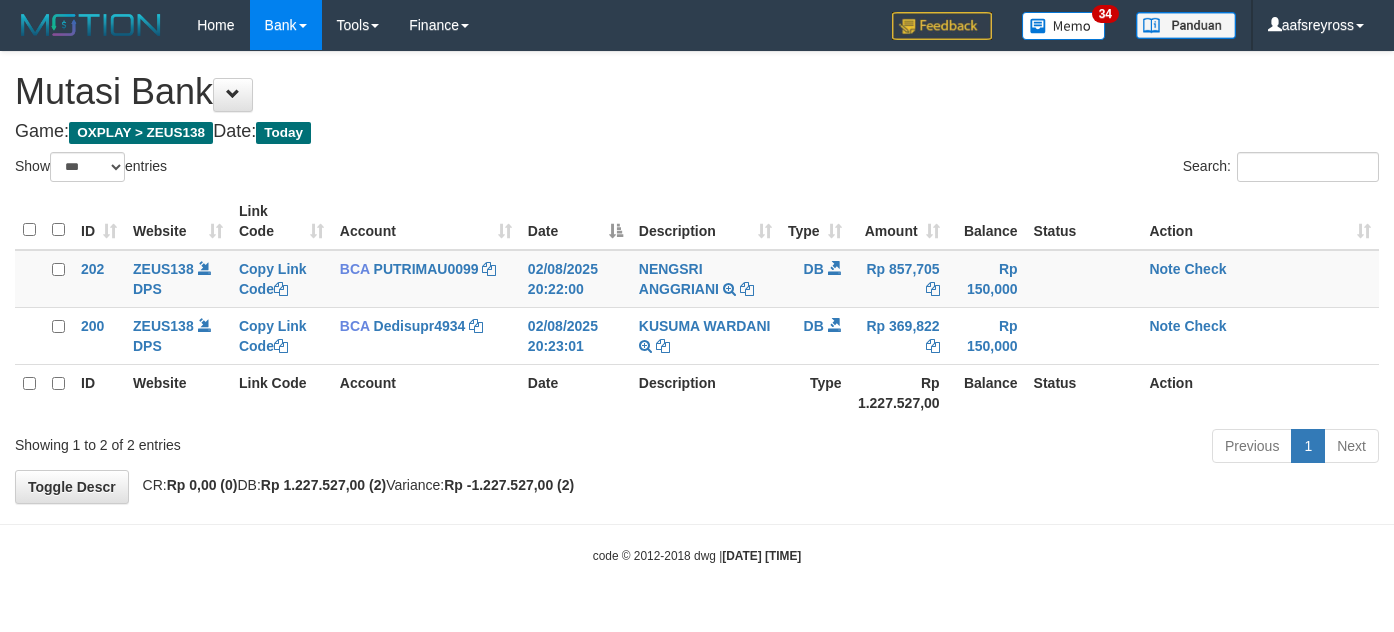 select on "***" 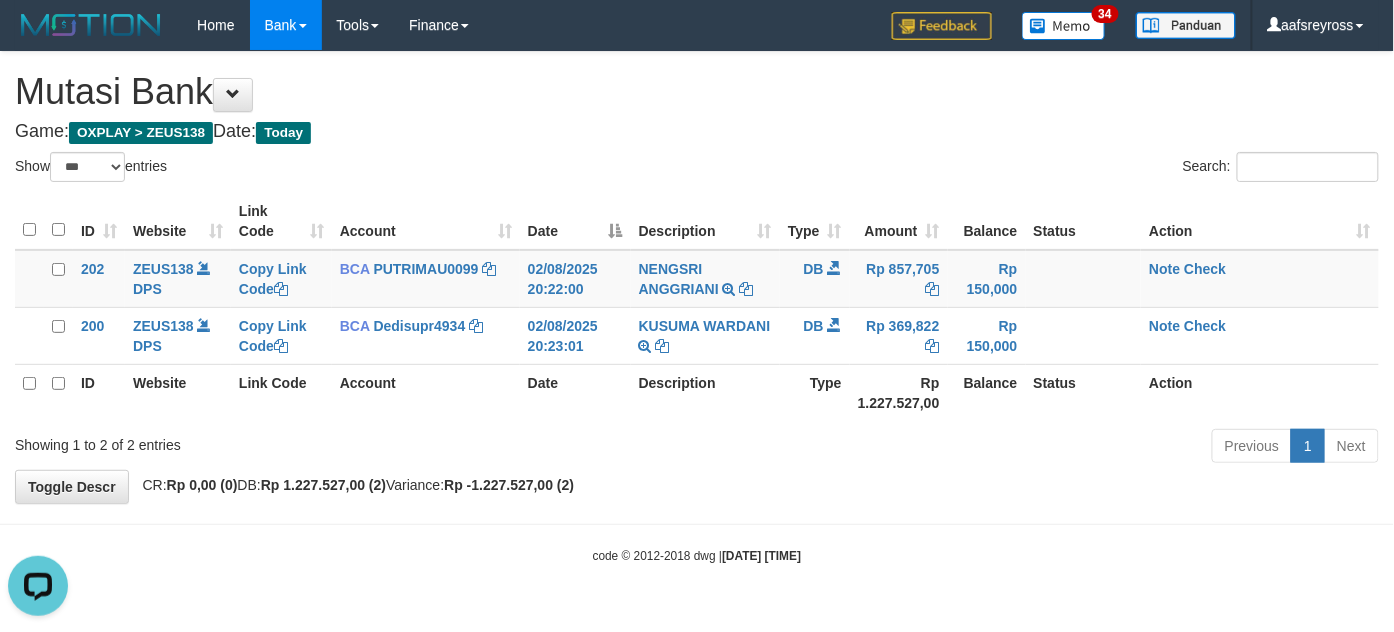 scroll, scrollTop: 0, scrollLeft: 0, axis: both 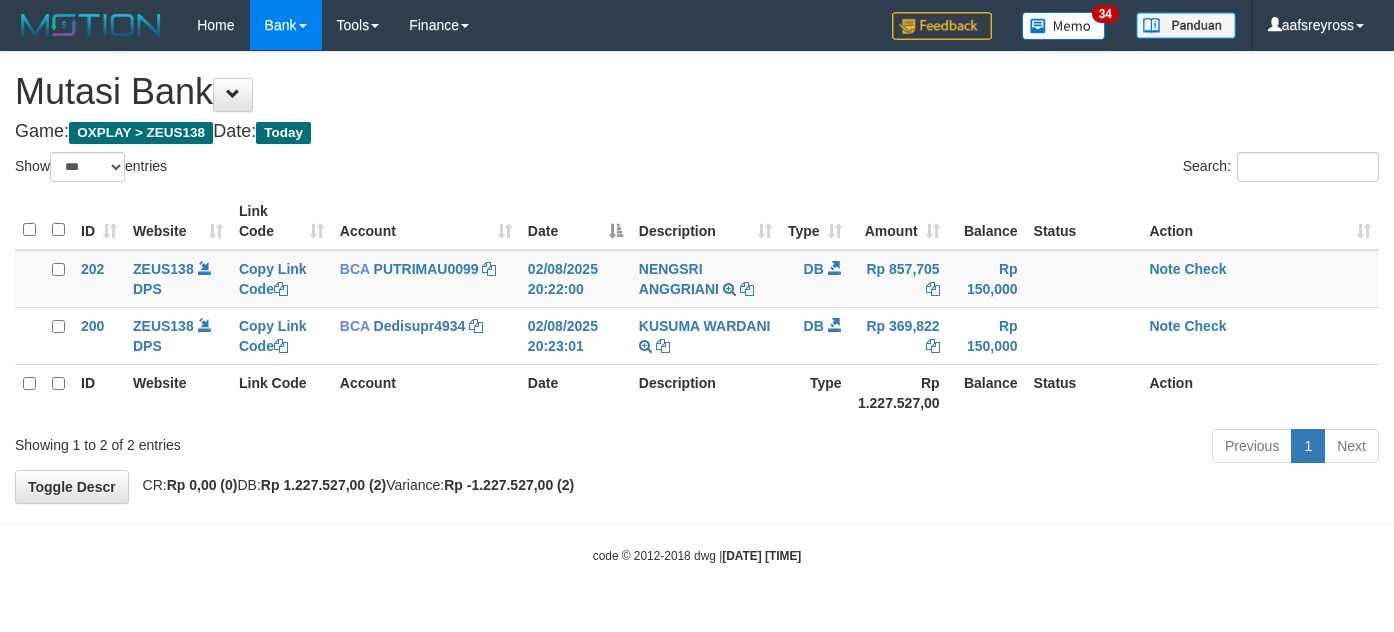 select on "***" 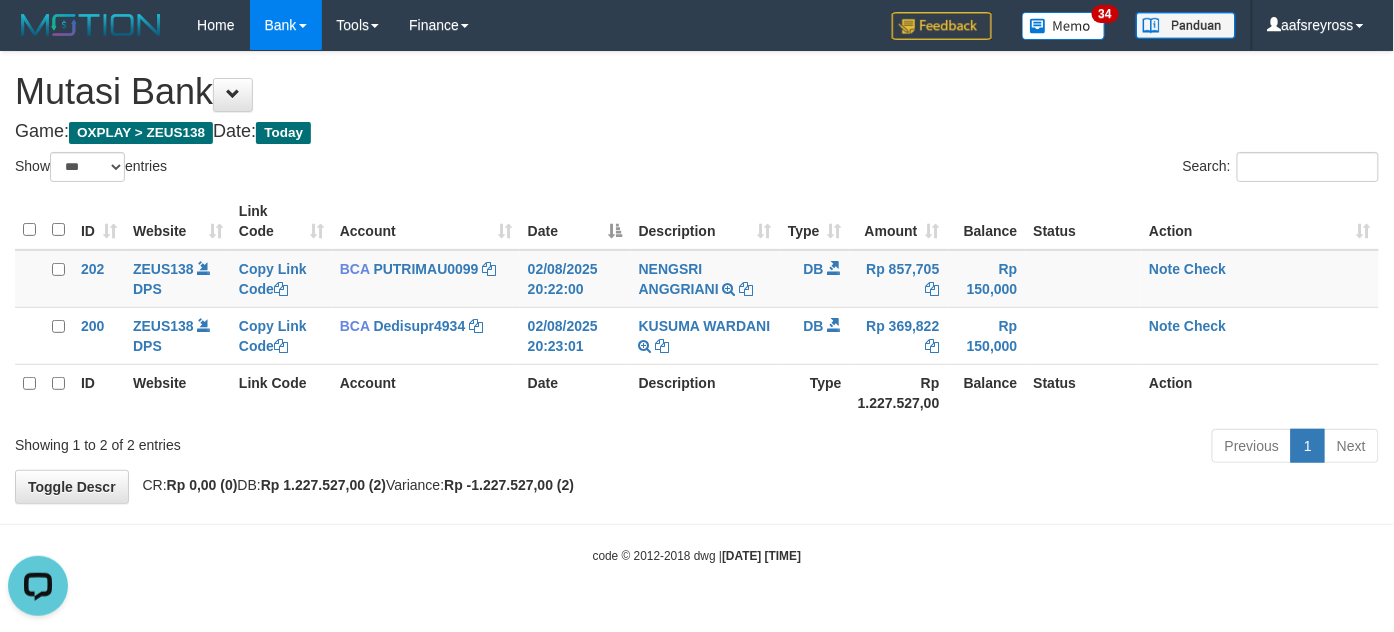 scroll, scrollTop: 0, scrollLeft: 0, axis: both 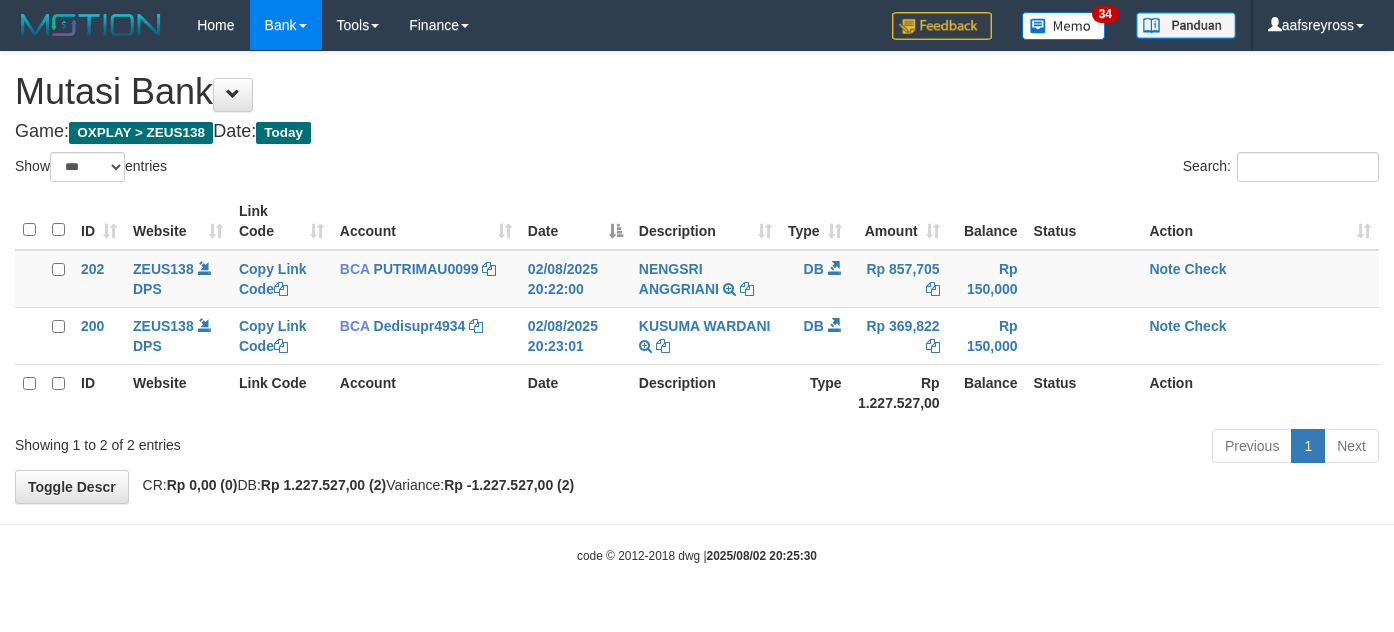 select on "***" 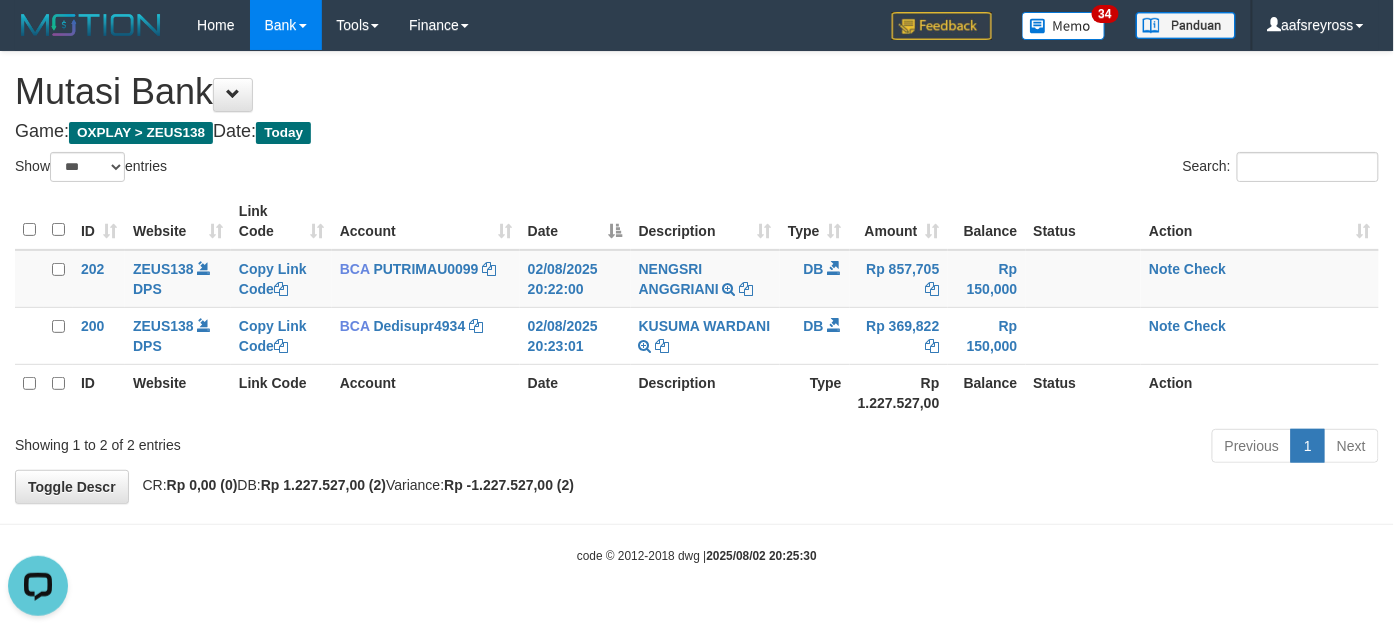 scroll, scrollTop: 0, scrollLeft: 0, axis: both 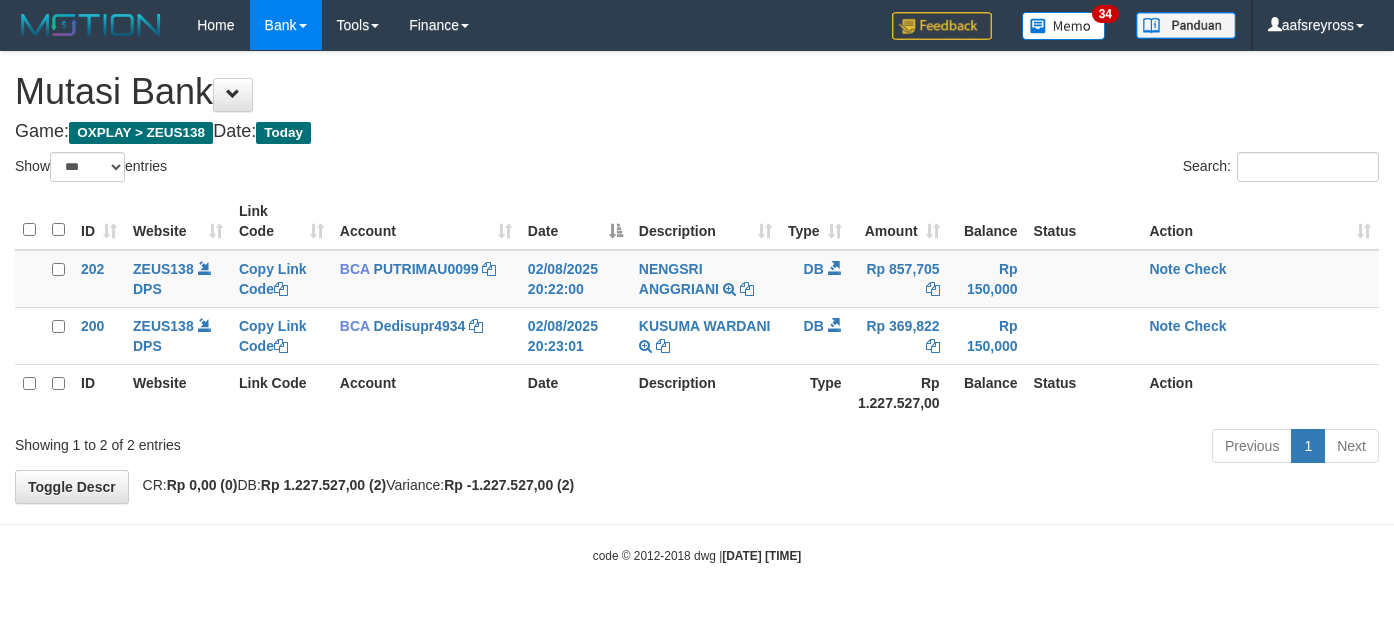 select on "***" 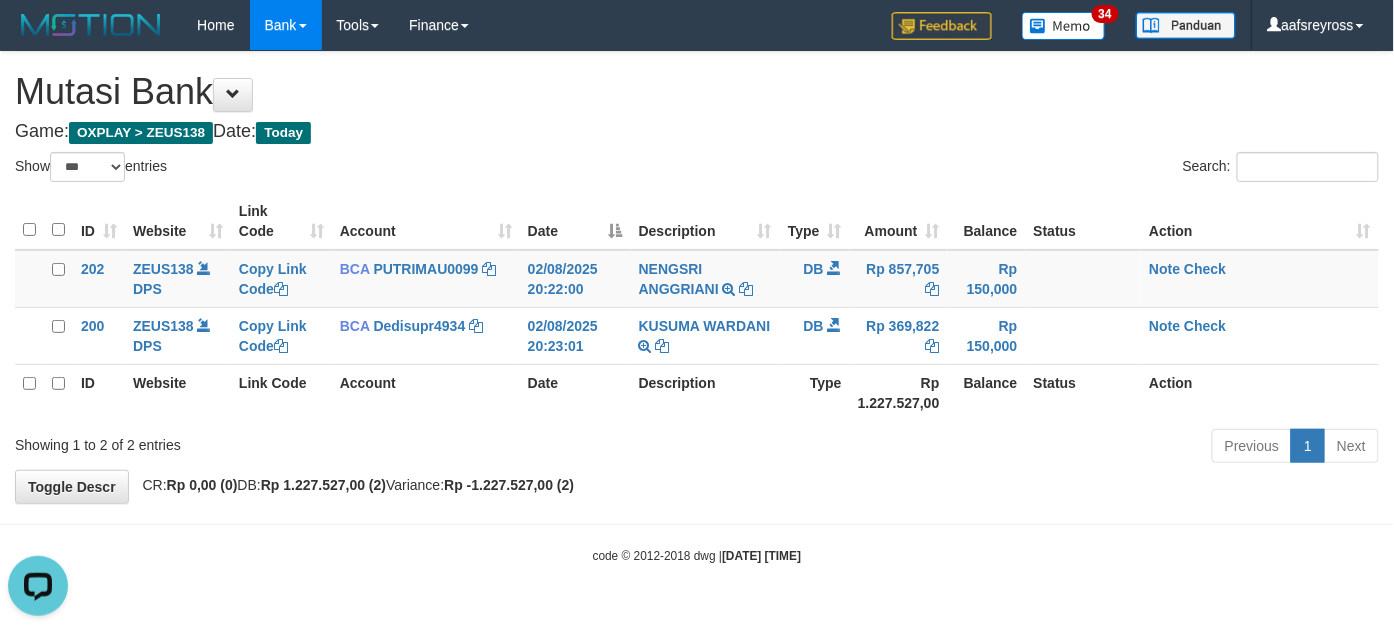 scroll, scrollTop: 0, scrollLeft: 0, axis: both 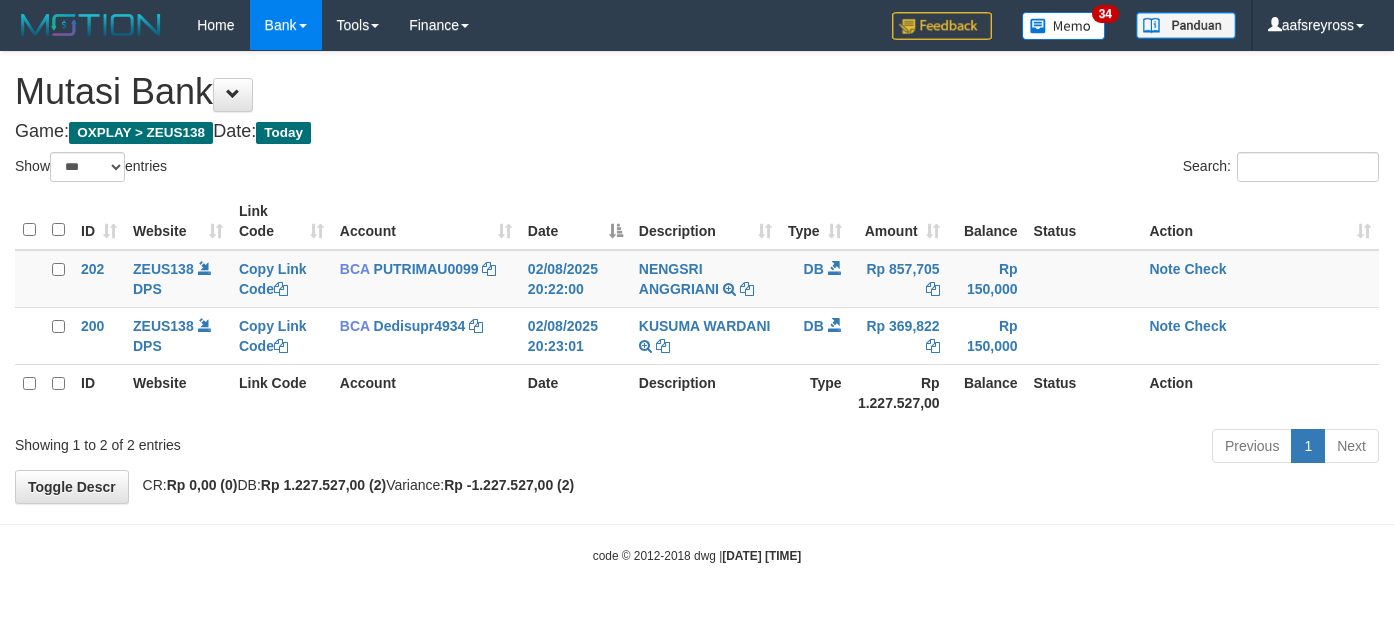 select on "***" 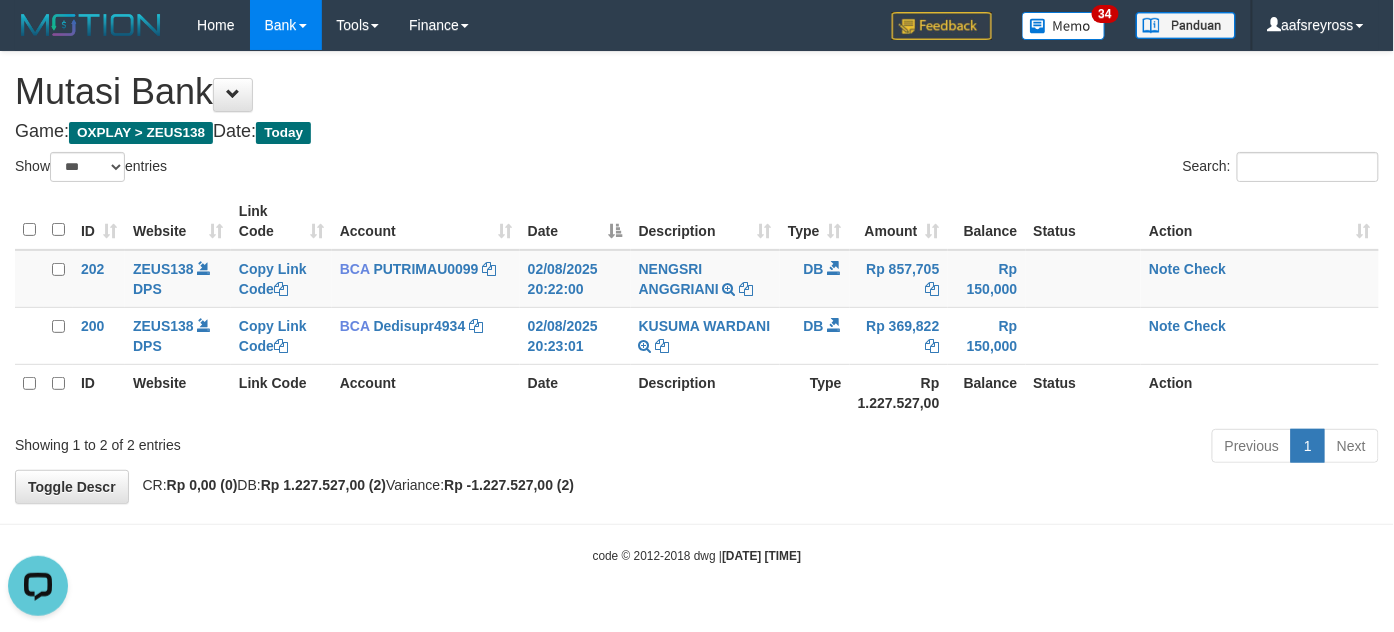 scroll, scrollTop: 0, scrollLeft: 0, axis: both 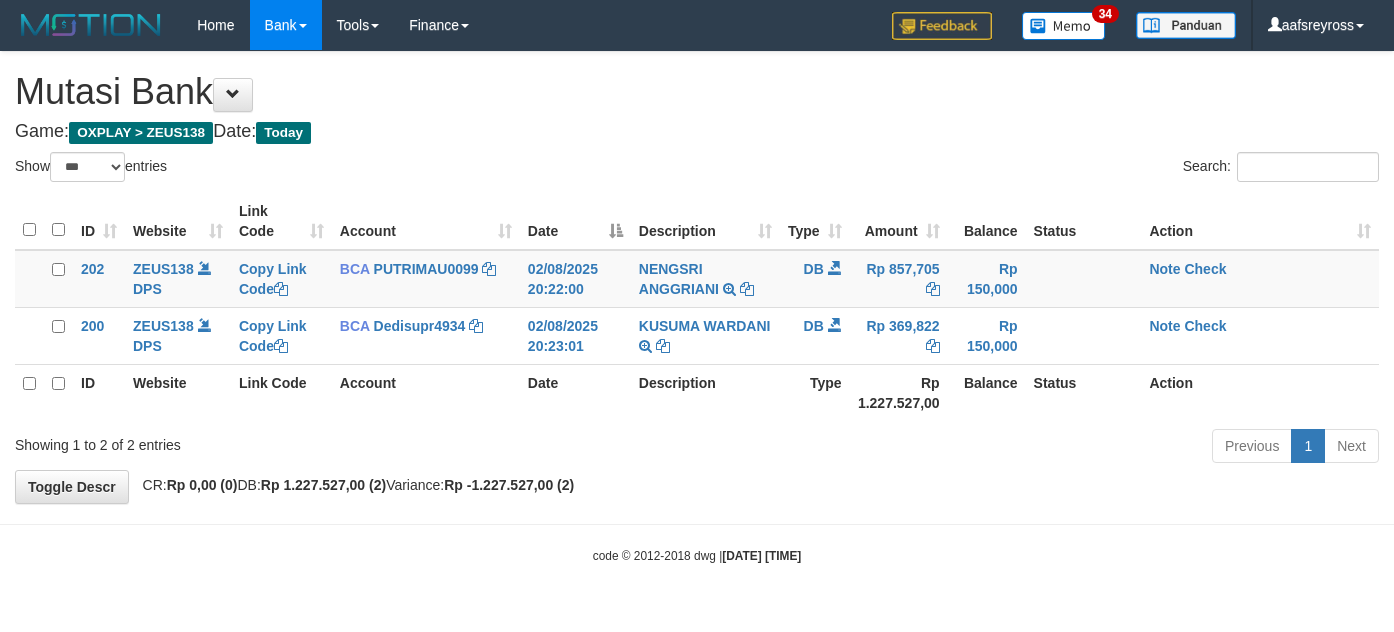 select on "***" 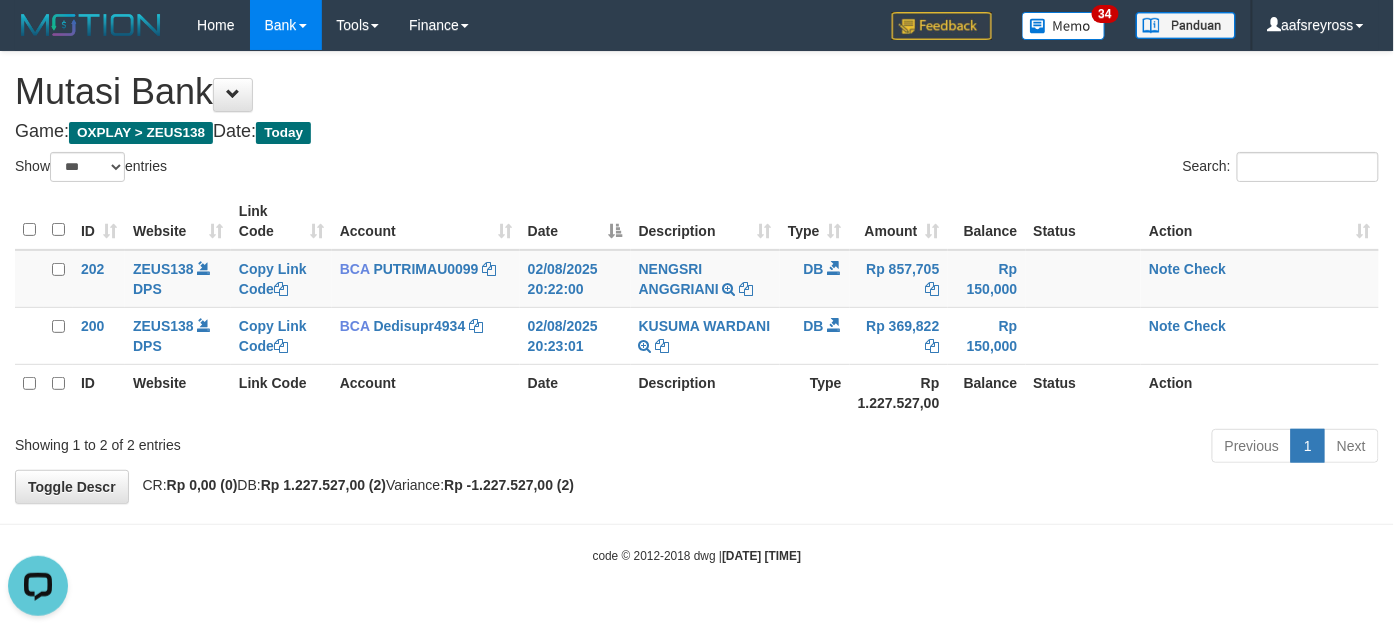 scroll, scrollTop: 0, scrollLeft: 0, axis: both 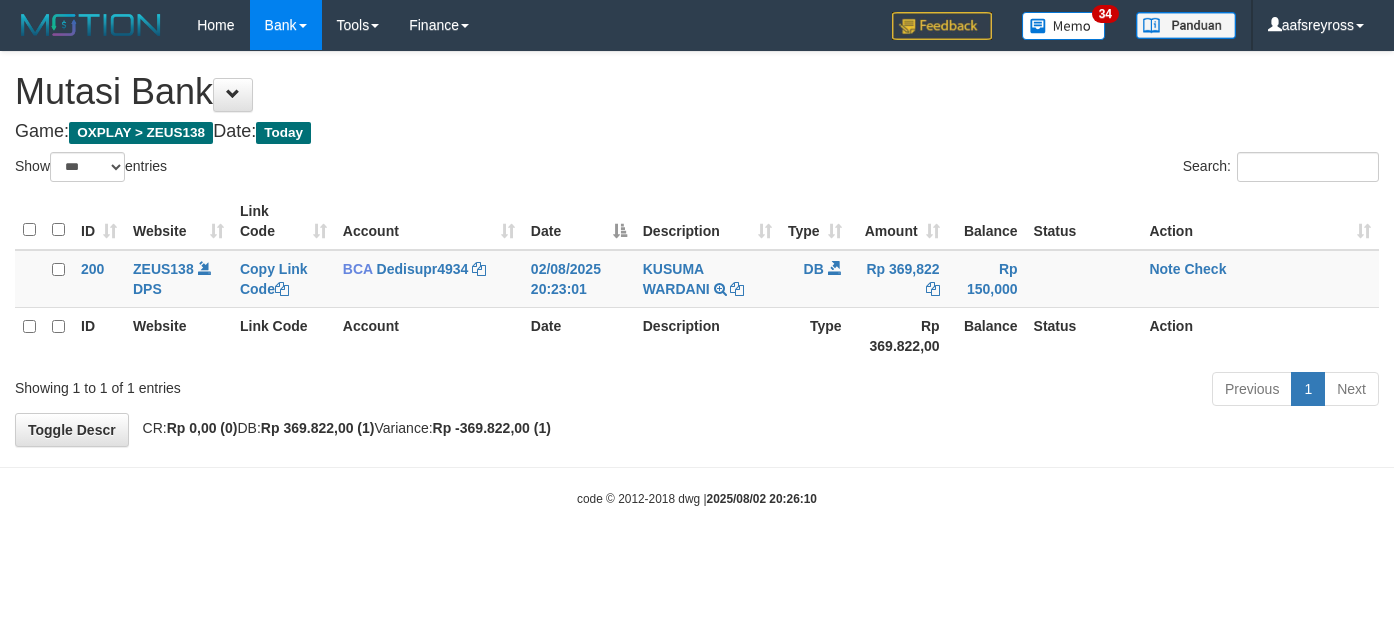 select on "***" 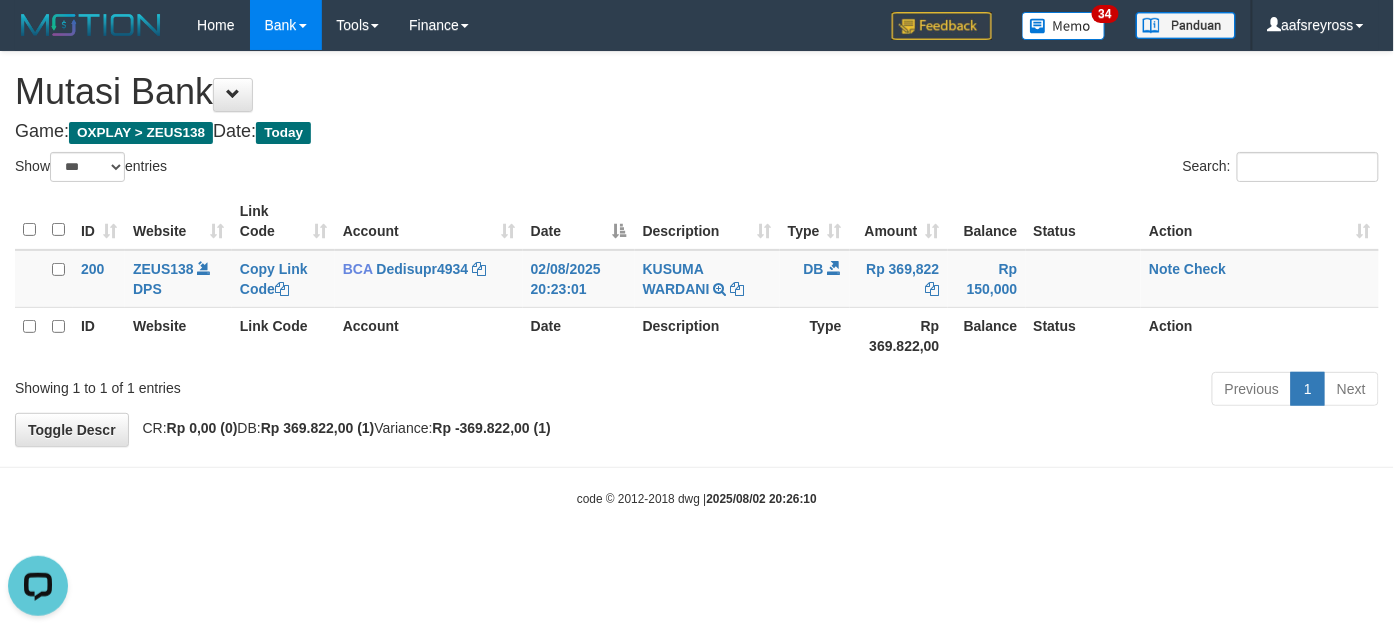 scroll, scrollTop: 0, scrollLeft: 0, axis: both 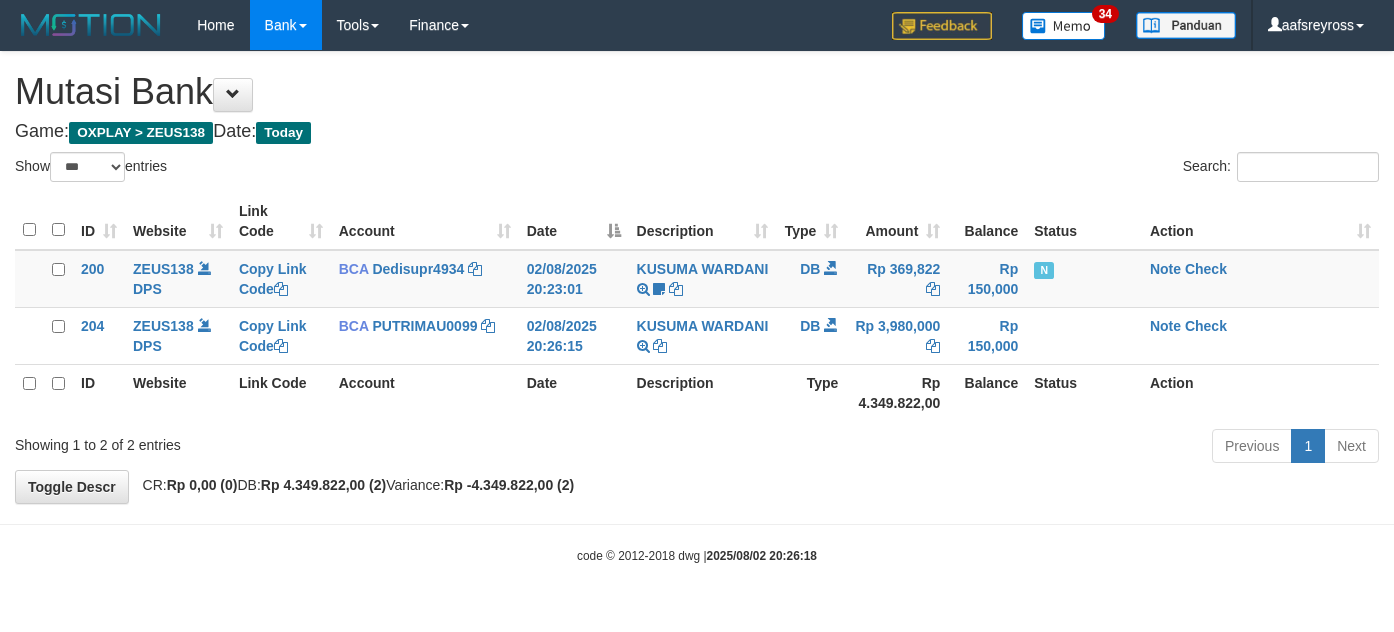 select on "***" 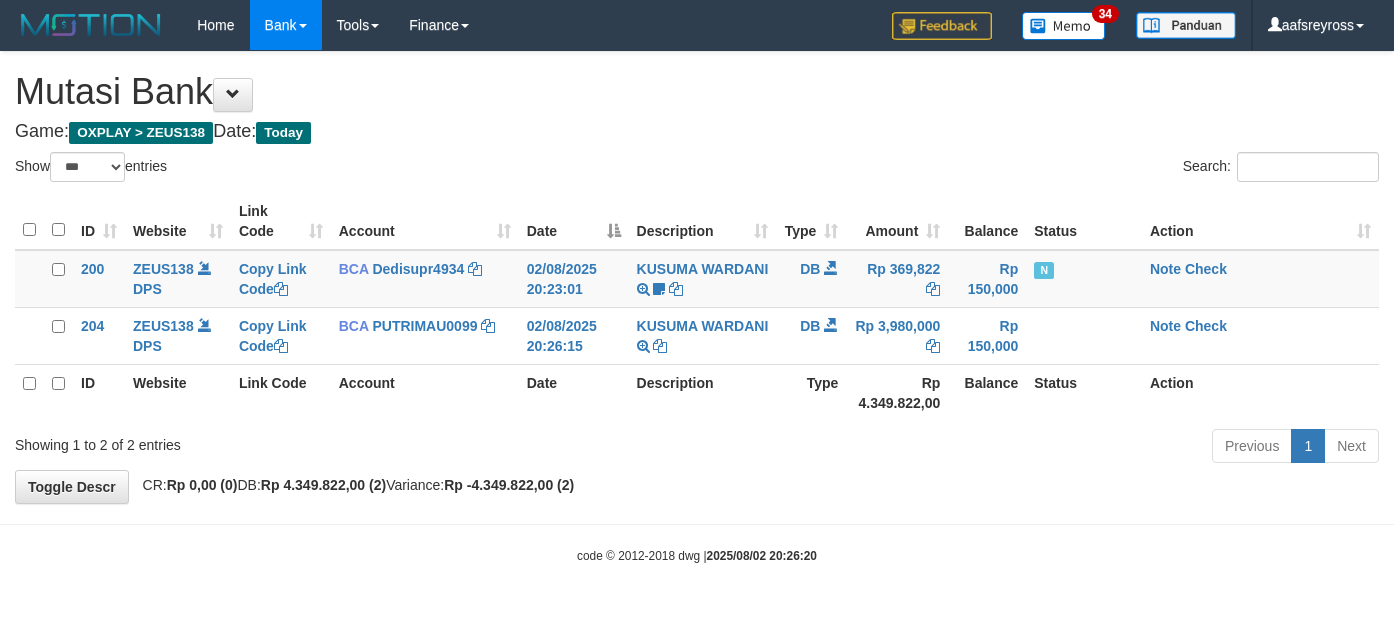 select on "***" 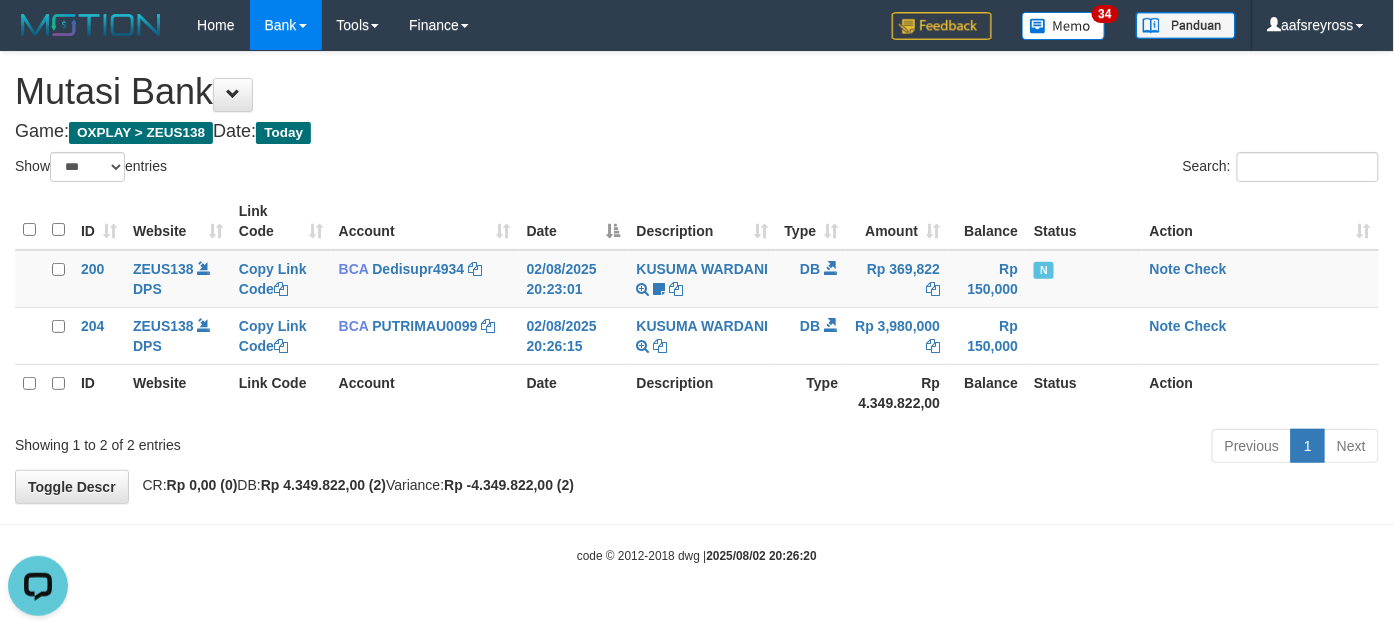 scroll, scrollTop: 0, scrollLeft: 0, axis: both 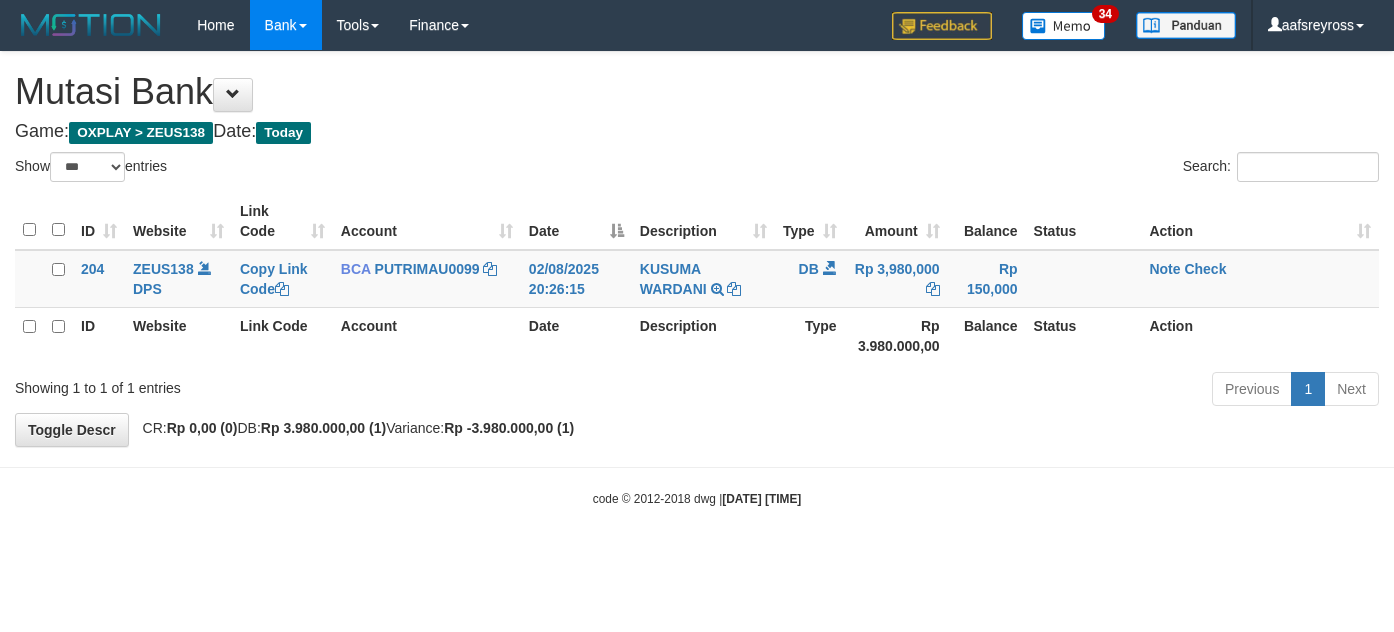 select on "***" 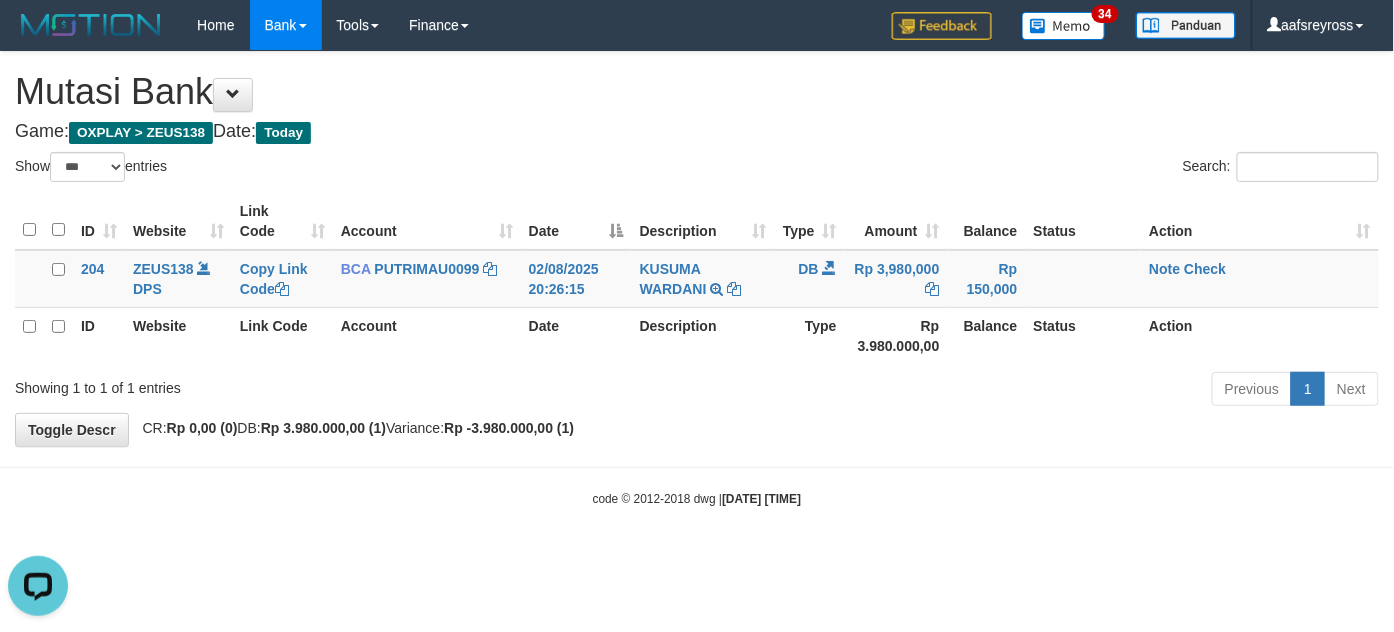 scroll, scrollTop: 0, scrollLeft: 0, axis: both 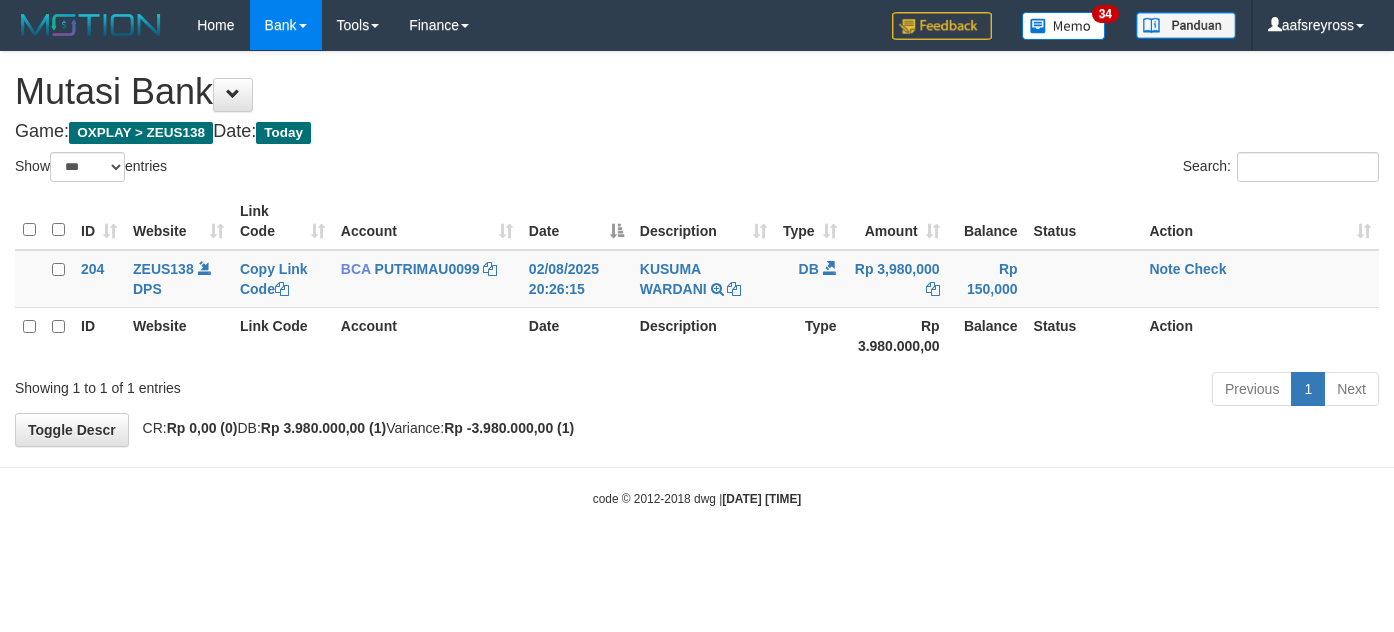 select on "***" 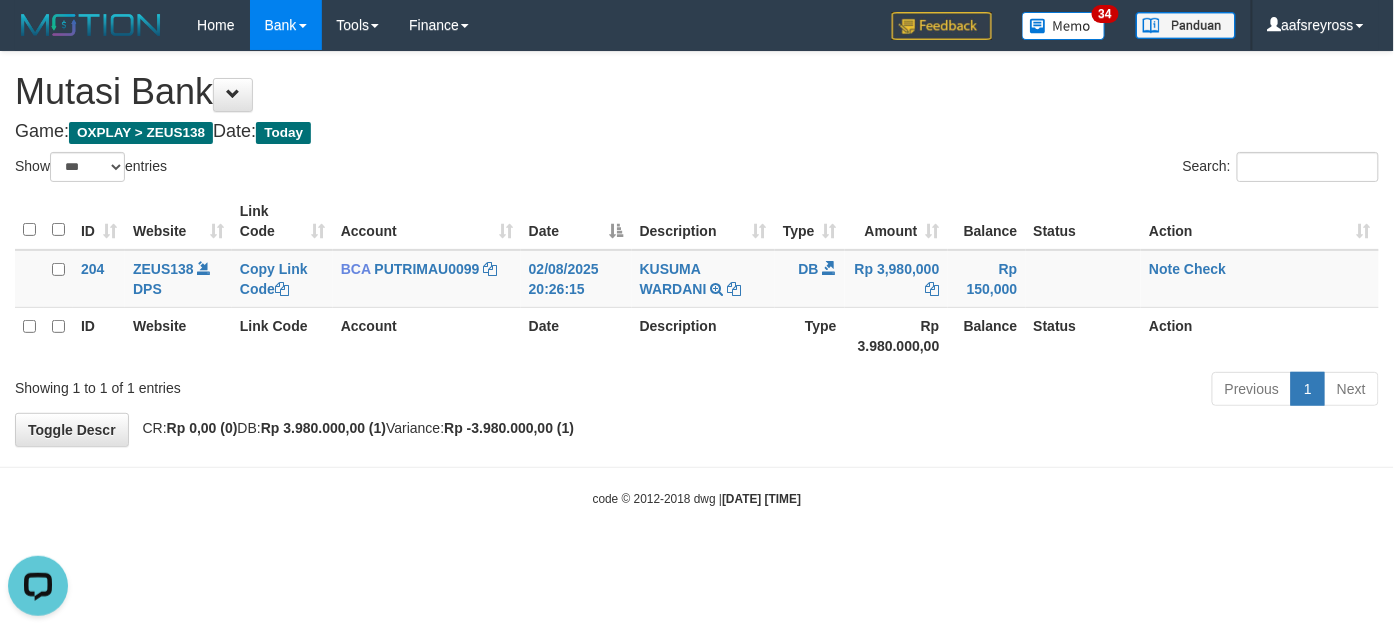 scroll, scrollTop: 0, scrollLeft: 0, axis: both 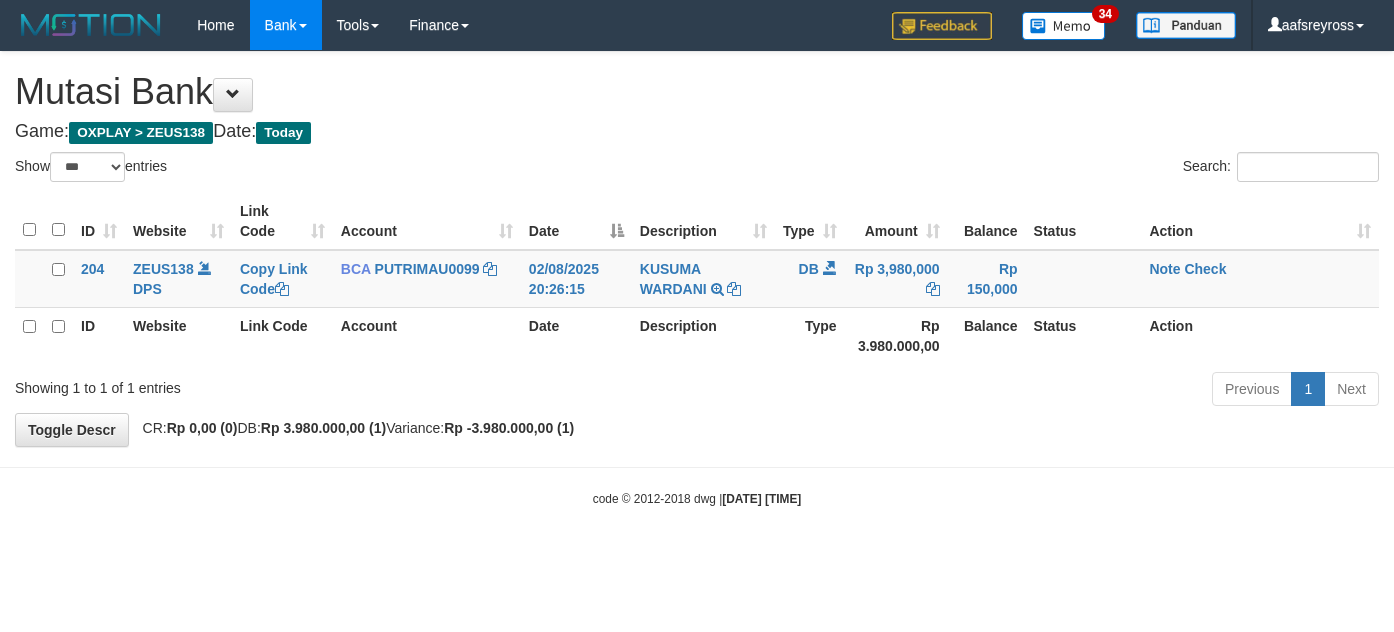 select on "***" 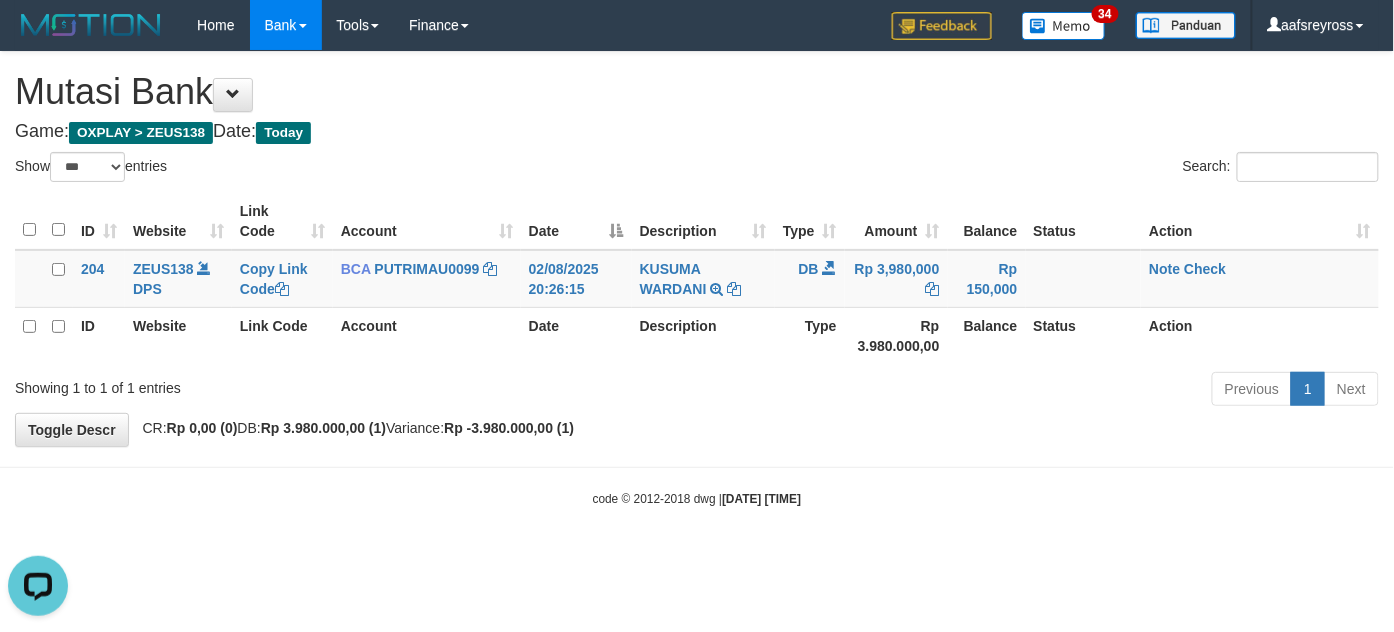 scroll, scrollTop: 0, scrollLeft: 0, axis: both 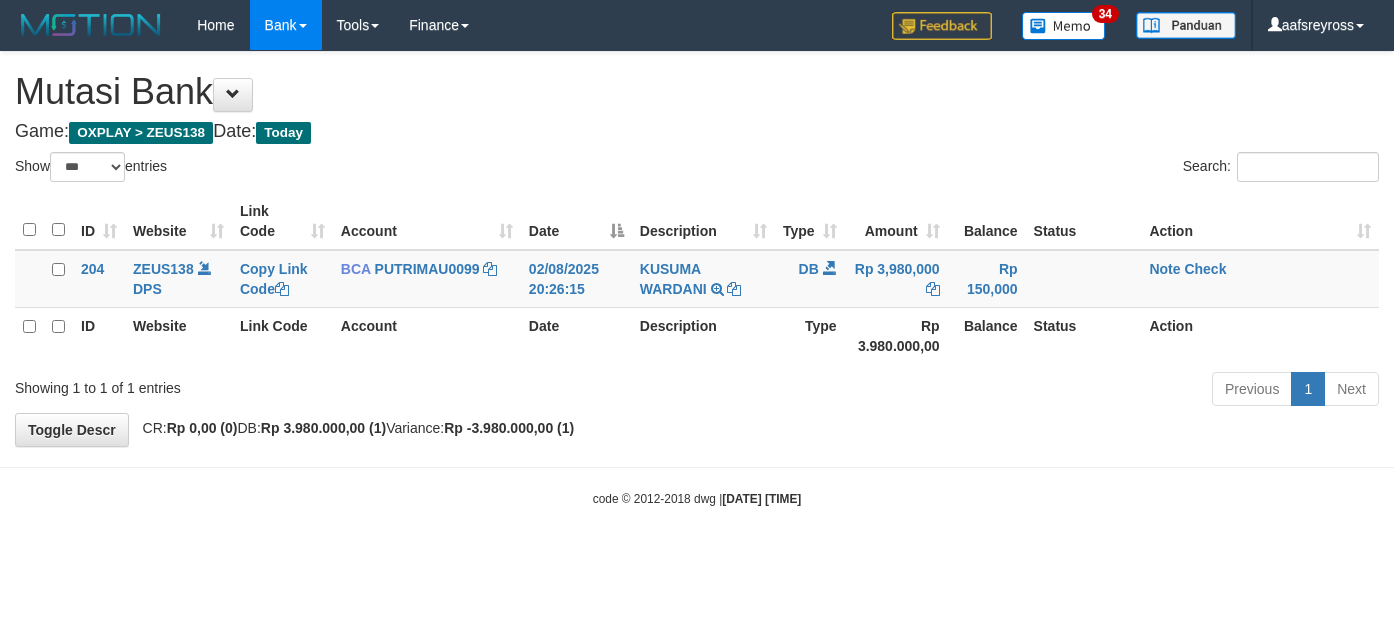 select on "***" 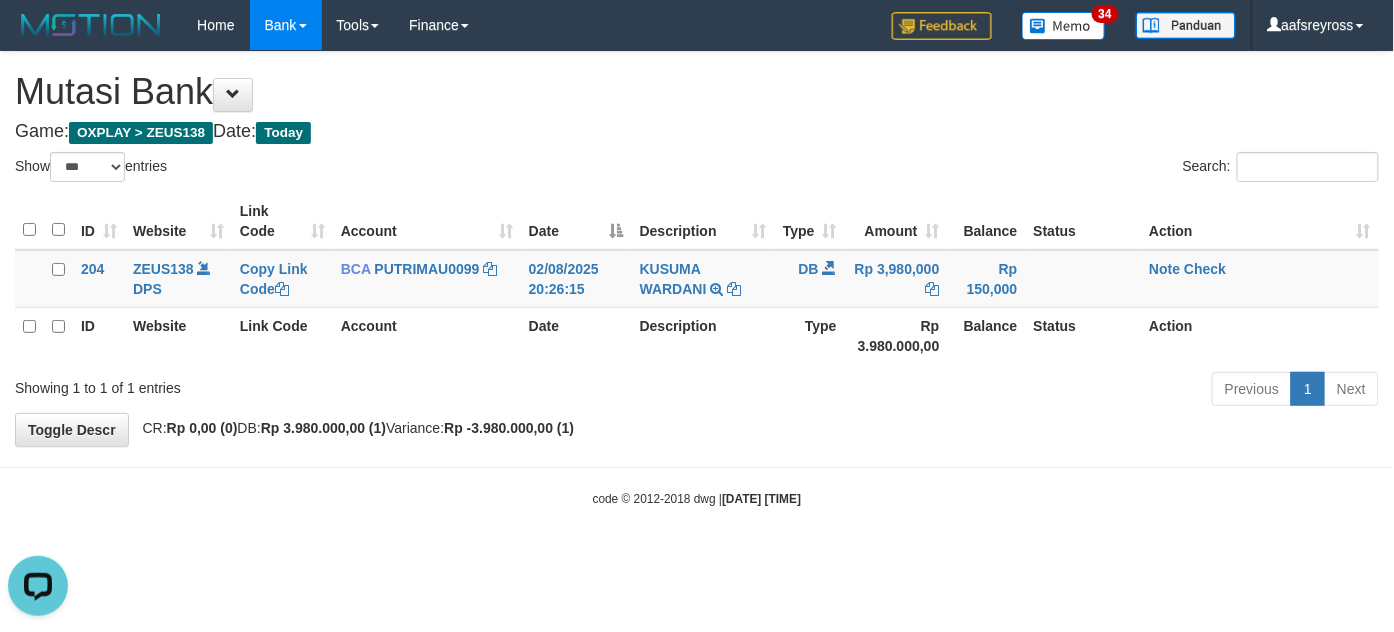 scroll, scrollTop: 0, scrollLeft: 0, axis: both 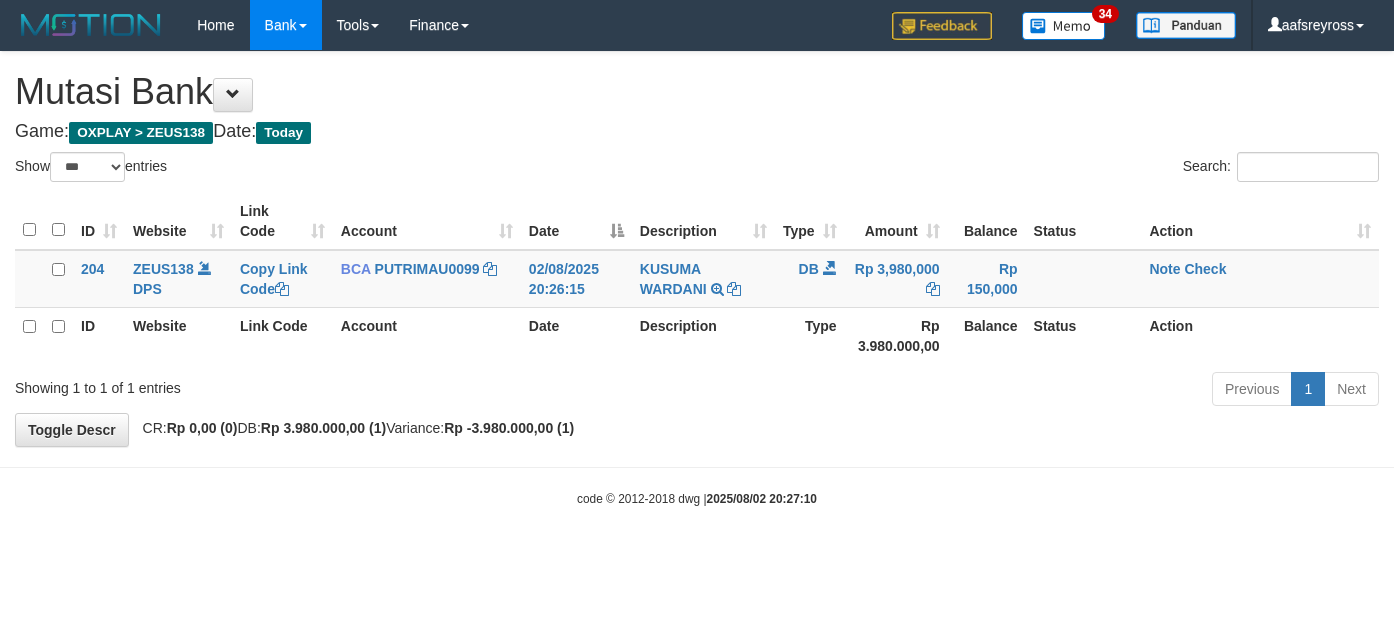 select on "***" 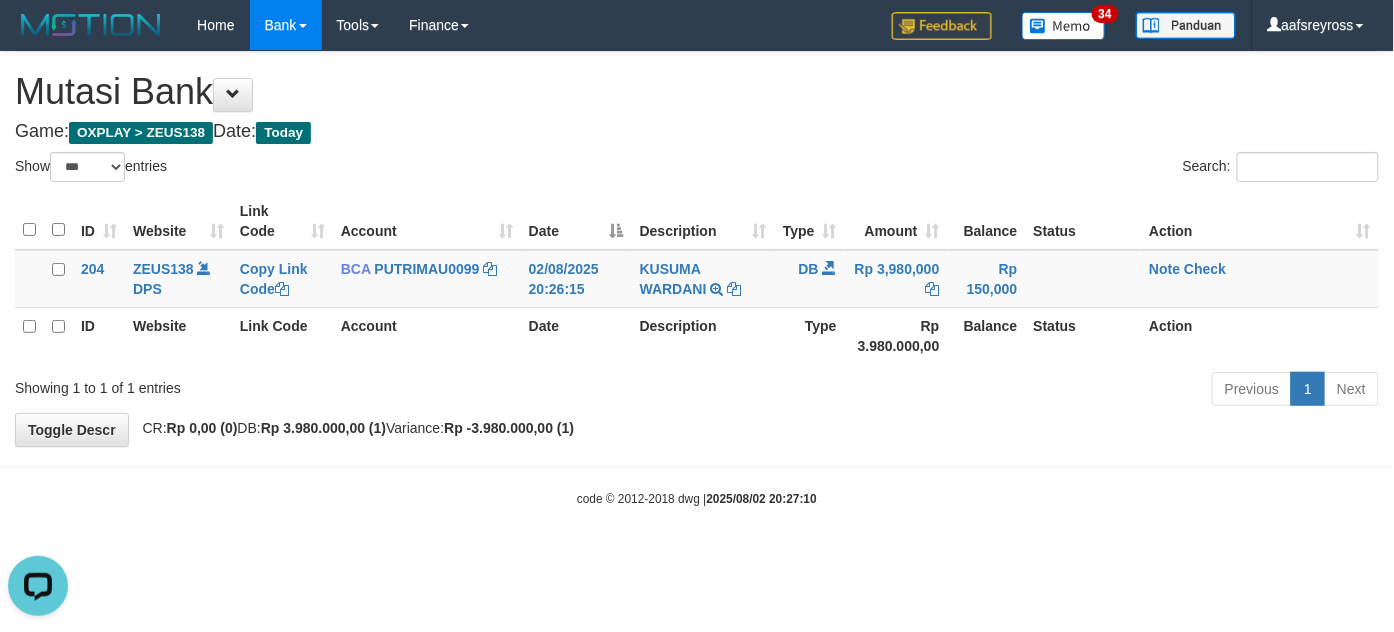 scroll, scrollTop: 0, scrollLeft: 0, axis: both 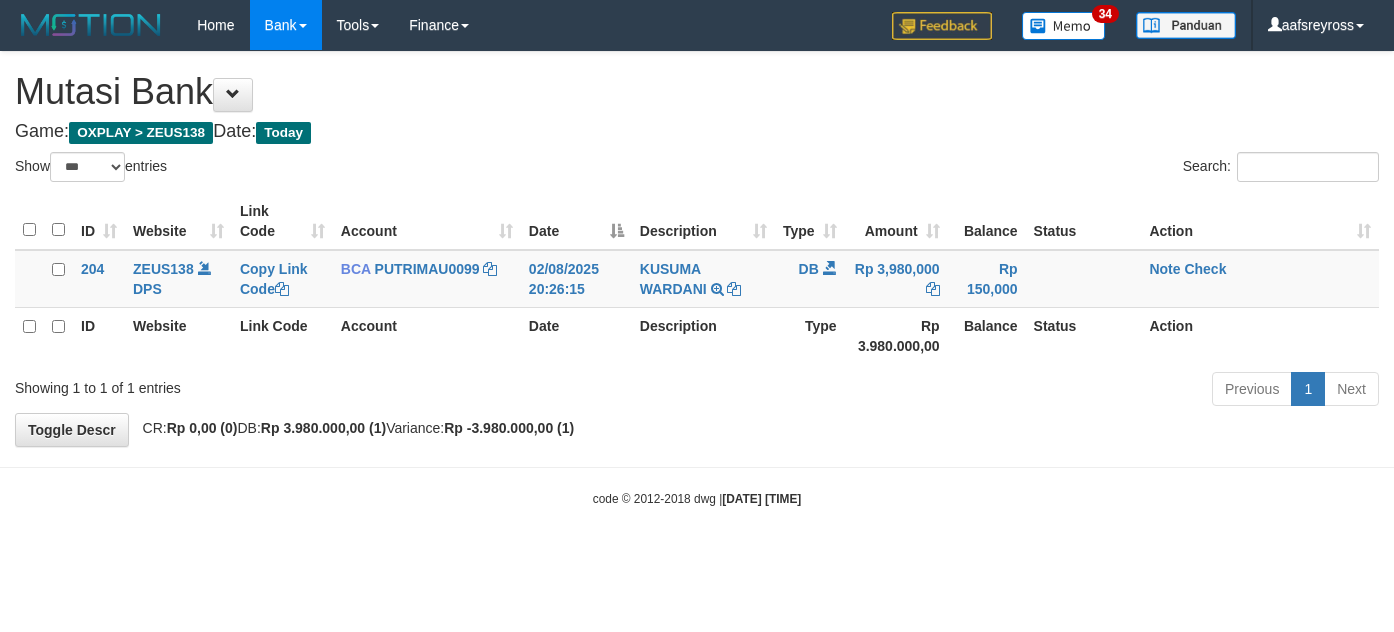 select on "***" 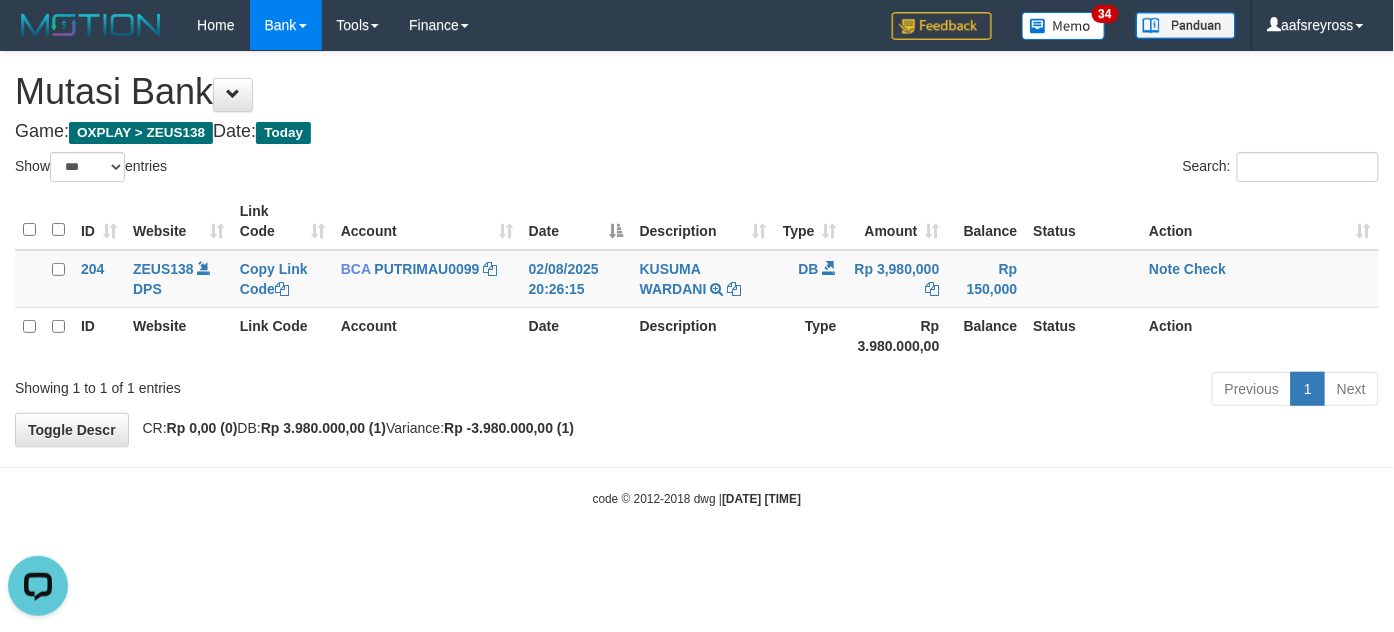 scroll, scrollTop: 0, scrollLeft: 0, axis: both 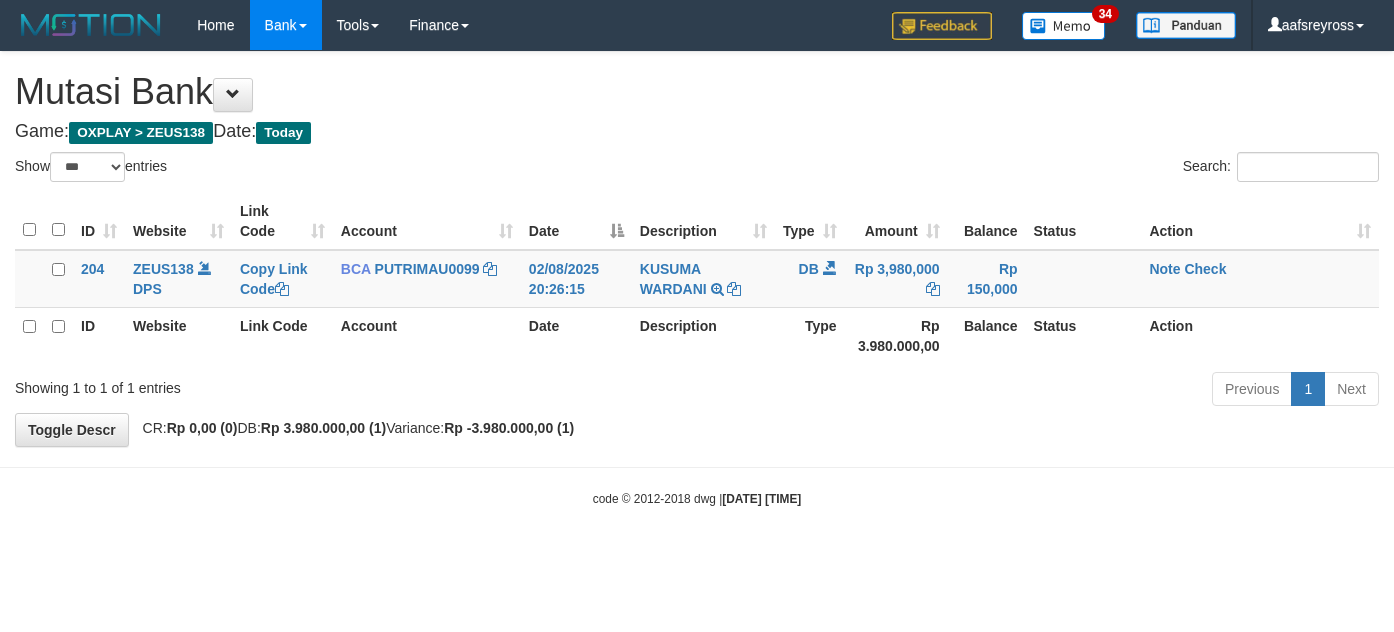 select on "***" 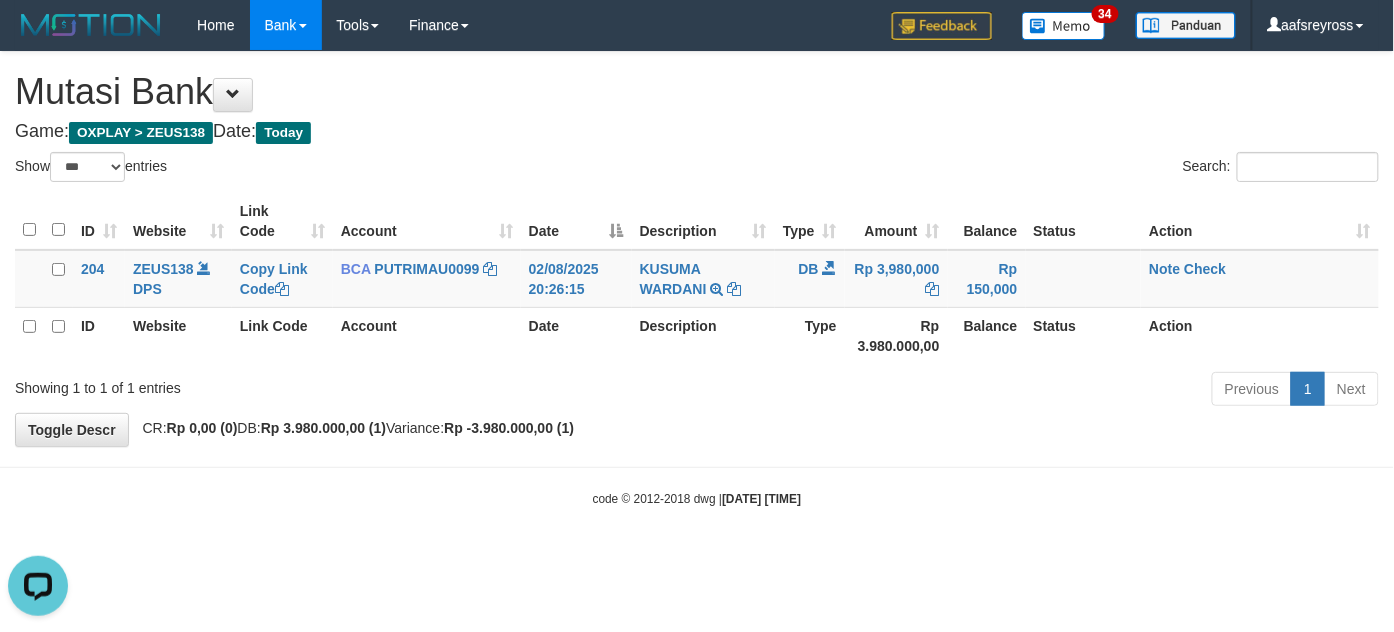 scroll, scrollTop: 0, scrollLeft: 0, axis: both 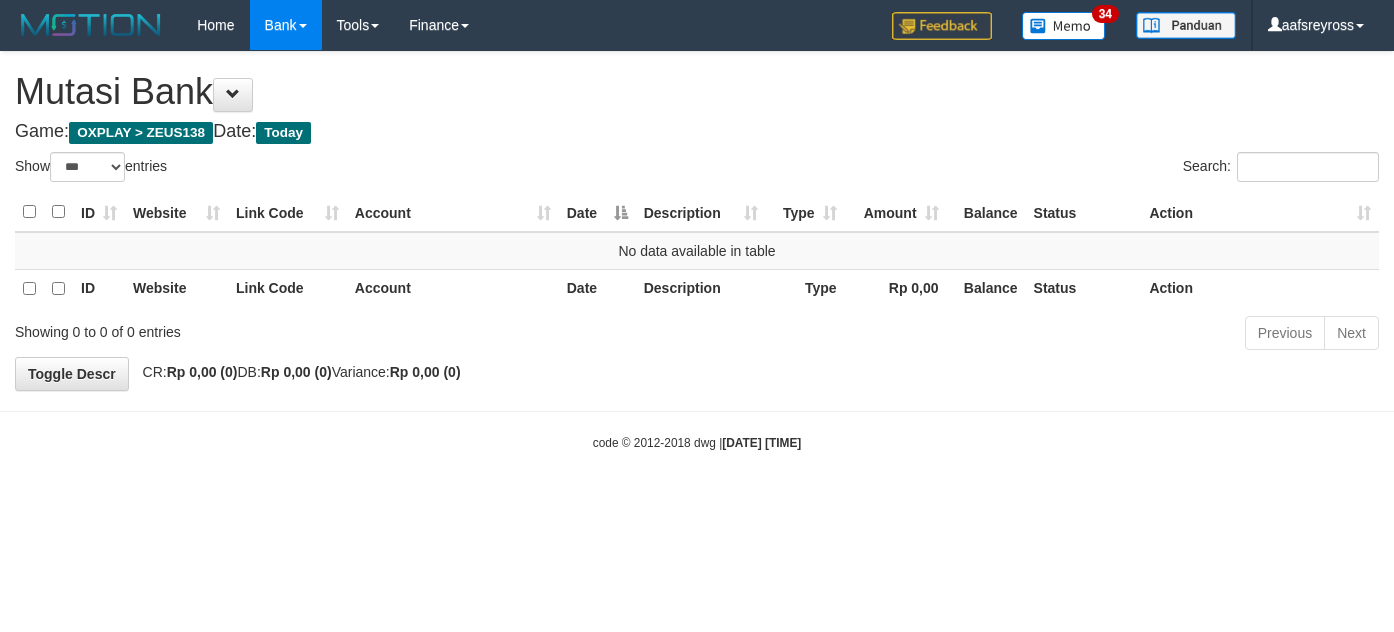 select on "***" 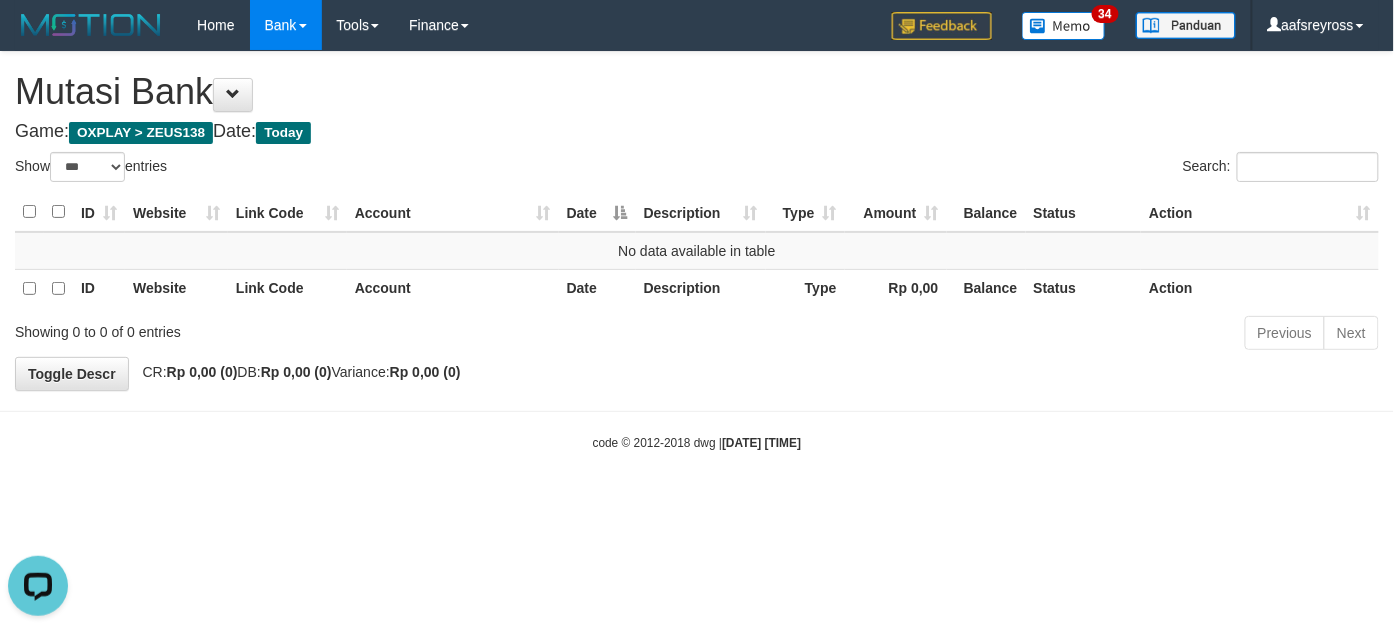 scroll, scrollTop: 0, scrollLeft: 0, axis: both 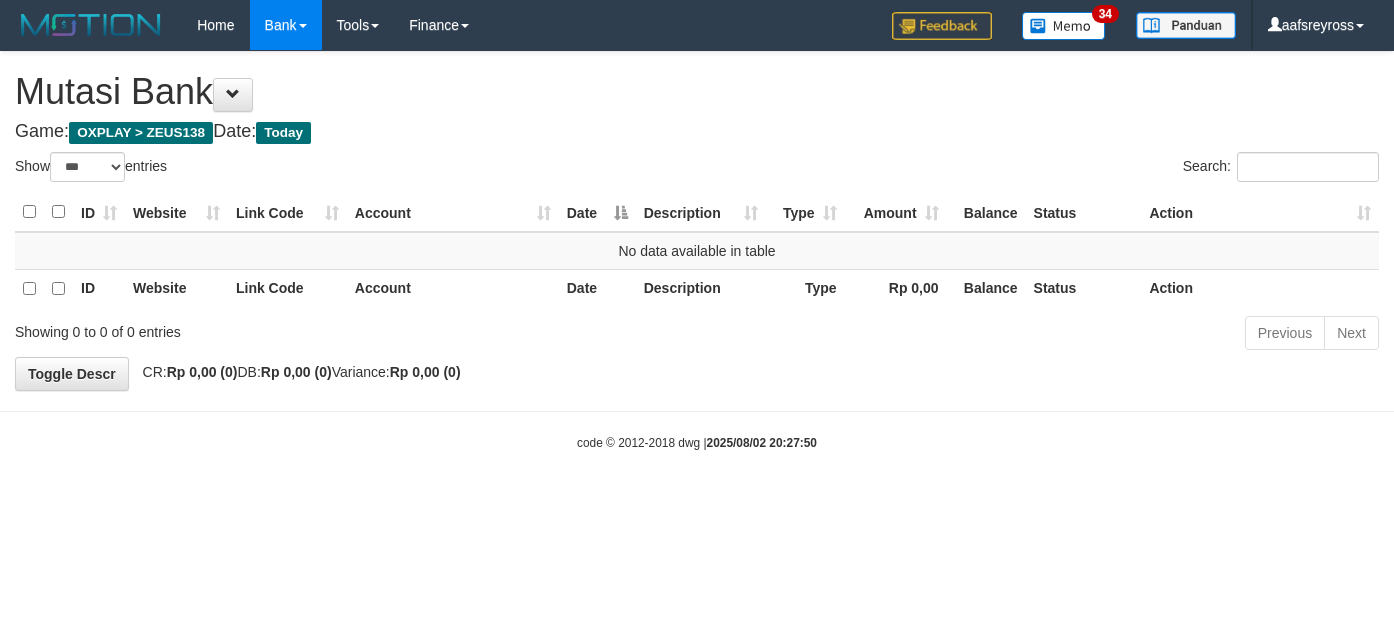 select on "***" 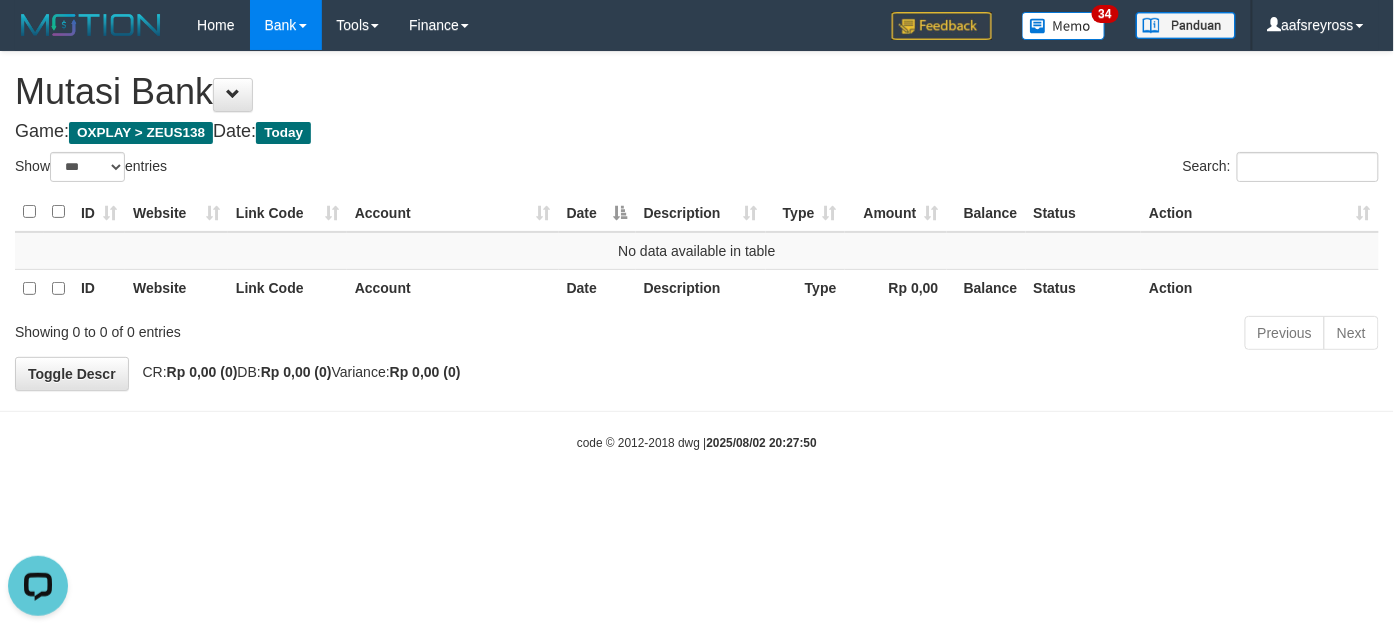 scroll, scrollTop: 0, scrollLeft: 0, axis: both 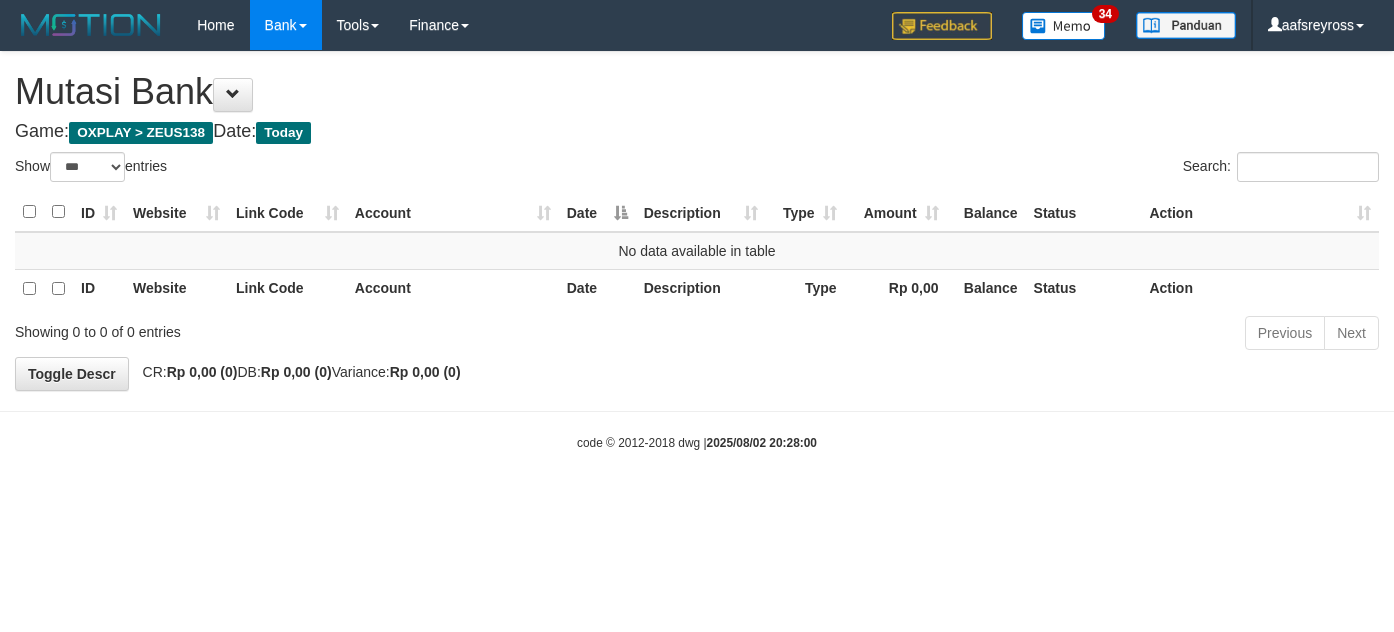 select on "***" 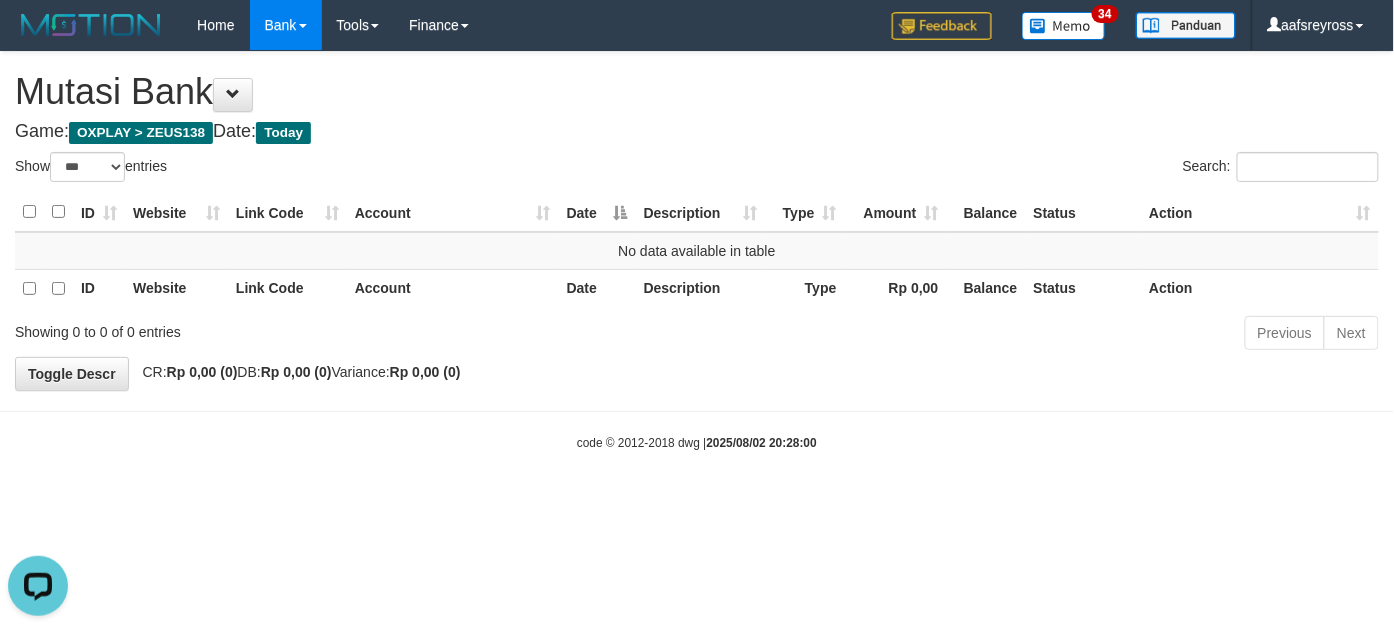 scroll, scrollTop: 0, scrollLeft: 0, axis: both 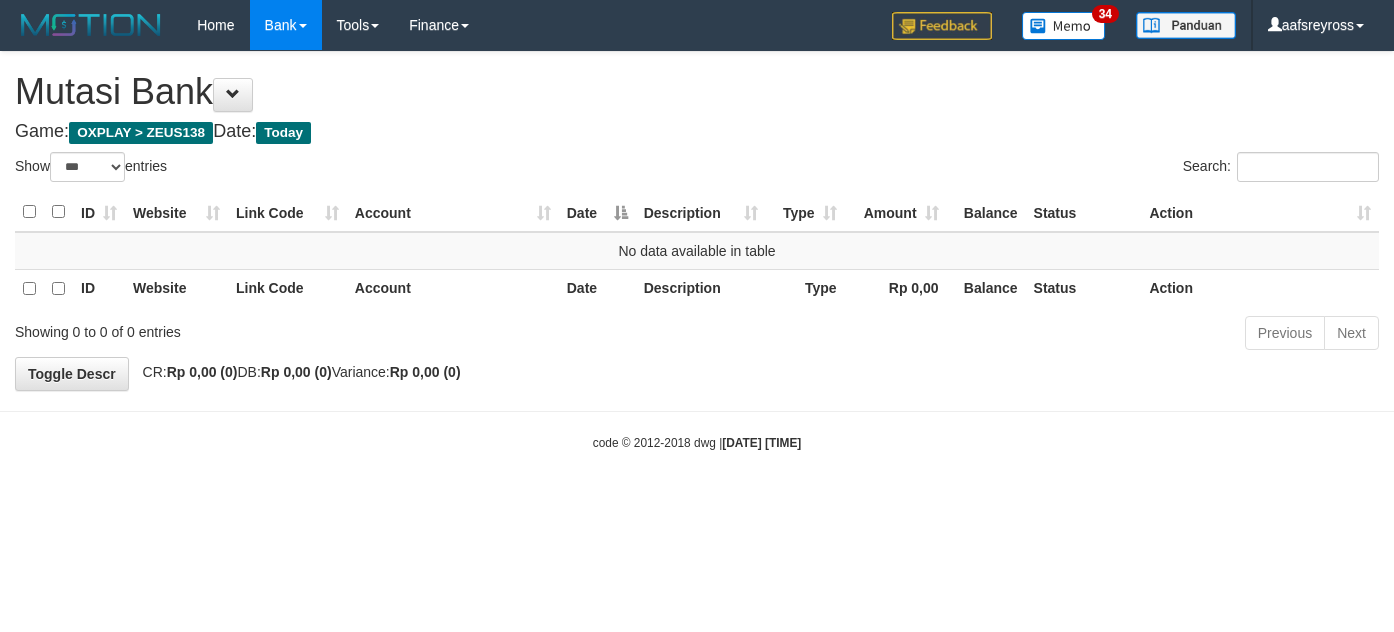 select on "***" 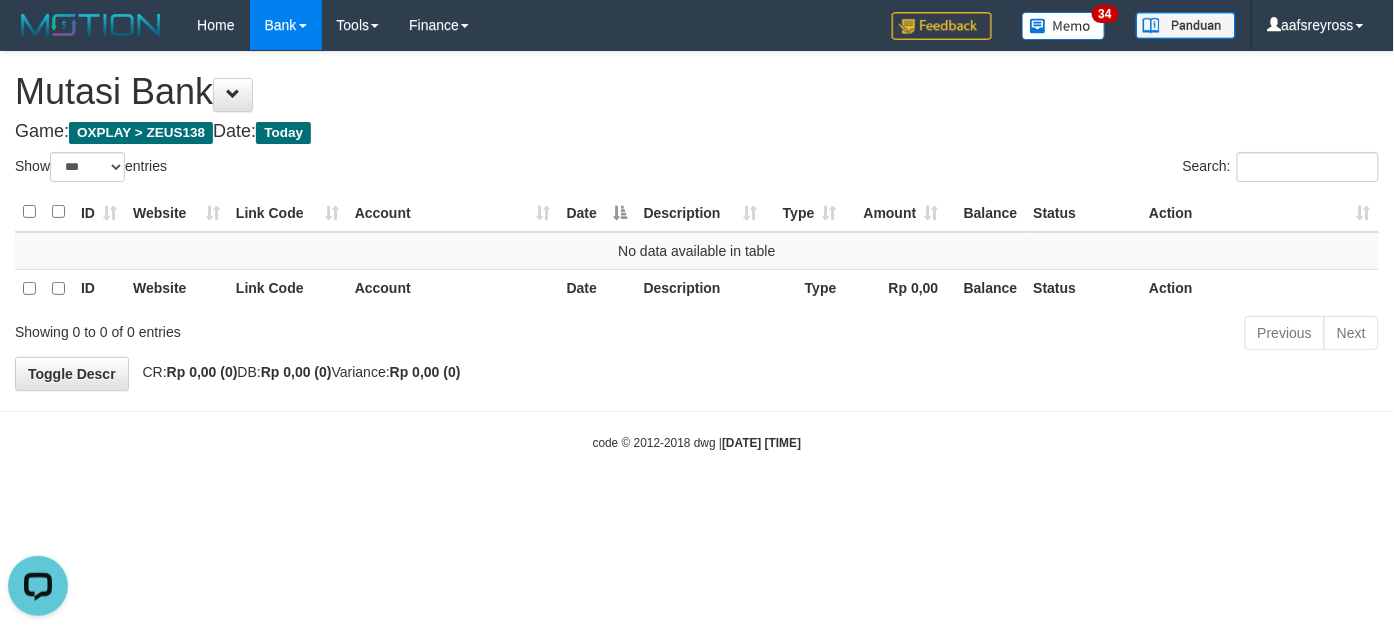 scroll, scrollTop: 0, scrollLeft: 0, axis: both 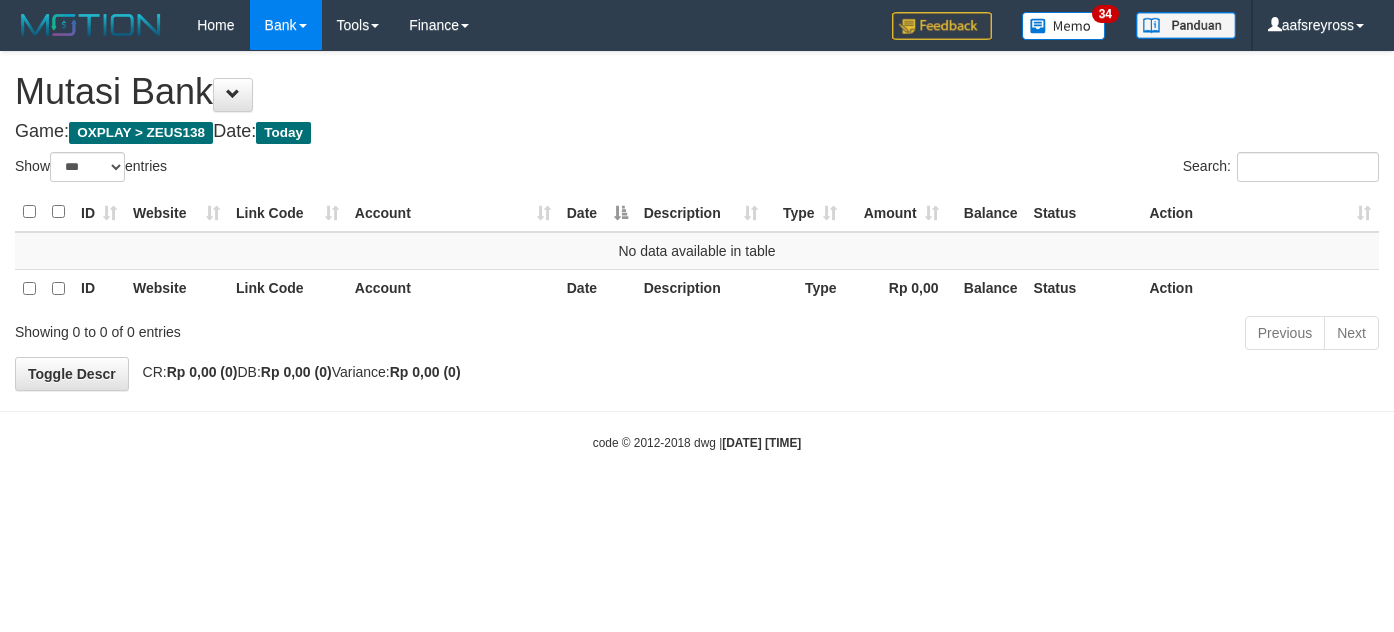 select on "***" 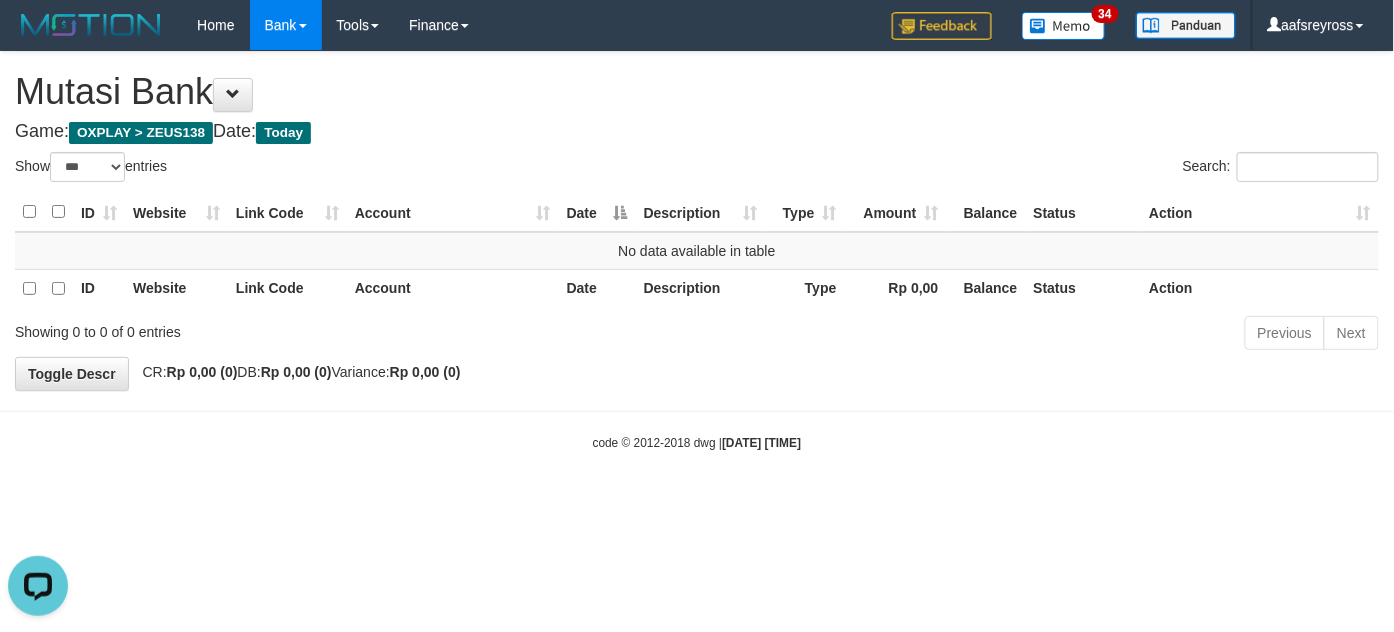 scroll, scrollTop: 0, scrollLeft: 0, axis: both 